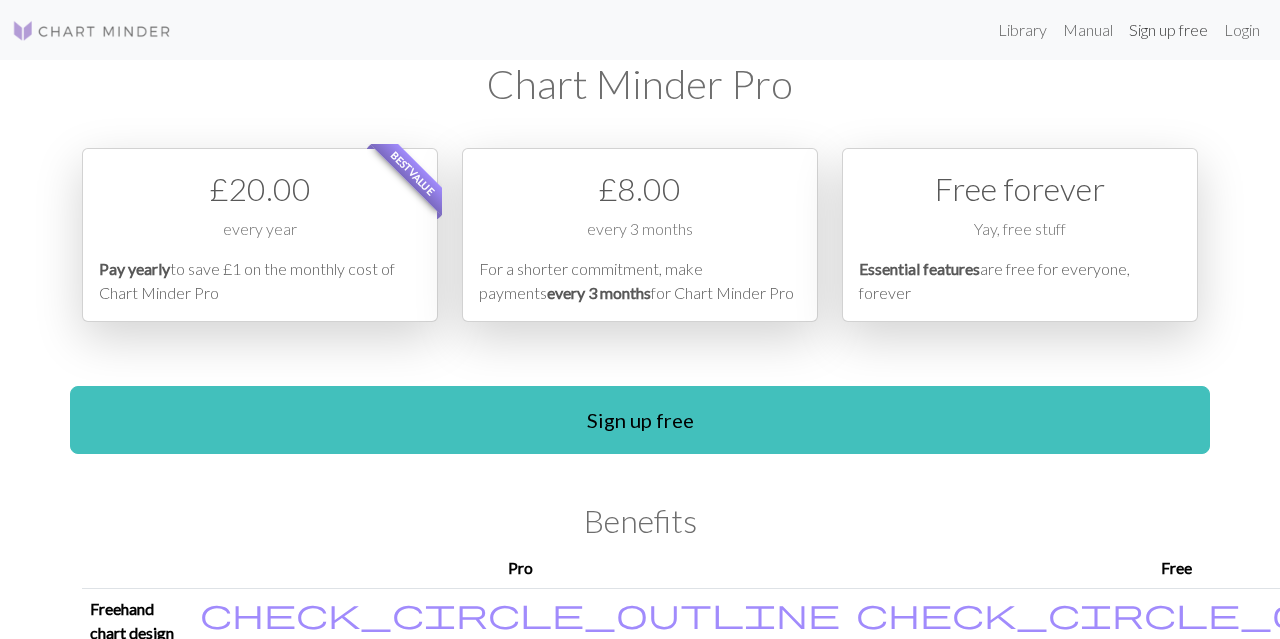 scroll, scrollTop: 0, scrollLeft: 0, axis: both 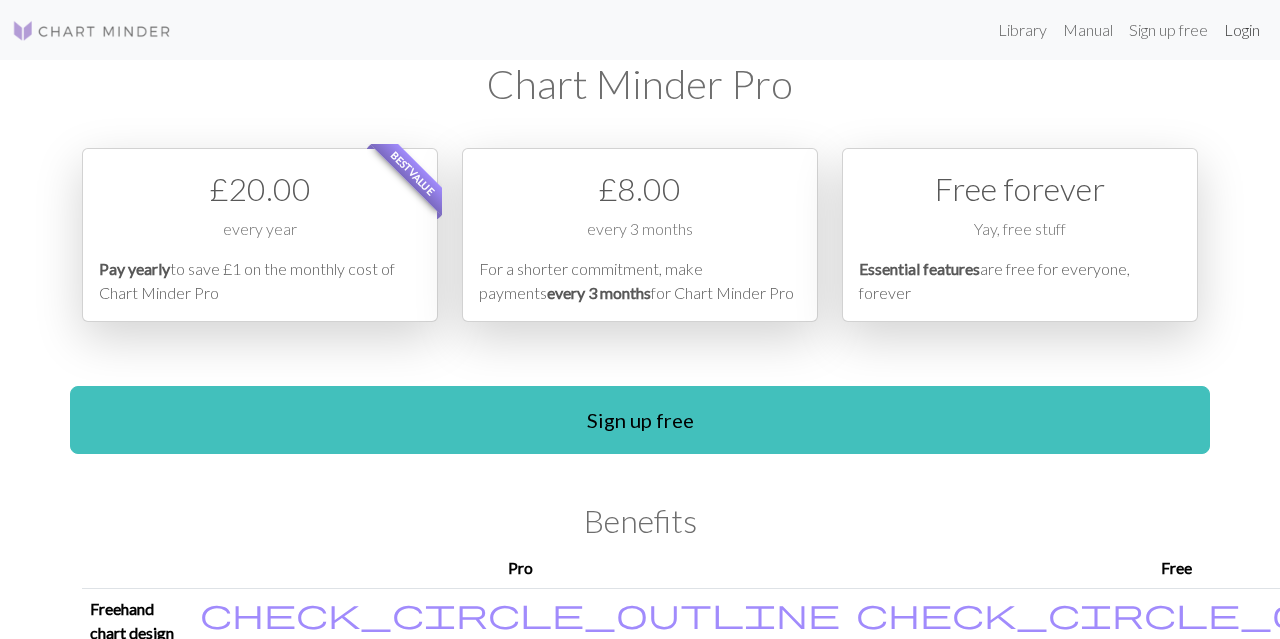 click on "Login" at bounding box center [1242, 30] 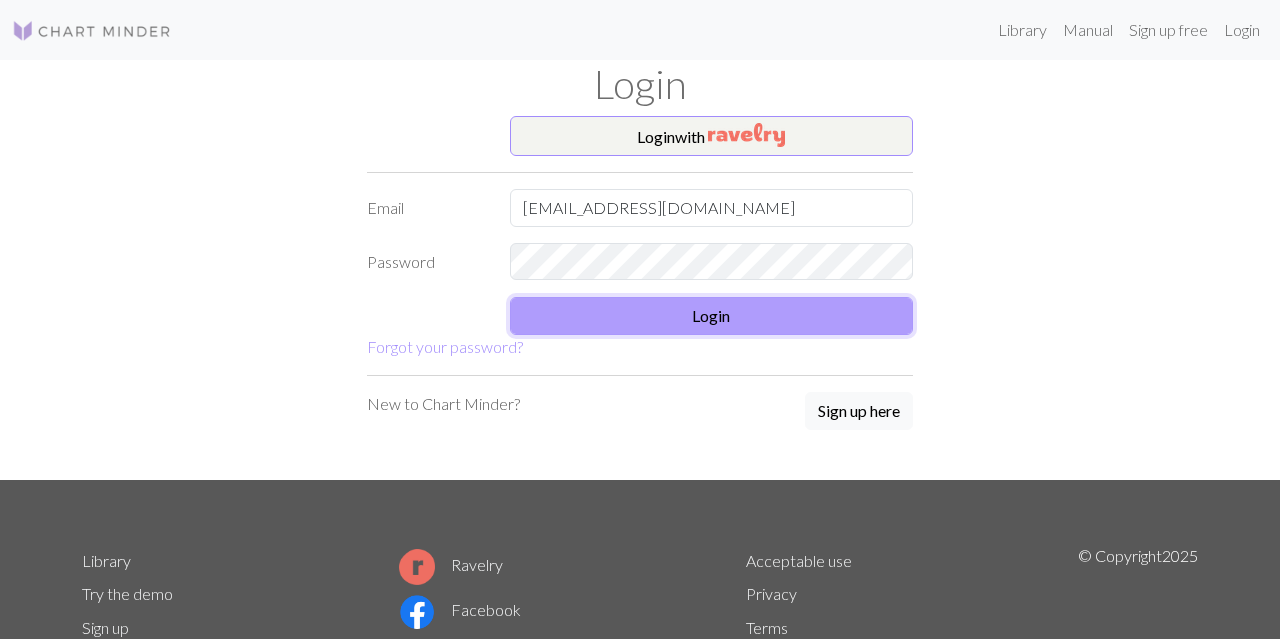 click on "Login" at bounding box center [712, 316] 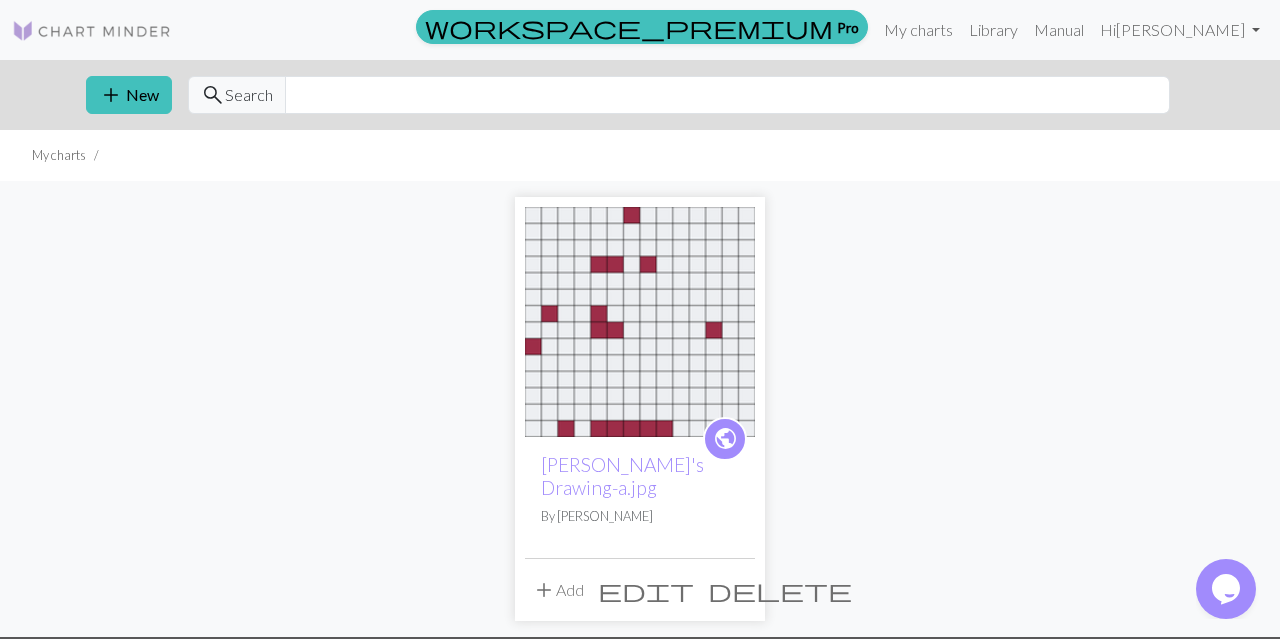click on "public" at bounding box center [725, 438] 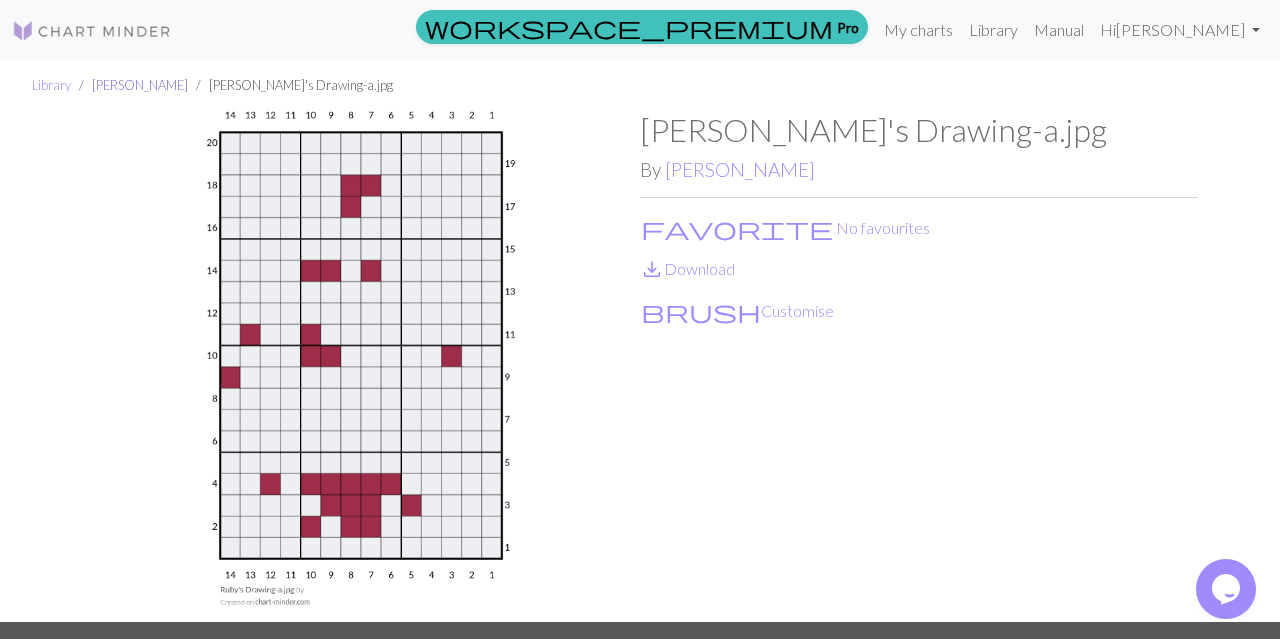 click on "[PERSON_NAME]" at bounding box center (140, 85) 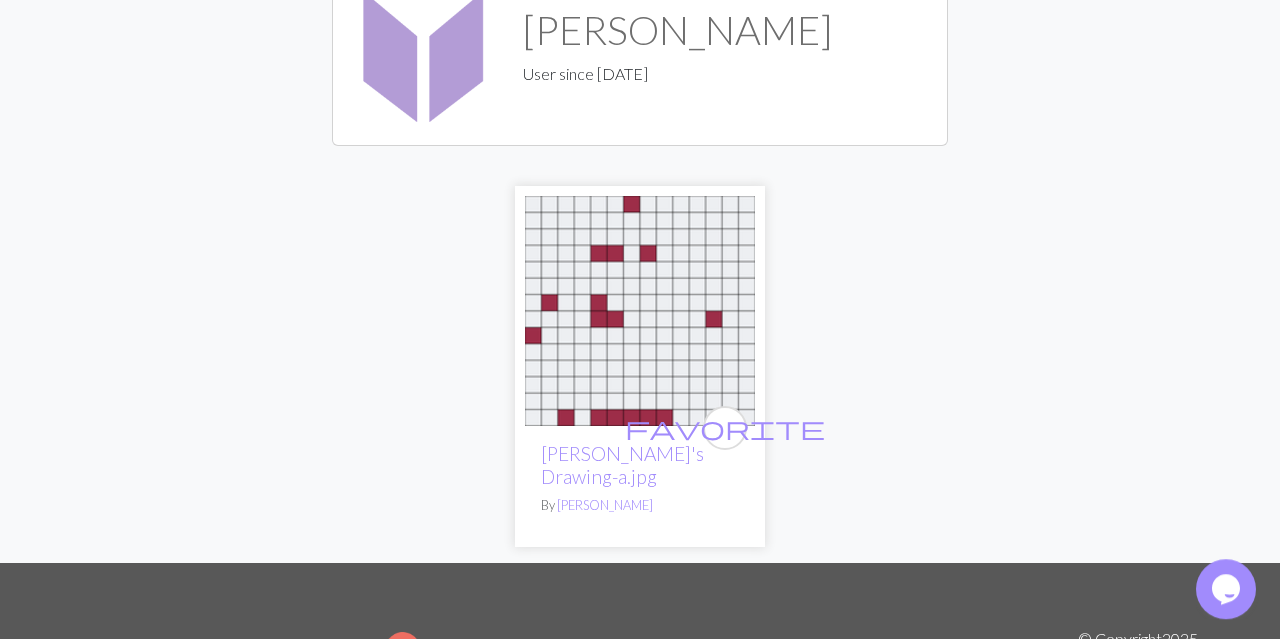 scroll, scrollTop: 0, scrollLeft: 0, axis: both 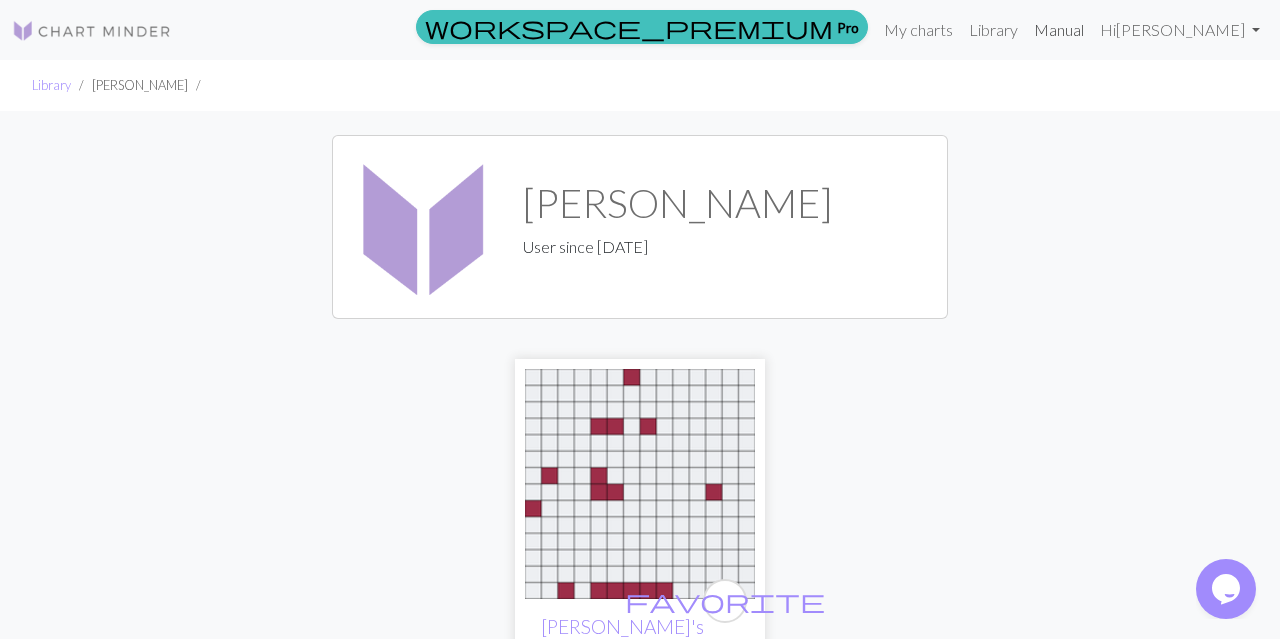 click on "Manual" at bounding box center [1059, 30] 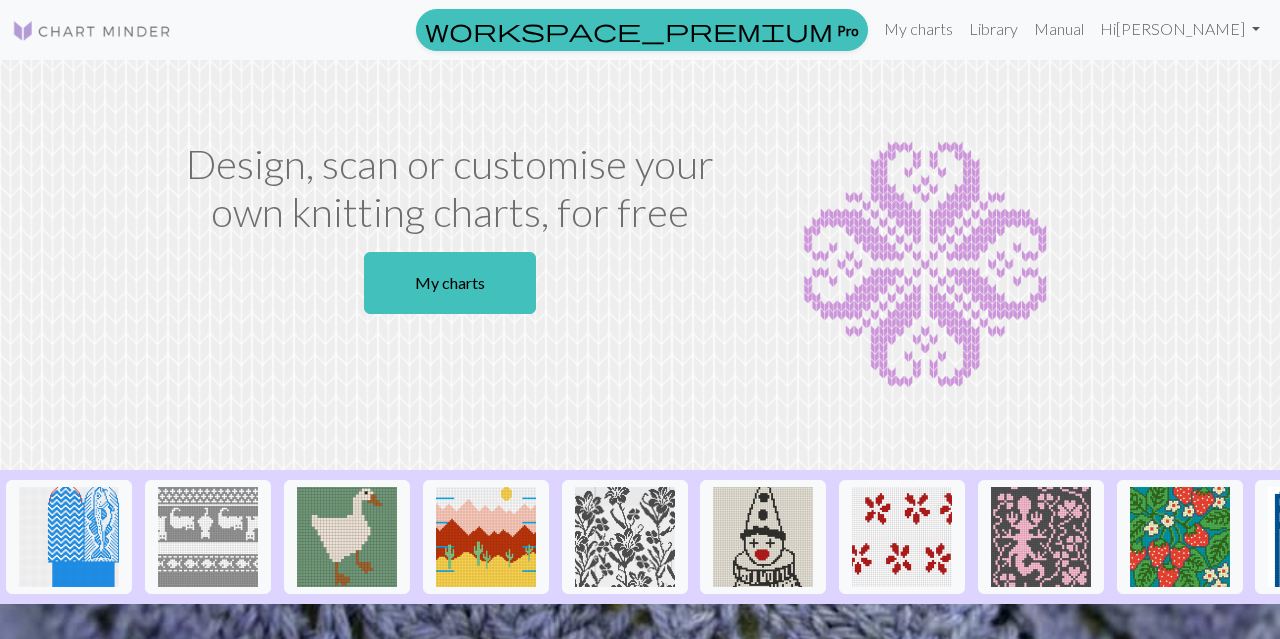 scroll, scrollTop: 0, scrollLeft: 0, axis: both 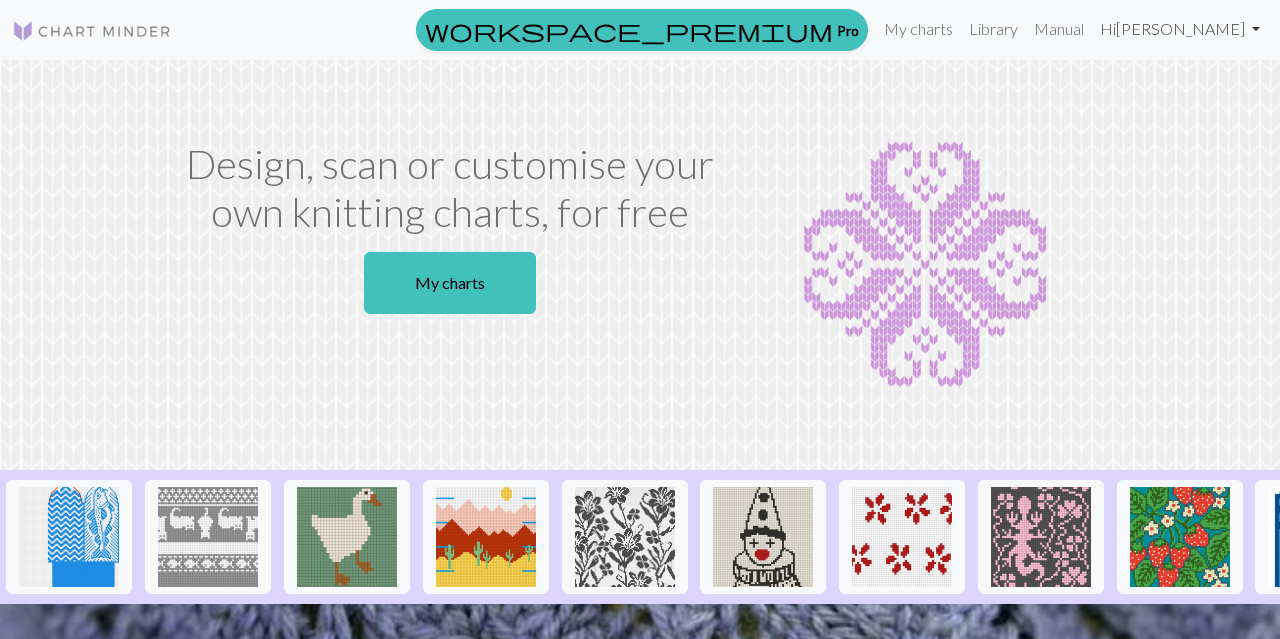 click on "Hi  [PERSON_NAME]" at bounding box center (1180, 29) 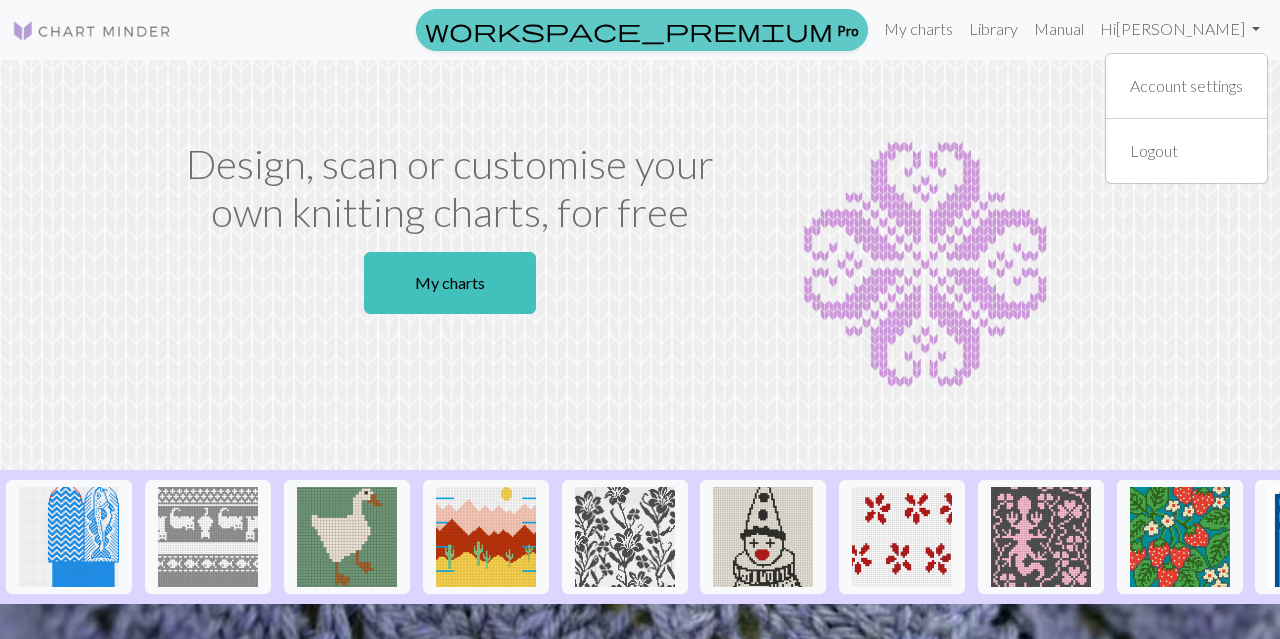 click on "workspace_premium  Pro" at bounding box center [642, 30] 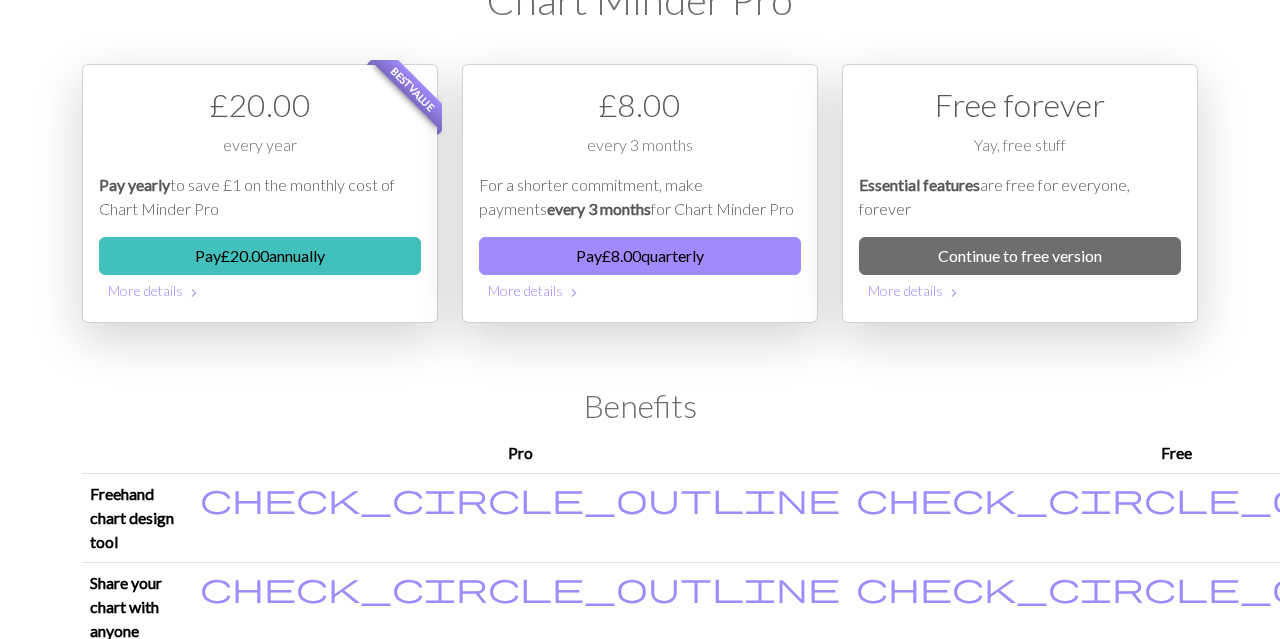 scroll, scrollTop: 0, scrollLeft: 0, axis: both 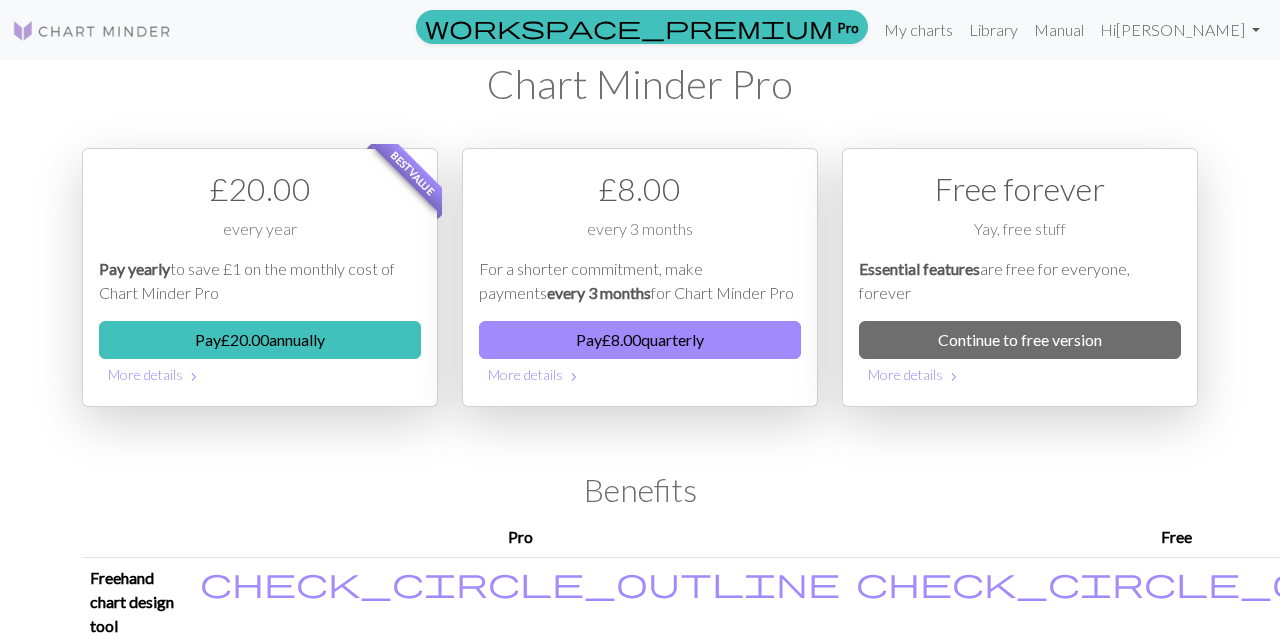 click at bounding box center (92, 31) 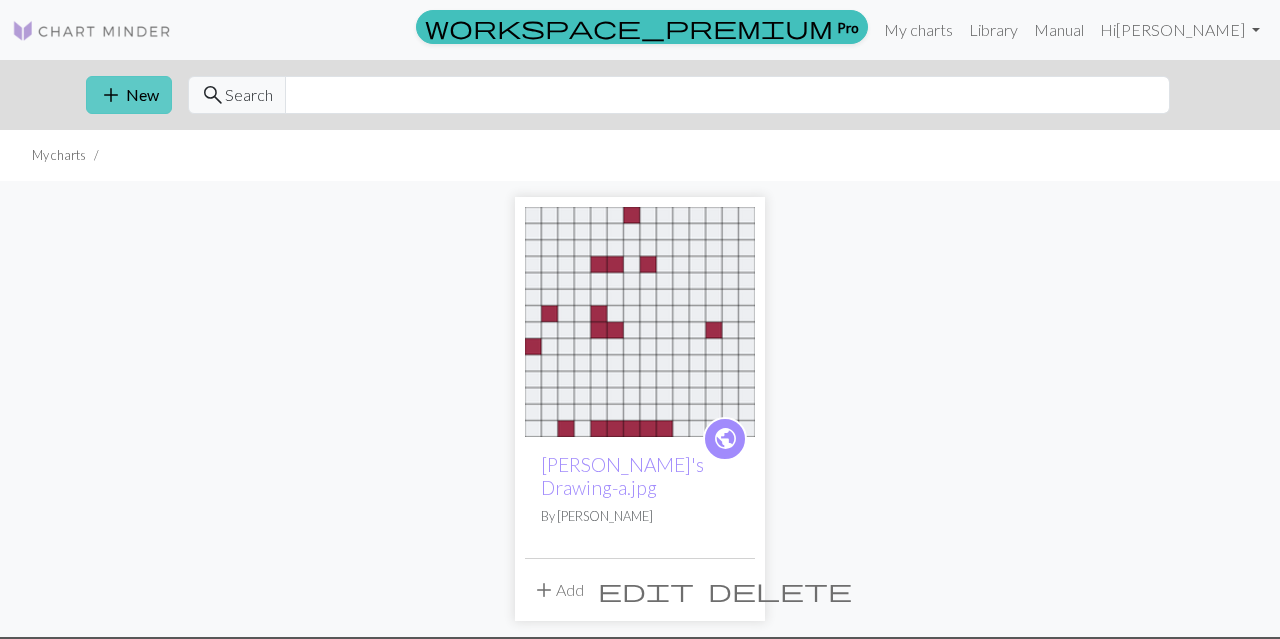 click on "add" at bounding box center (111, 95) 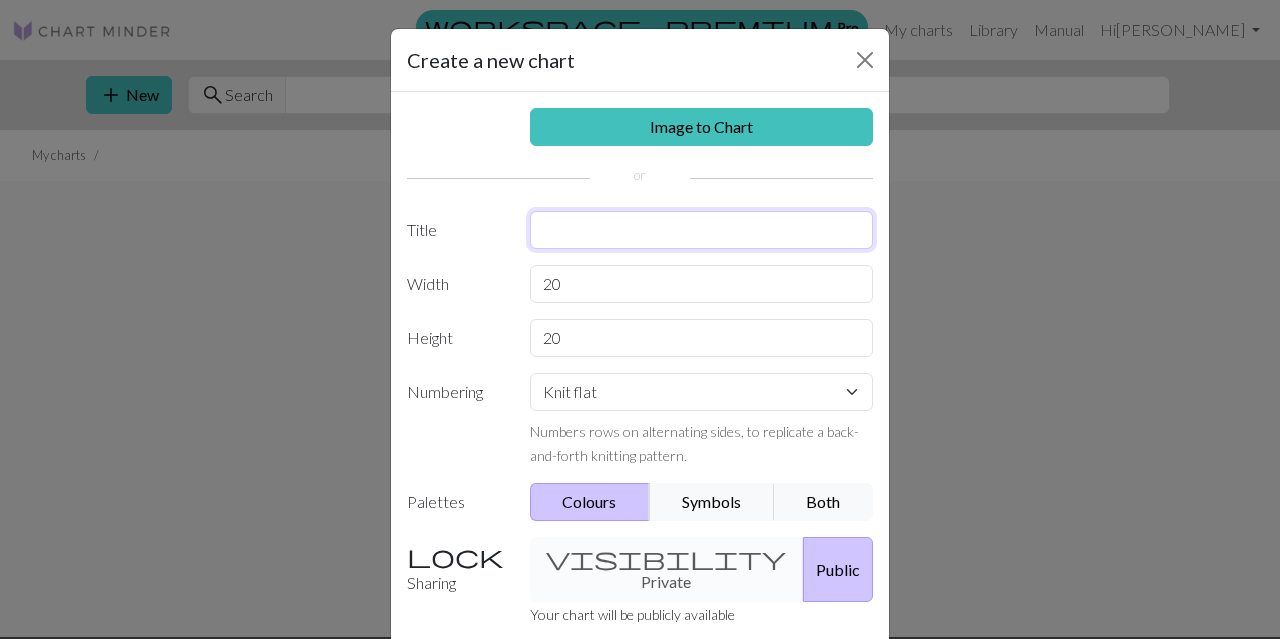 click at bounding box center [702, 230] 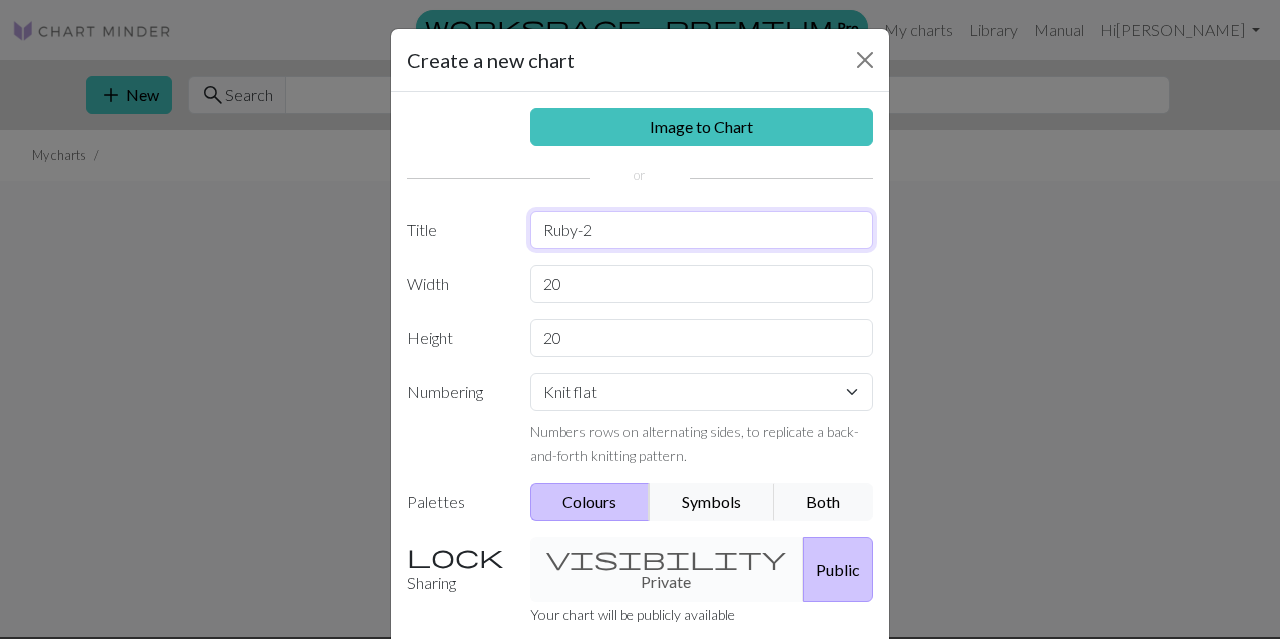 type on "Ruby-2" 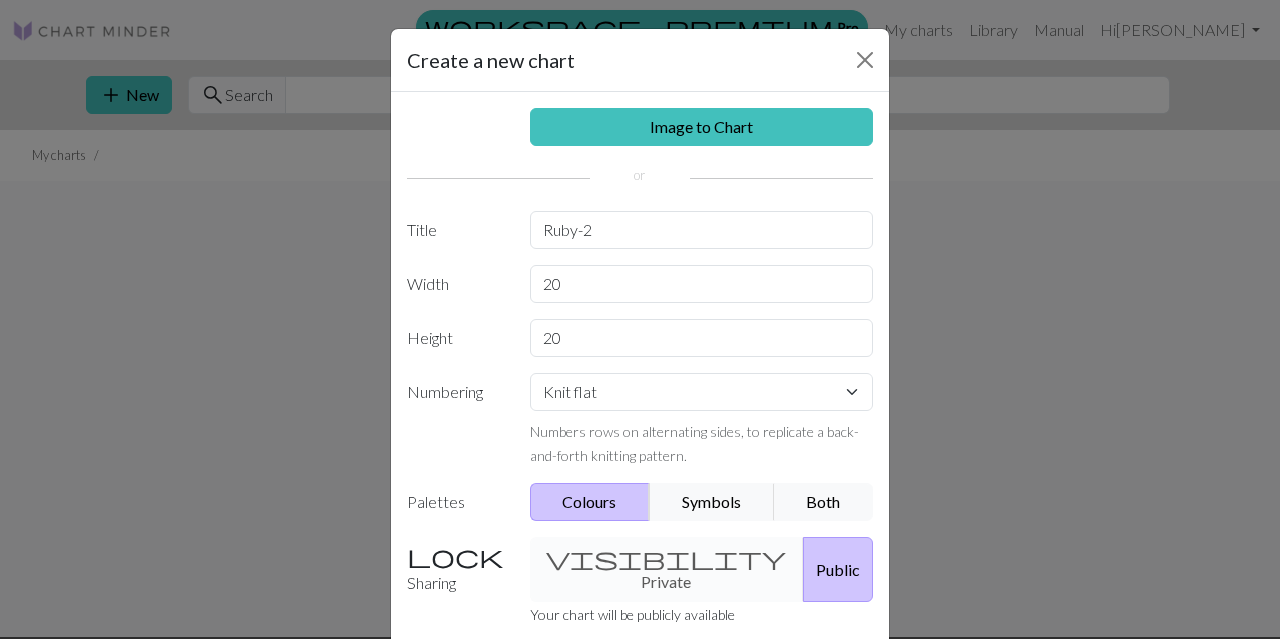 click on "Colours" at bounding box center [590, 502] 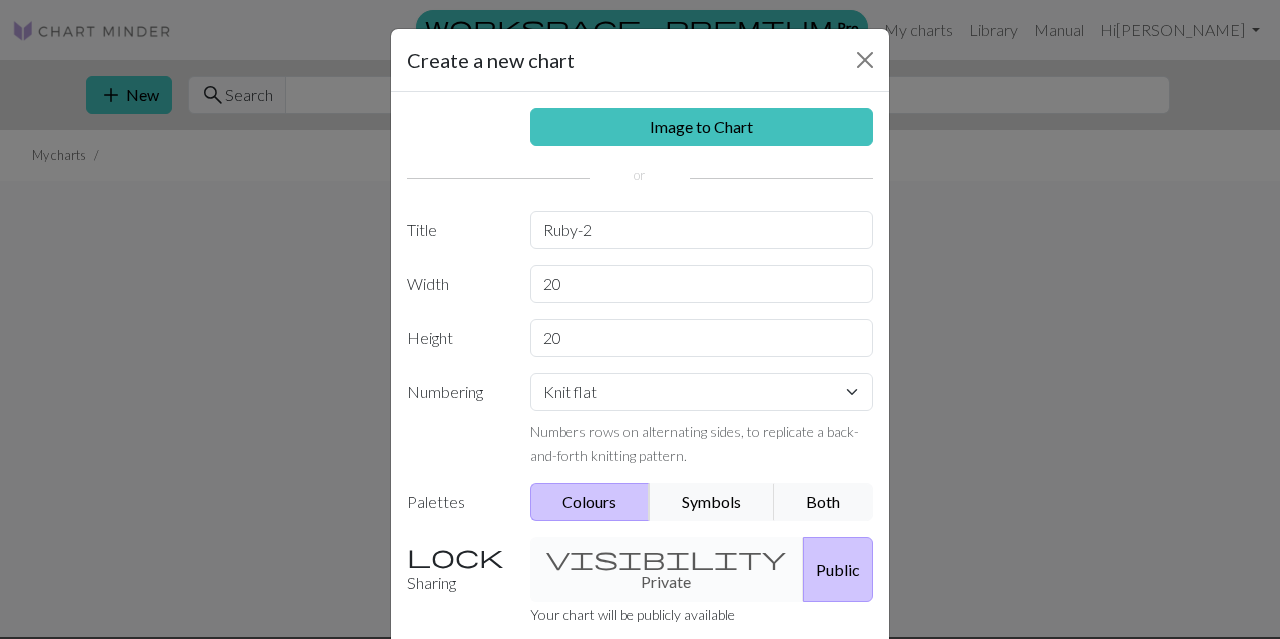 click on "visibility  Private Public" at bounding box center (702, 569) 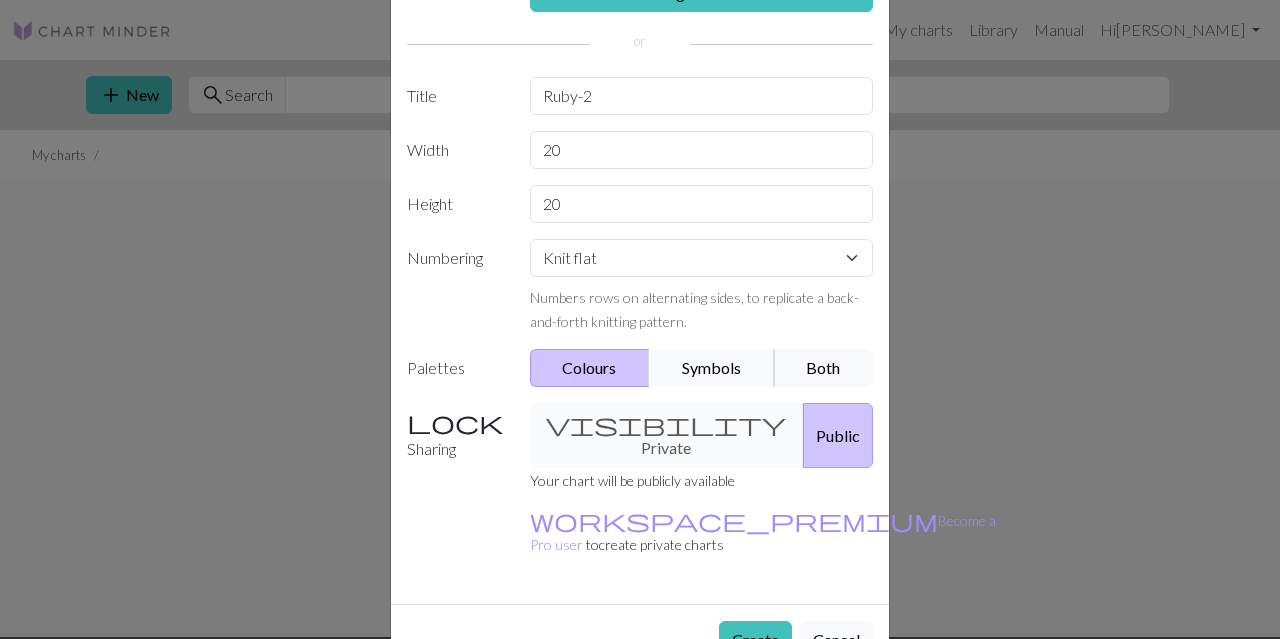 scroll, scrollTop: 146, scrollLeft: 0, axis: vertical 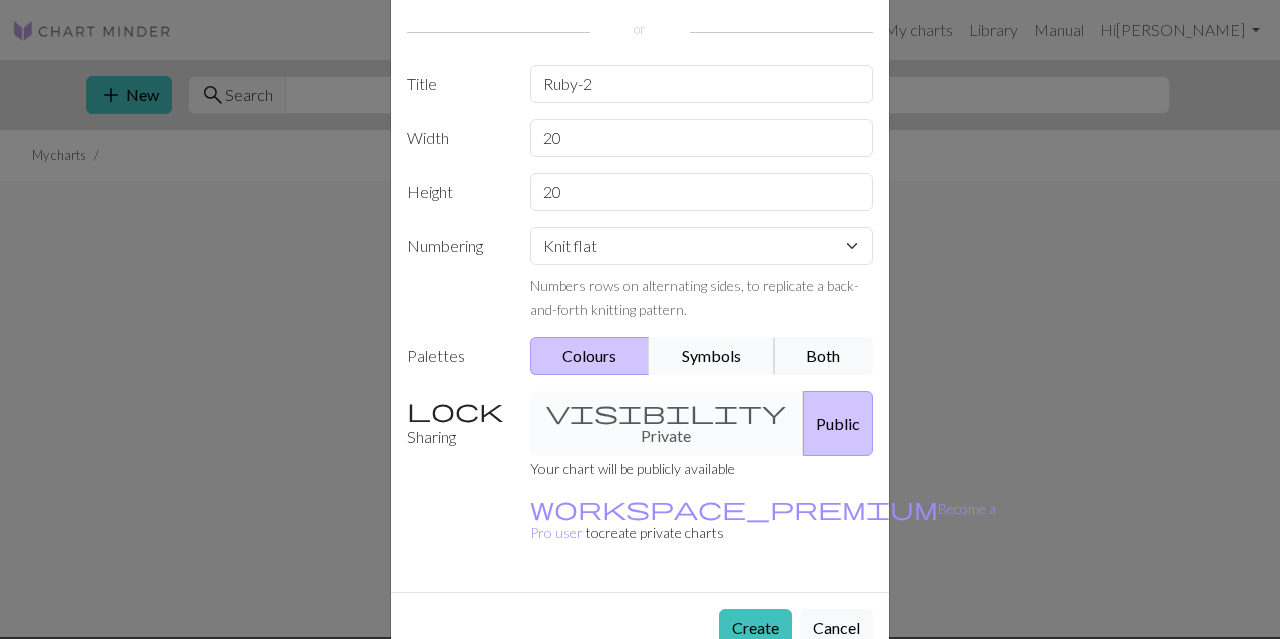 click on "Symbols" at bounding box center (712, 356) 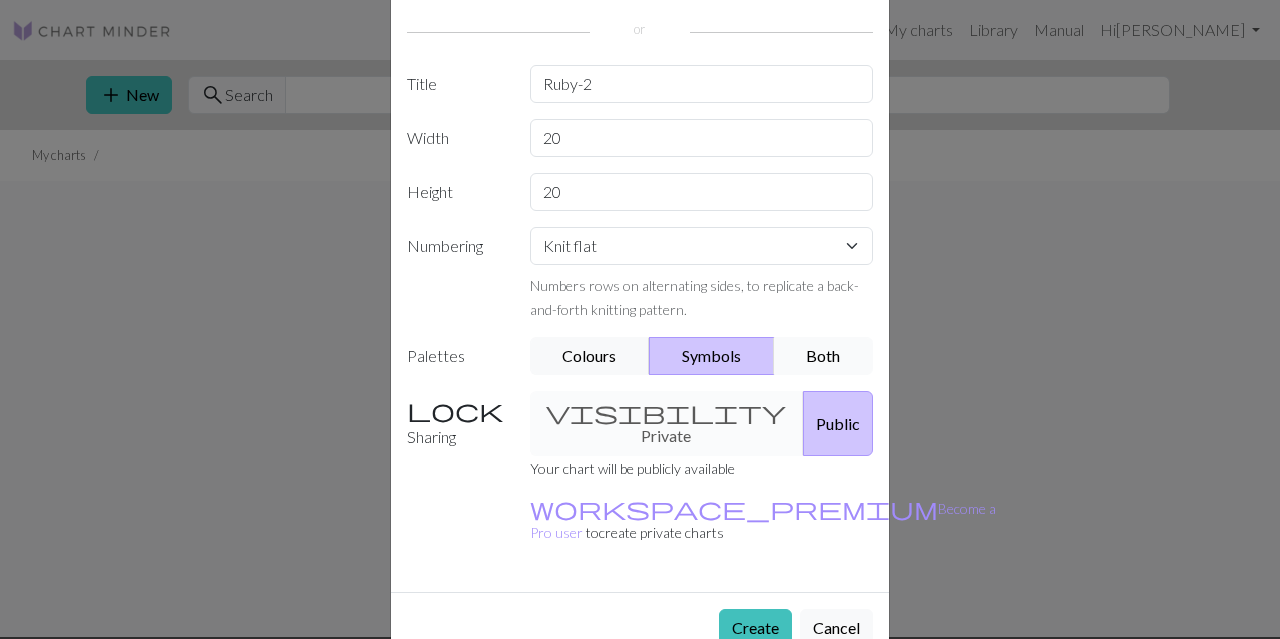 click on "Both" at bounding box center [824, 356] 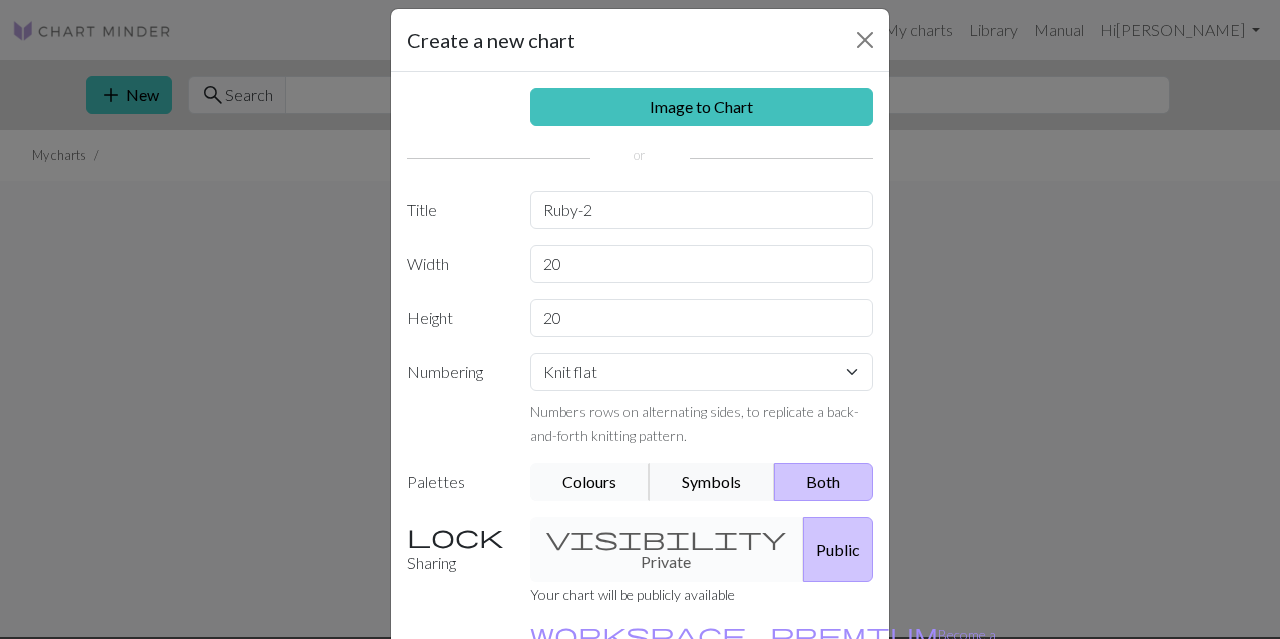 scroll, scrollTop: 0, scrollLeft: 0, axis: both 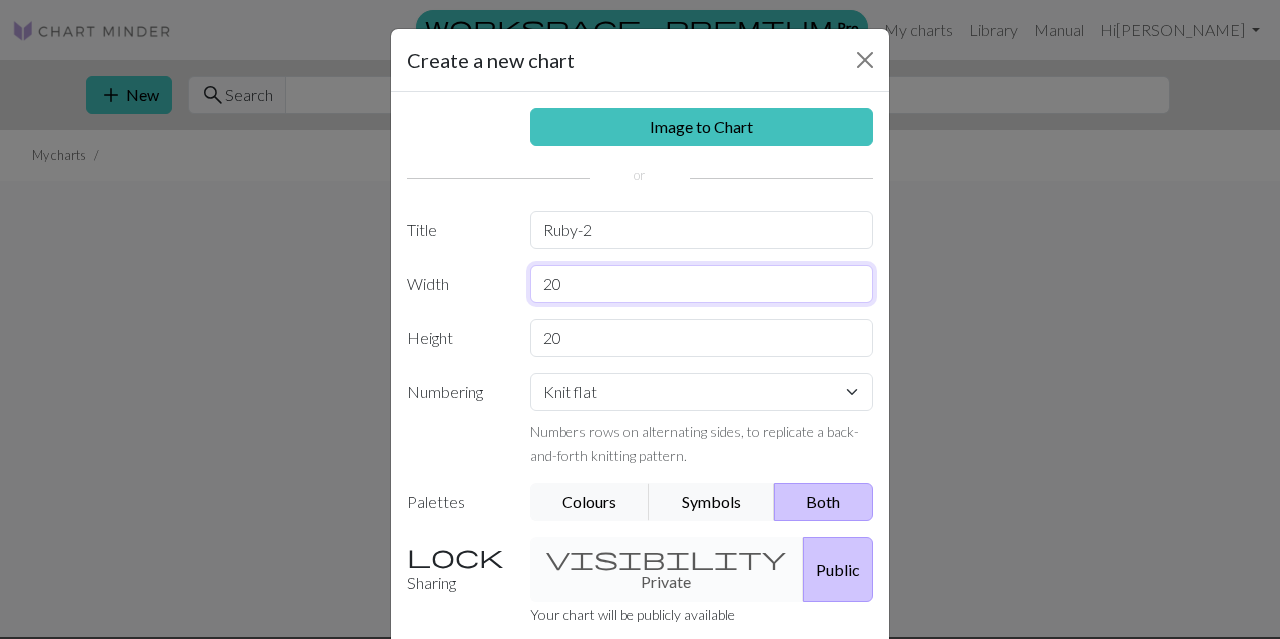 click on "20" at bounding box center [702, 284] 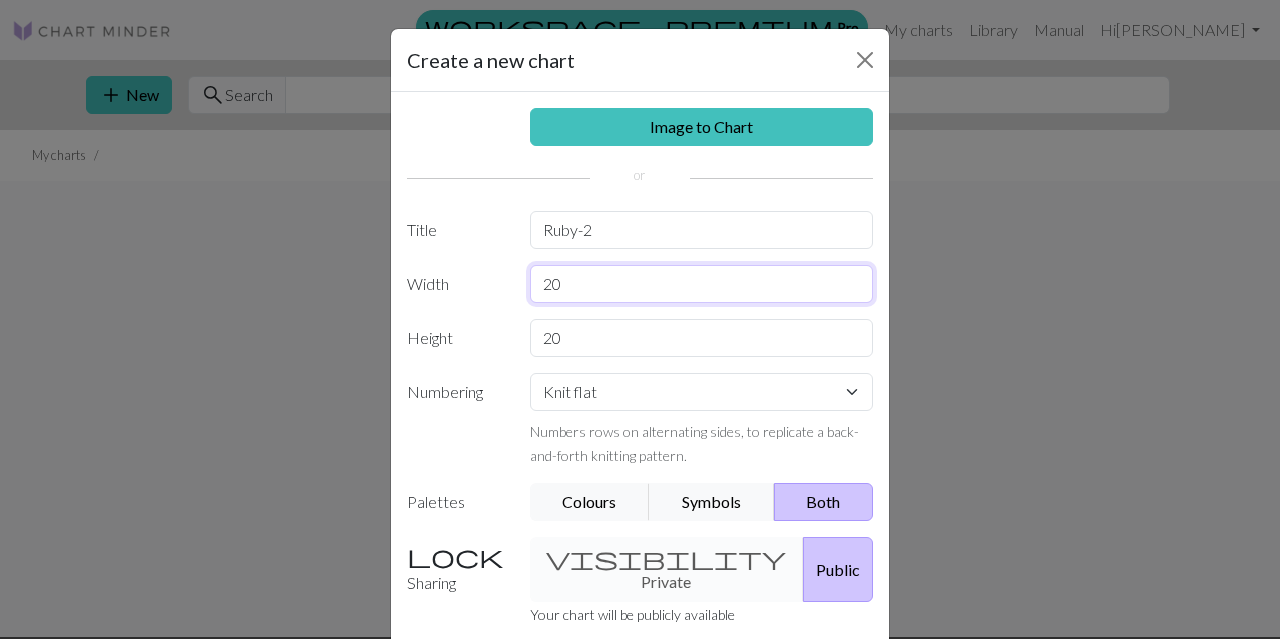 scroll, scrollTop: 146, scrollLeft: 0, axis: vertical 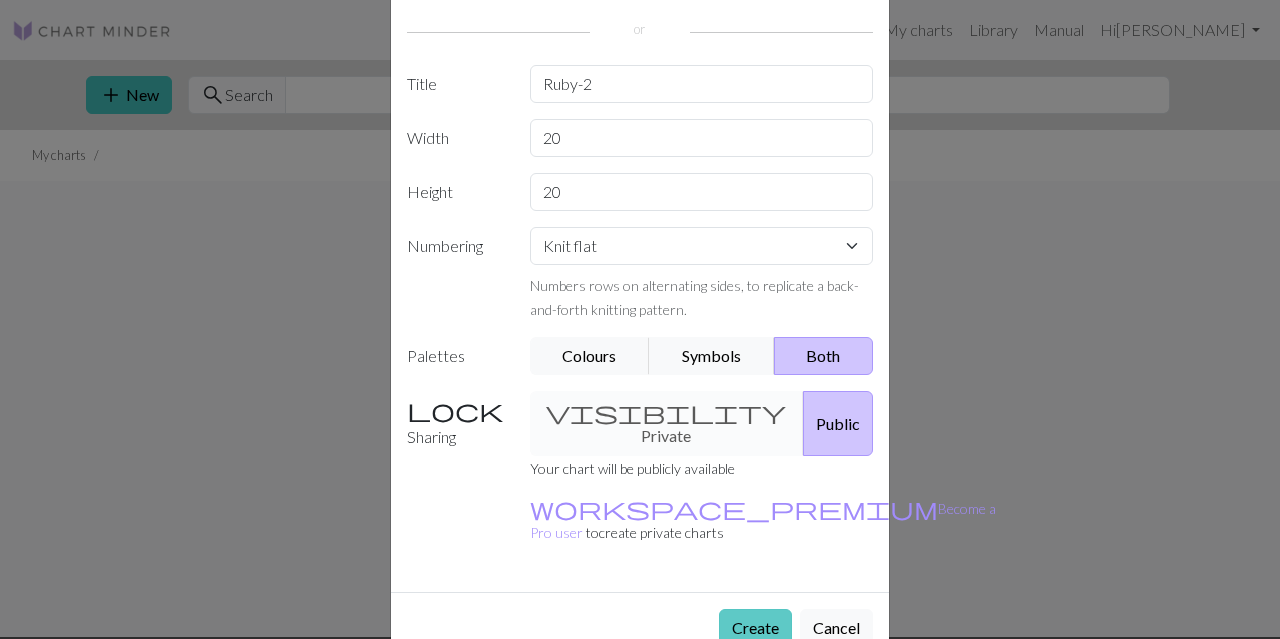 click on "Create" at bounding box center [755, 628] 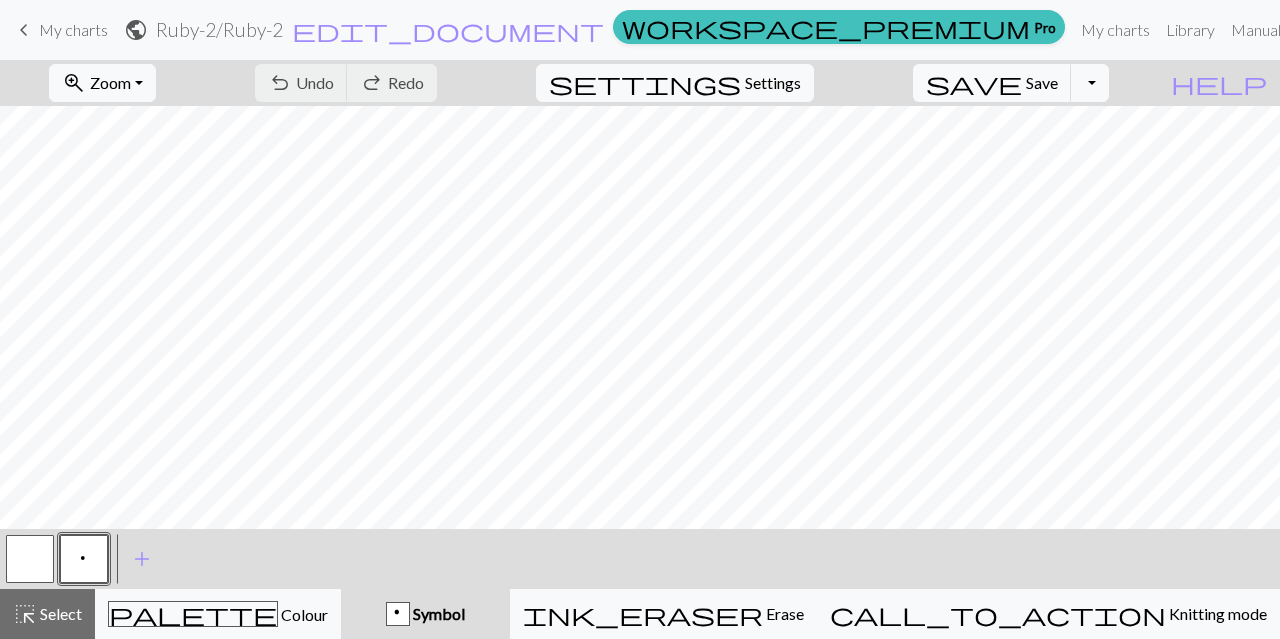 scroll, scrollTop: 0, scrollLeft: 0, axis: both 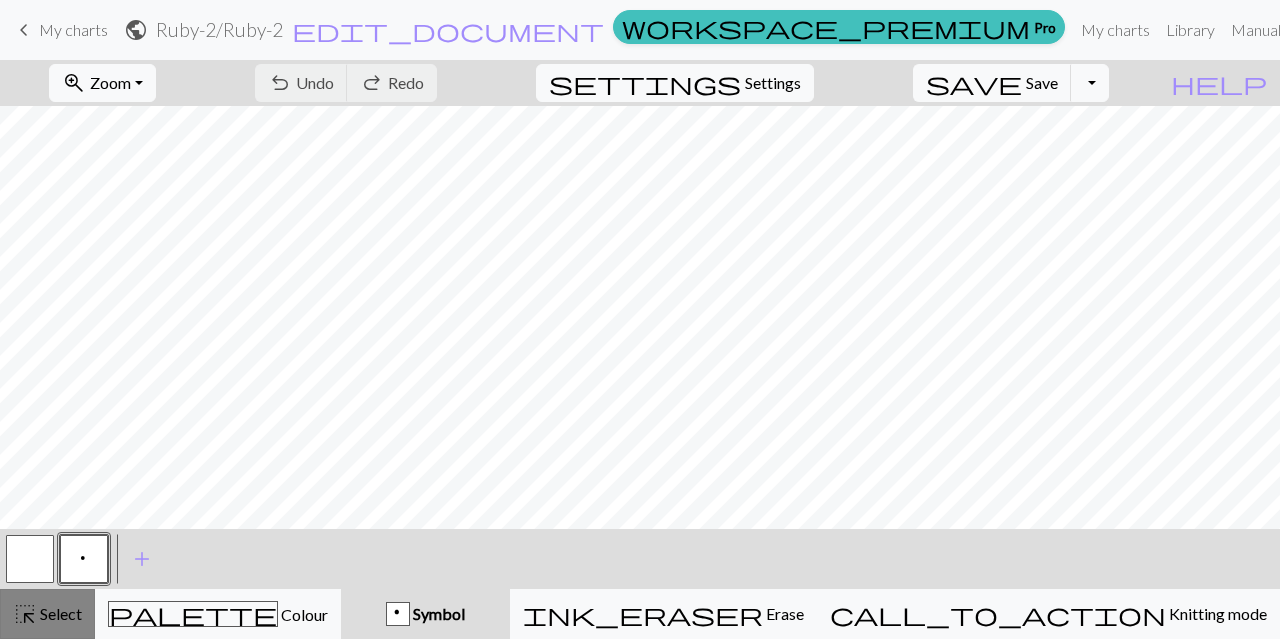 click on "Select" at bounding box center (59, 613) 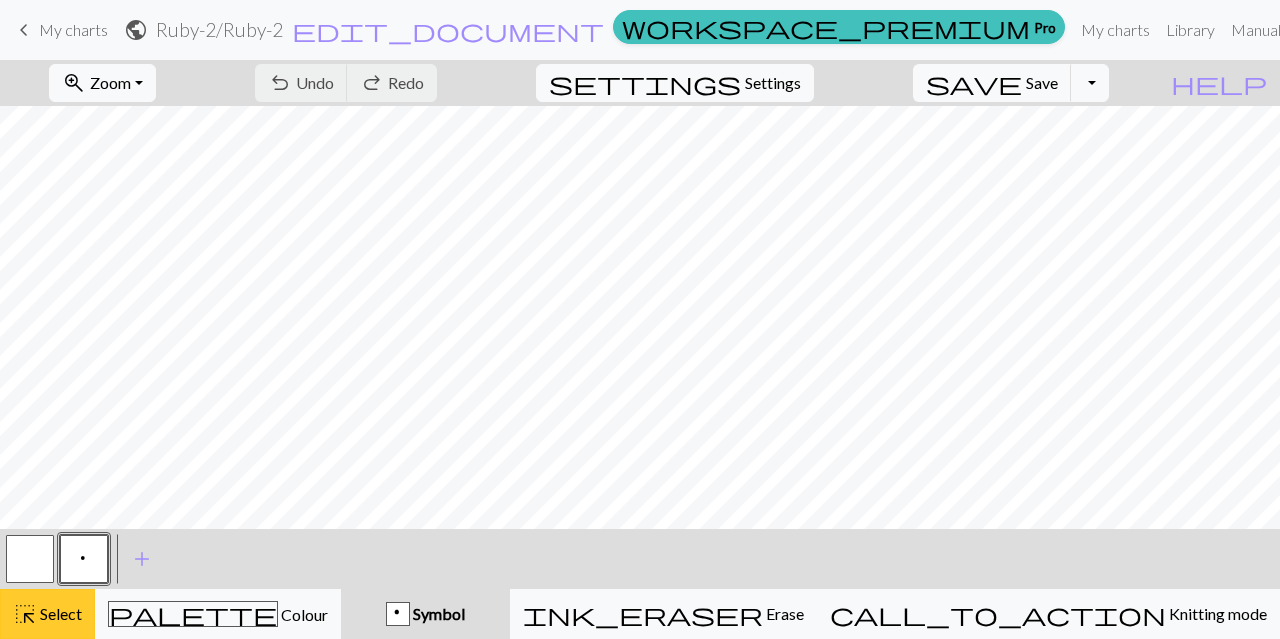 click on "highlight_alt" at bounding box center [25, 614] 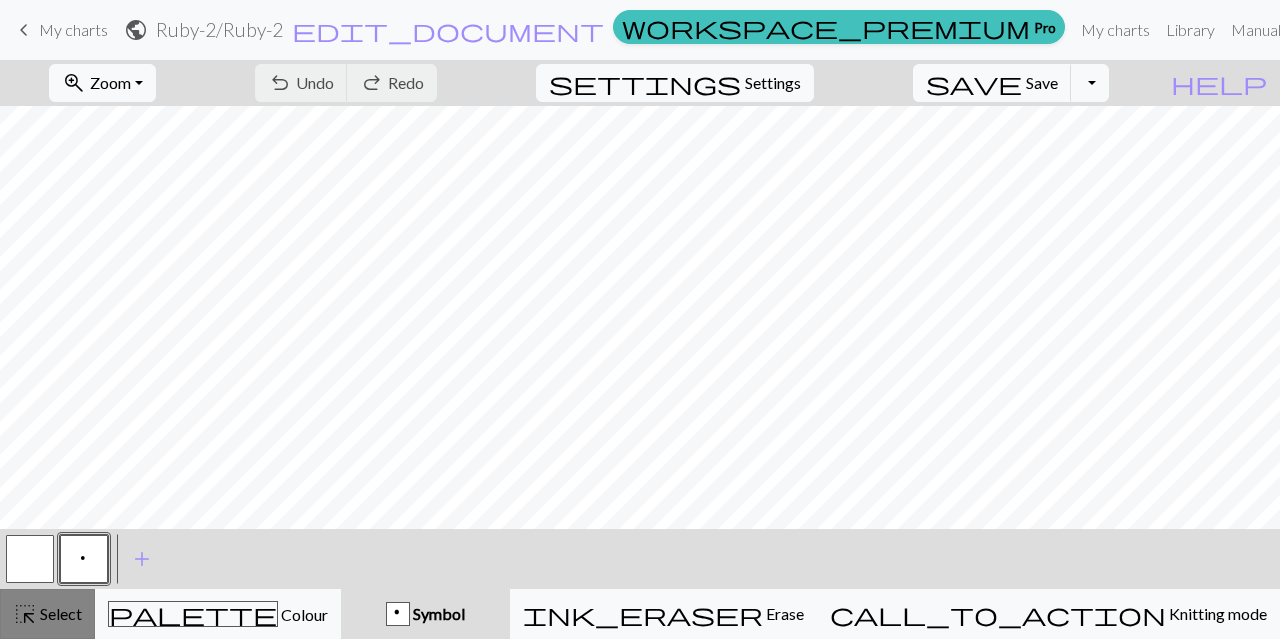 click on "Select" at bounding box center [59, 613] 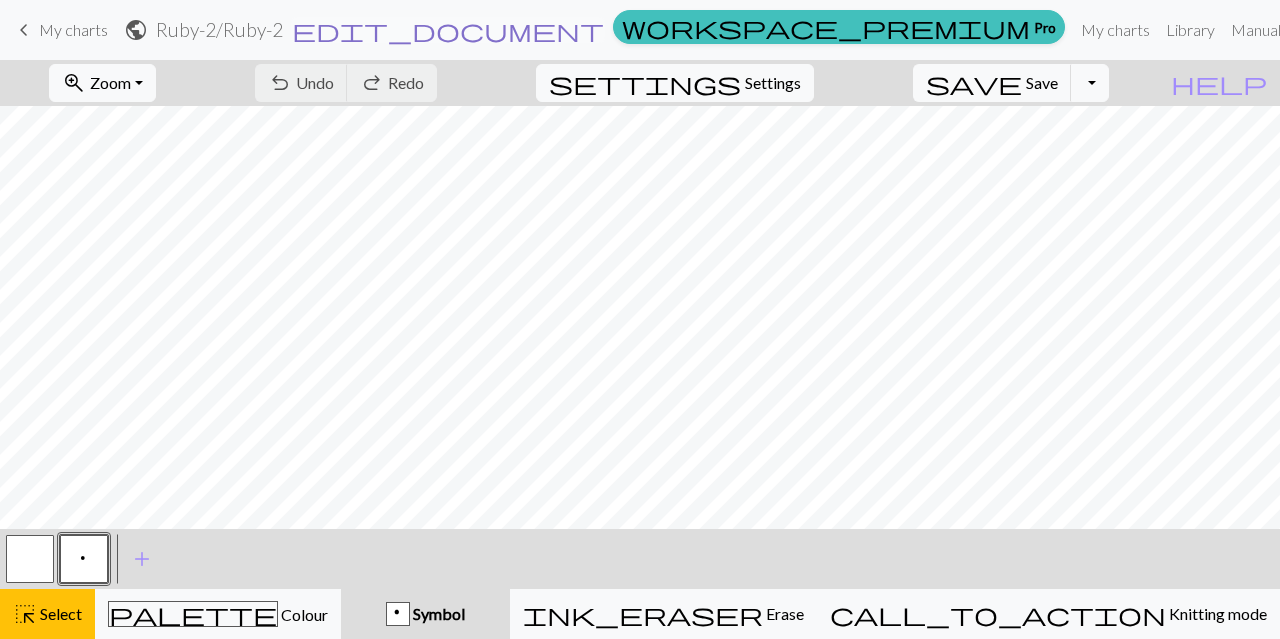 click on "edit_document" at bounding box center [448, 30] 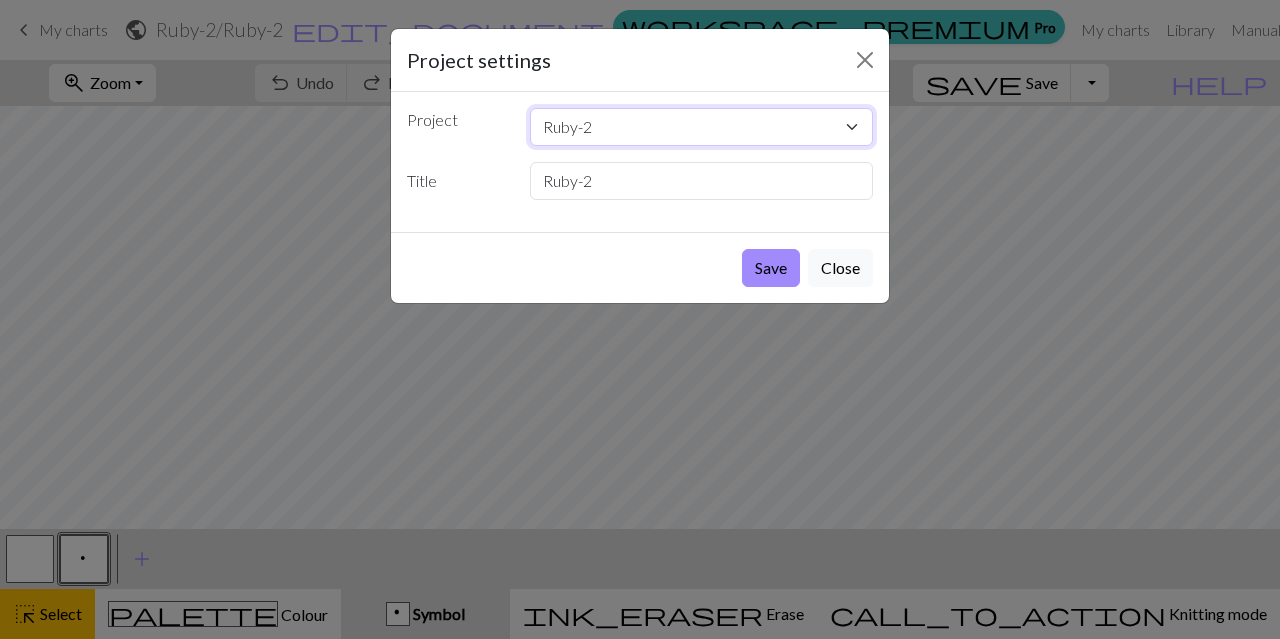 click on "Ruby-2 [PERSON_NAME]'s Drawing-a.jpg" at bounding box center (702, 127) 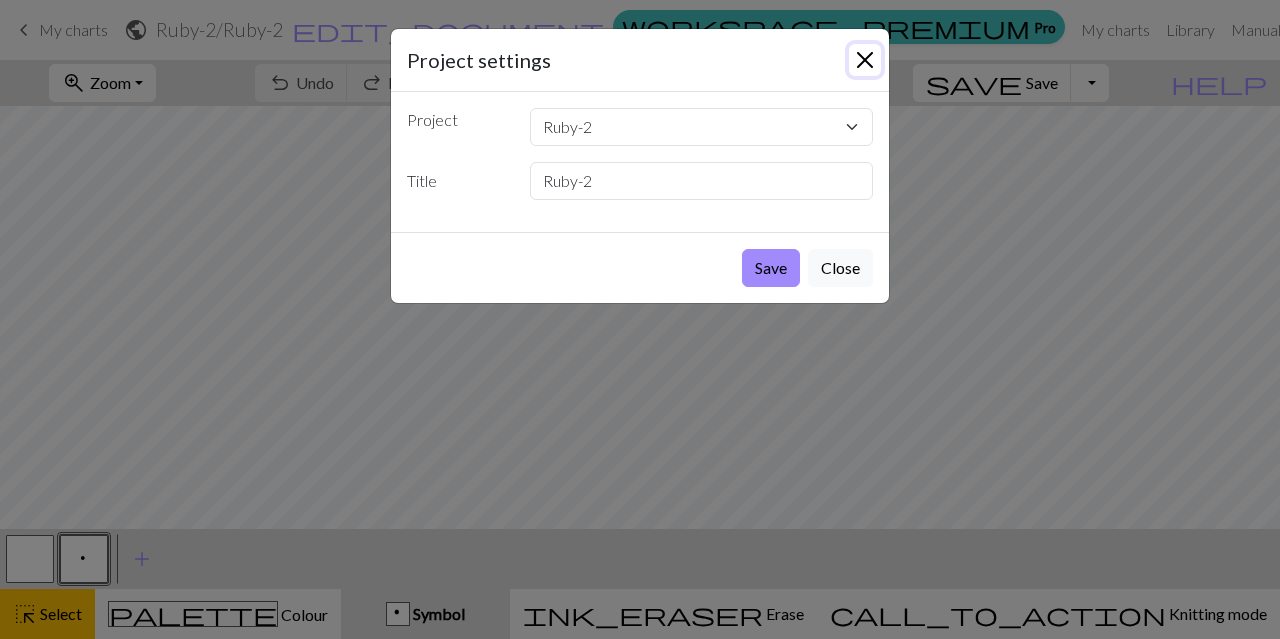 click at bounding box center (865, 60) 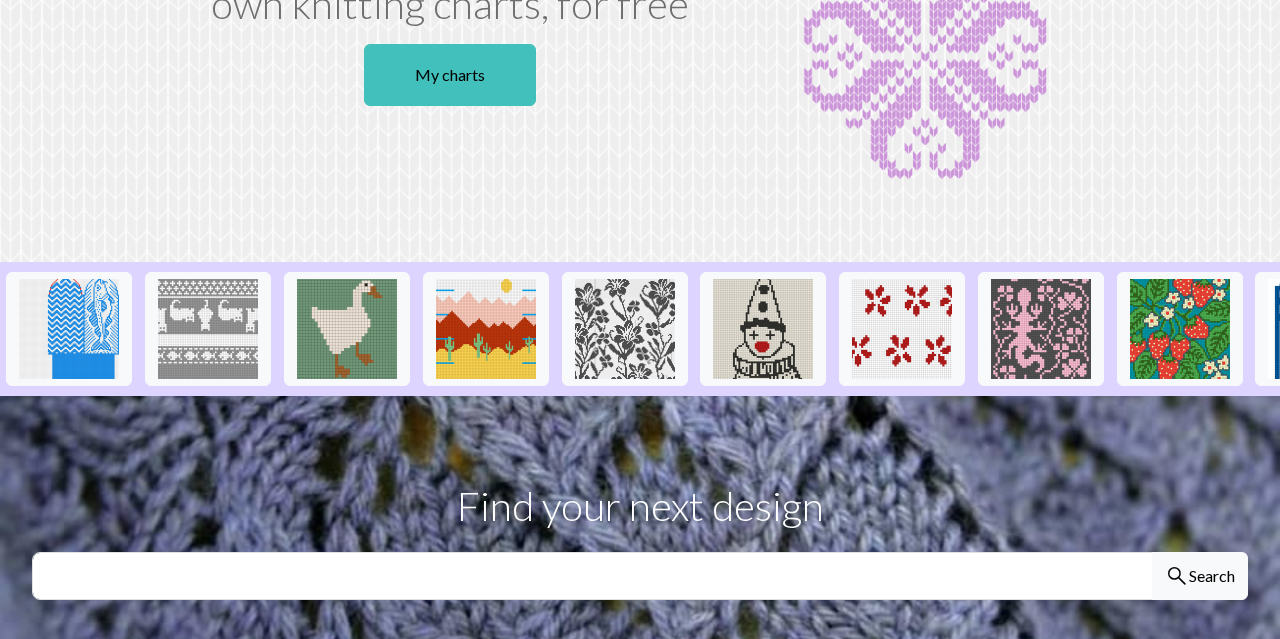 scroll, scrollTop: 0, scrollLeft: 0, axis: both 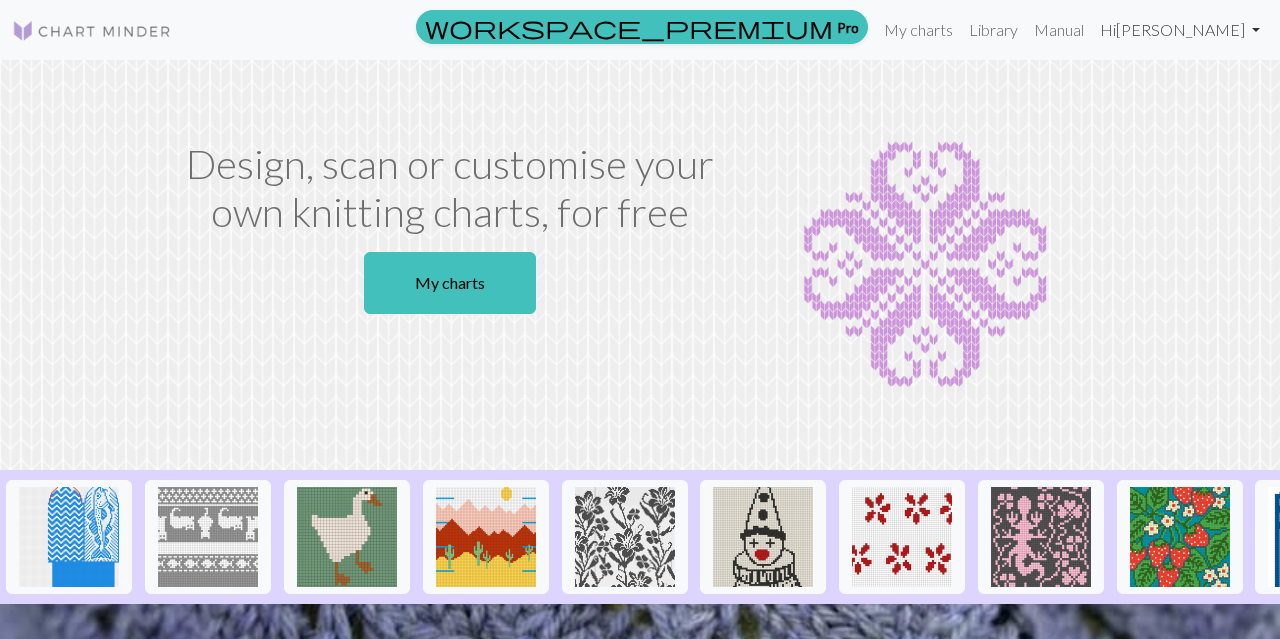 click on "Hi  [PERSON_NAME]" at bounding box center [1180, 30] 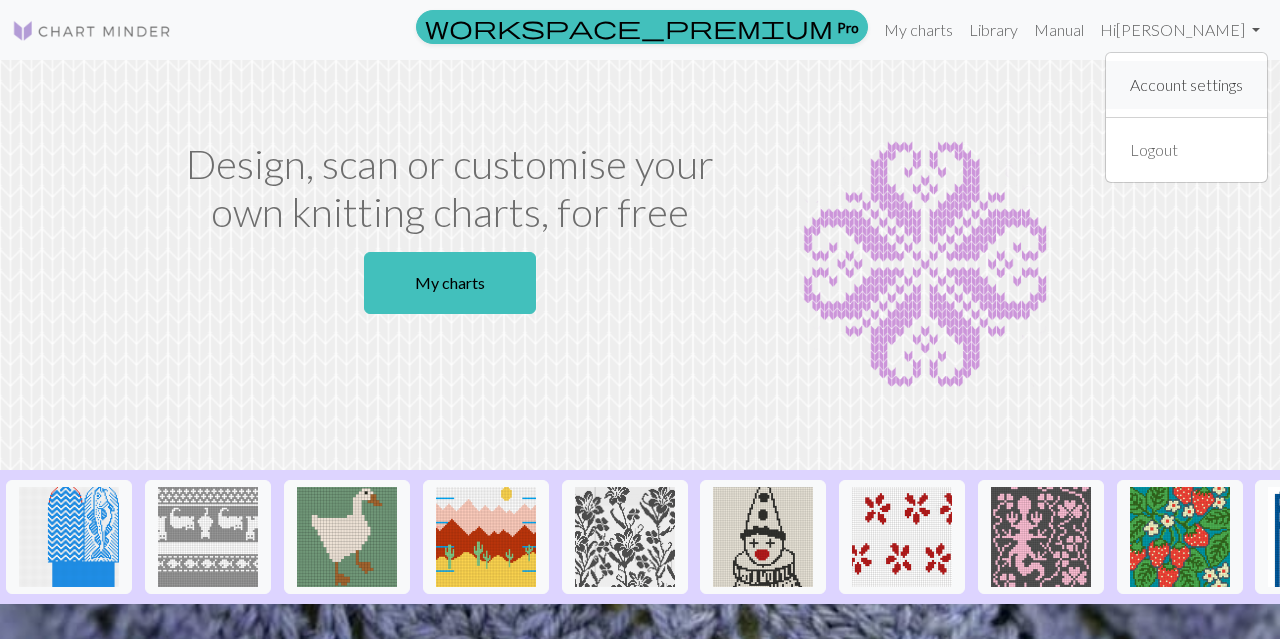 click on "Account settings" at bounding box center (1186, 85) 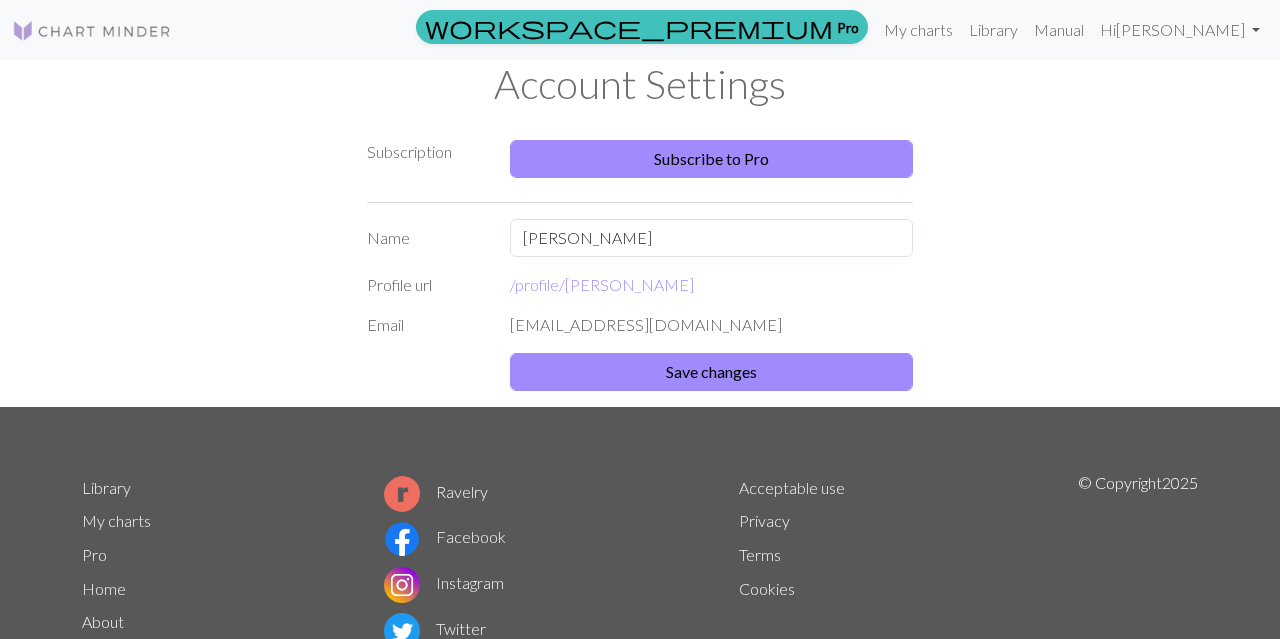 click at bounding box center [92, 31] 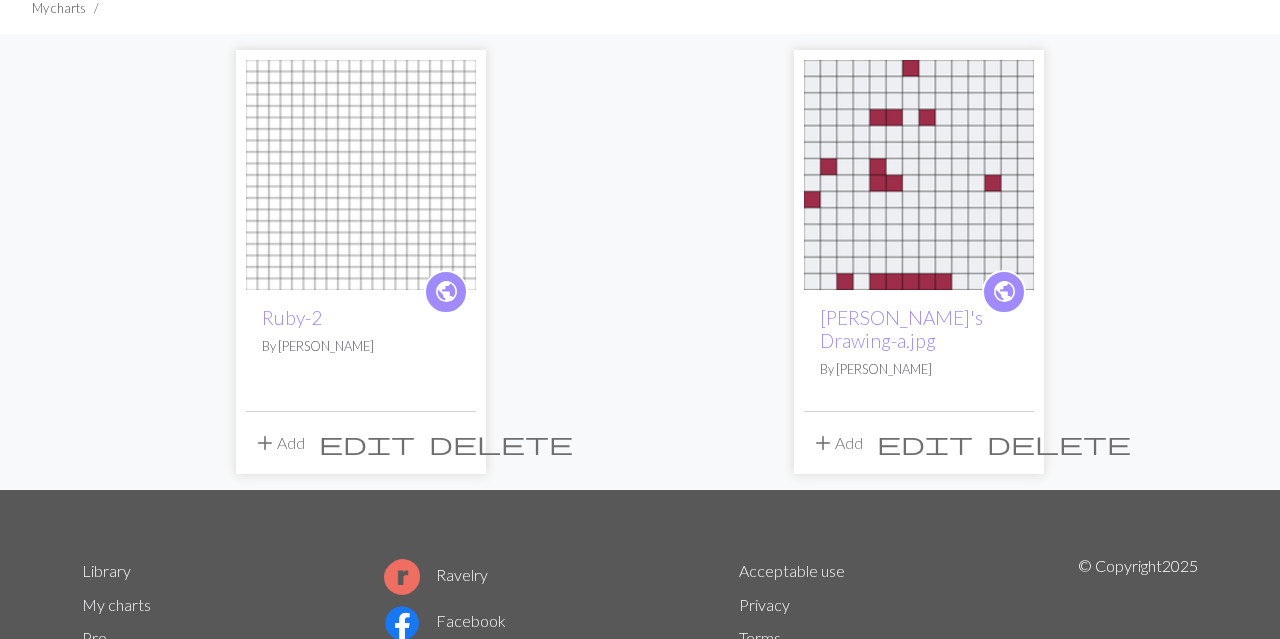 scroll, scrollTop: 208, scrollLeft: 0, axis: vertical 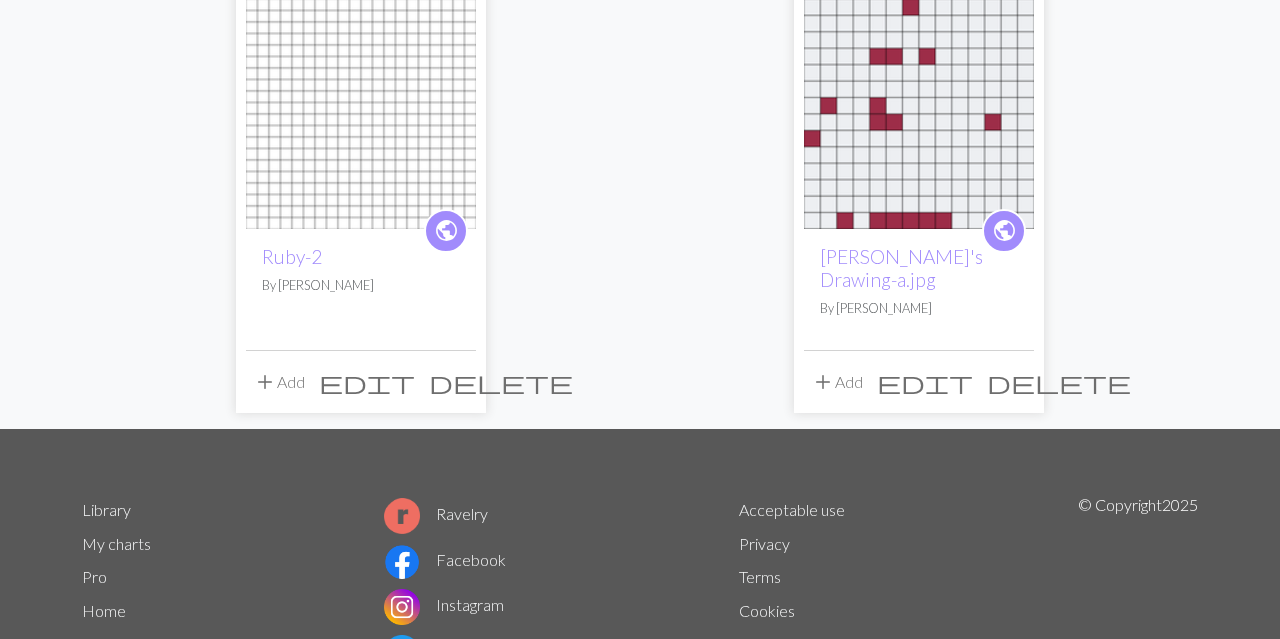 click on "add  Add" at bounding box center [279, 382] 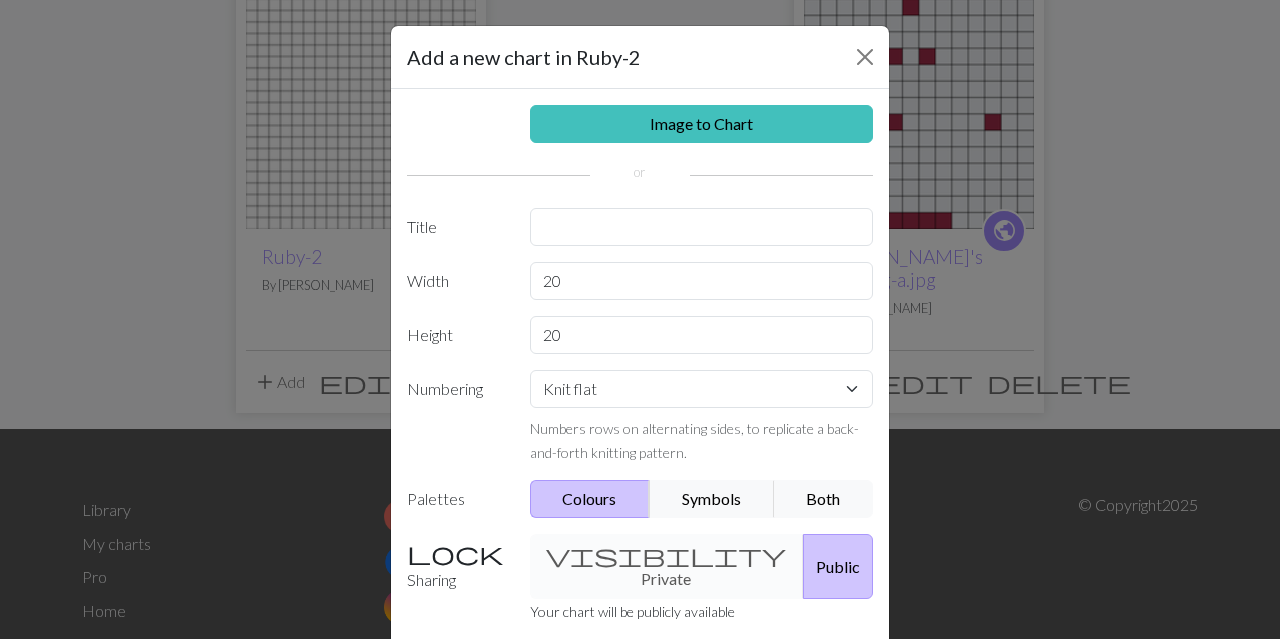 scroll, scrollTop: 0, scrollLeft: 0, axis: both 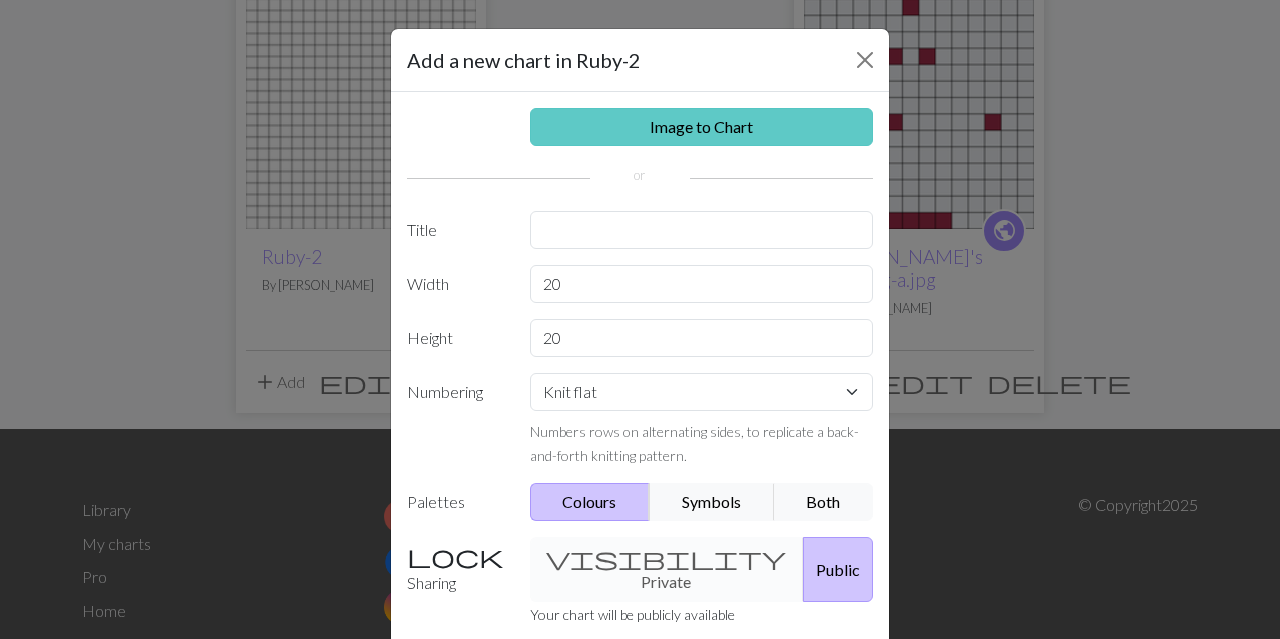 click on "Image to Chart" at bounding box center (702, 127) 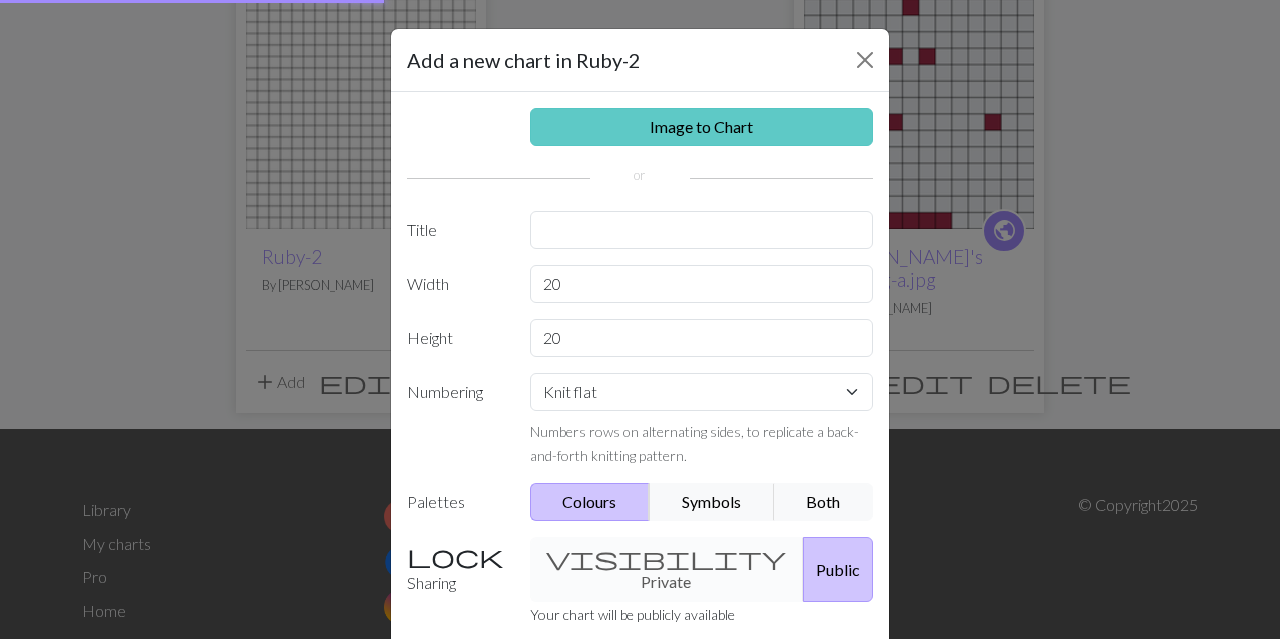 scroll, scrollTop: 0, scrollLeft: 0, axis: both 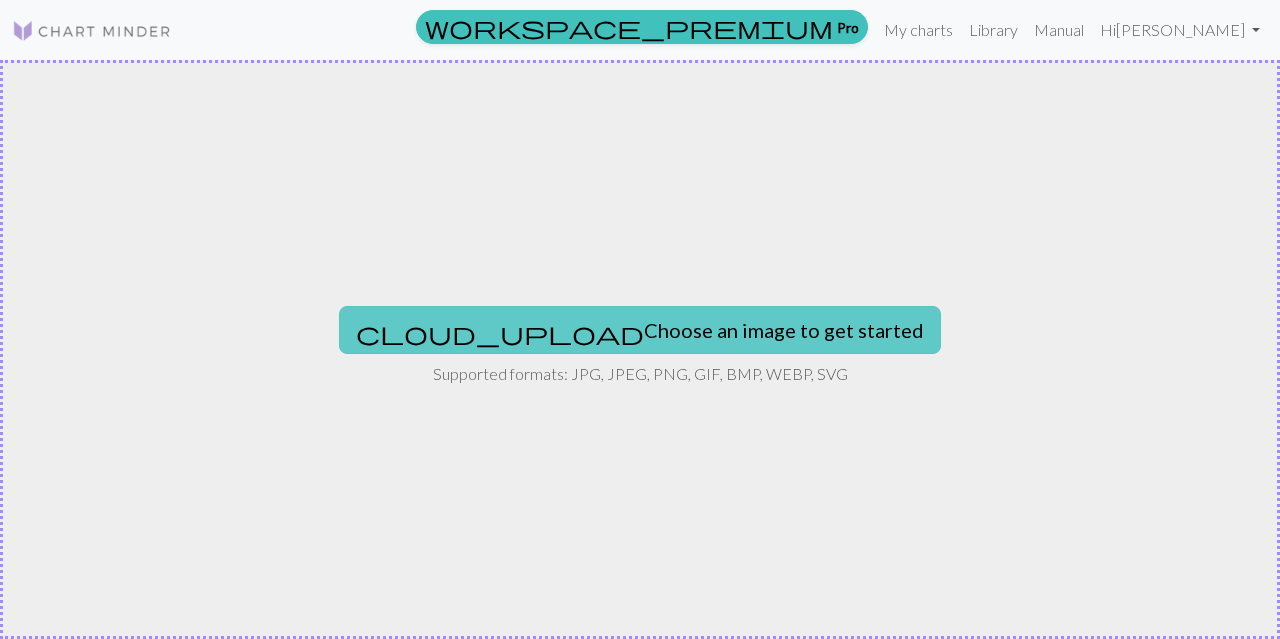 click on "cloud_upload  Choose an image to get started" at bounding box center [640, 330] 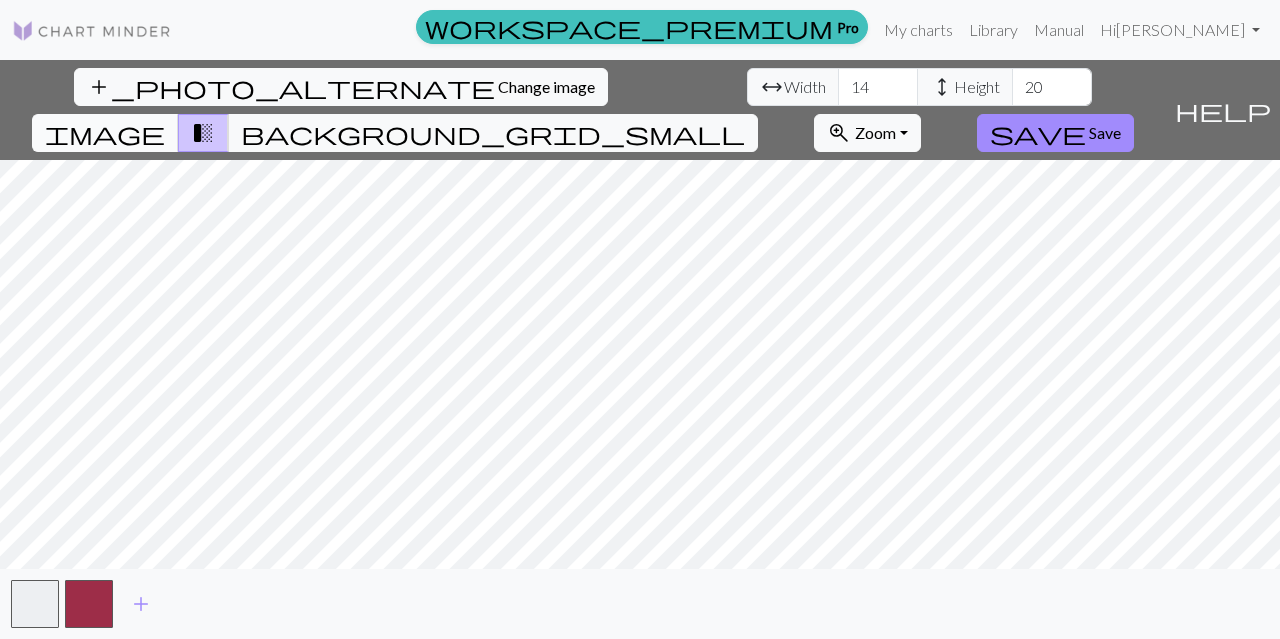 click on "image" at bounding box center [105, 133] 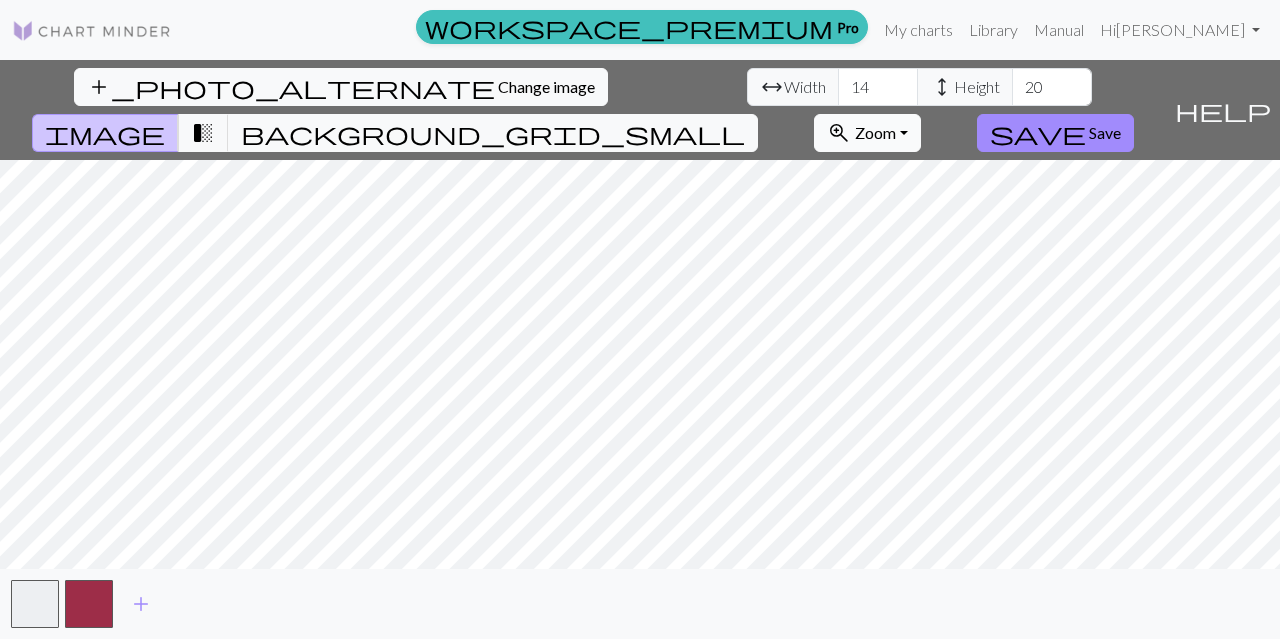click on "zoom_in Zoom Zoom" at bounding box center [867, 133] 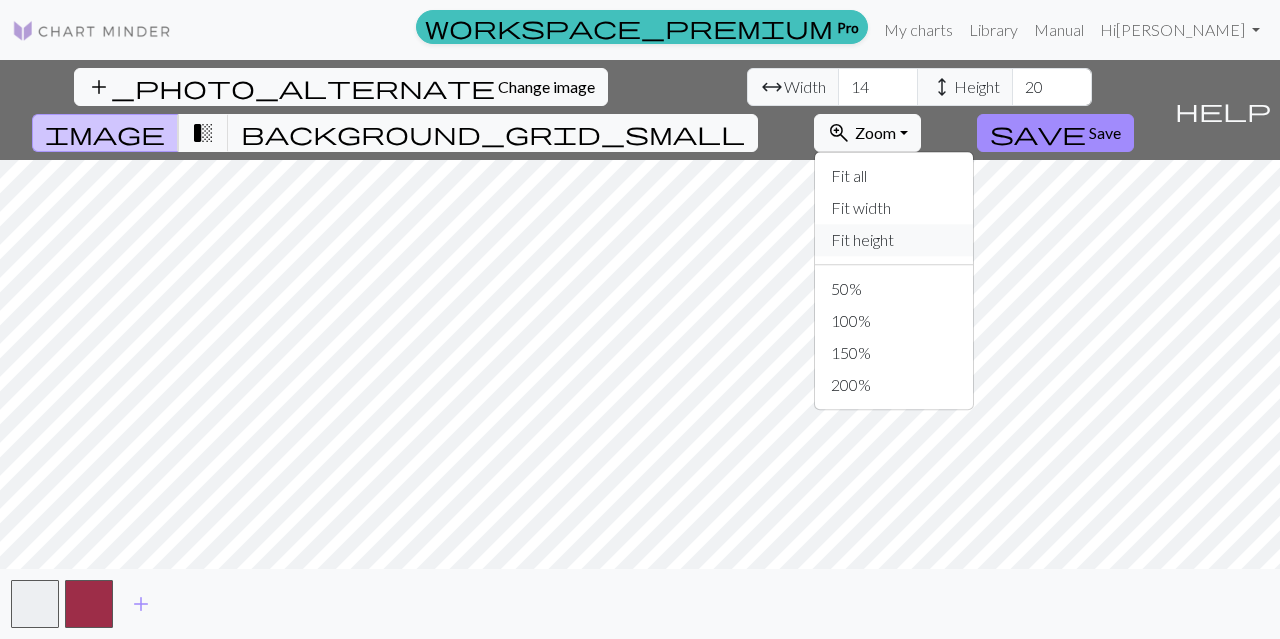 click on "Fit height" at bounding box center (894, 240) 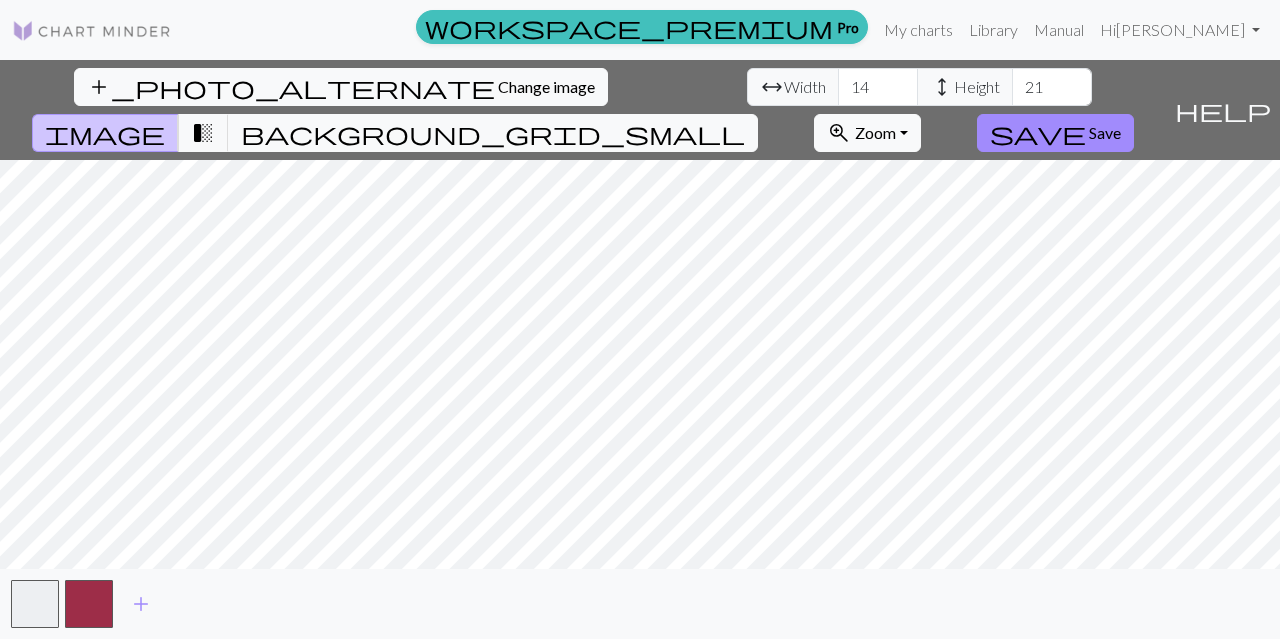 click on "21" at bounding box center [1052, 87] 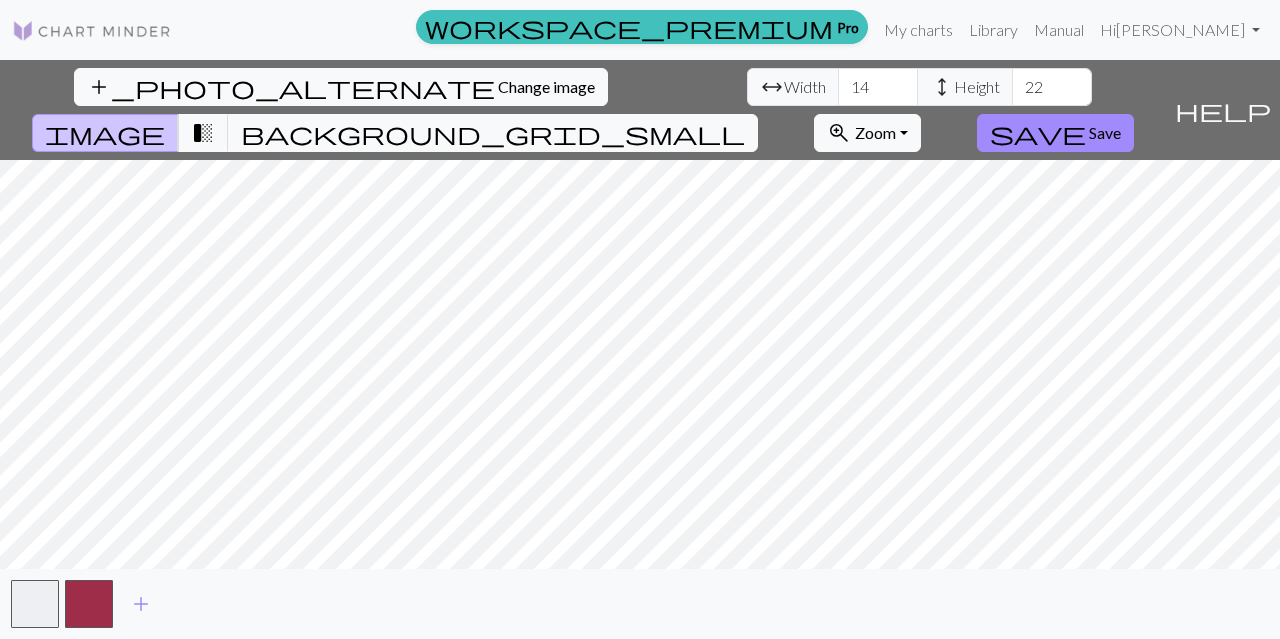 click on "22" at bounding box center [1052, 87] 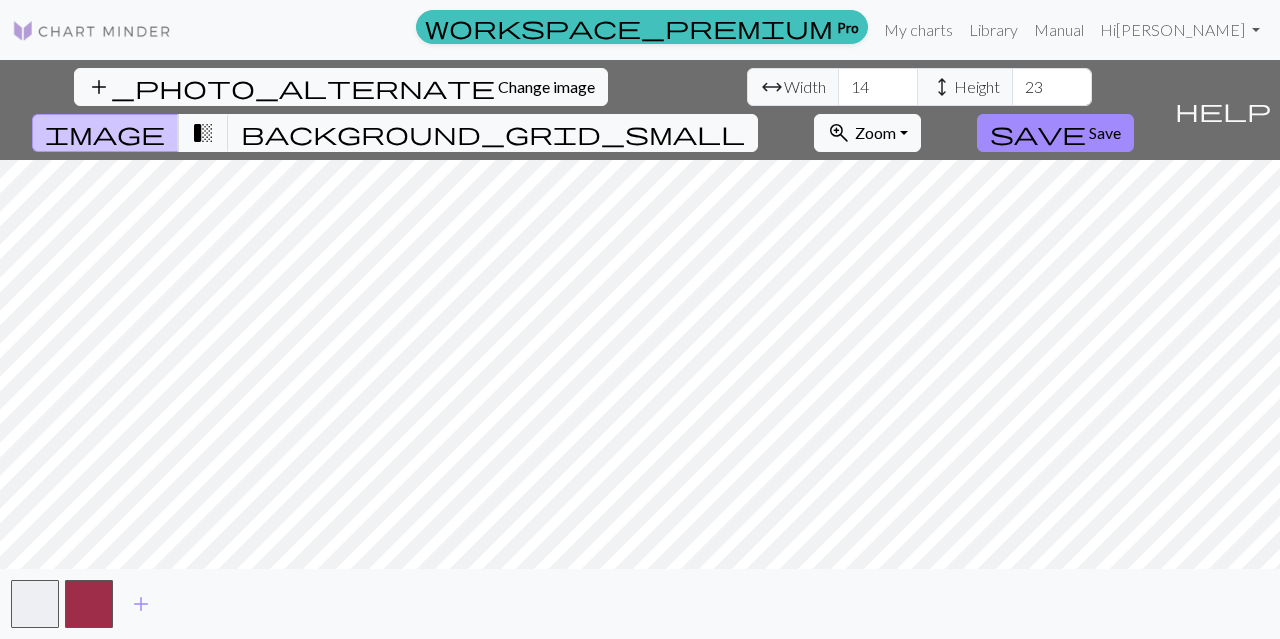 click on "23" at bounding box center [1052, 87] 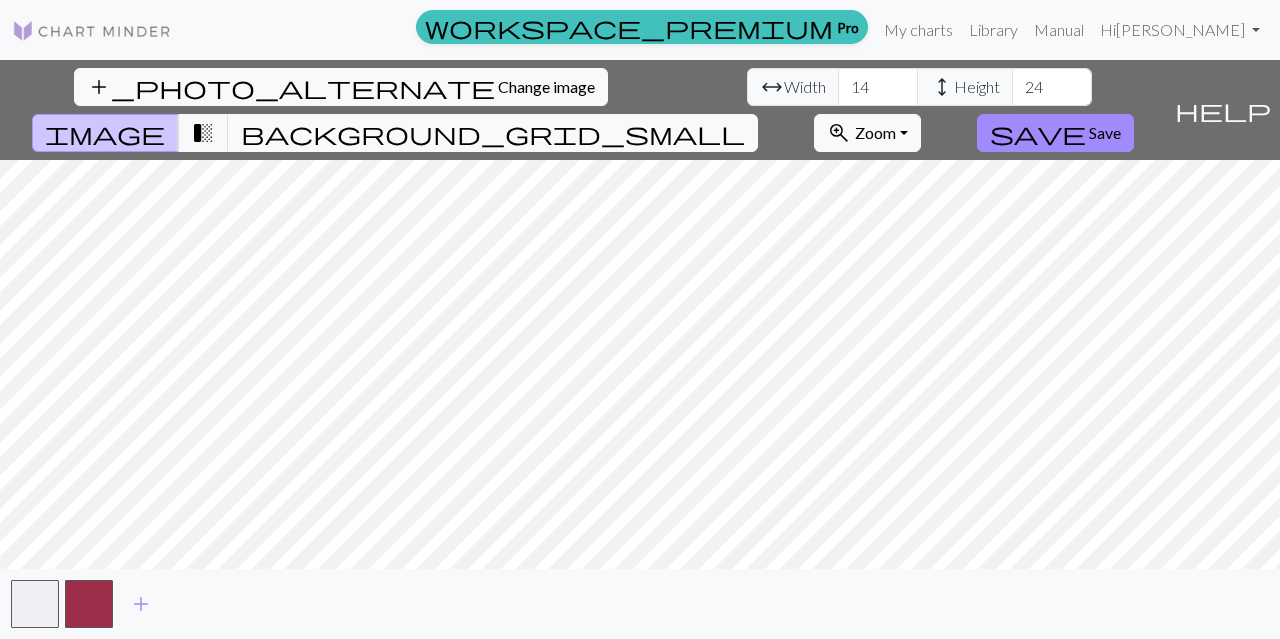 type on "24" 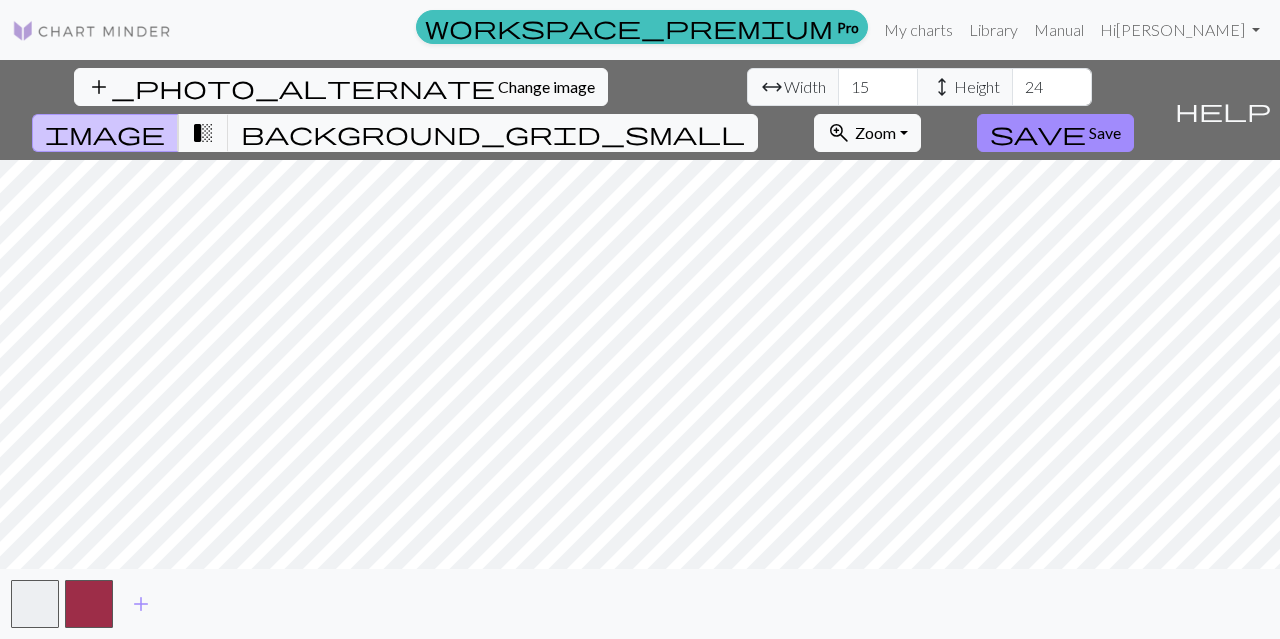 click on "15" at bounding box center [878, 87] 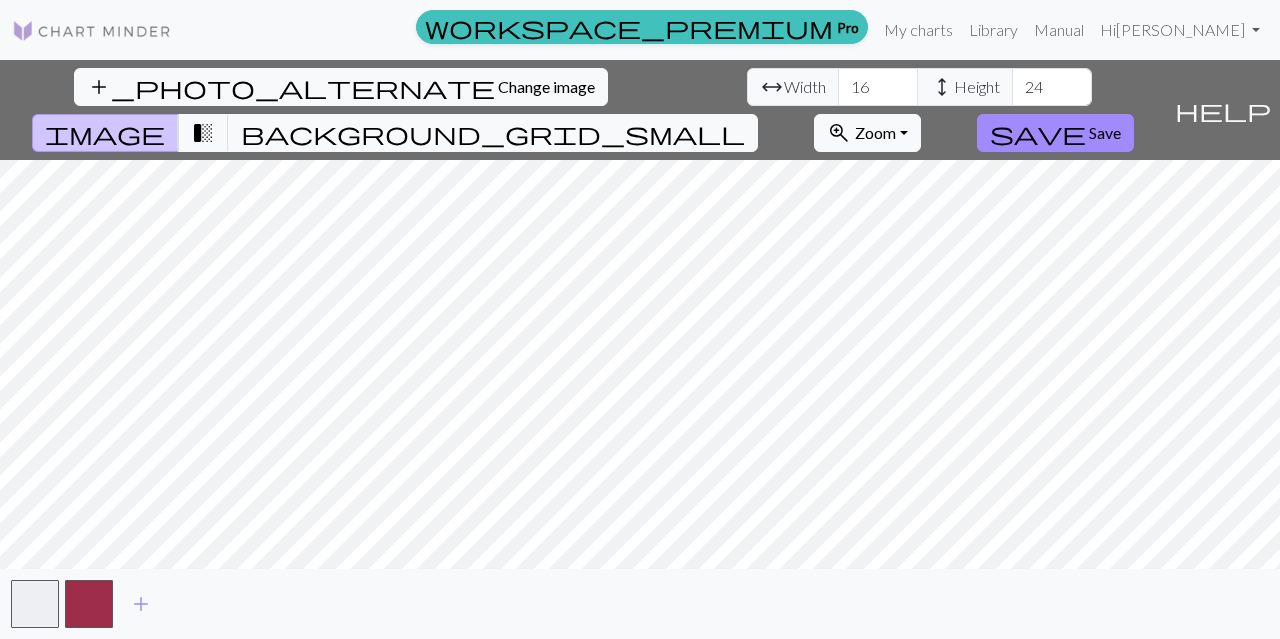 click on "16" at bounding box center (878, 87) 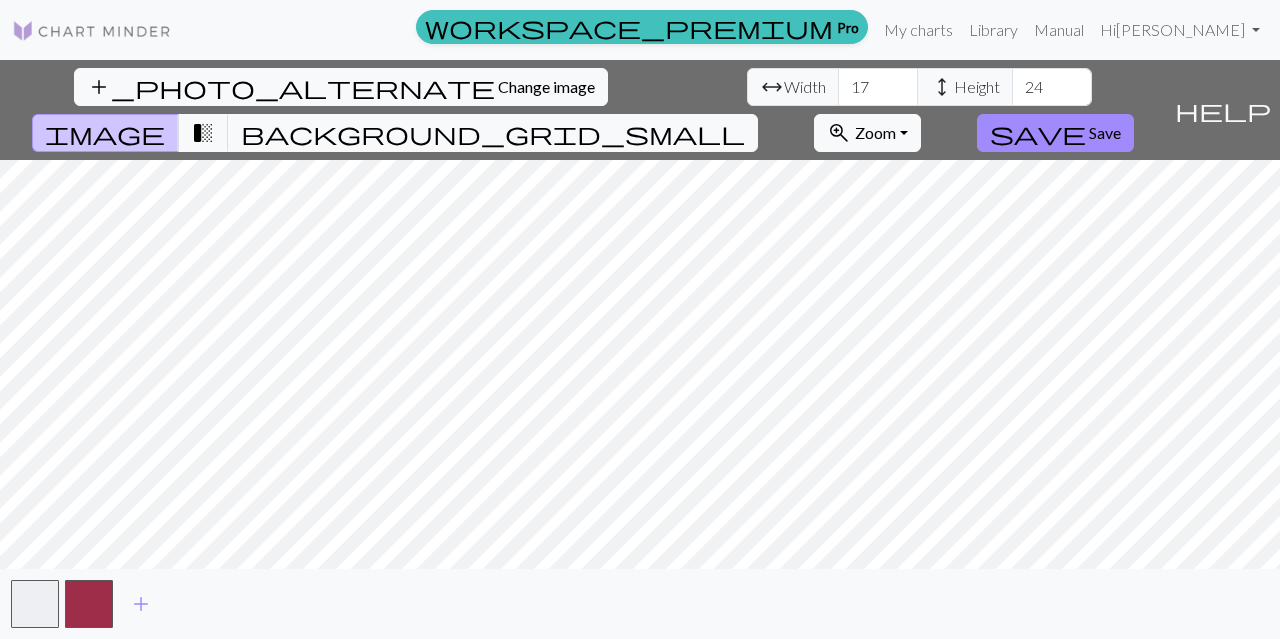 click on "17" at bounding box center (878, 87) 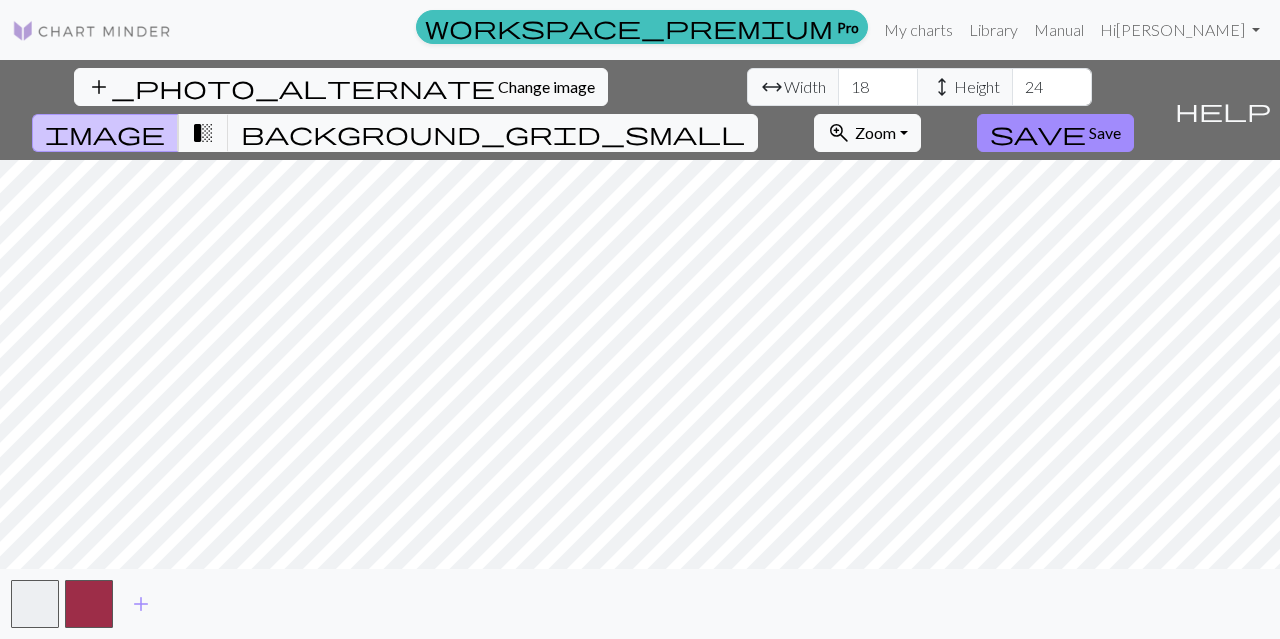 click on "18" at bounding box center [878, 87] 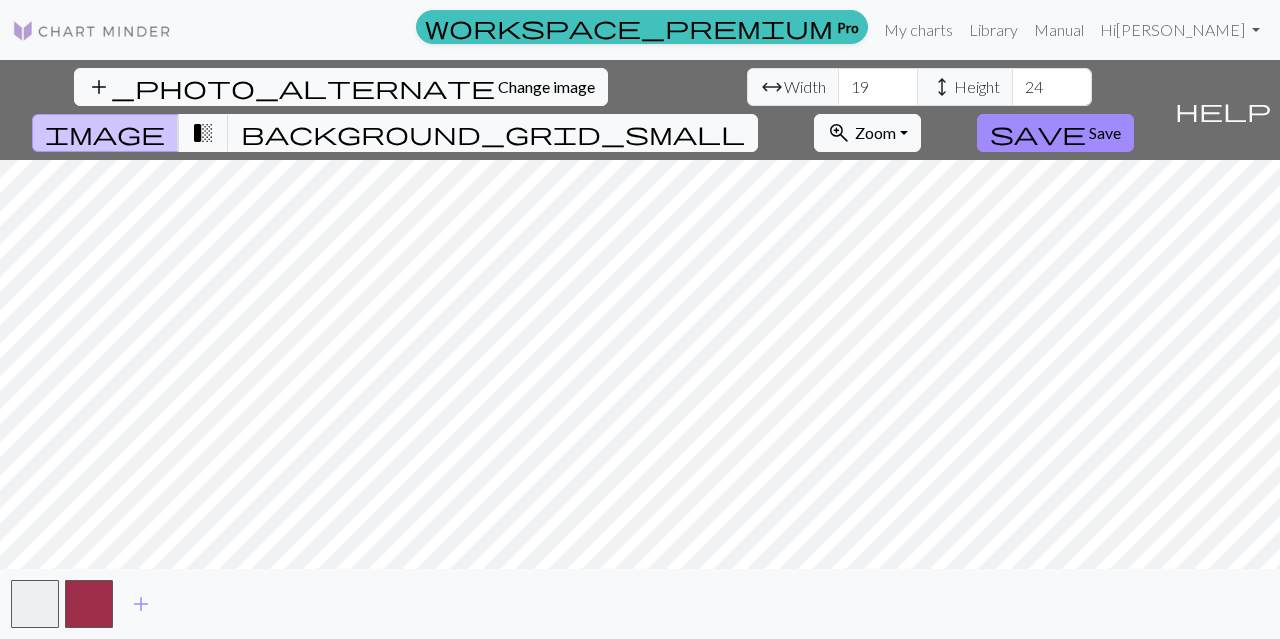click on "19" at bounding box center [878, 87] 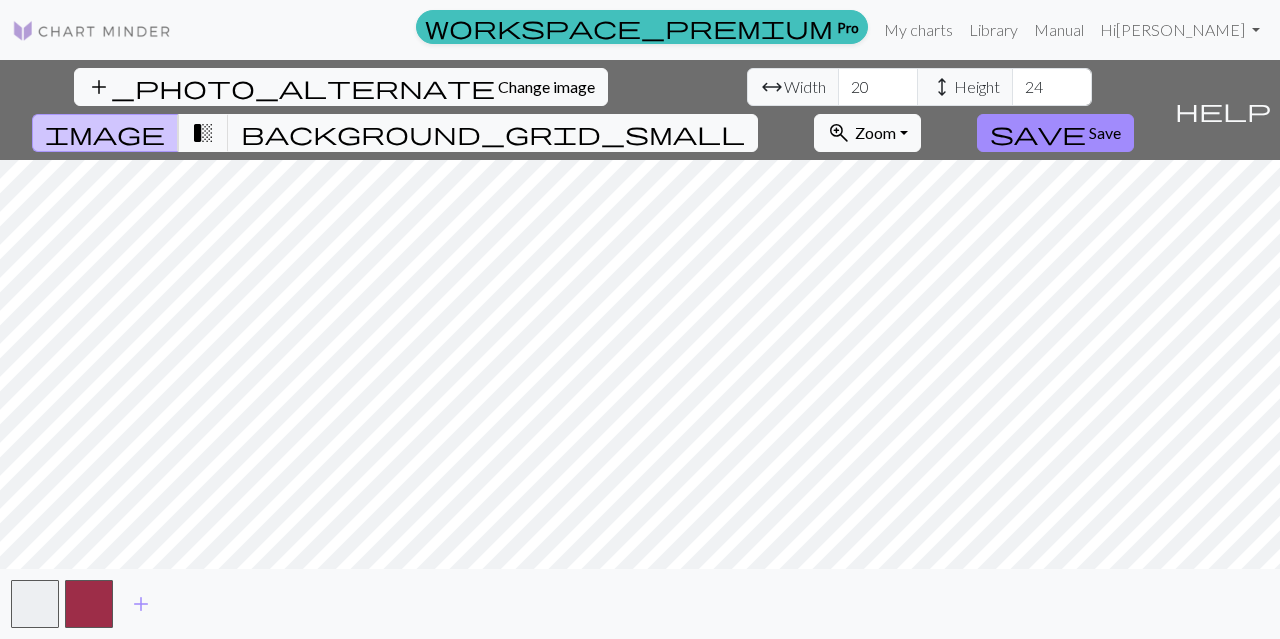 click on "20" at bounding box center (878, 87) 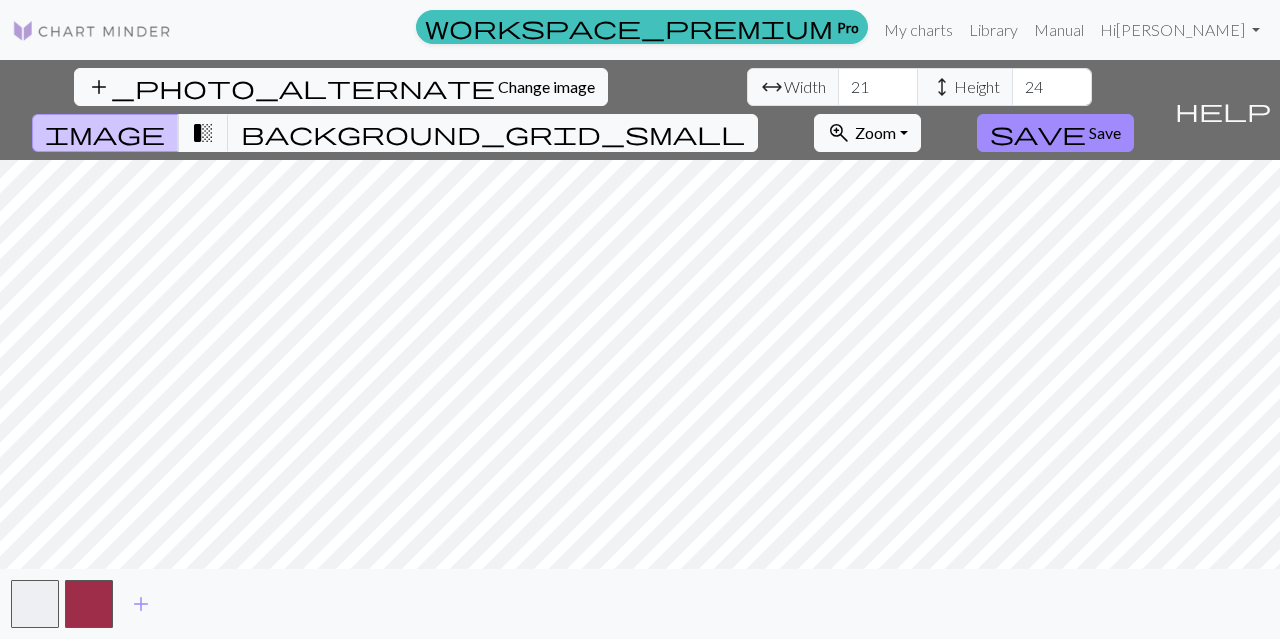 click on "21" at bounding box center (878, 87) 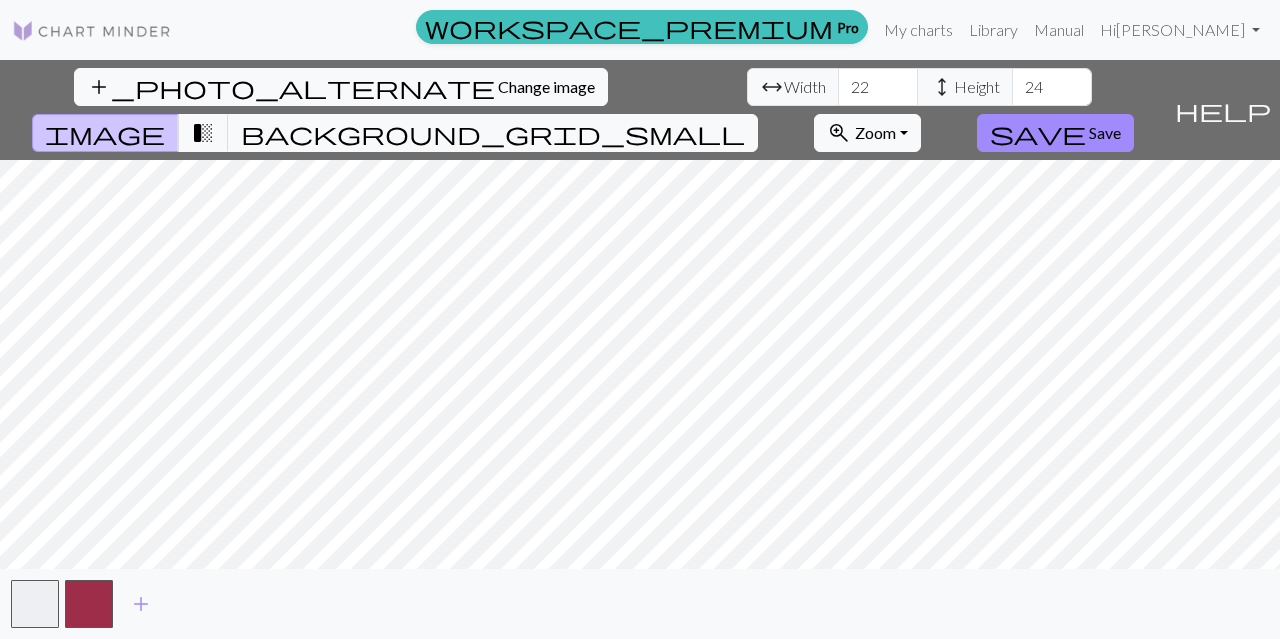 click on "22" at bounding box center [878, 87] 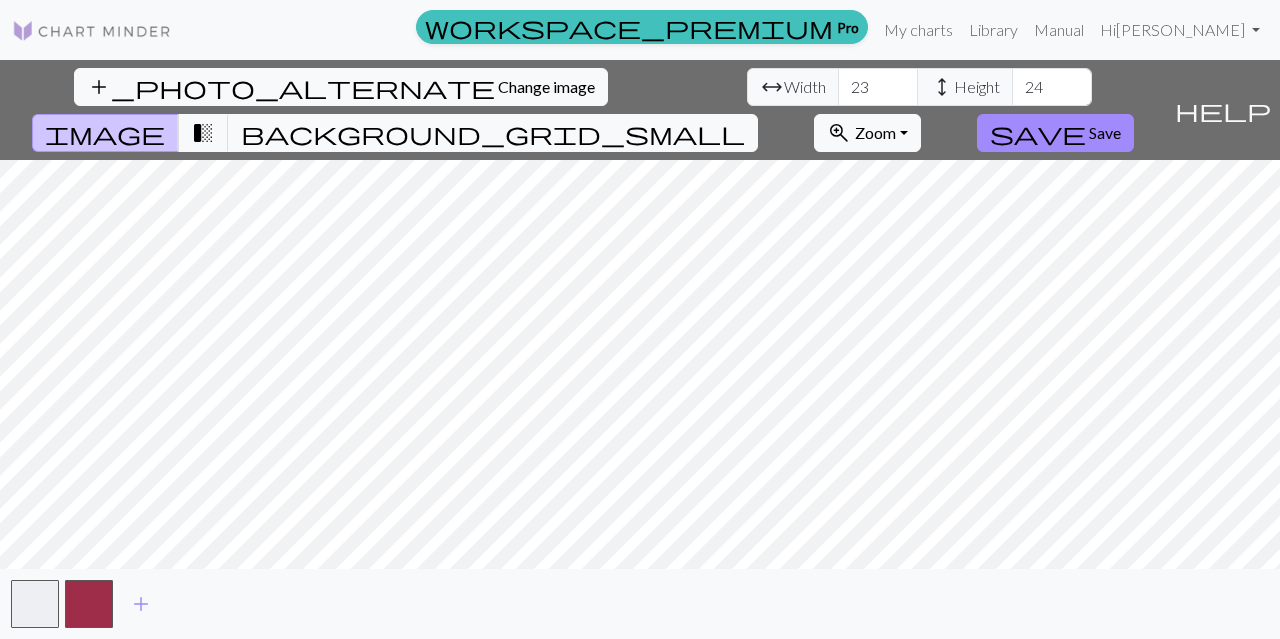 click on "23" at bounding box center [878, 87] 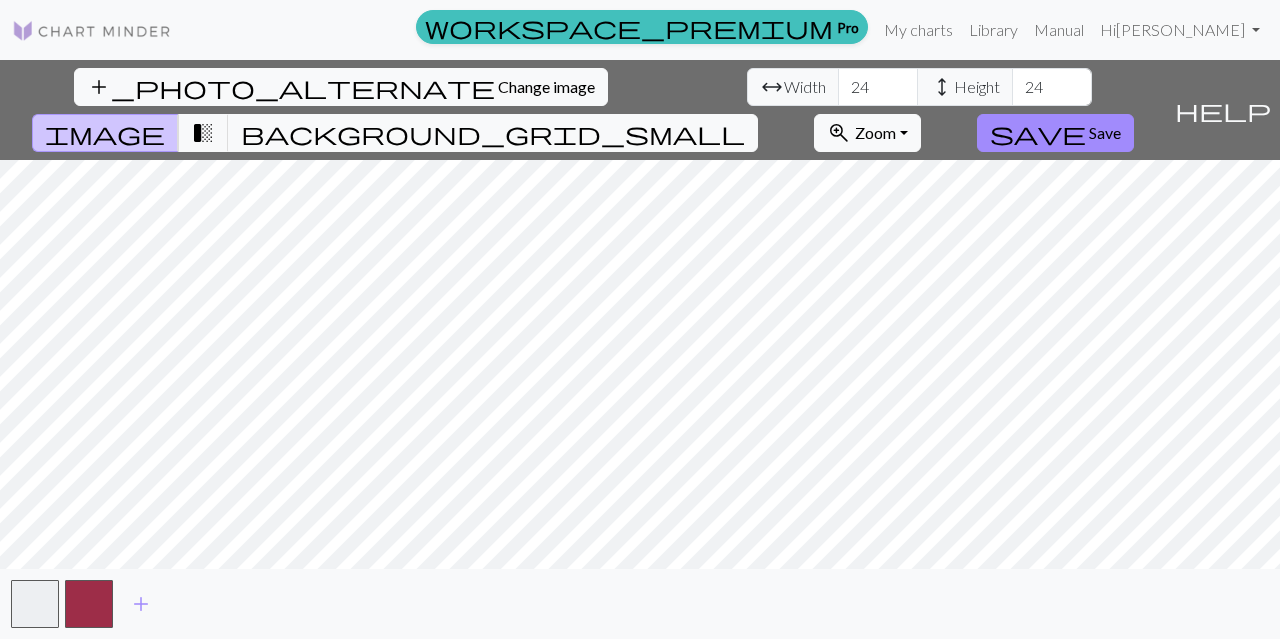 click on "24" at bounding box center [878, 87] 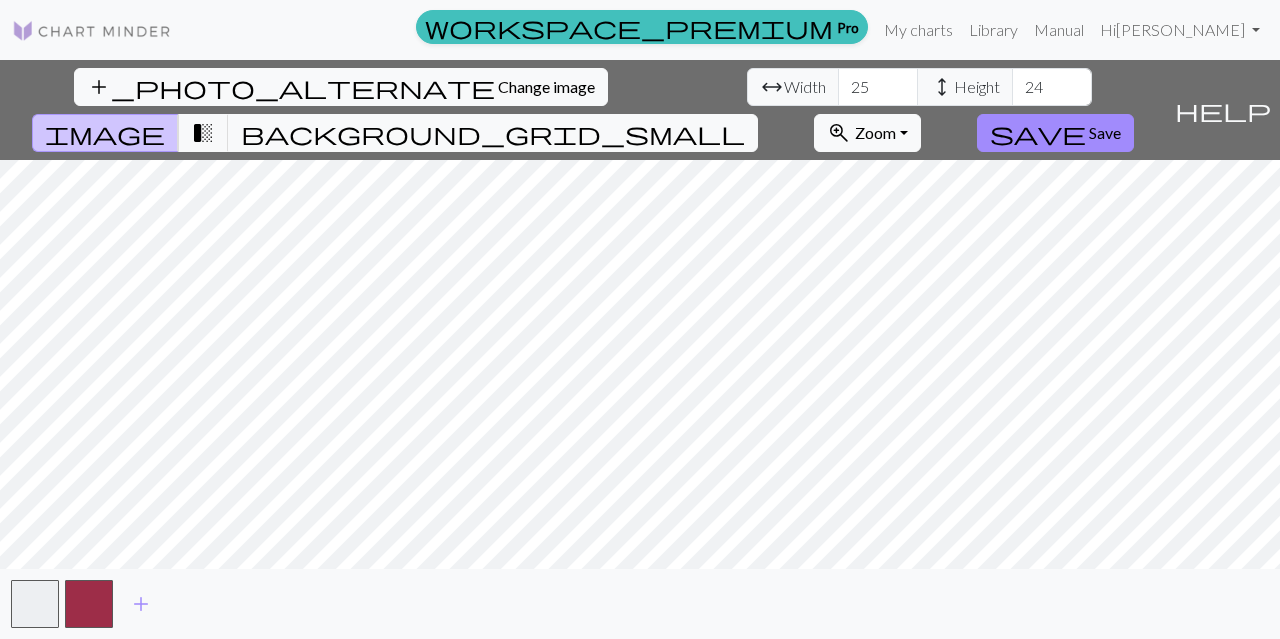 click on "25" at bounding box center (878, 87) 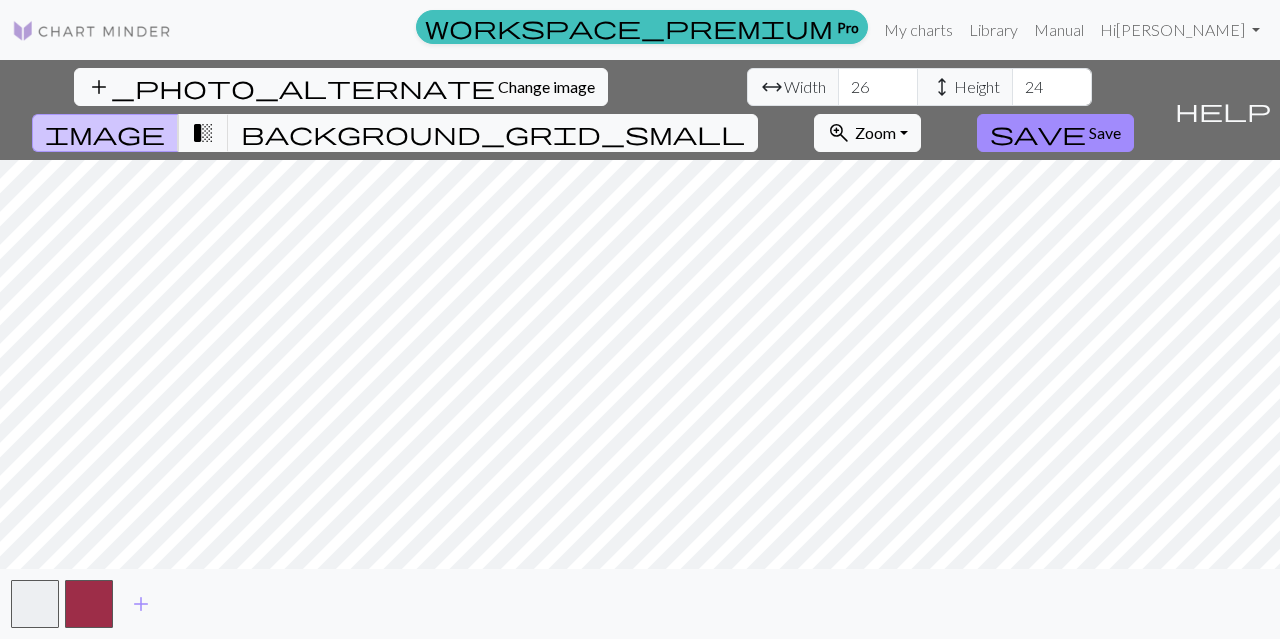 click on "26" at bounding box center [878, 87] 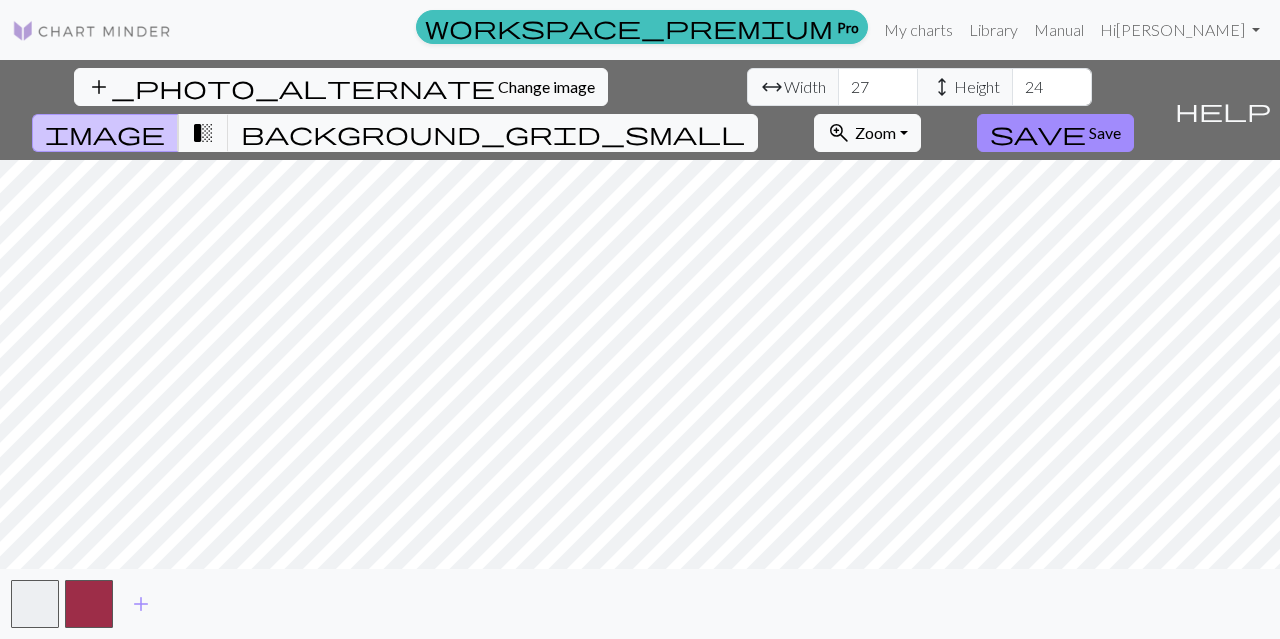 click on "27" at bounding box center (878, 87) 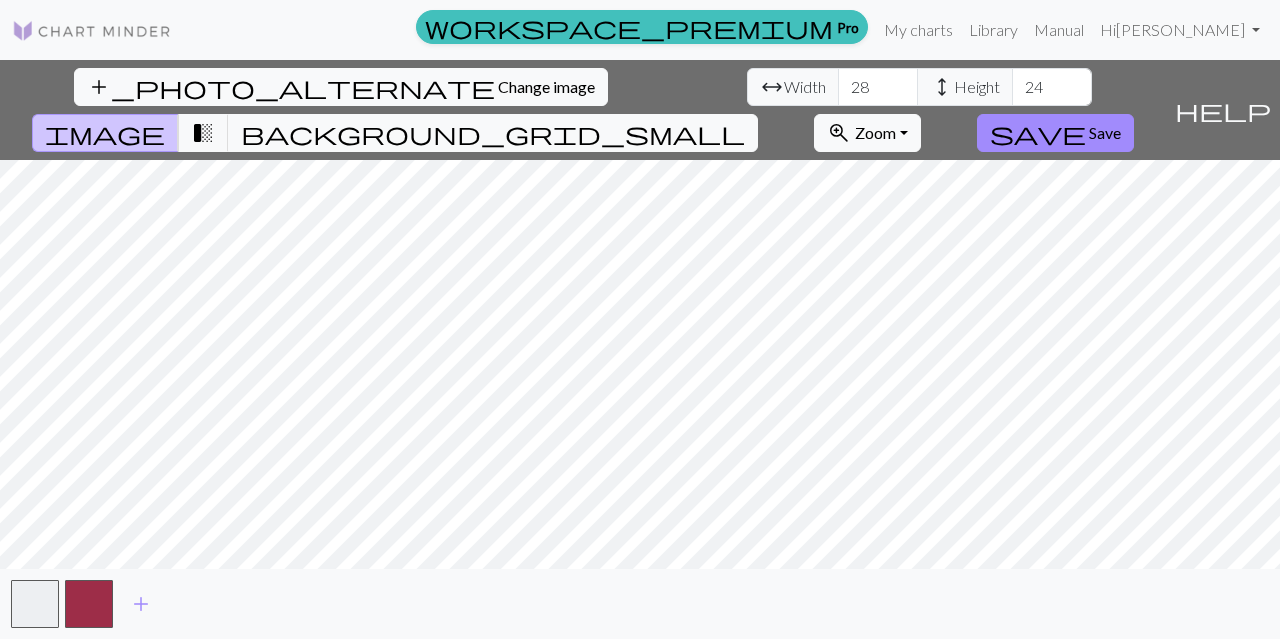 click on "28" at bounding box center [878, 87] 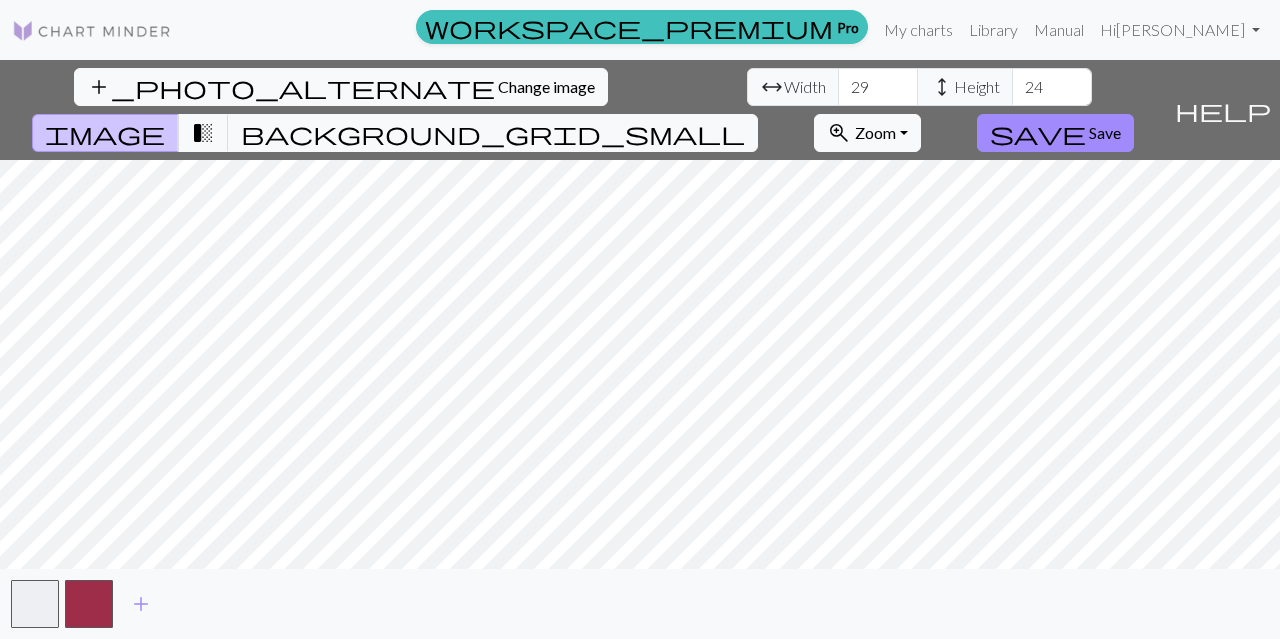 click on "29" at bounding box center (878, 87) 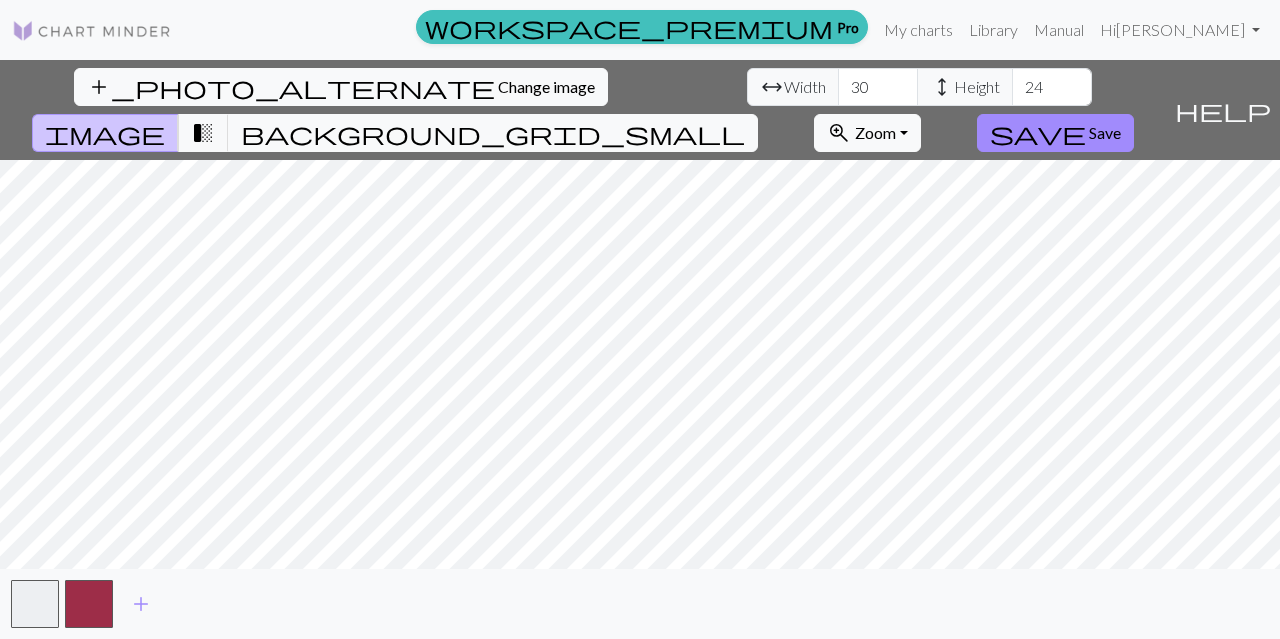 click on "30" at bounding box center (878, 87) 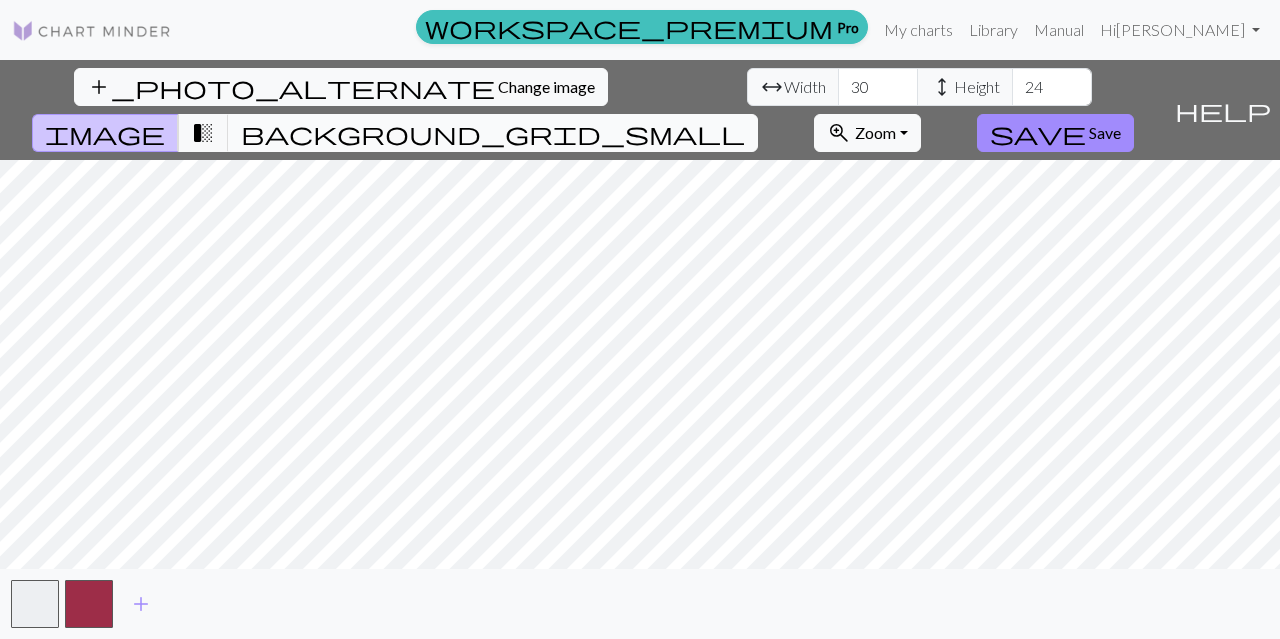 click on "background_grid_small" at bounding box center [493, 133] 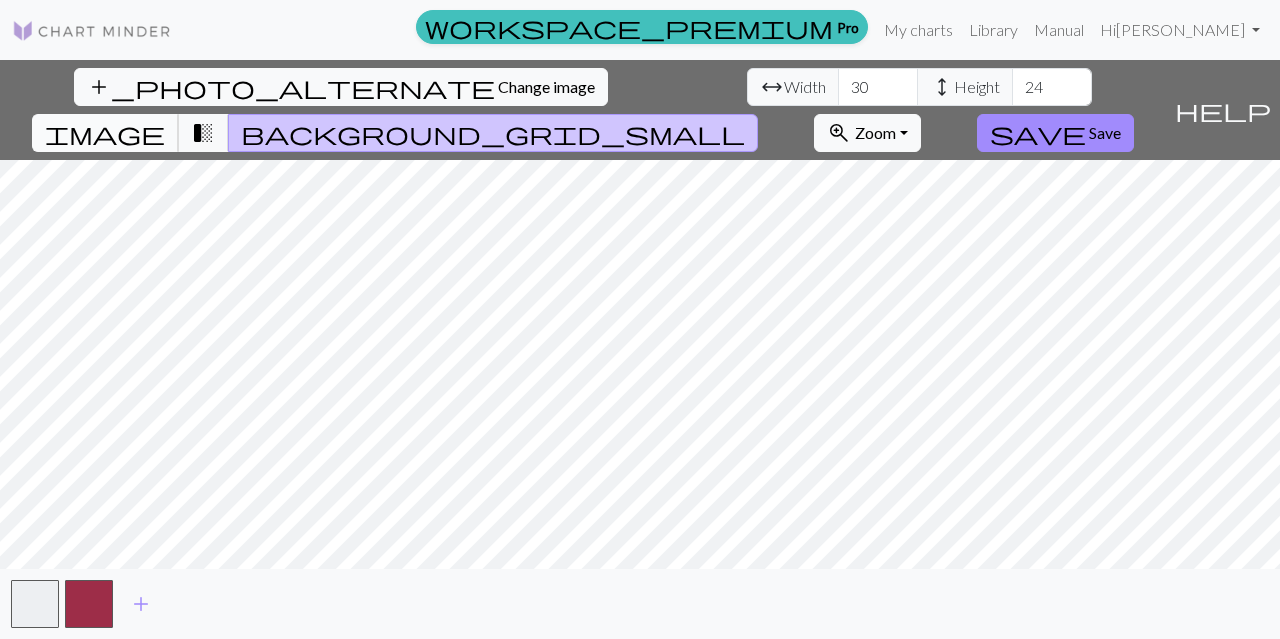 click on "image" at bounding box center [105, 133] 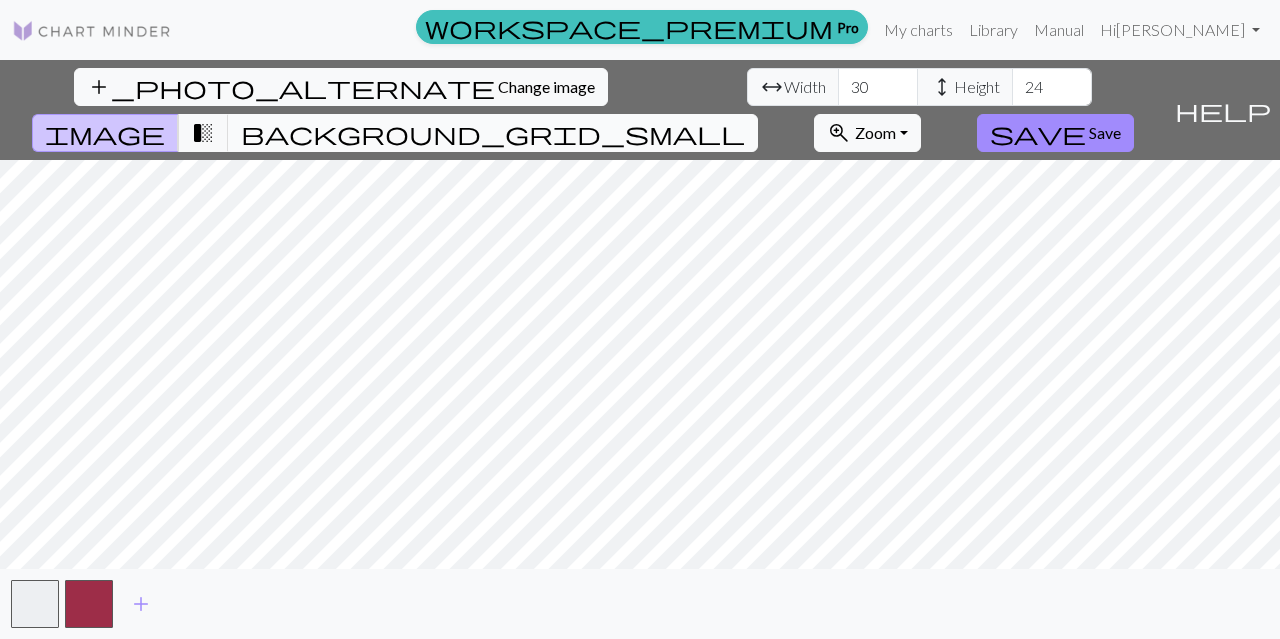 click on "background_grid_small" at bounding box center (493, 133) 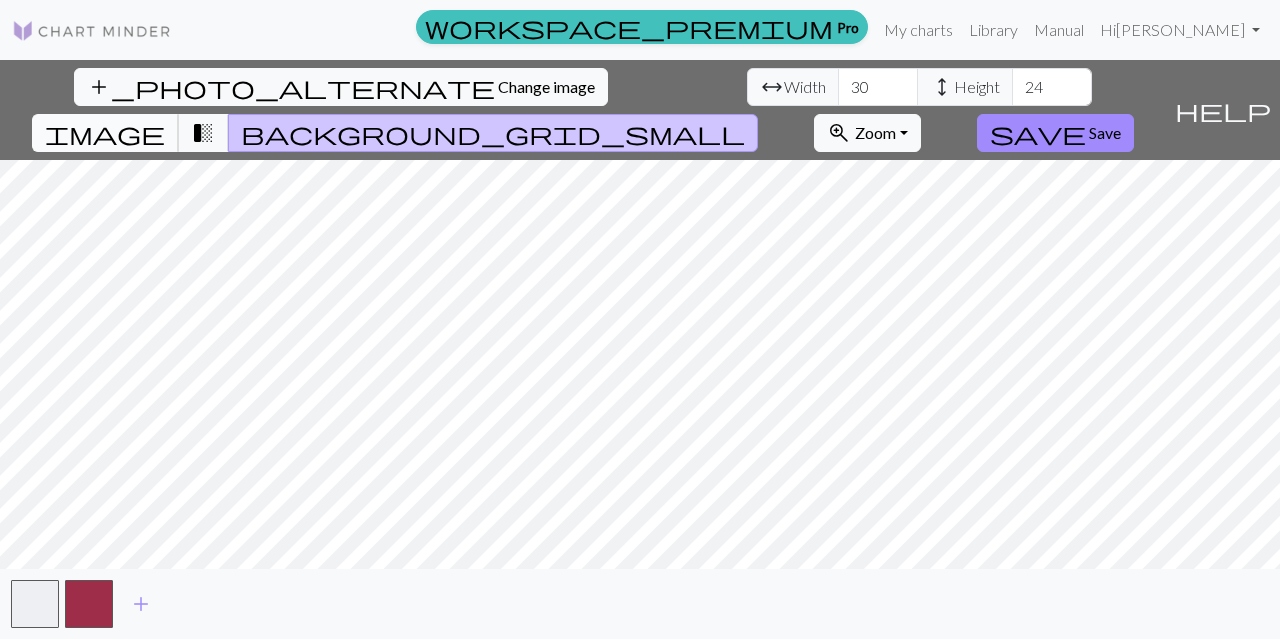 click on "image" at bounding box center [105, 133] 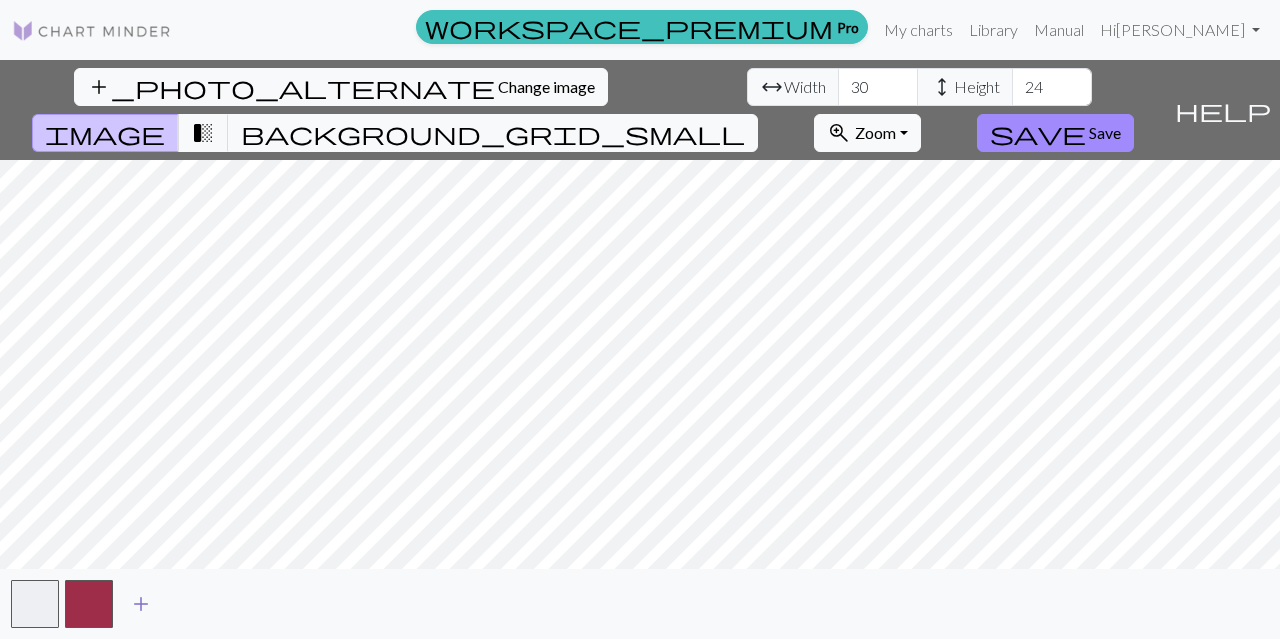 click on "add" at bounding box center (141, 604) 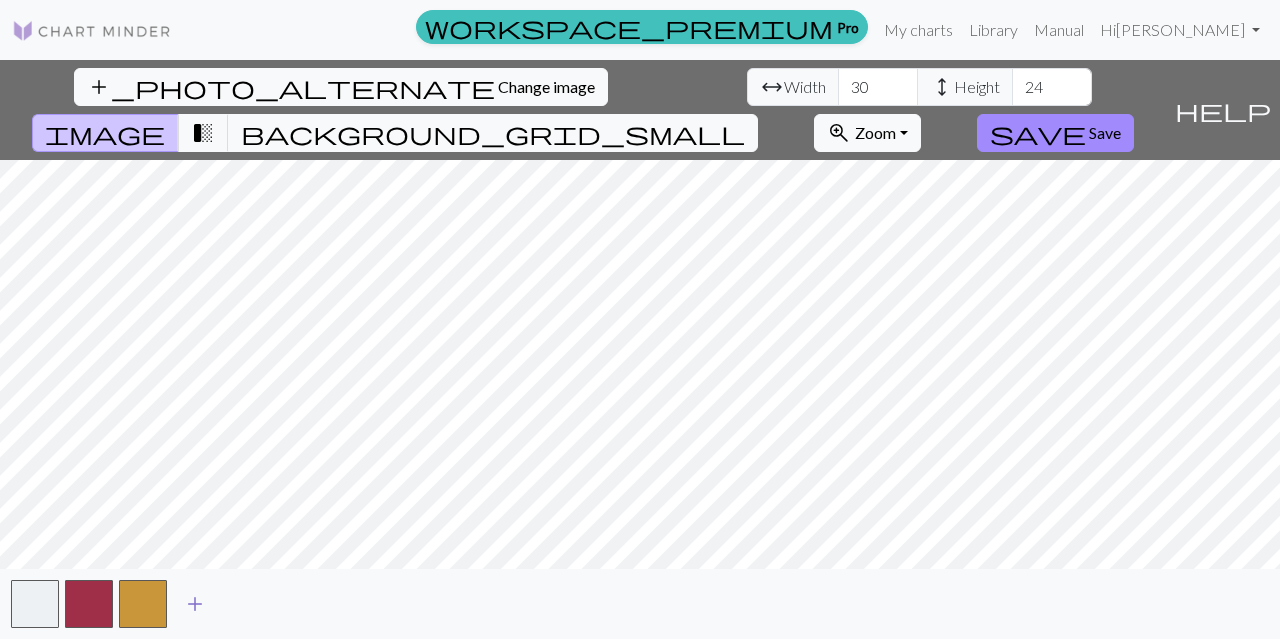 click on "add" at bounding box center [195, 604] 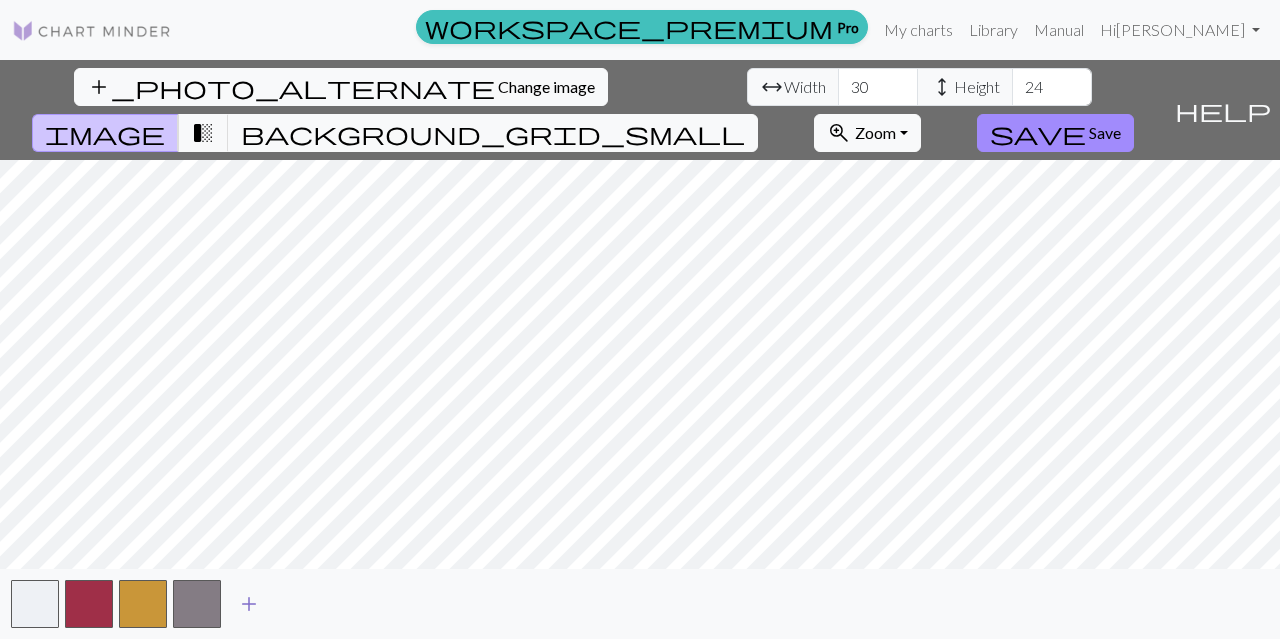 click on "add" at bounding box center (249, 604) 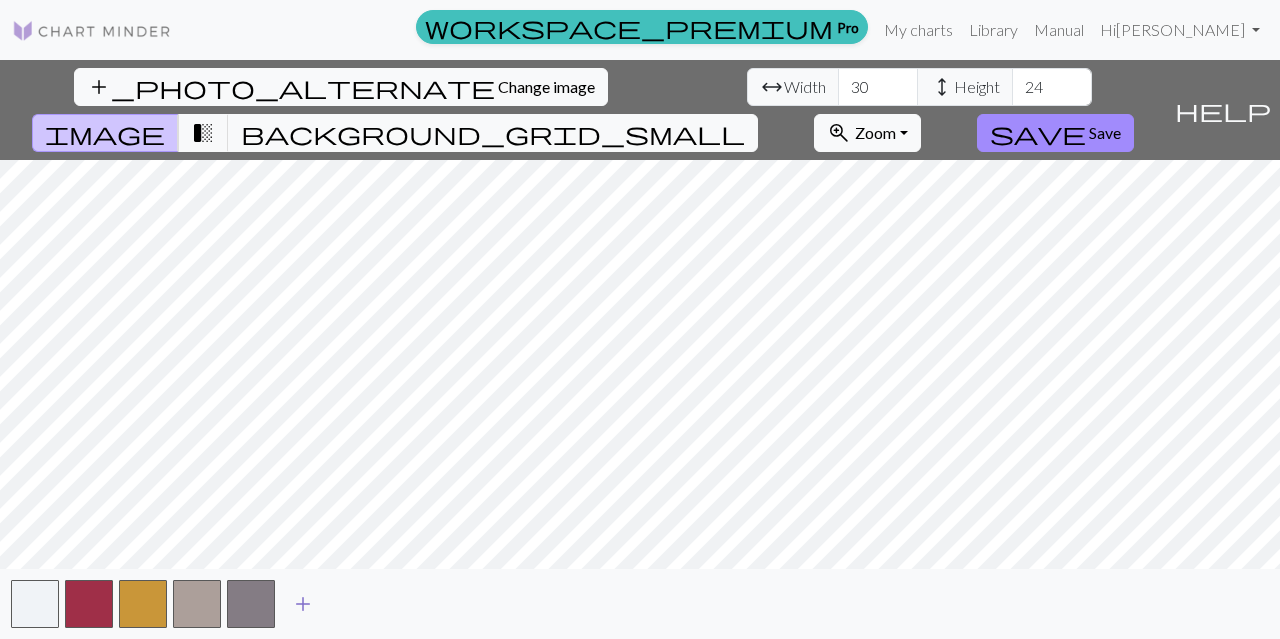 click on "add" at bounding box center [303, 604] 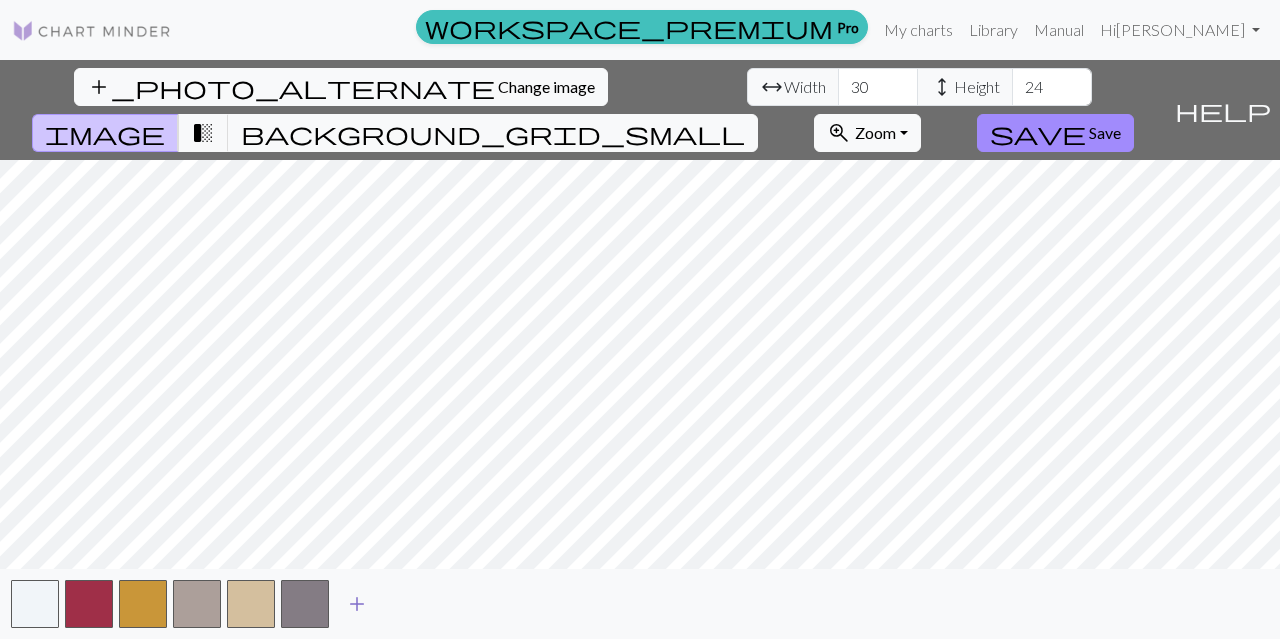 click on "add" at bounding box center [357, 604] 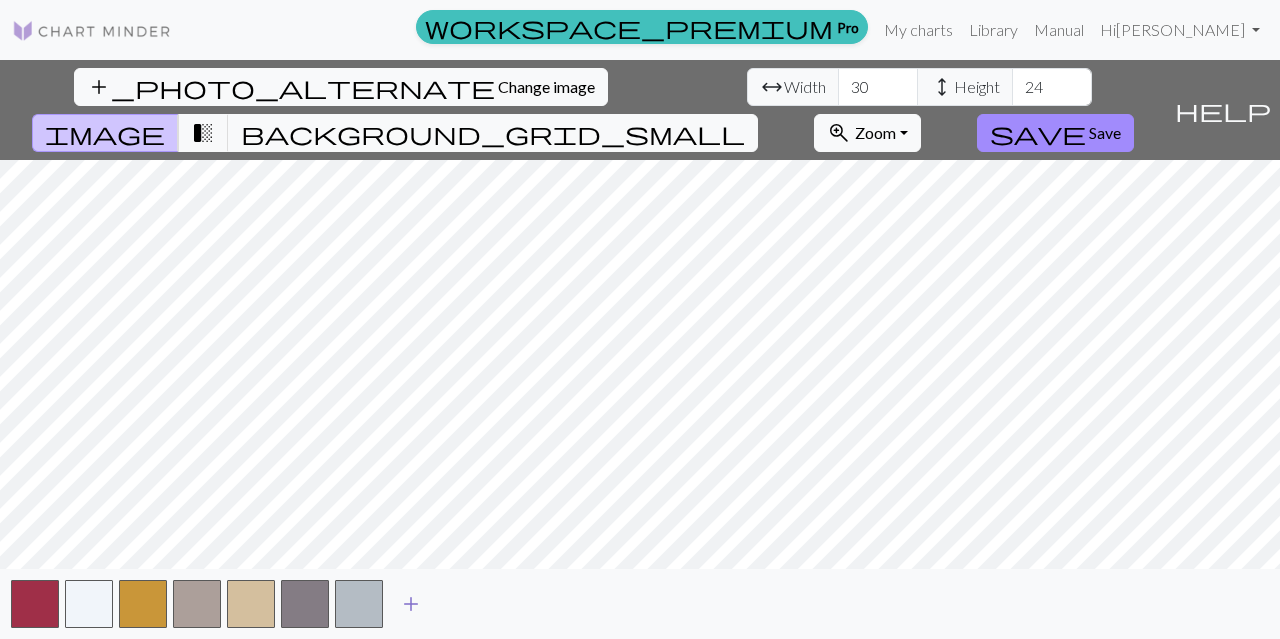 click on "add" at bounding box center (411, 604) 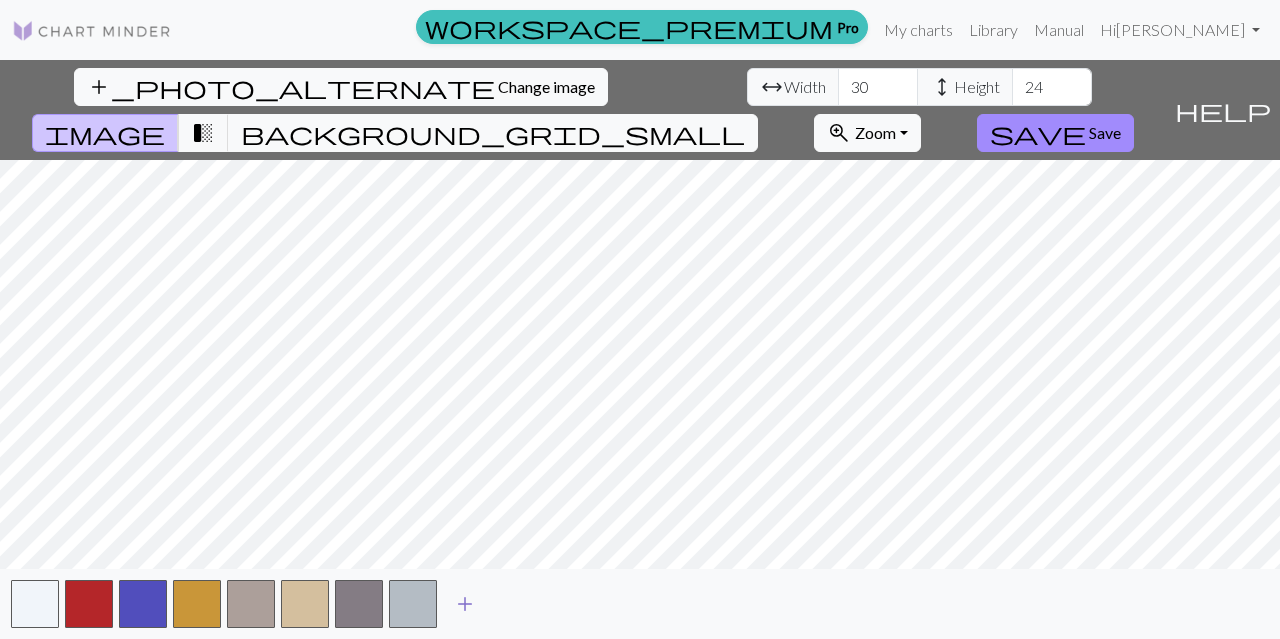 click on "add" at bounding box center (465, 604) 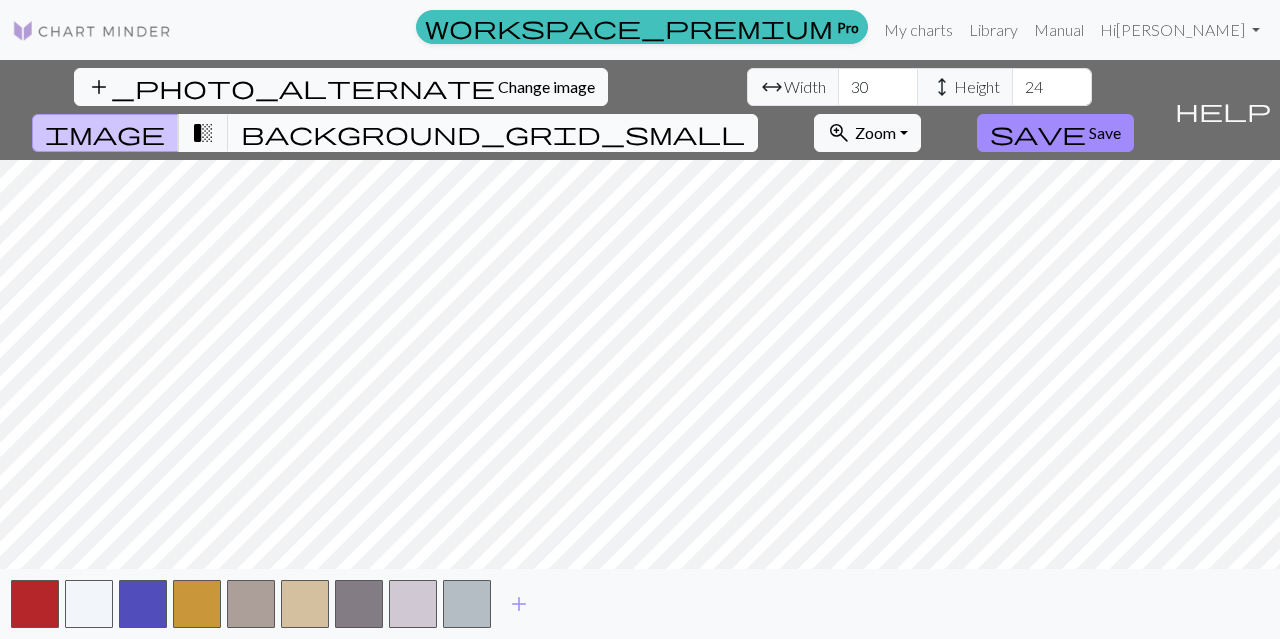 click on "background_grid_small" at bounding box center [493, 133] 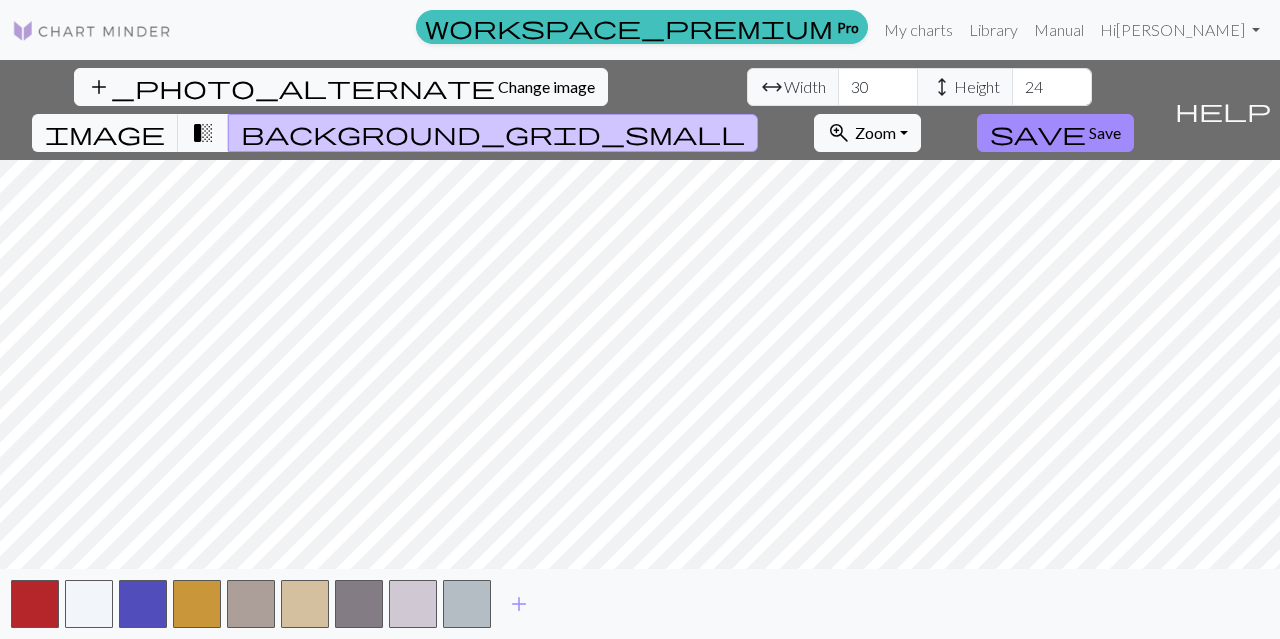 click on "background_grid_small" at bounding box center (493, 133) 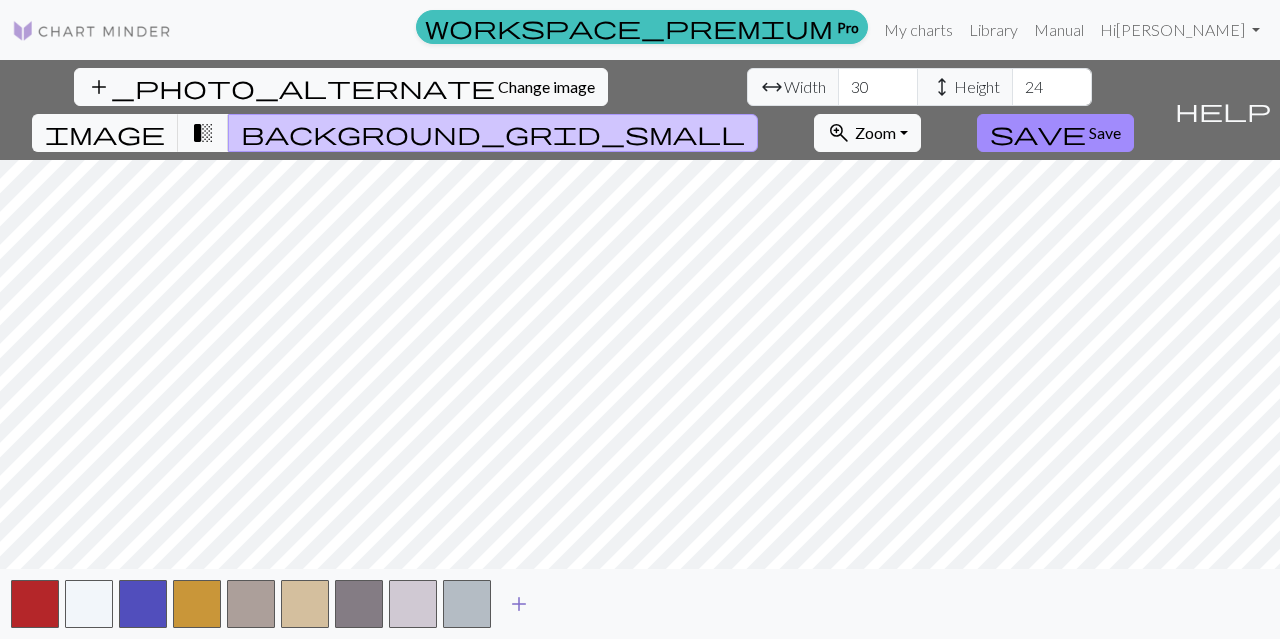 click on "add" at bounding box center [519, 604] 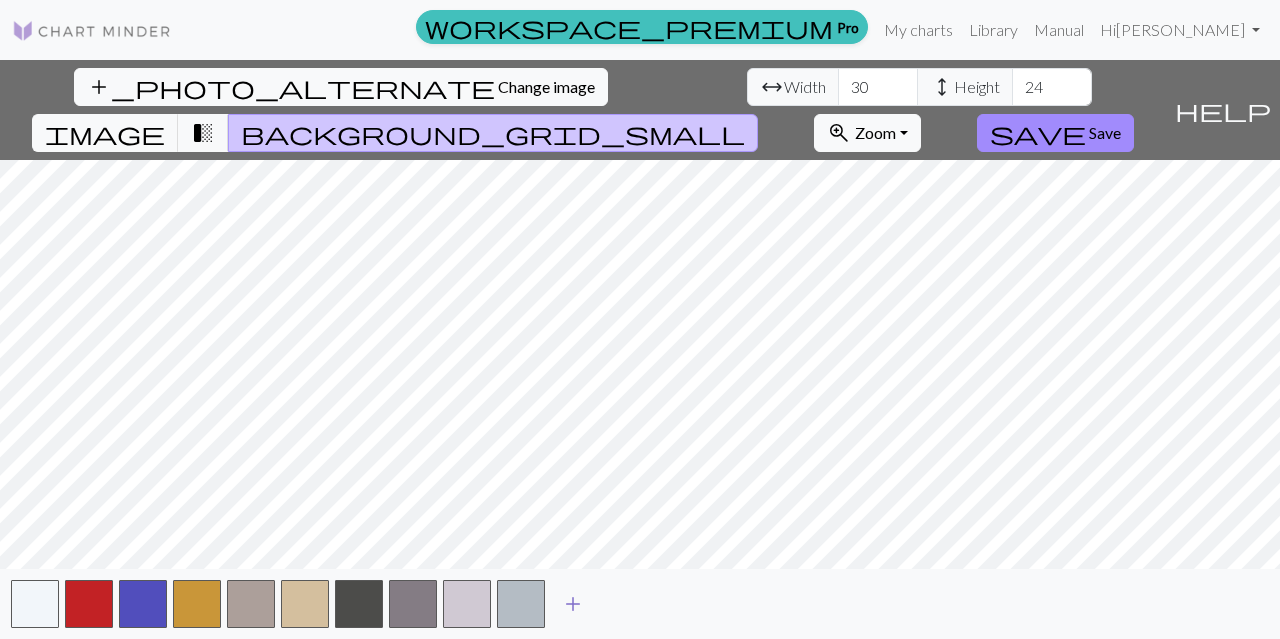 click at bounding box center (521, 604) 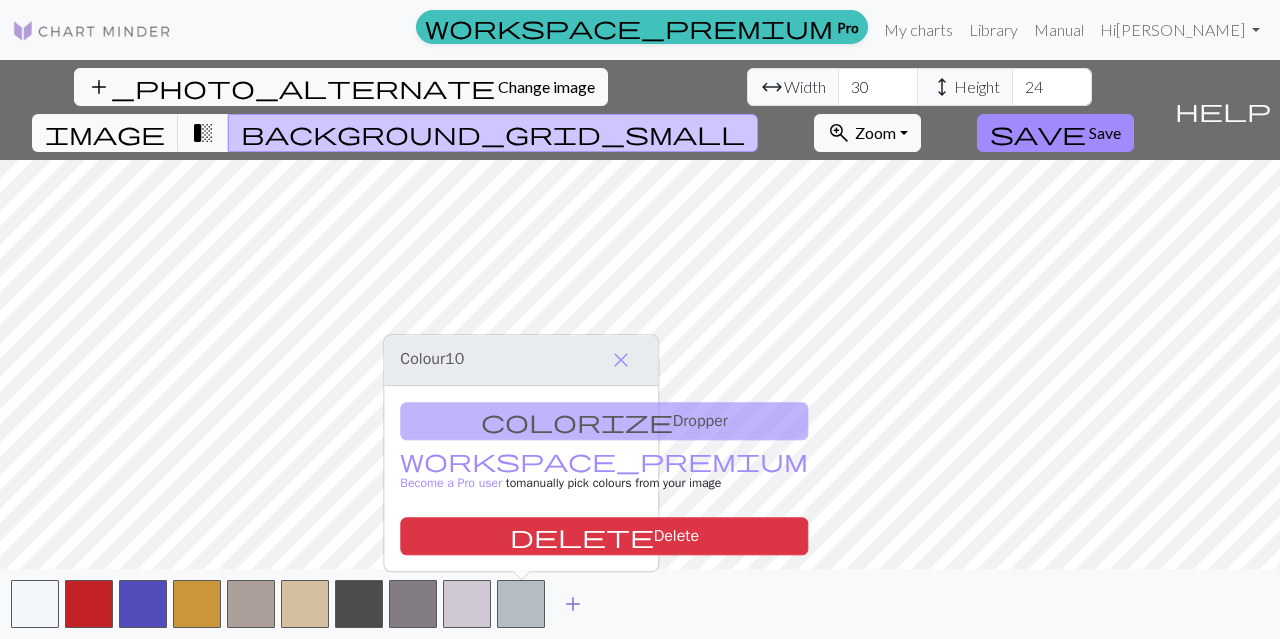 click on "add" at bounding box center [573, 604] 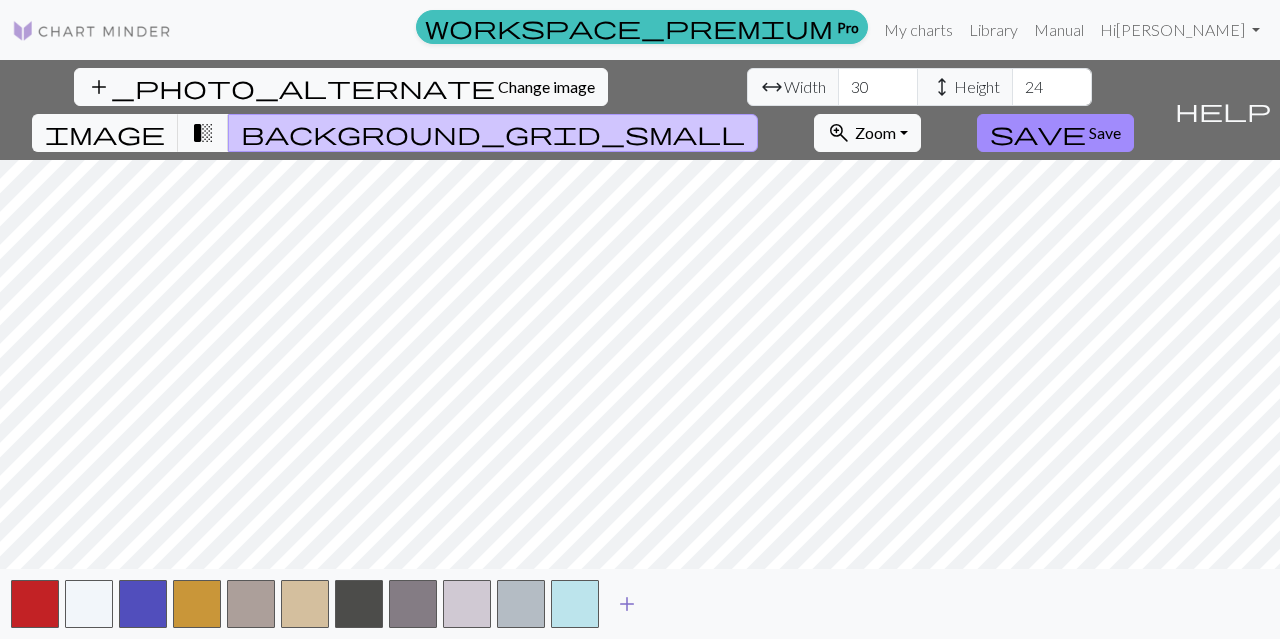 click on "add" at bounding box center [627, 604] 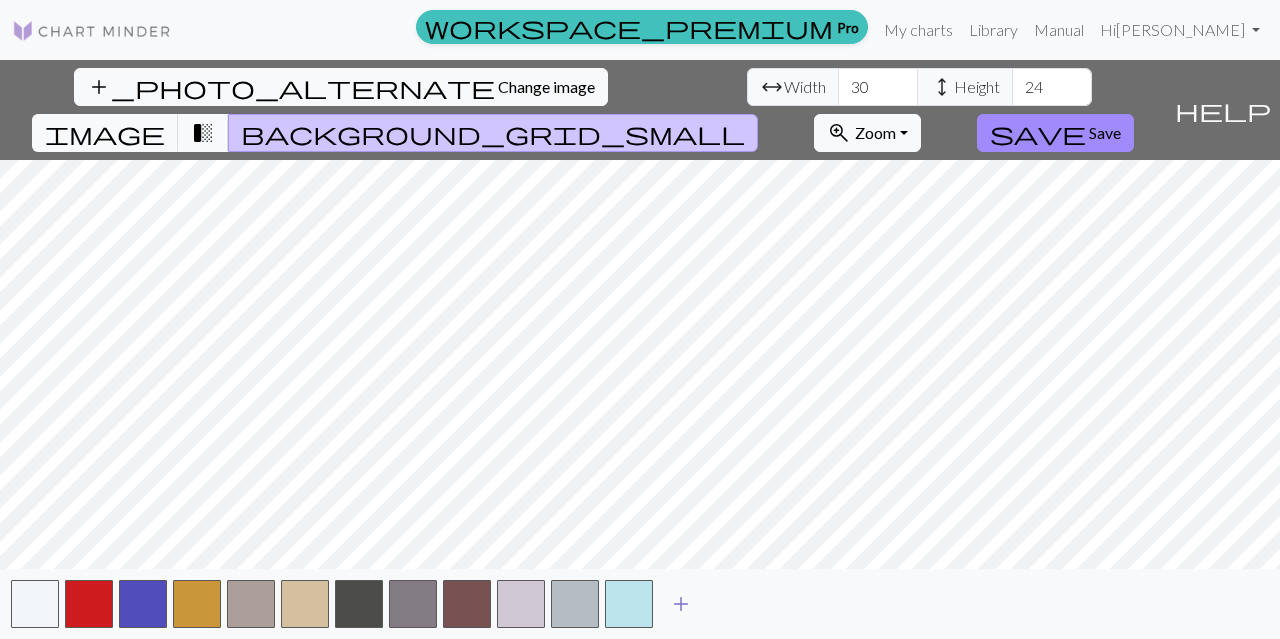 click on "add" at bounding box center (681, 604) 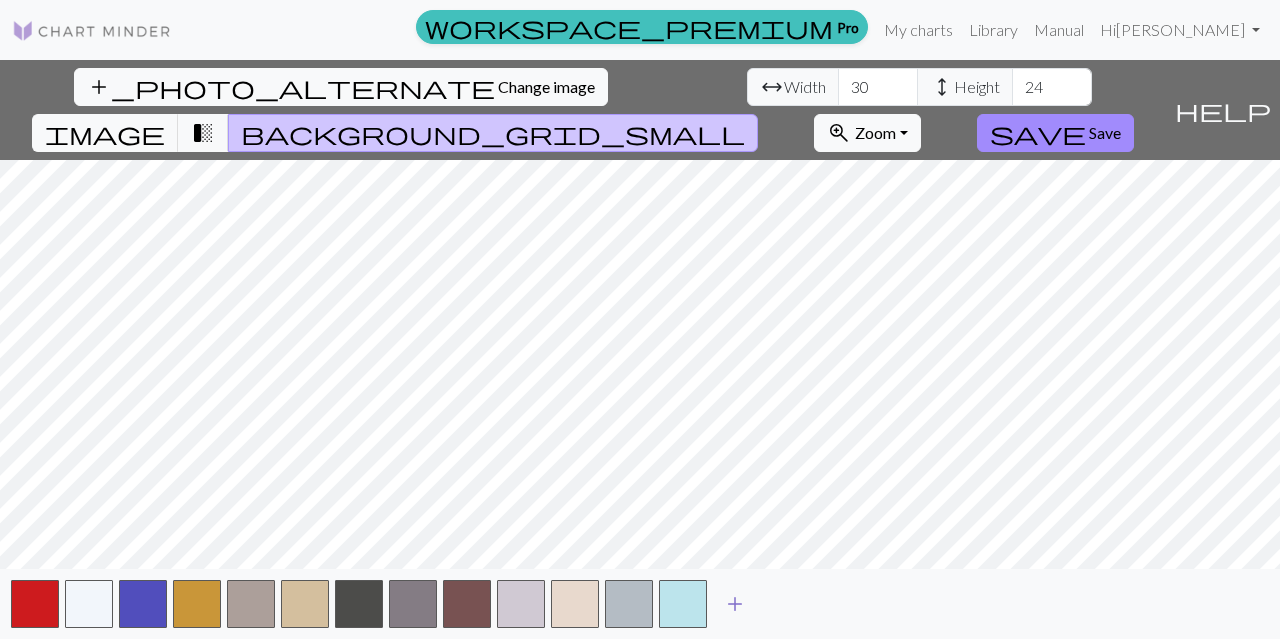 click on "add" at bounding box center (735, 604) 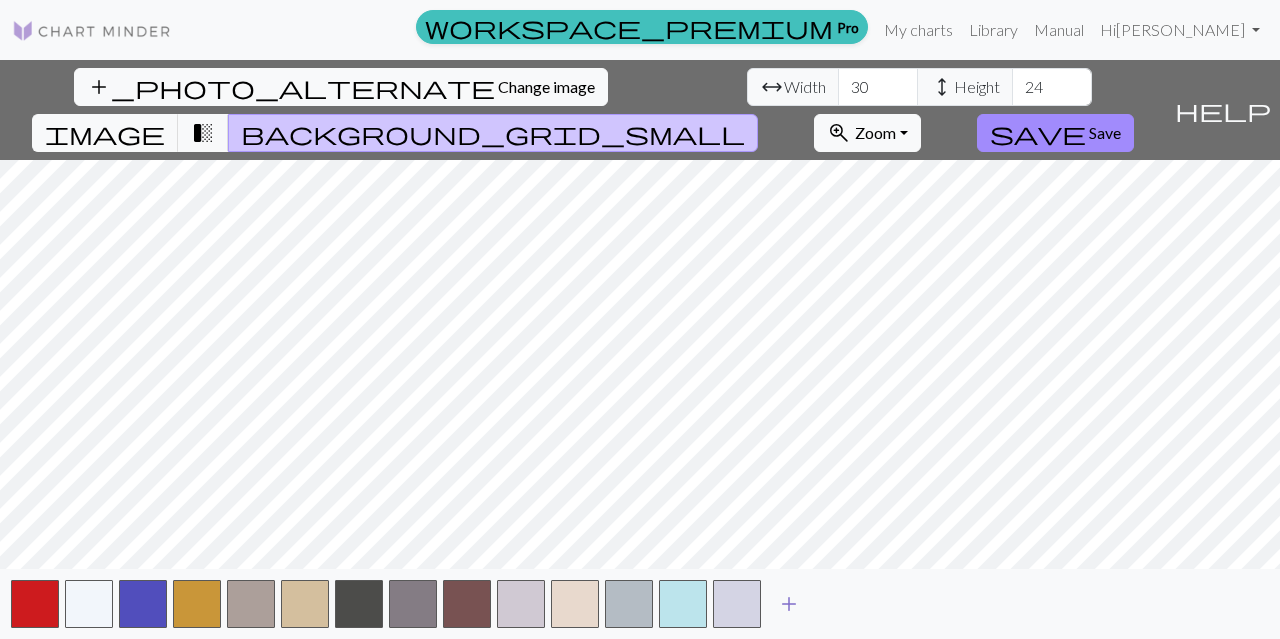 click on "add" at bounding box center [789, 604] 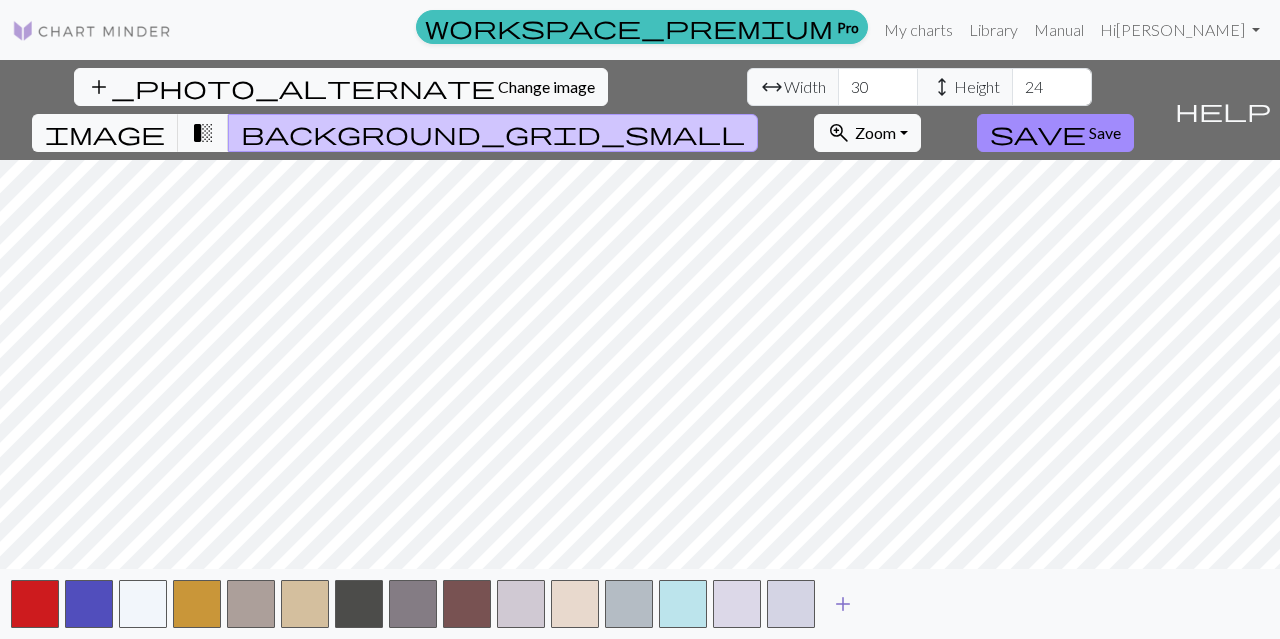click on "add" at bounding box center (843, 604) 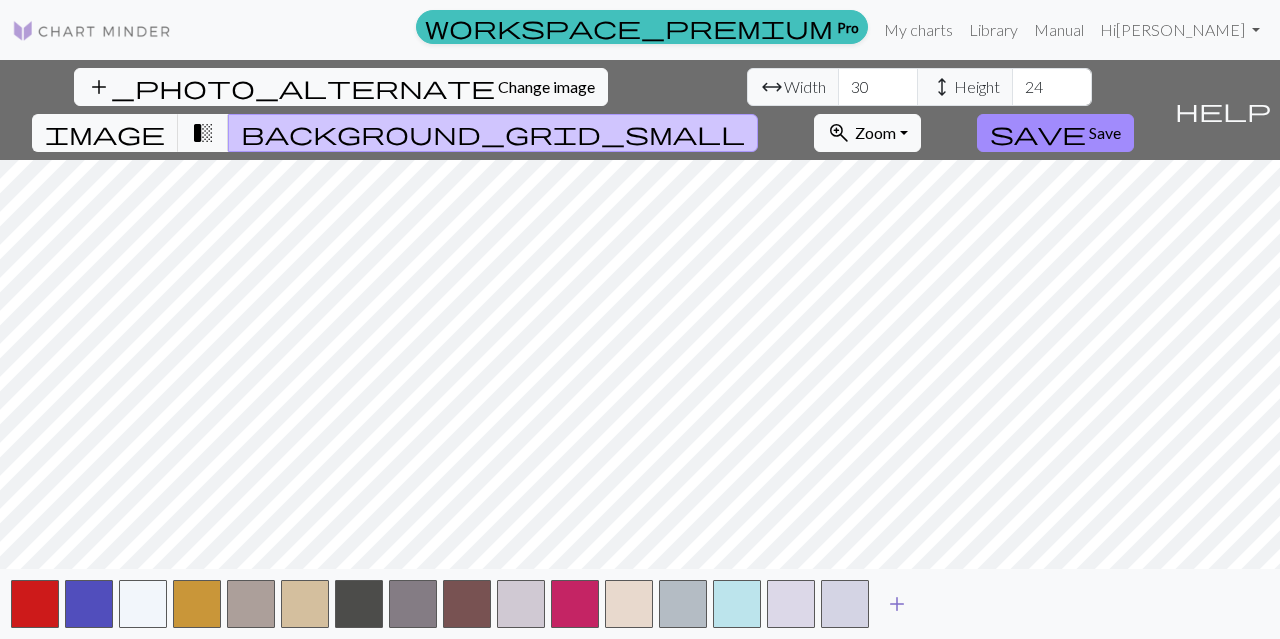 click on "add" at bounding box center [897, 604] 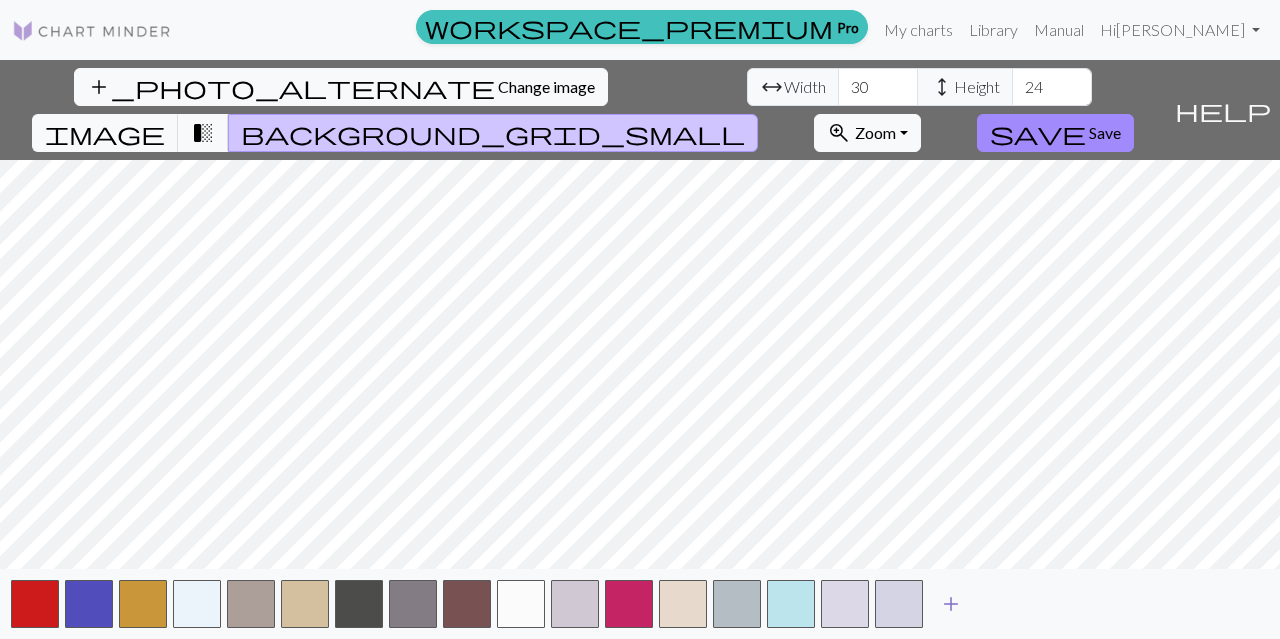 click on "add" at bounding box center (951, 604) 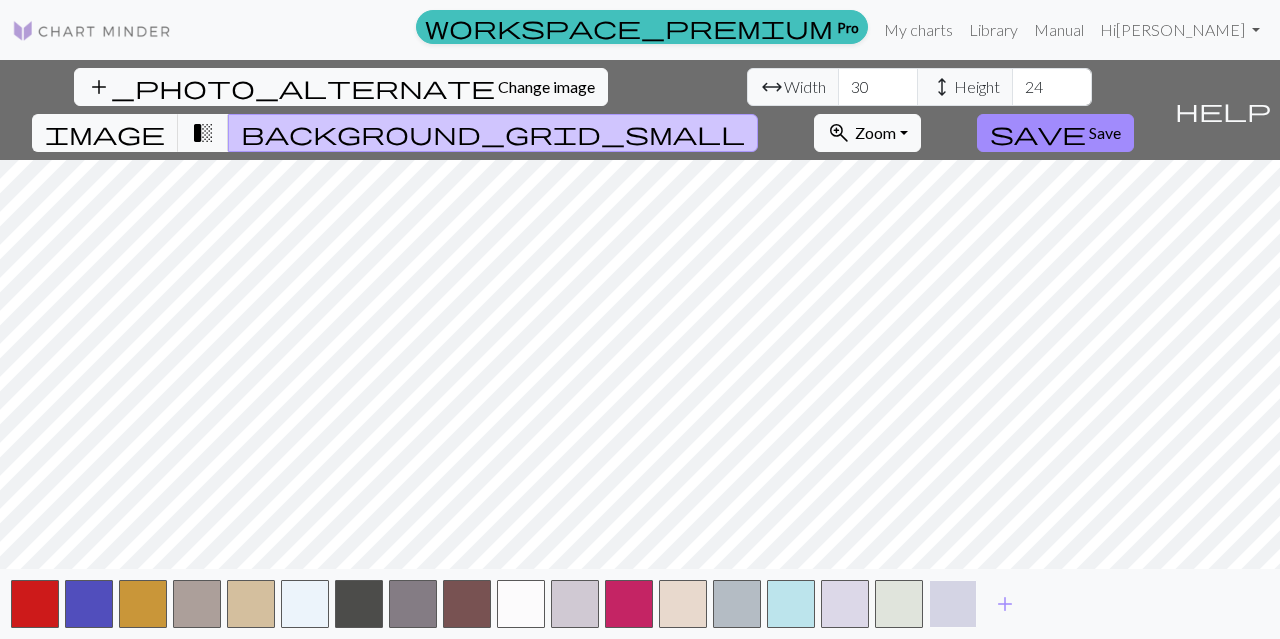click at bounding box center (953, 604) 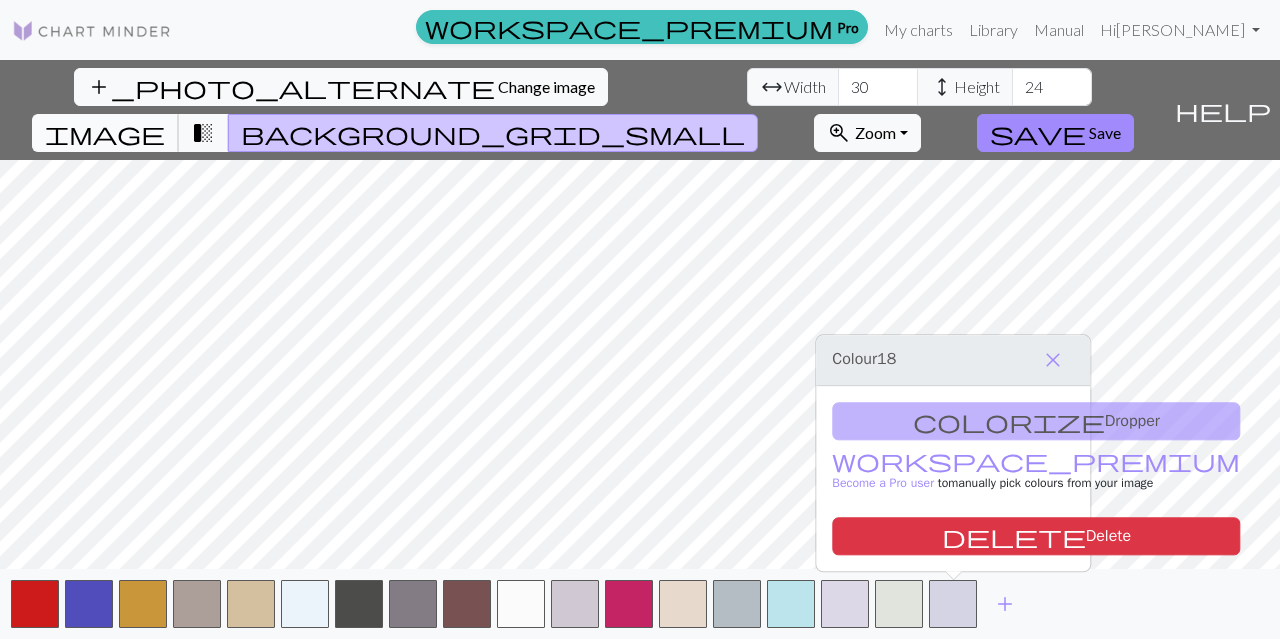 click on "image" at bounding box center (105, 133) 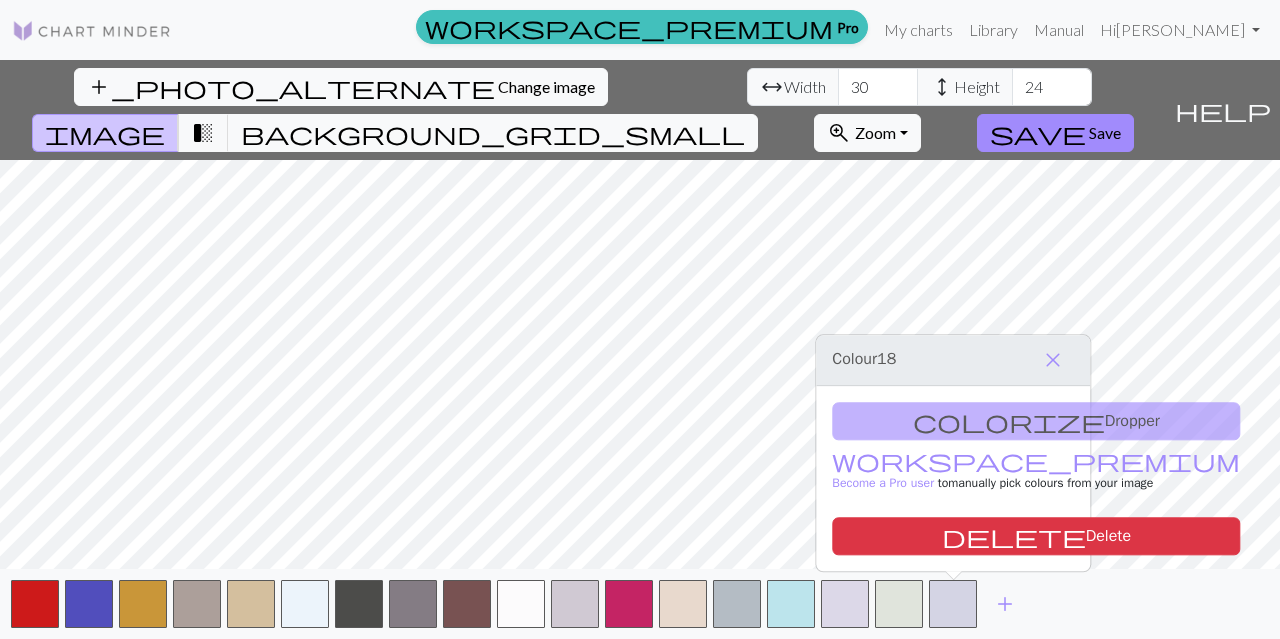 click on "colorize Dropper workspace_premium Become a Pro user   to  manually pick colours from your image delete Delete" at bounding box center (953, 478) 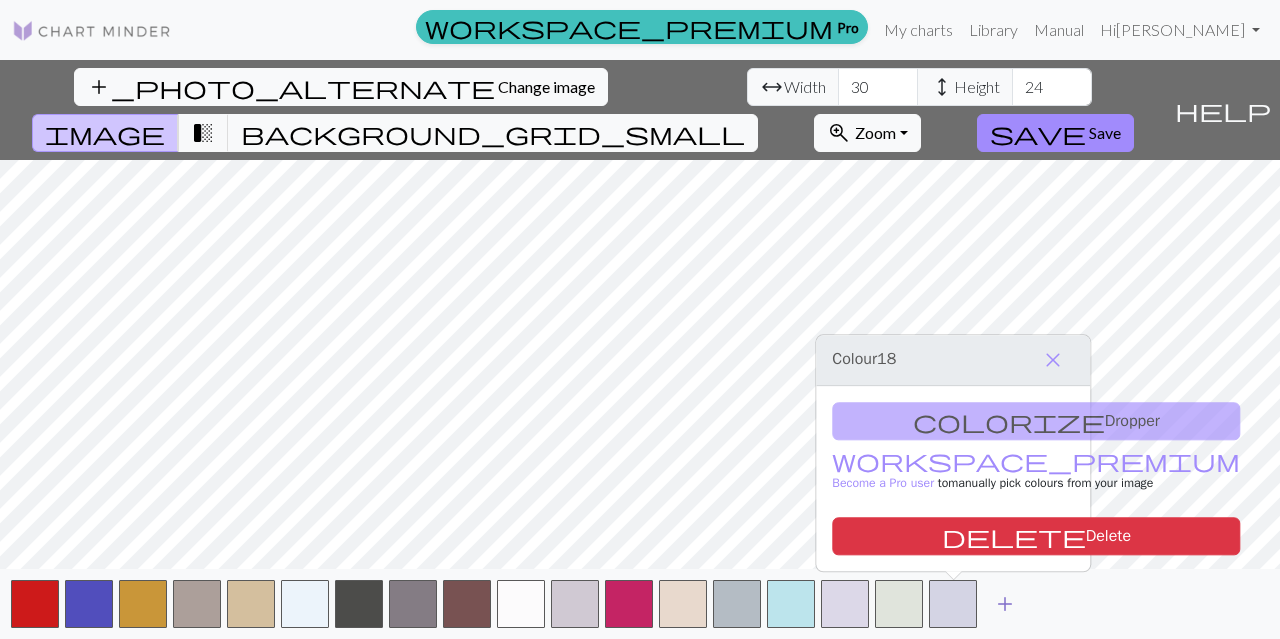 click on "add" at bounding box center (1005, 604) 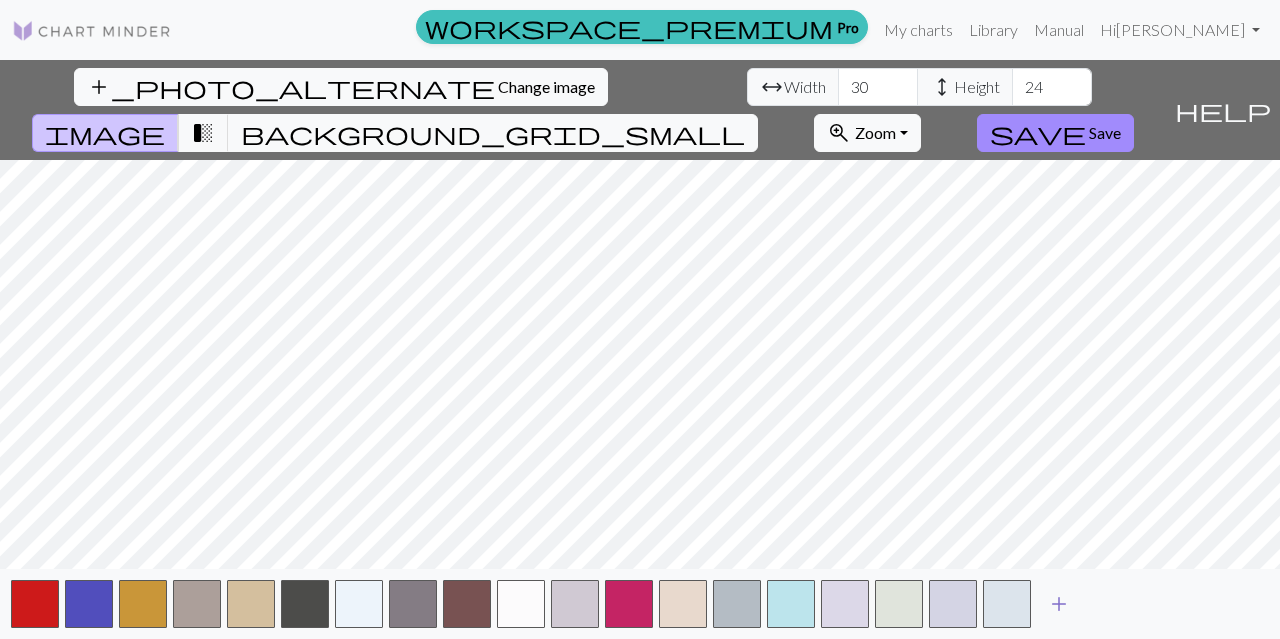 click on "add" at bounding box center [1059, 604] 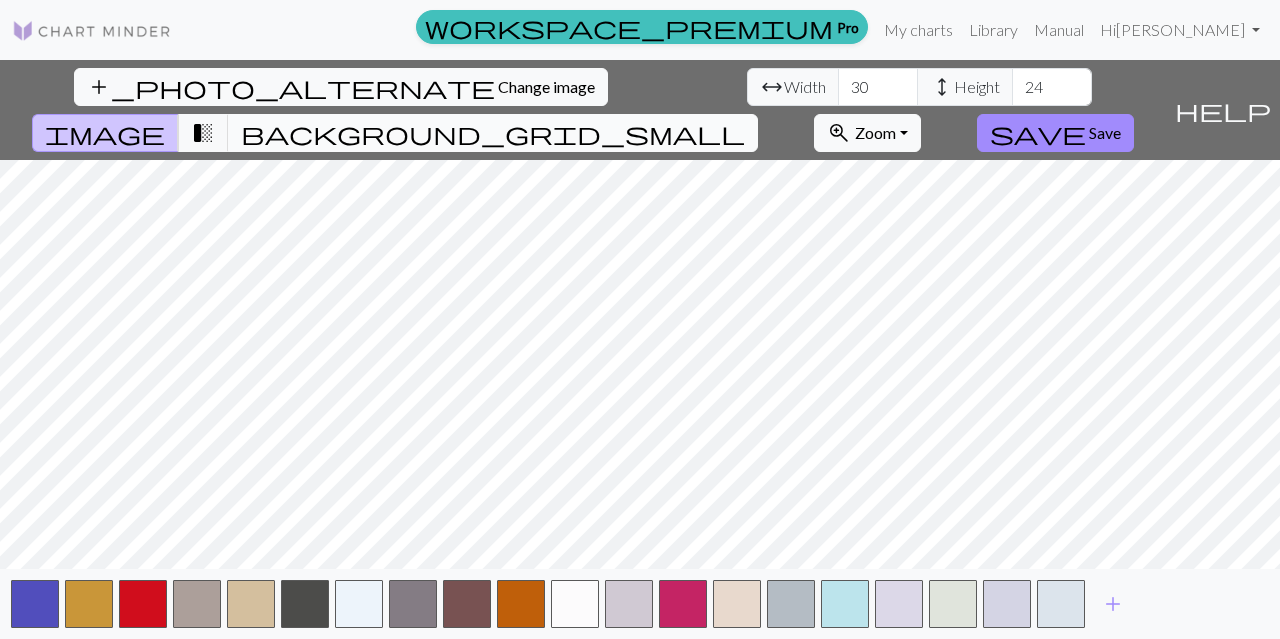 click on "background_grid_small" at bounding box center (493, 133) 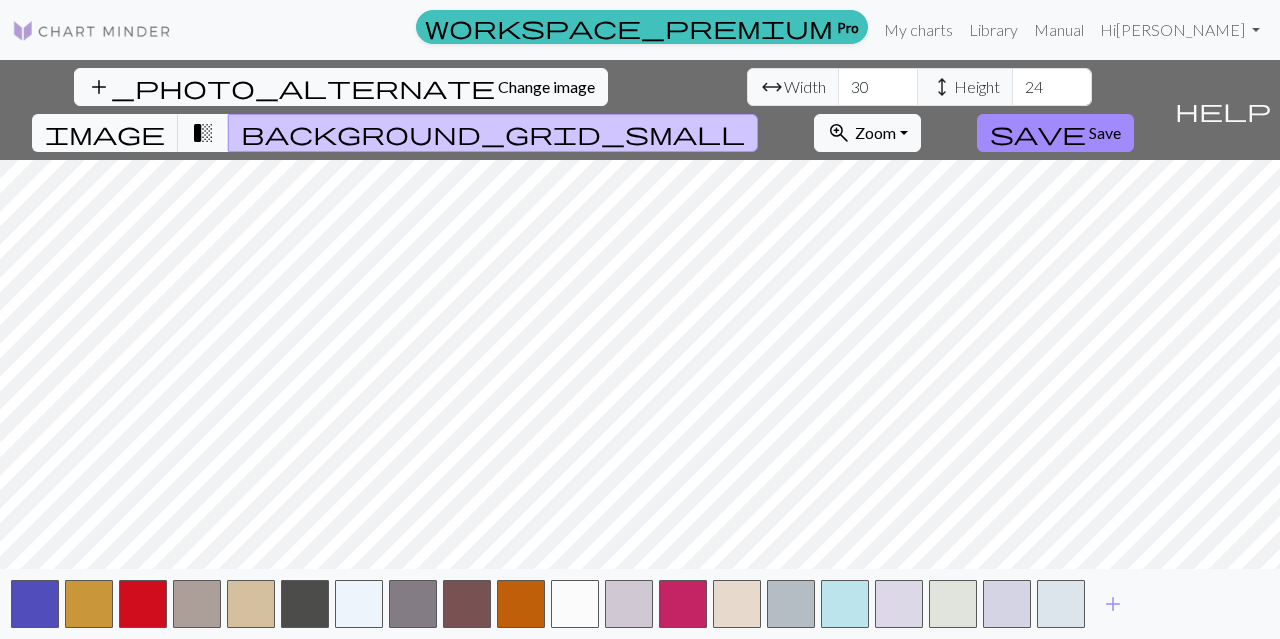 click on "background_grid_small" at bounding box center [493, 133] 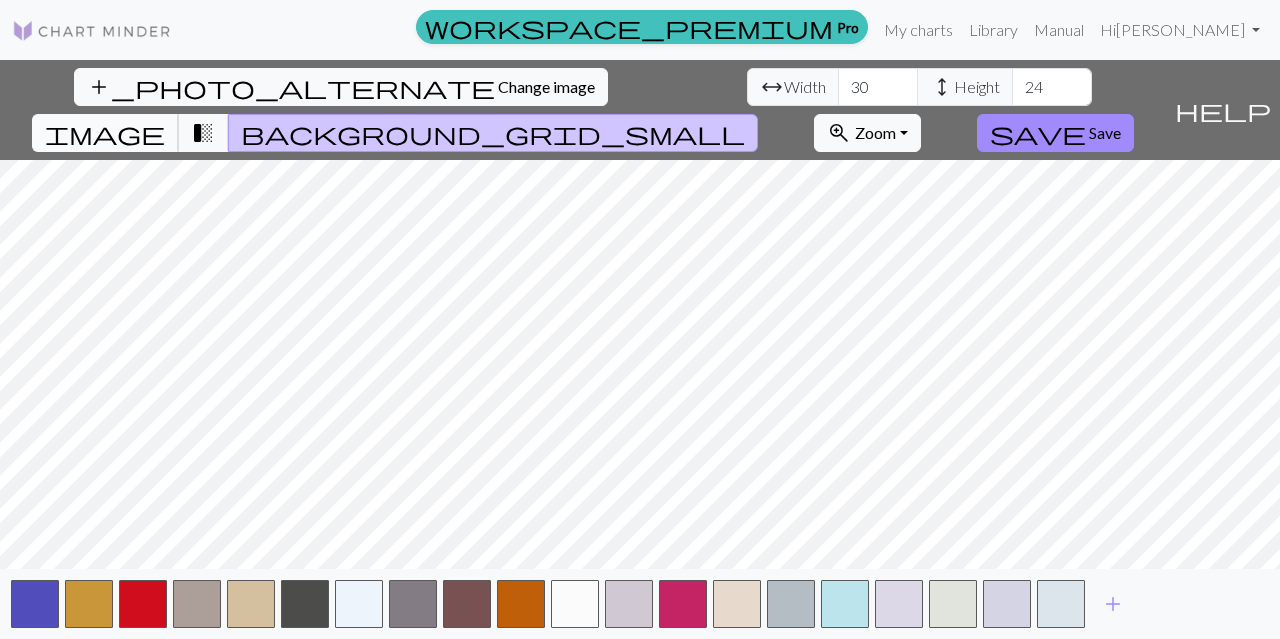 click on "image" at bounding box center [105, 133] 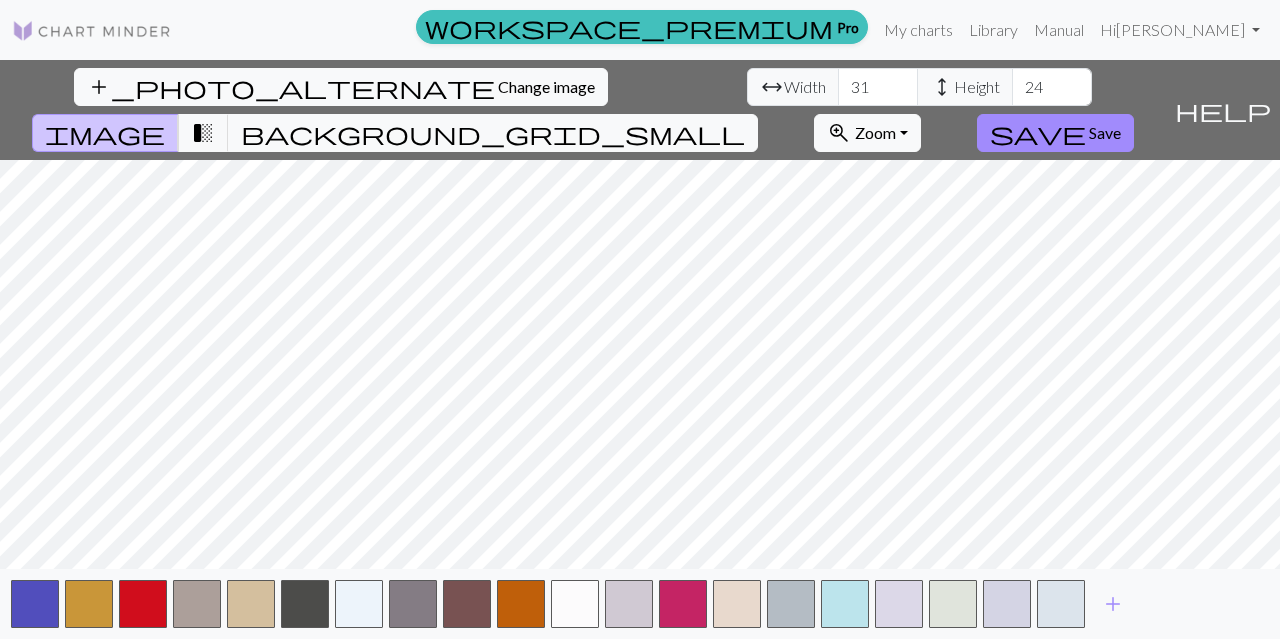 click on "31" at bounding box center [878, 87] 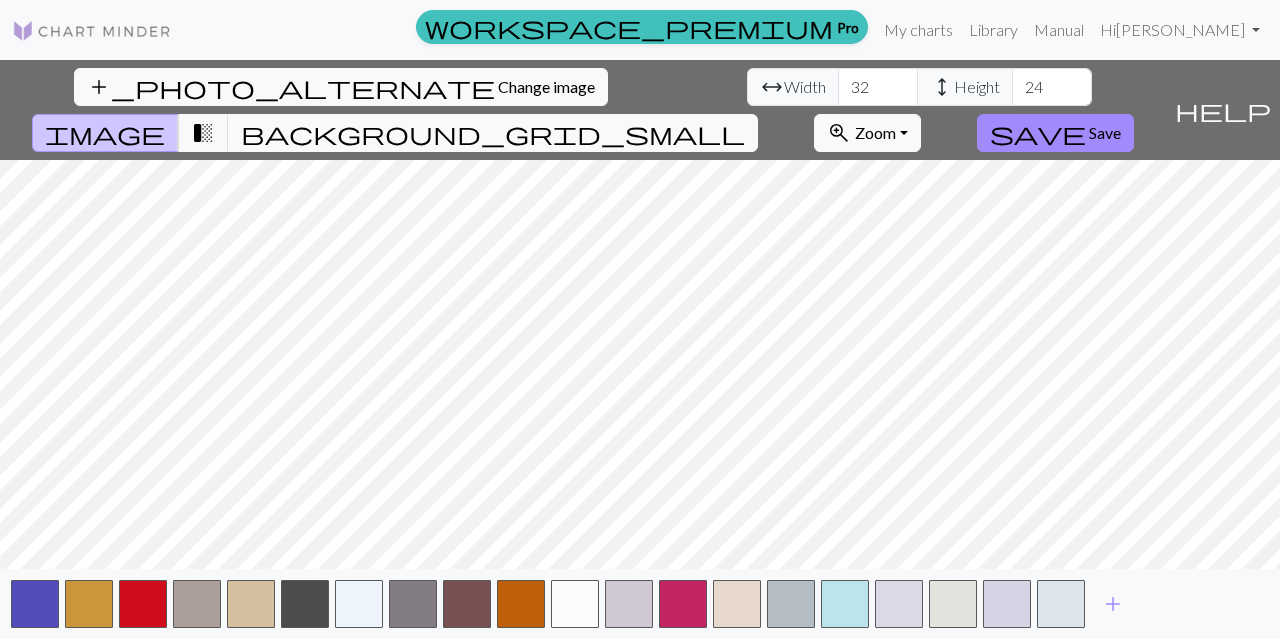 click on "32" at bounding box center [878, 87] 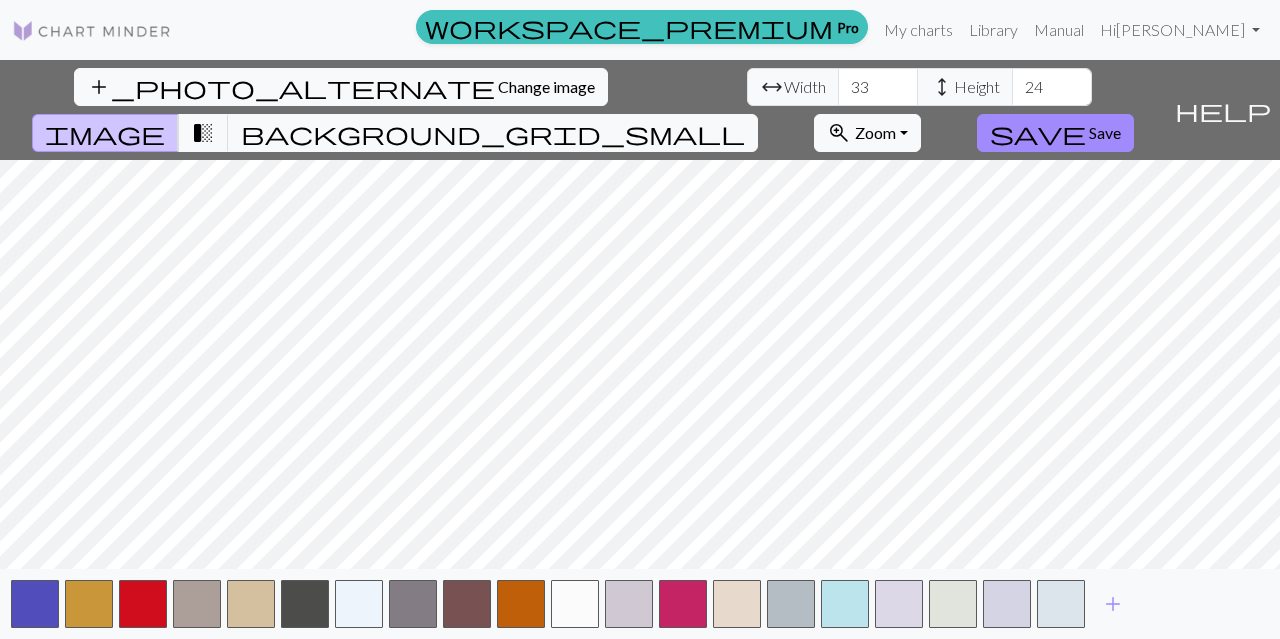 click on "33" at bounding box center (878, 87) 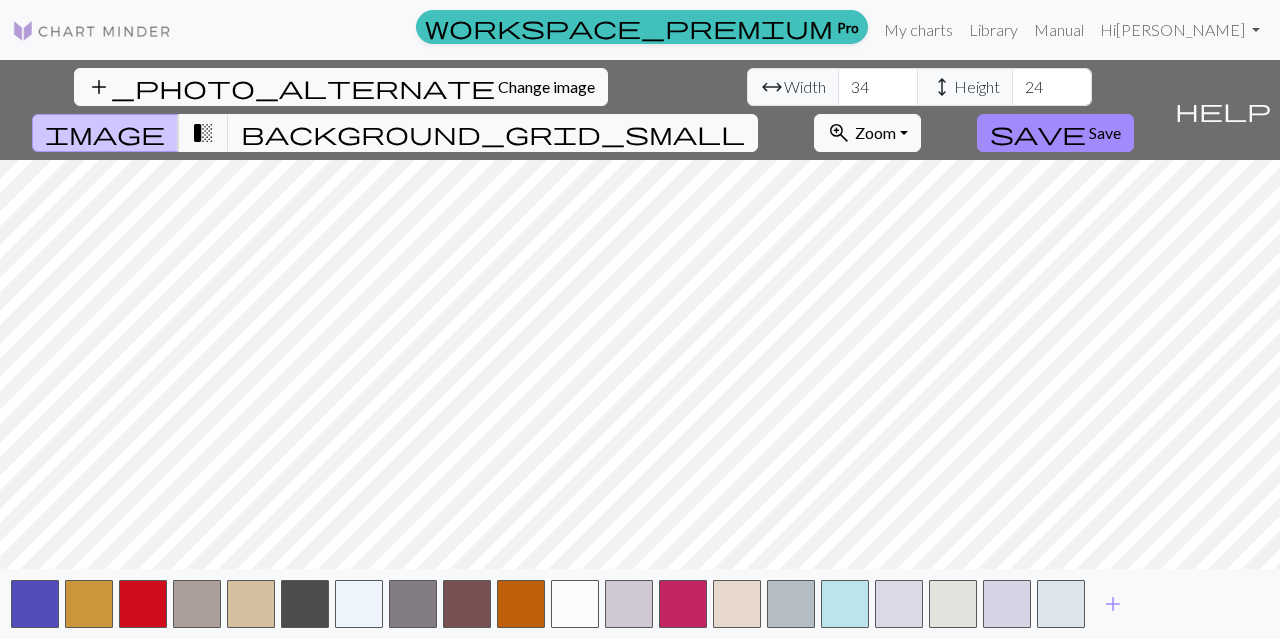 click on "34" at bounding box center (878, 87) 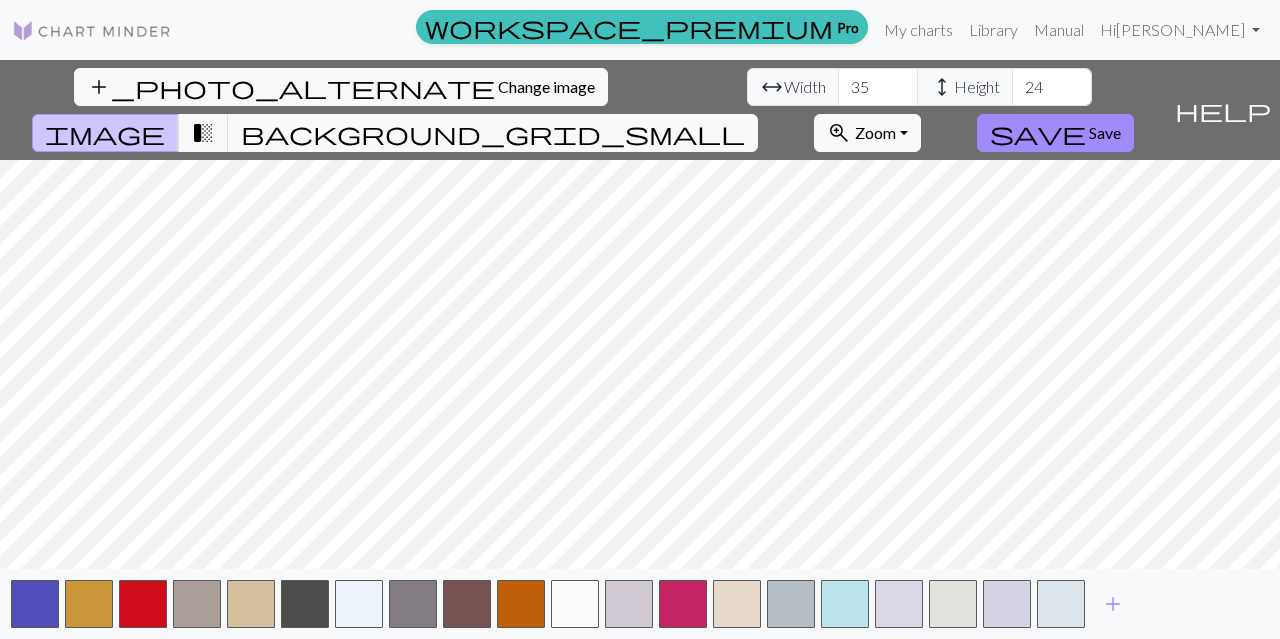 click on "35" at bounding box center [878, 87] 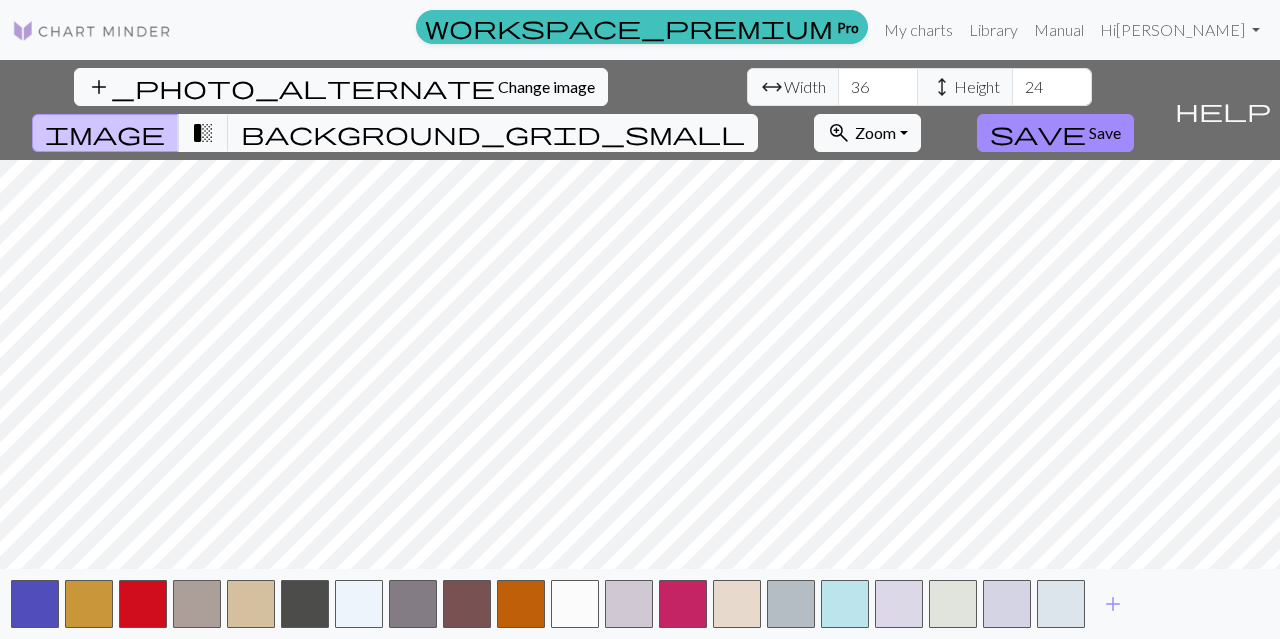 click on "36" at bounding box center [878, 87] 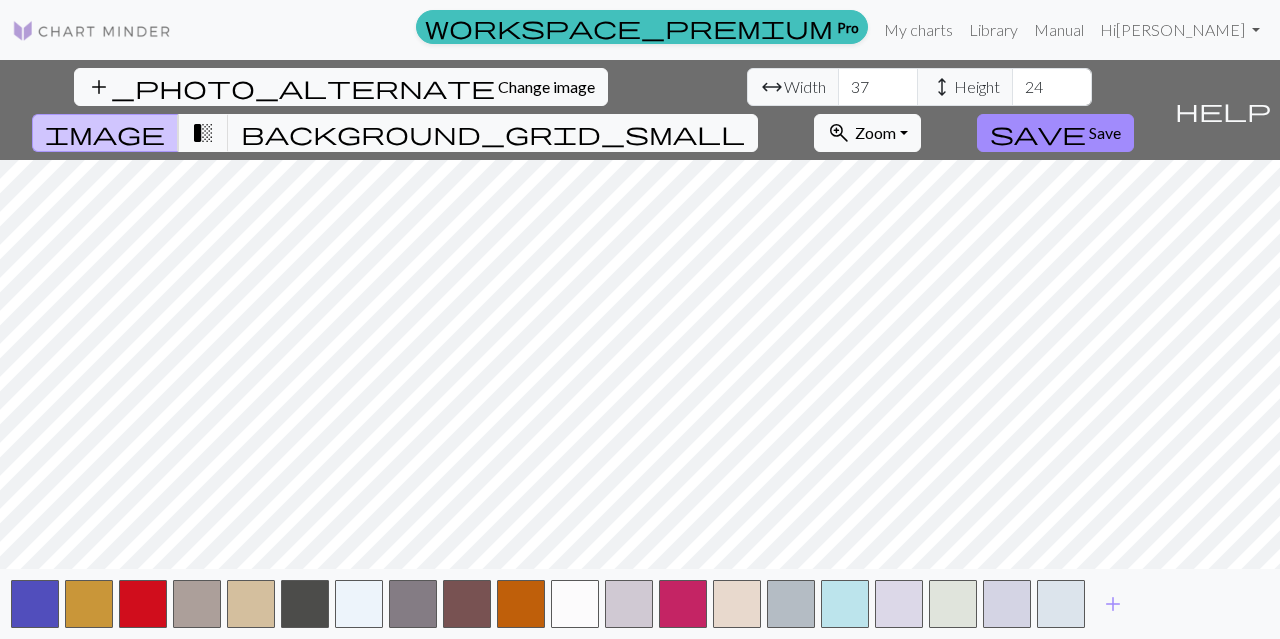 click on "37" at bounding box center [878, 87] 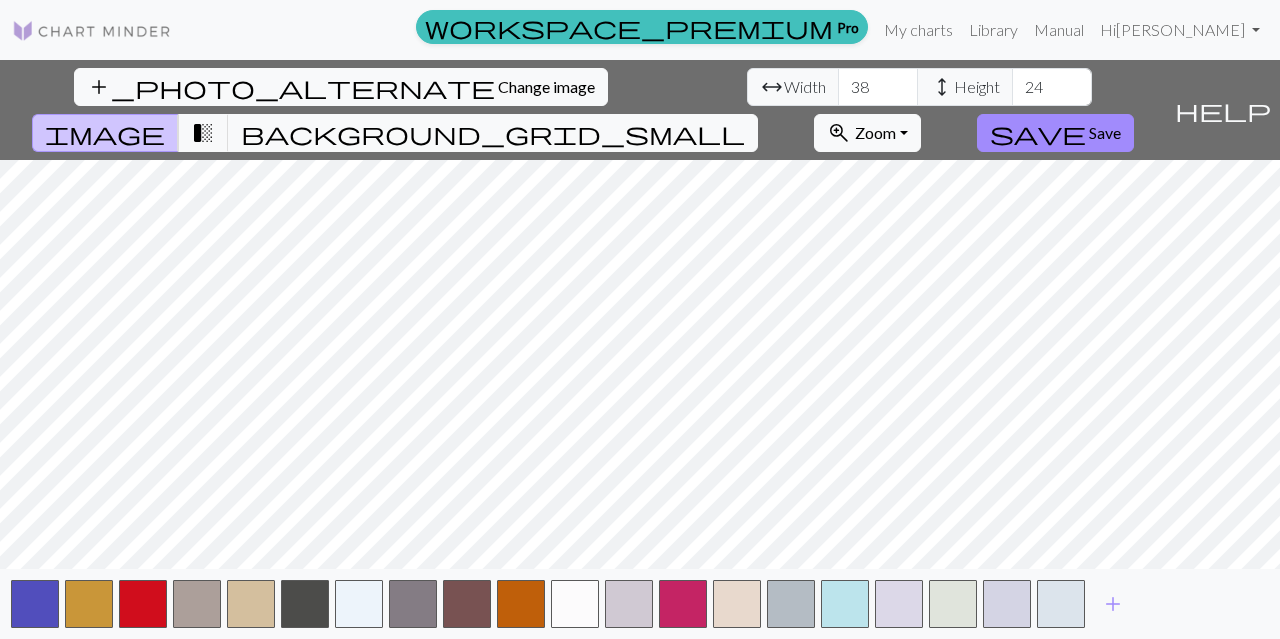 click on "38" at bounding box center (878, 87) 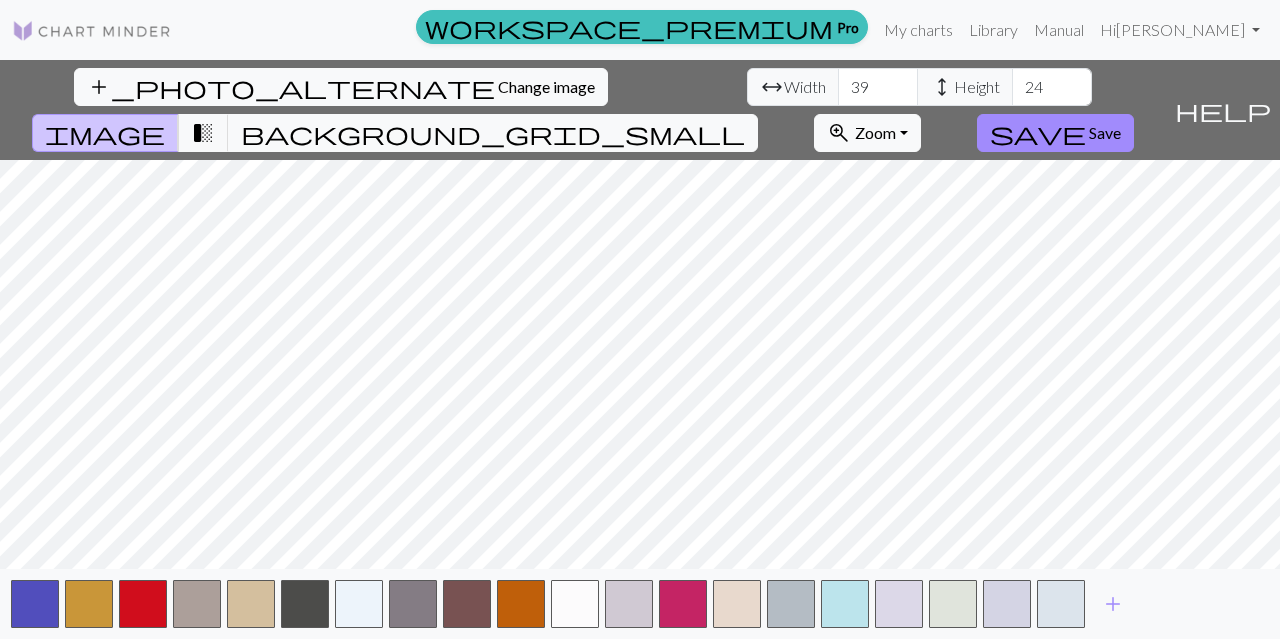 click on "39" at bounding box center (878, 87) 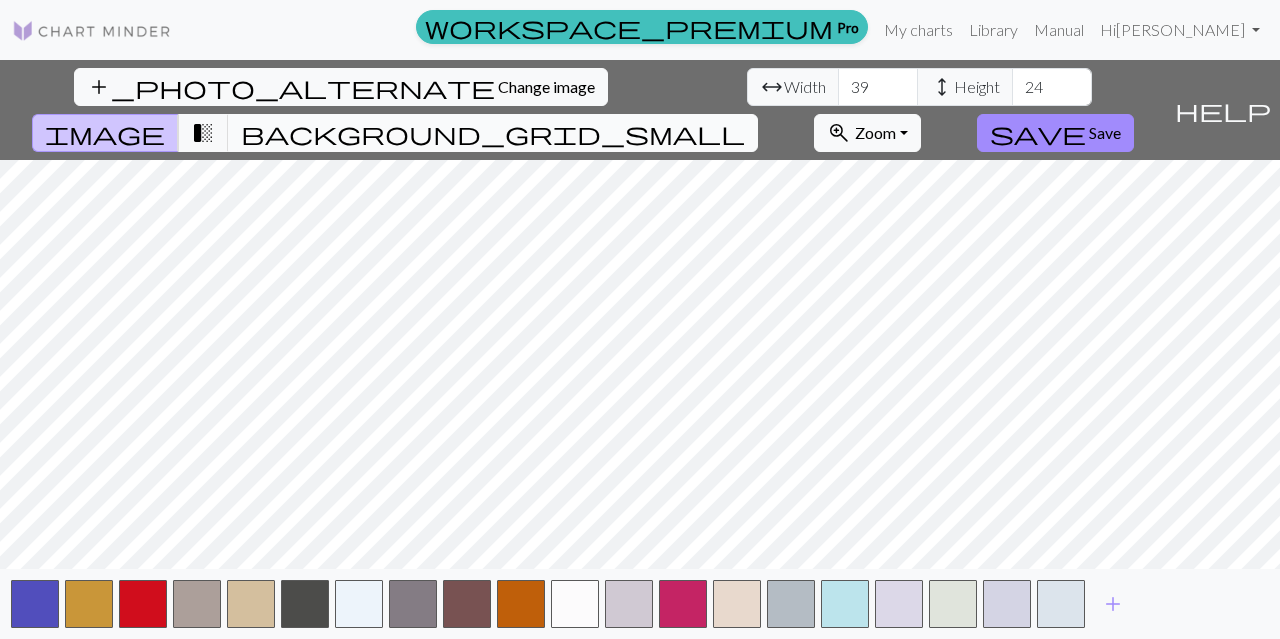 click on "background_grid_small" at bounding box center [493, 133] 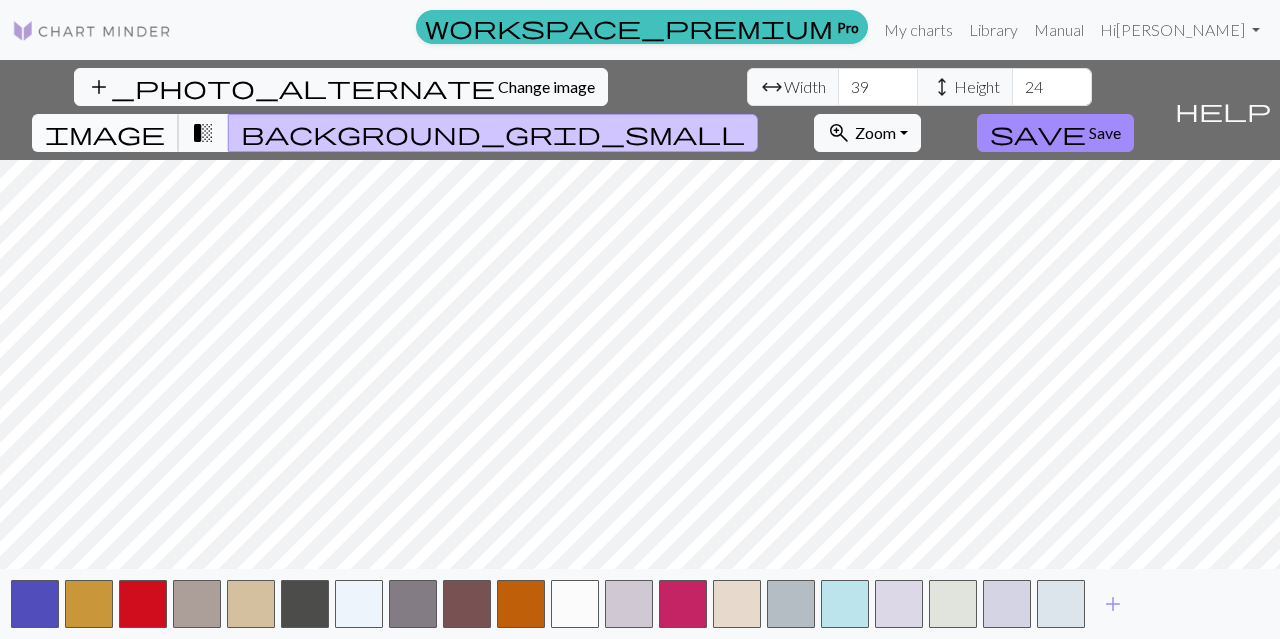 click on "image" at bounding box center [105, 133] 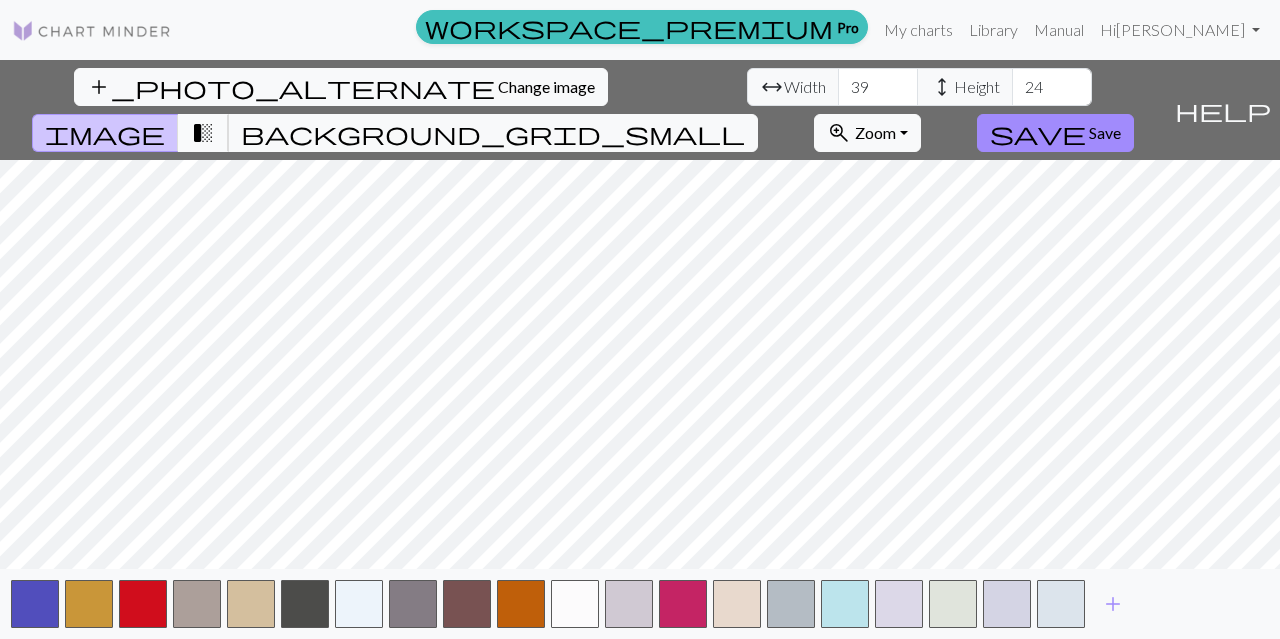 click on "transition_fade" at bounding box center (203, 133) 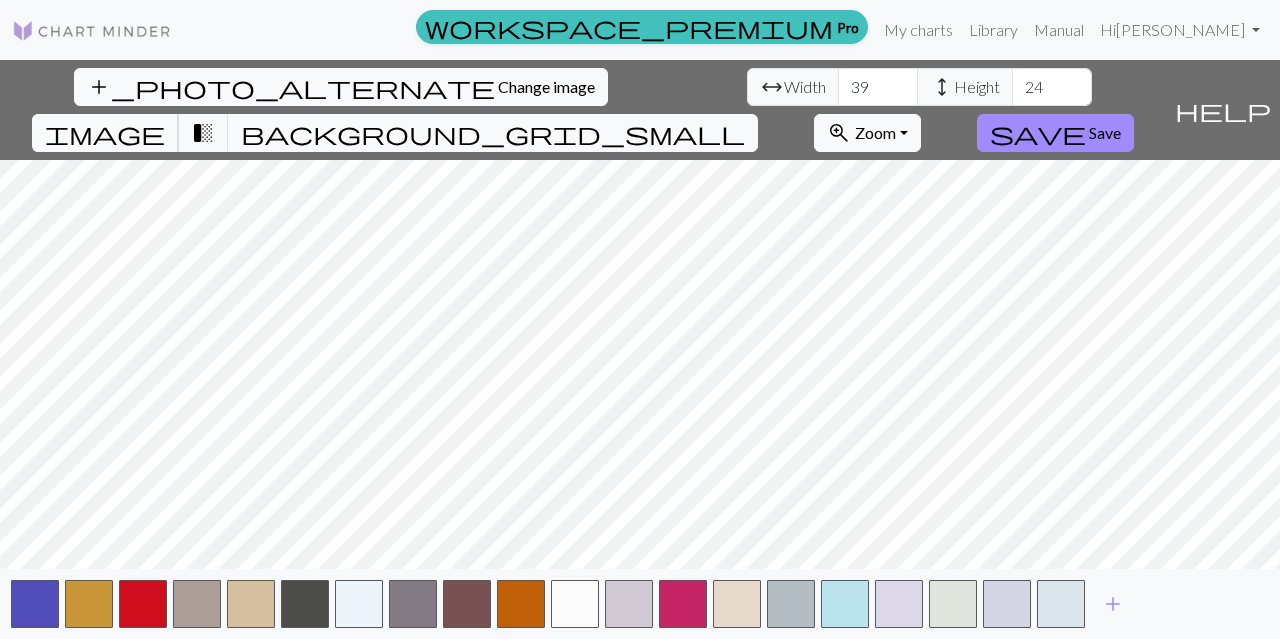 click on "image" at bounding box center (105, 133) 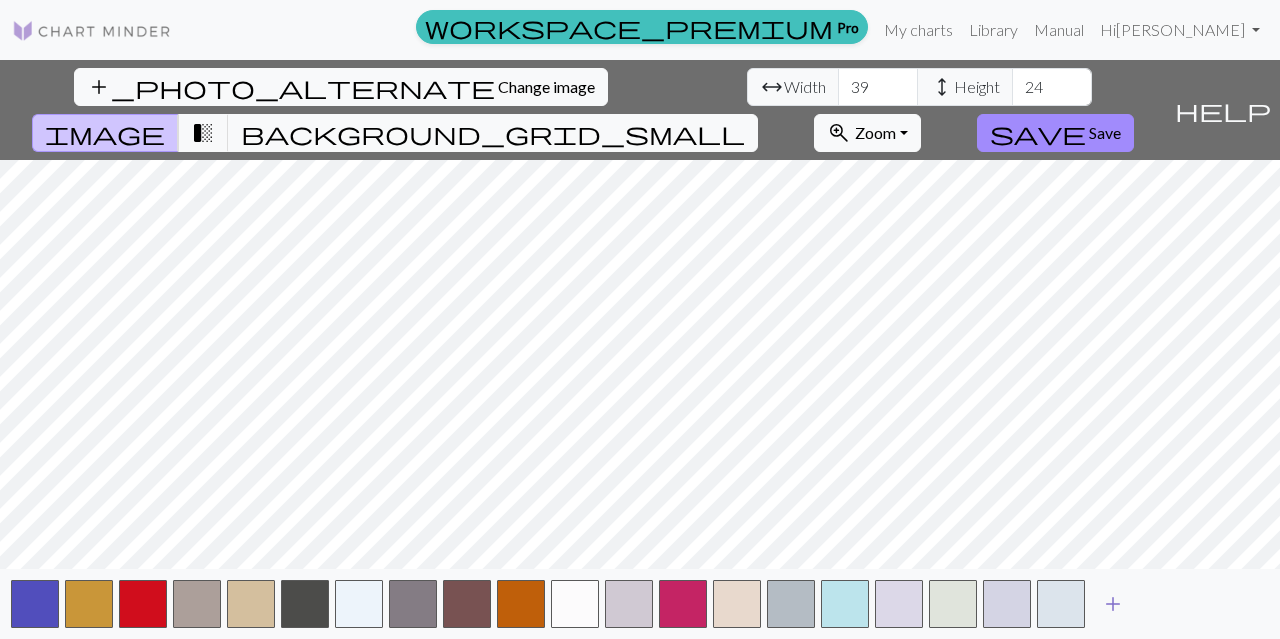 click on "add" at bounding box center [1113, 604] 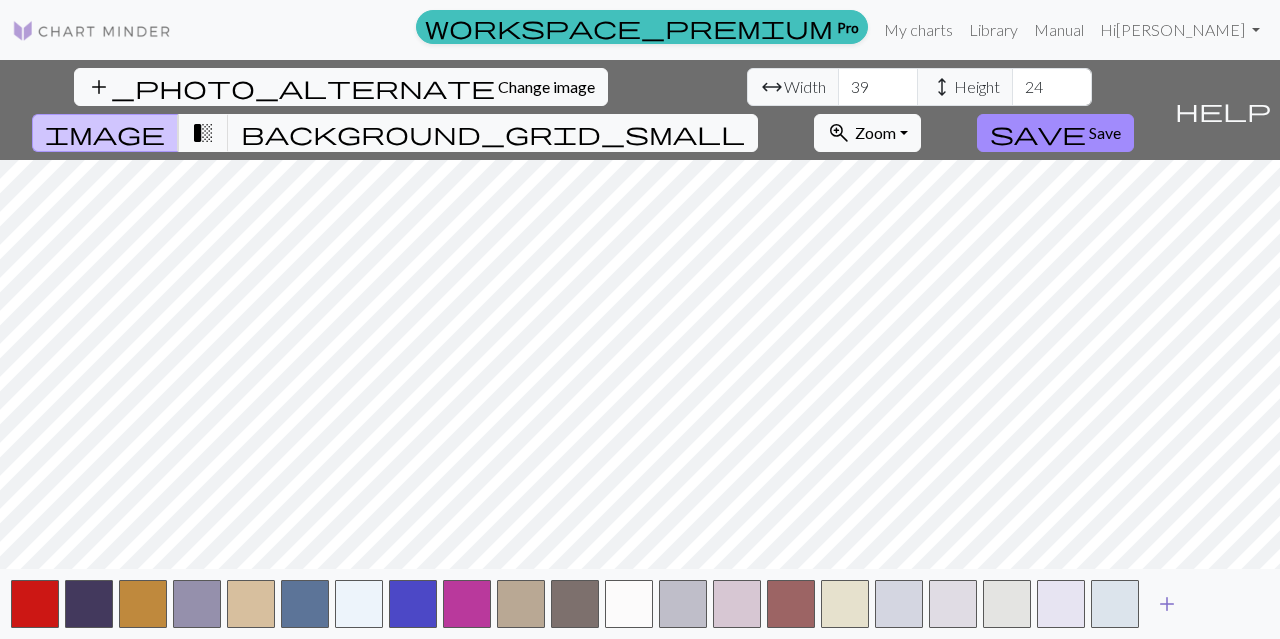 click on "add" at bounding box center [1167, 604] 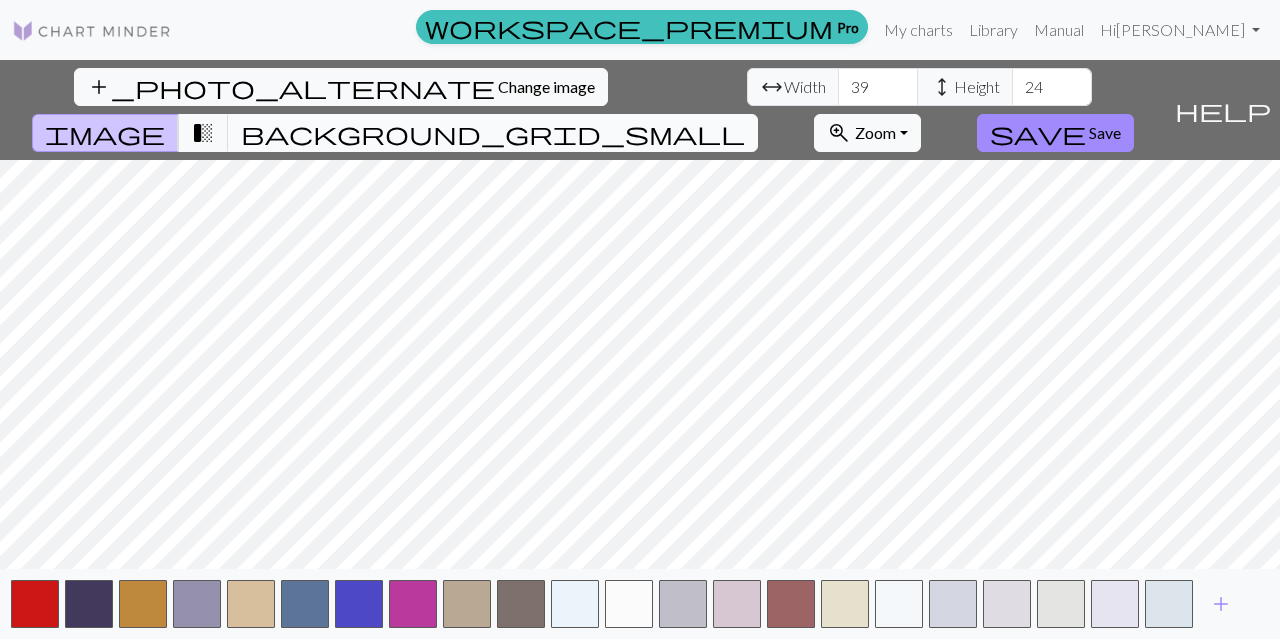 click on "background_grid_small" at bounding box center [493, 133] 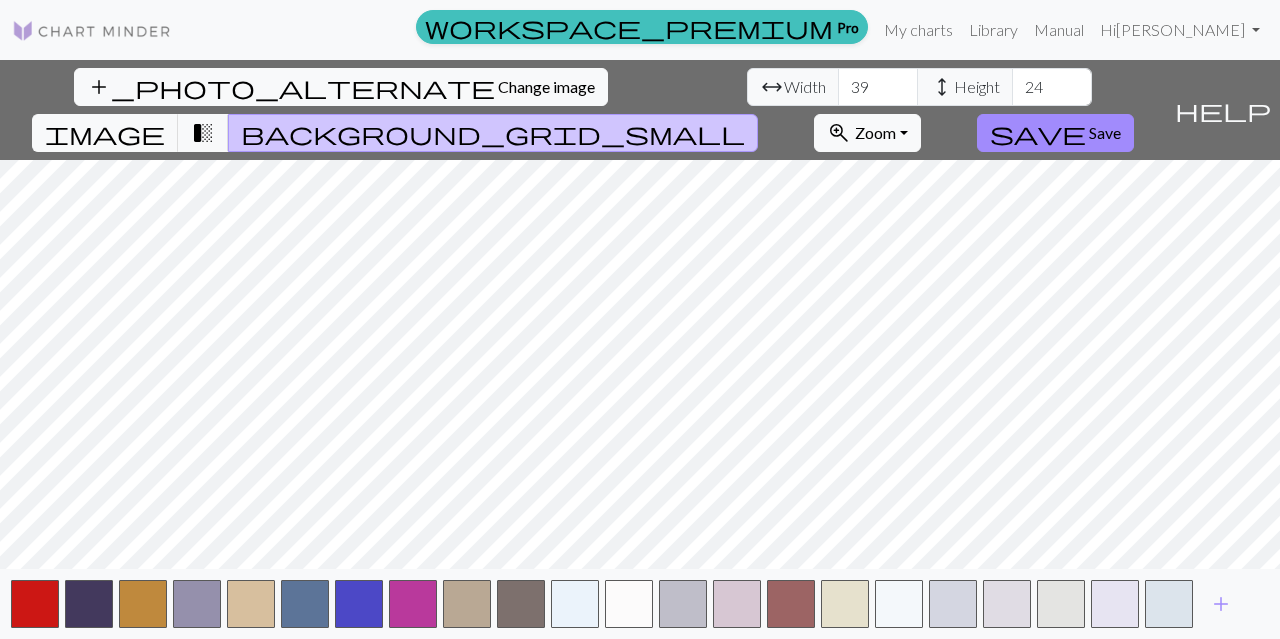 click on "background_grid_small" at bounding box center [493, 133] 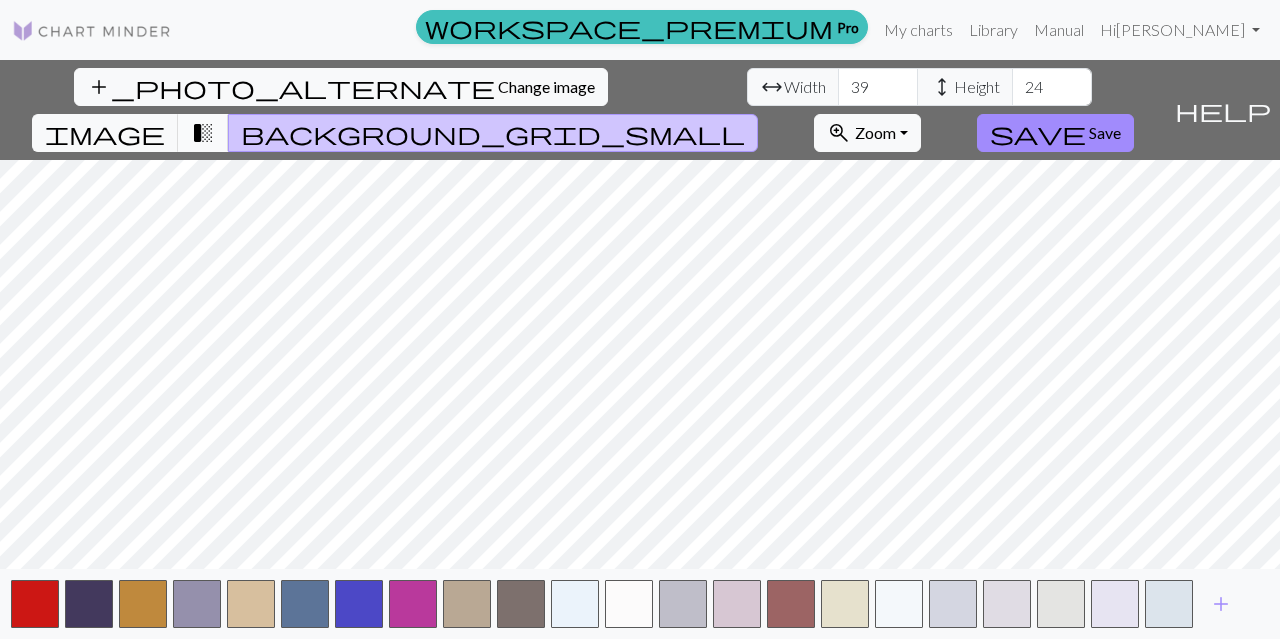 click on "transition_fade" at bounding box center [203, 133] 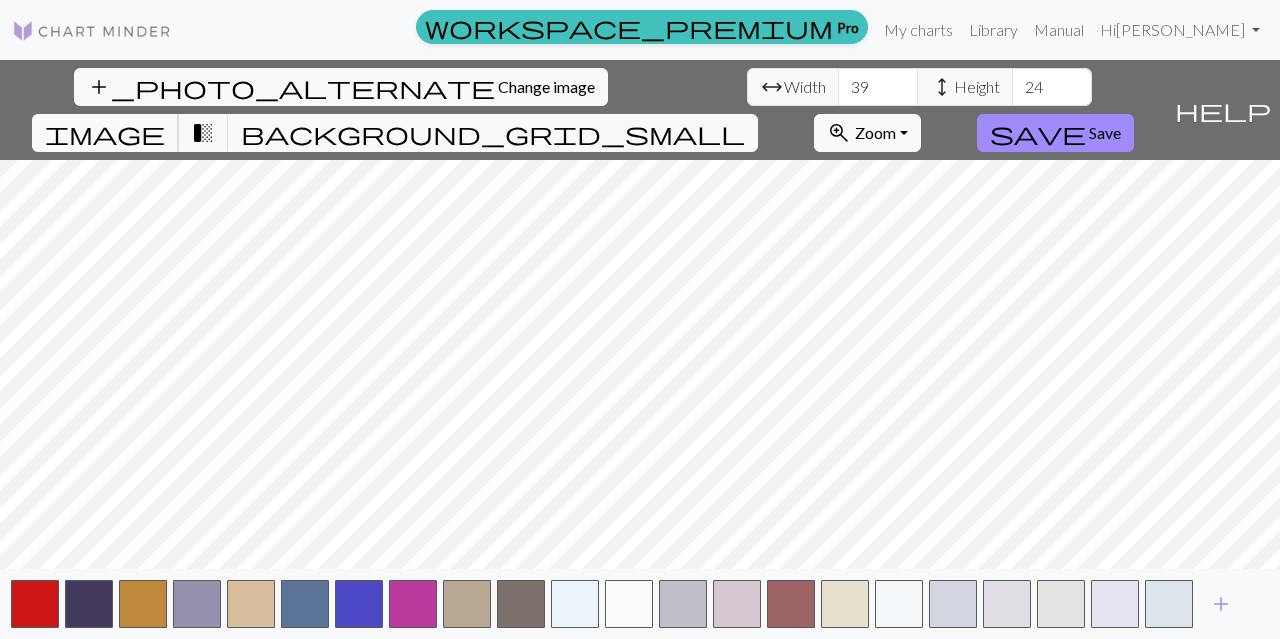 click on "image" at bounding box center (105, 133) 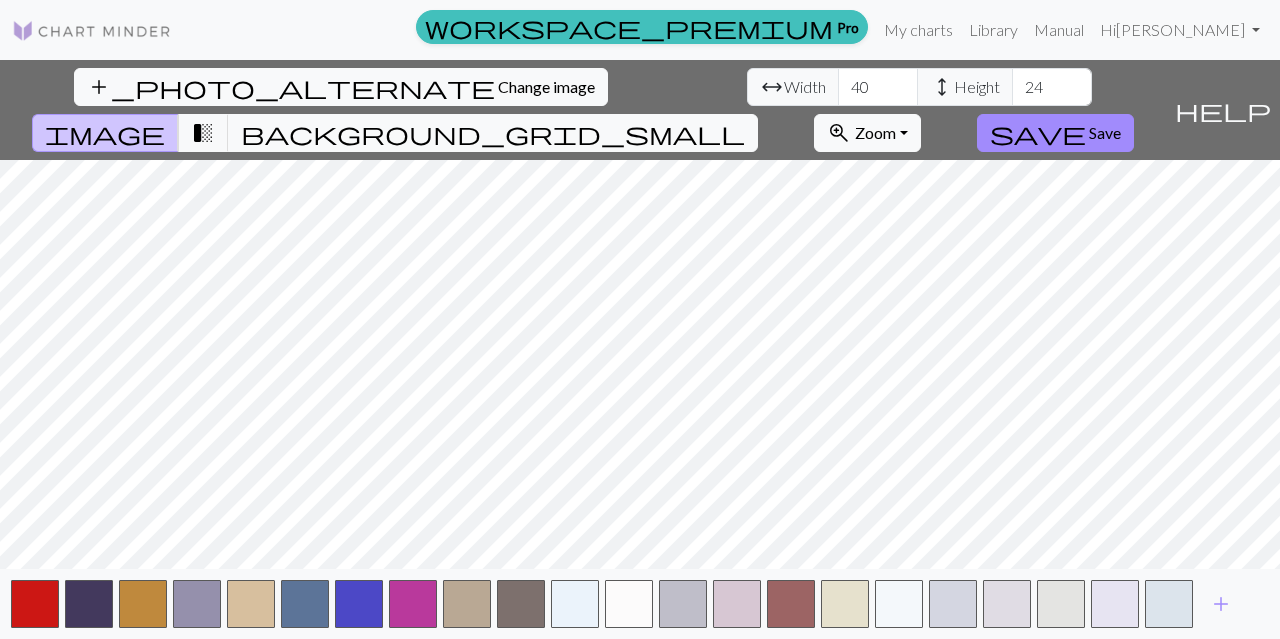 click on "40" at bounding box center (878, 87) 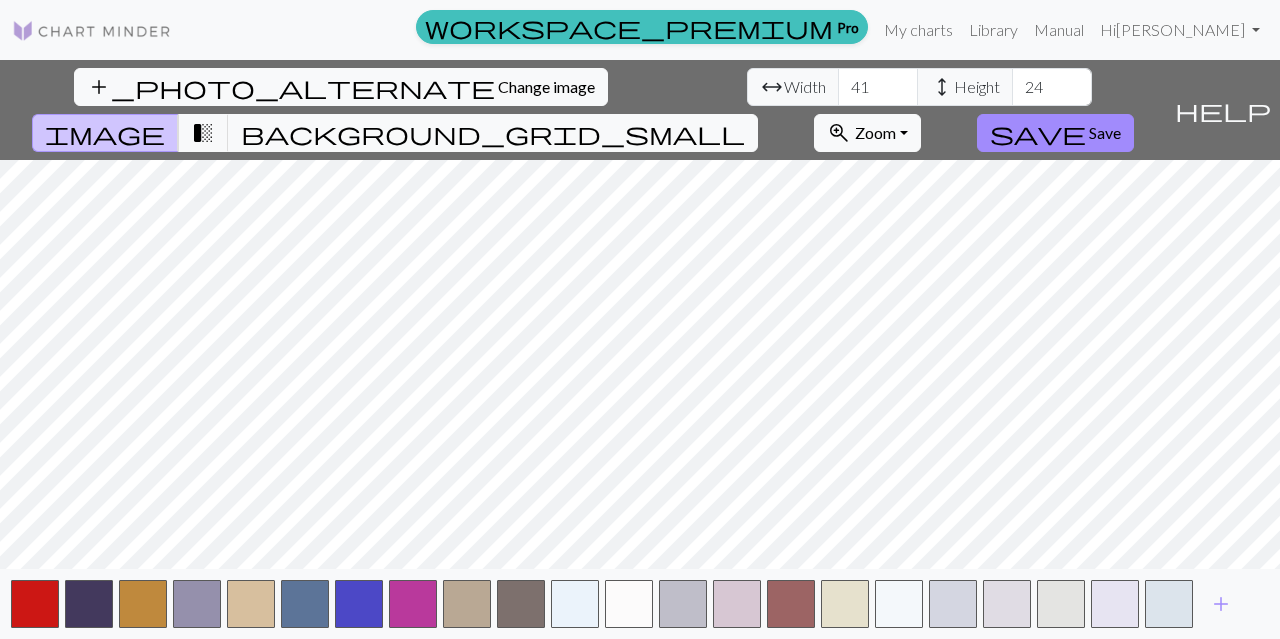 click on "41" at bounding box center [878, 87] 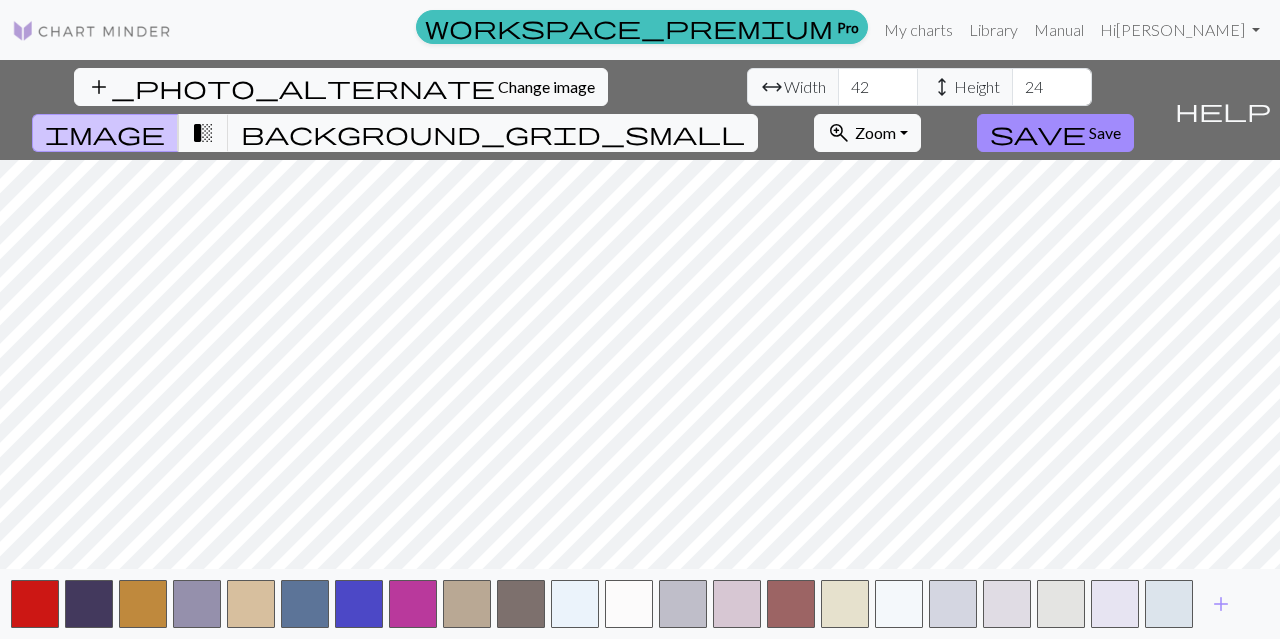 click on "42" at bounding box center [878, 87] 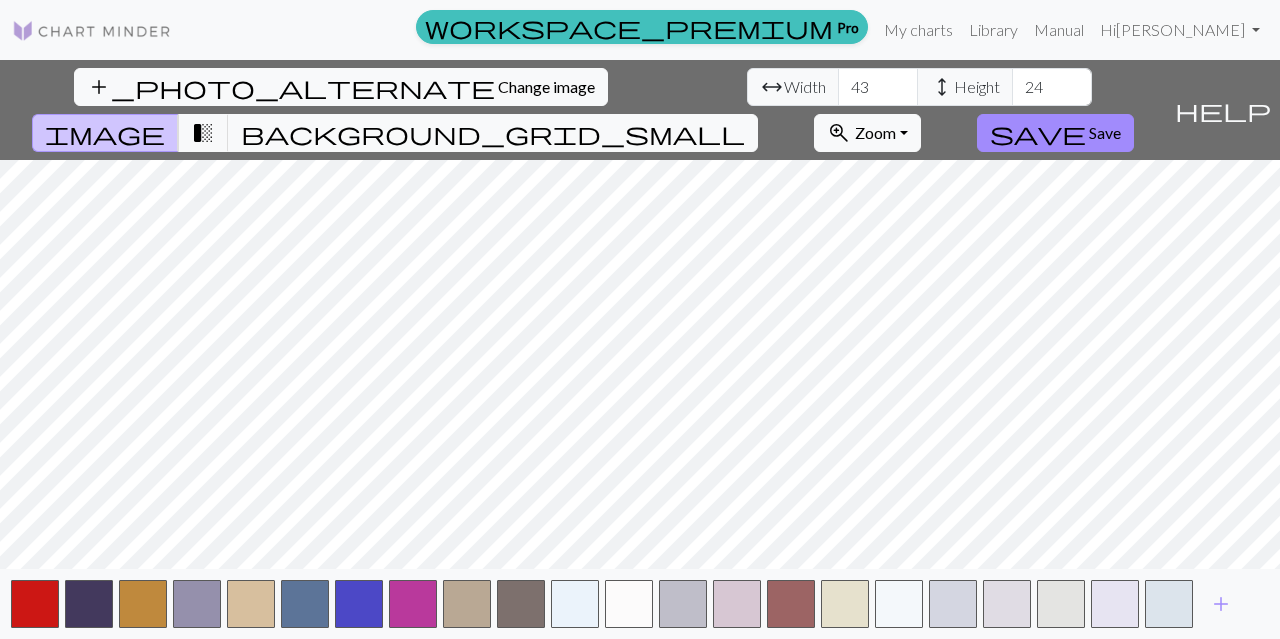 click on "43" at bounding box center [878, 87] 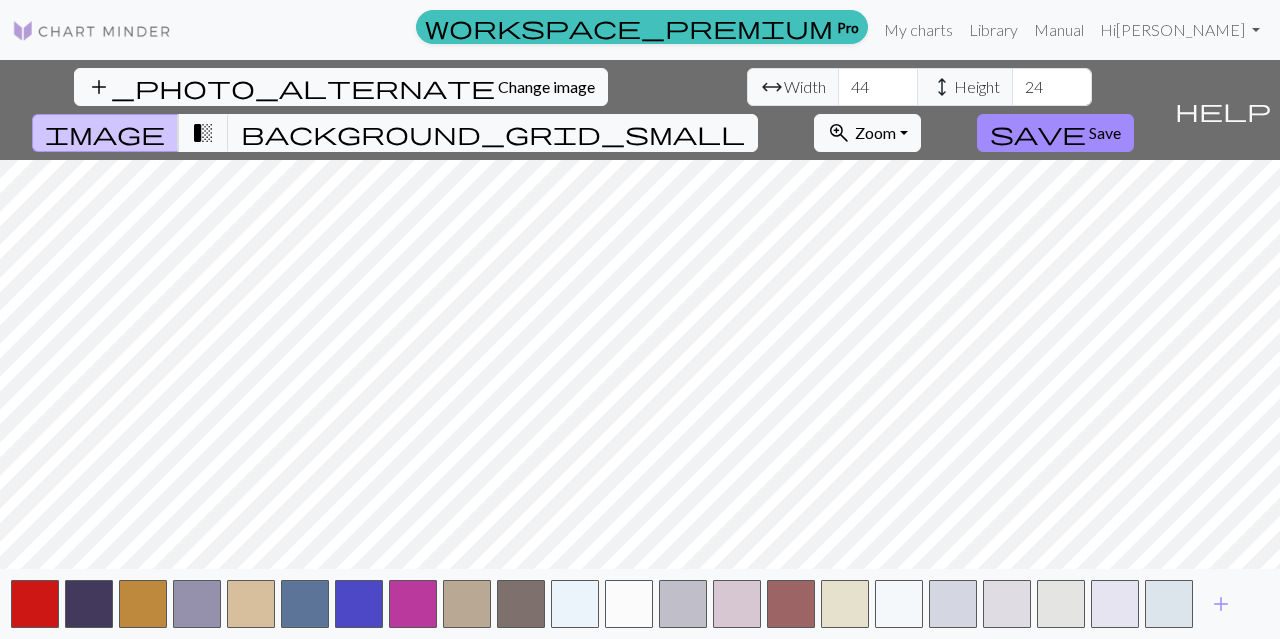click on "44" at bounding box center (878, 87) 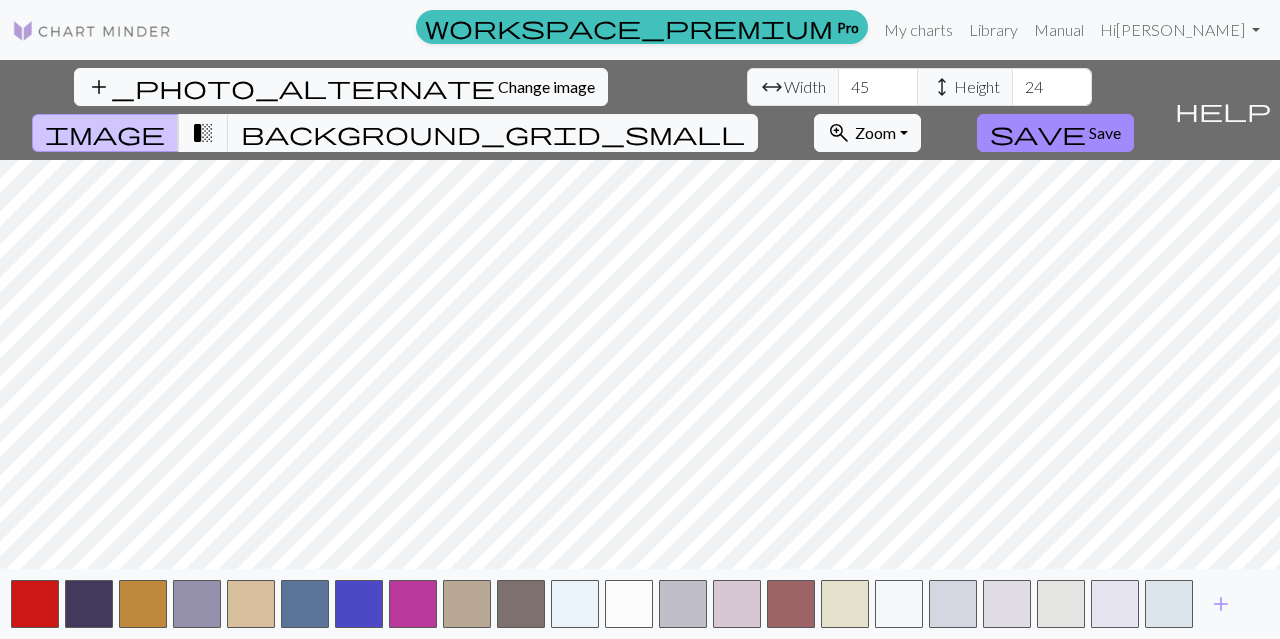 click on "45" at bounding box center (878, 87) 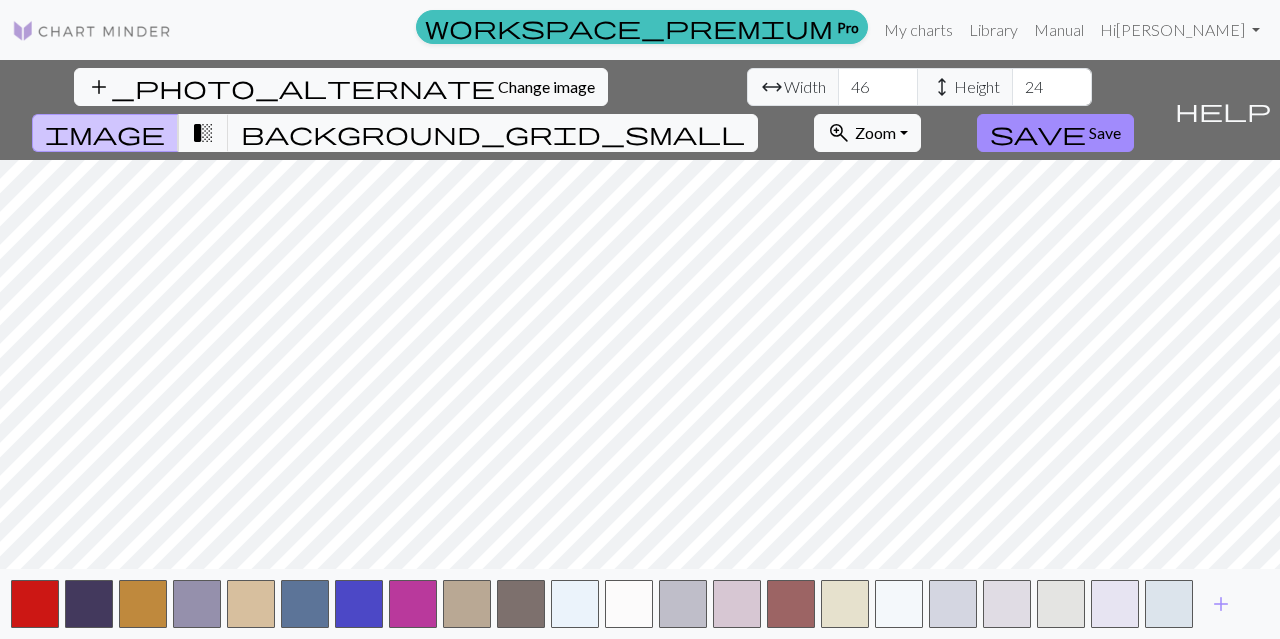 type on "46" 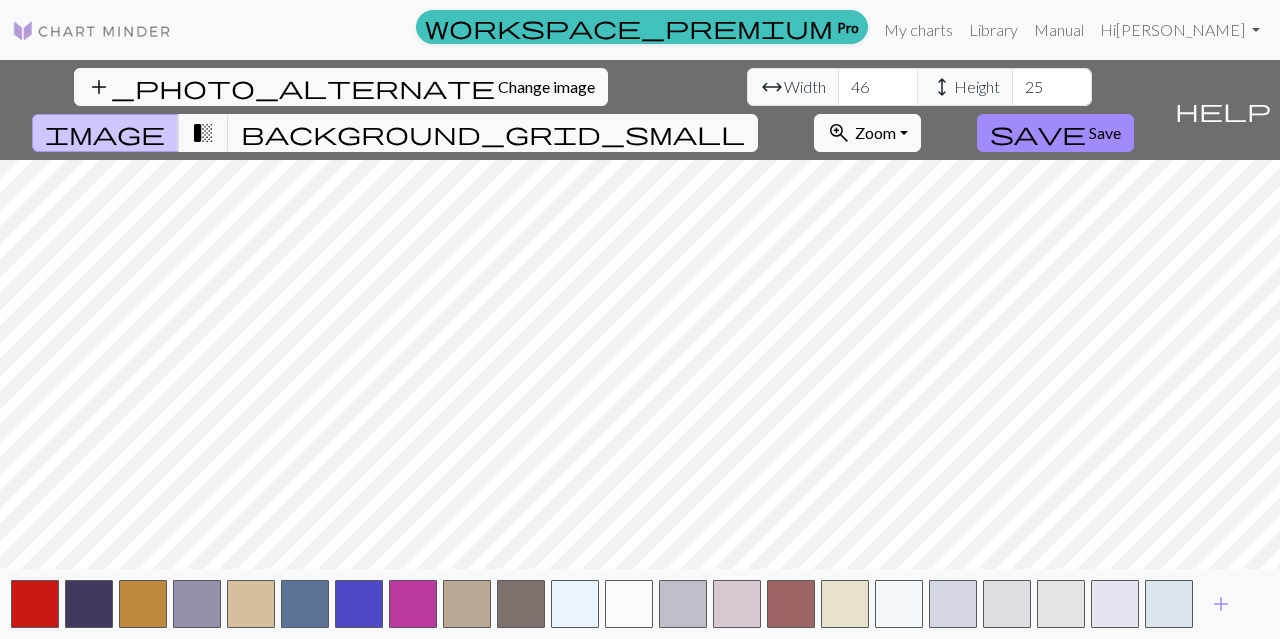 click on "25" at bounding box center [1052, 87] 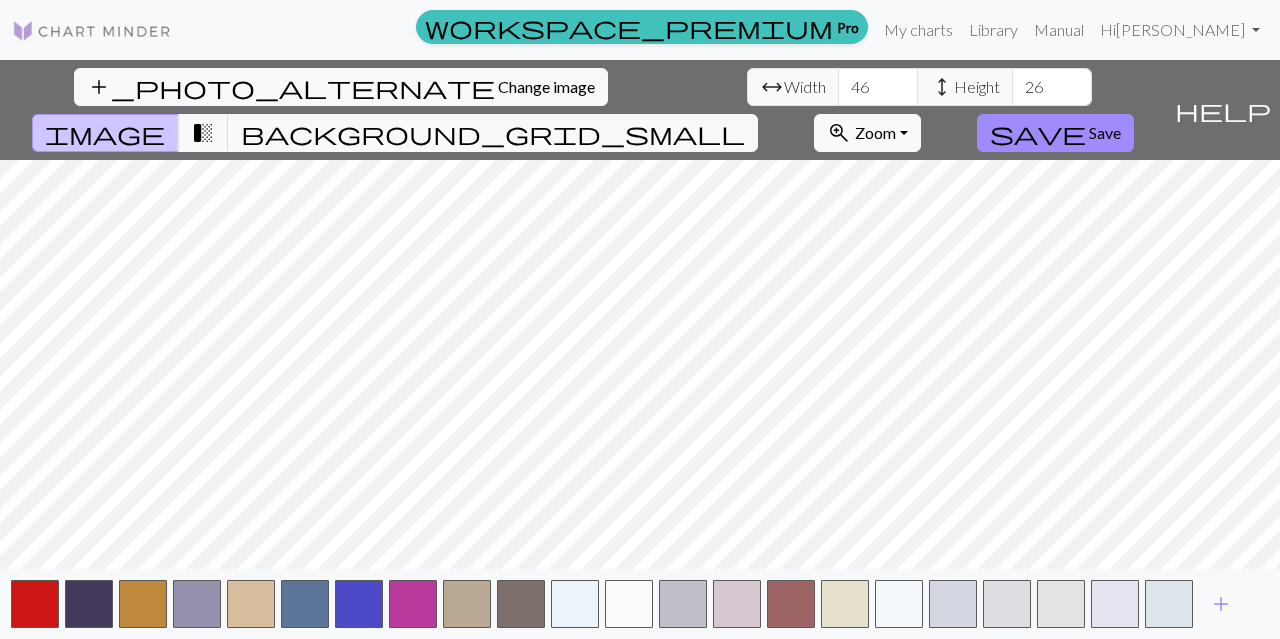 click on "26" at bounding box center [1052, 87] 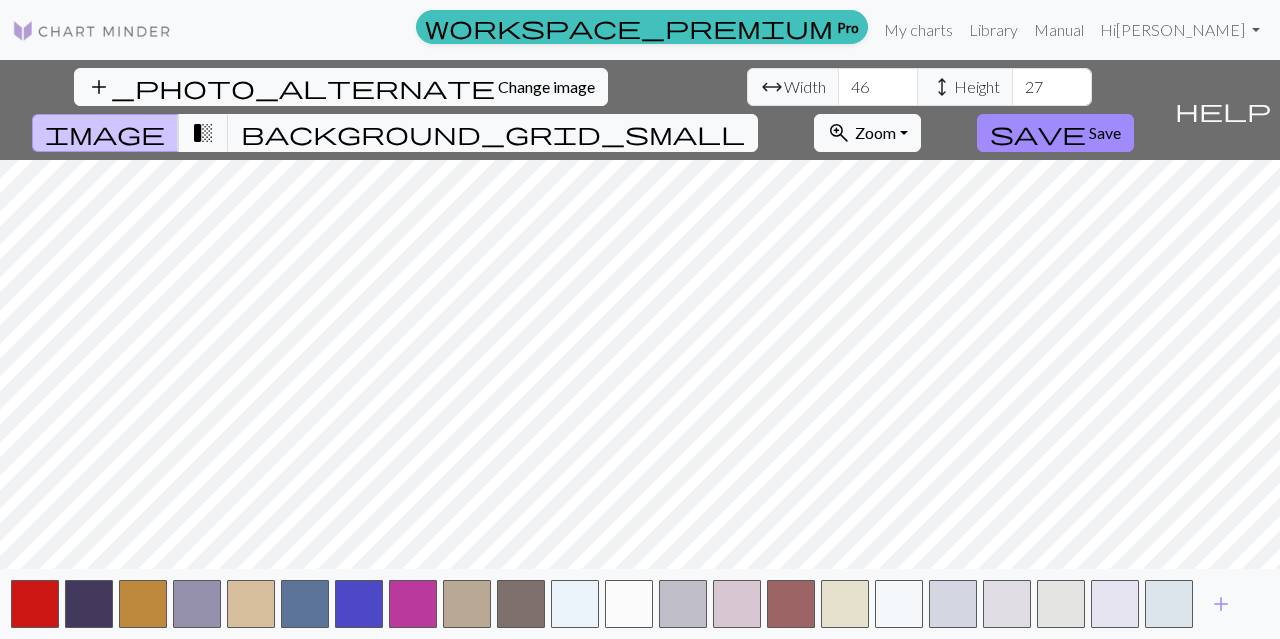 click on "27" at bounding box center [1052, 87] 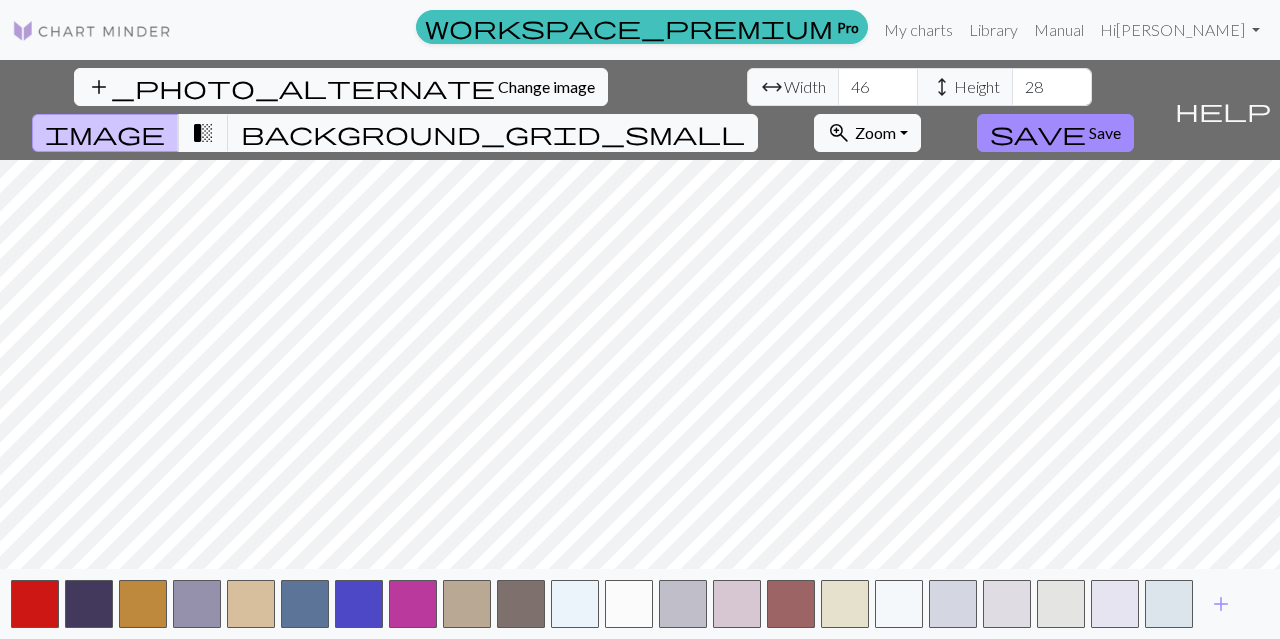 click on "28" at bounding box center [1052, 87] 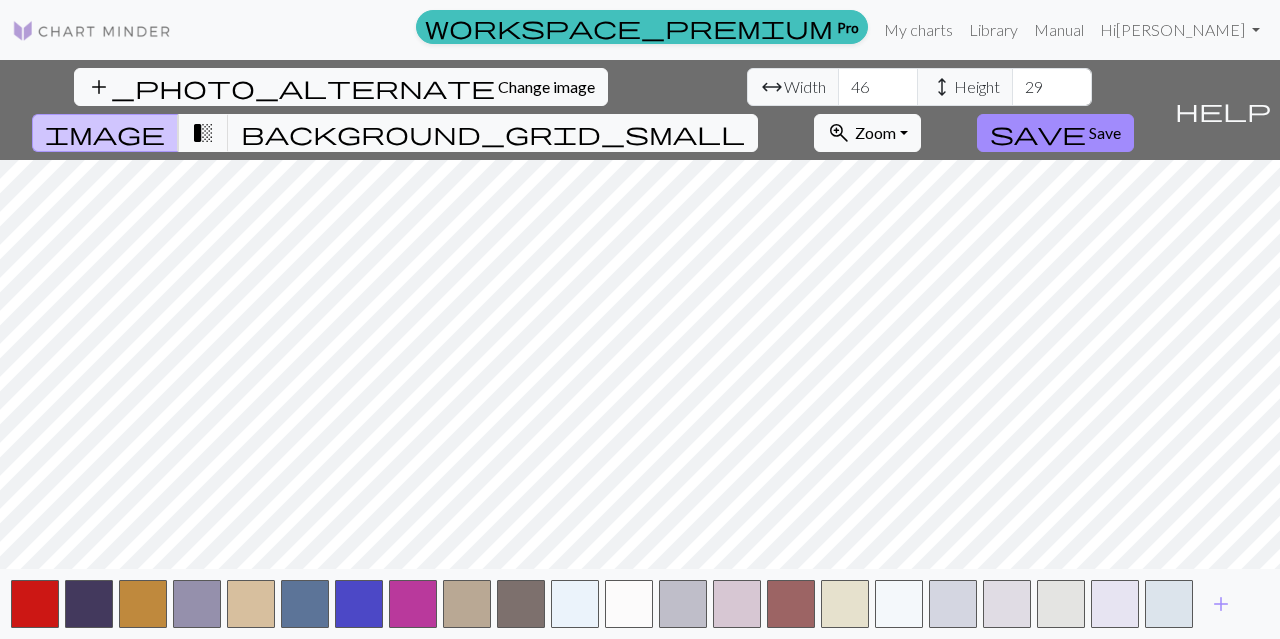click on "29" at bounding box center [1052, 87] 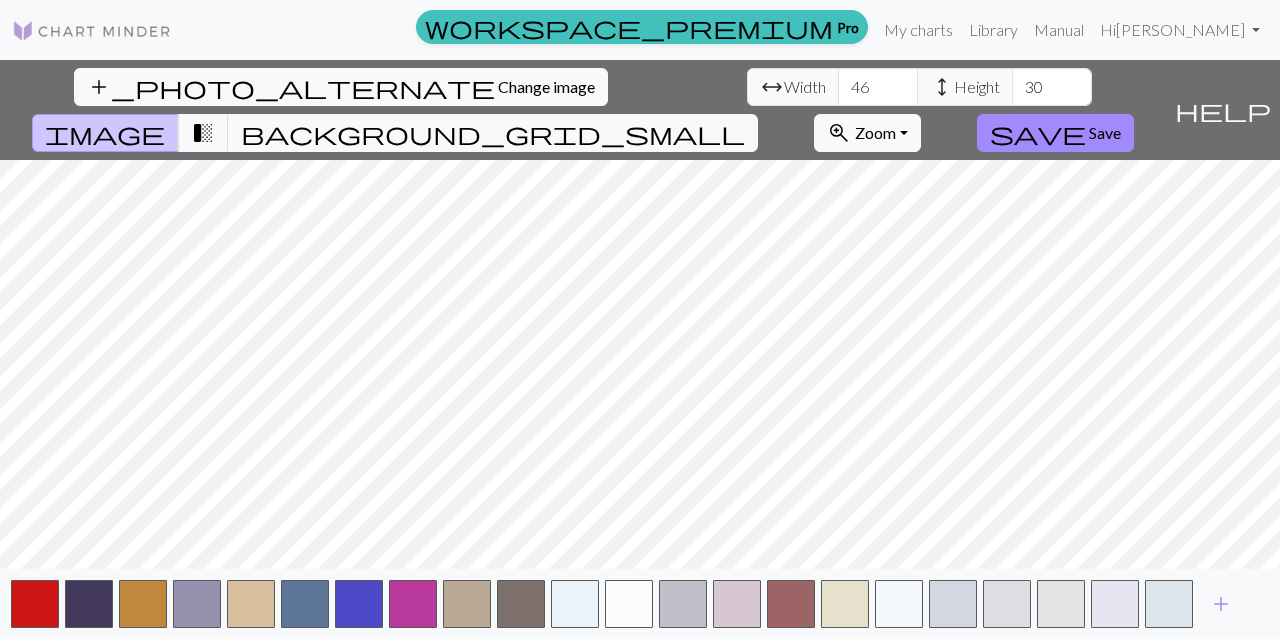 click on "30" at bounding box center (1052, 87) 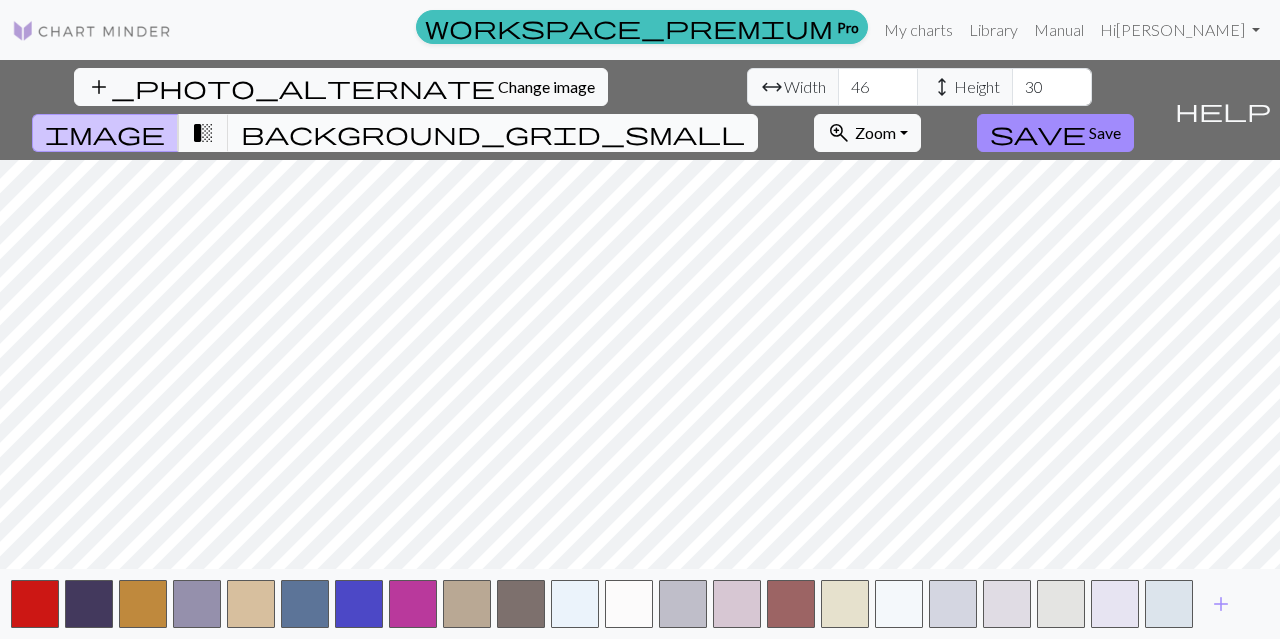 click on "background_grid_small" at bounding box center (493, 133) 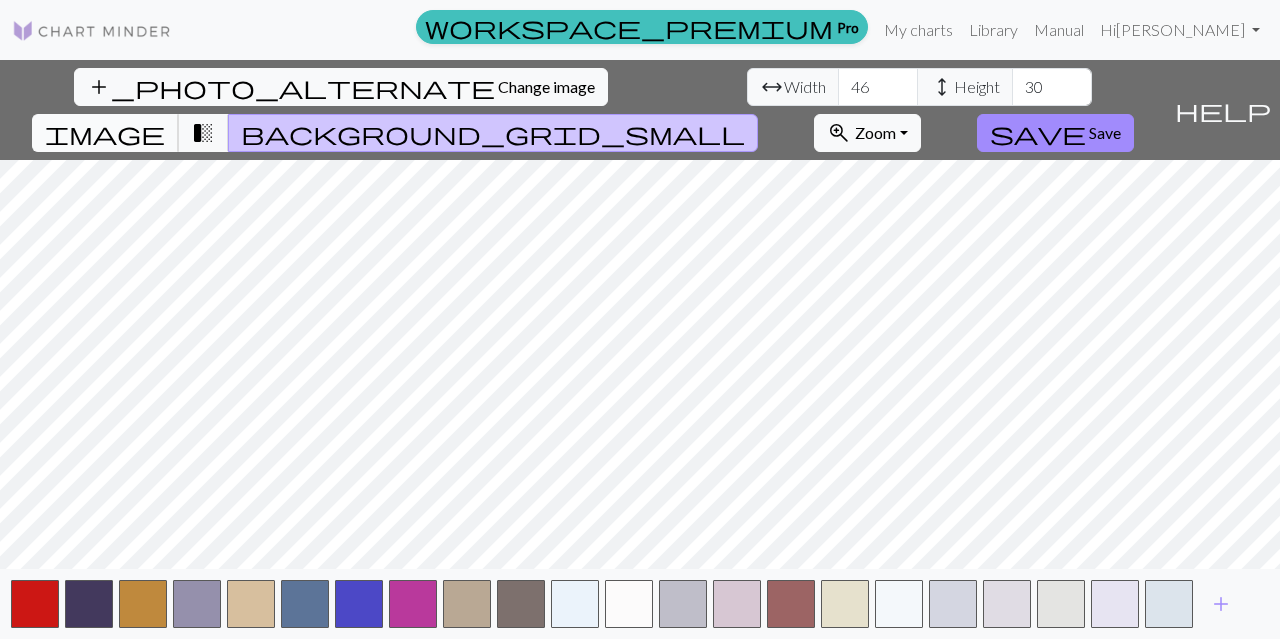 click on "image" at bounding box center [105, 133] 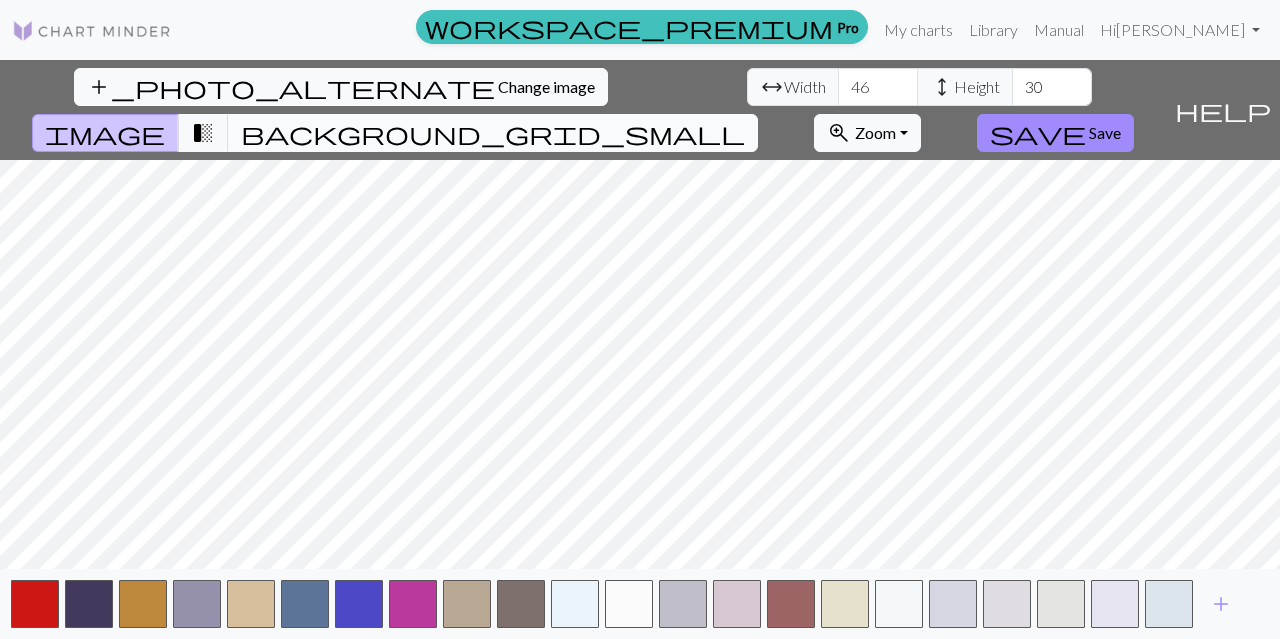 click on "background_grid_small" at bounding box center [493, 133] 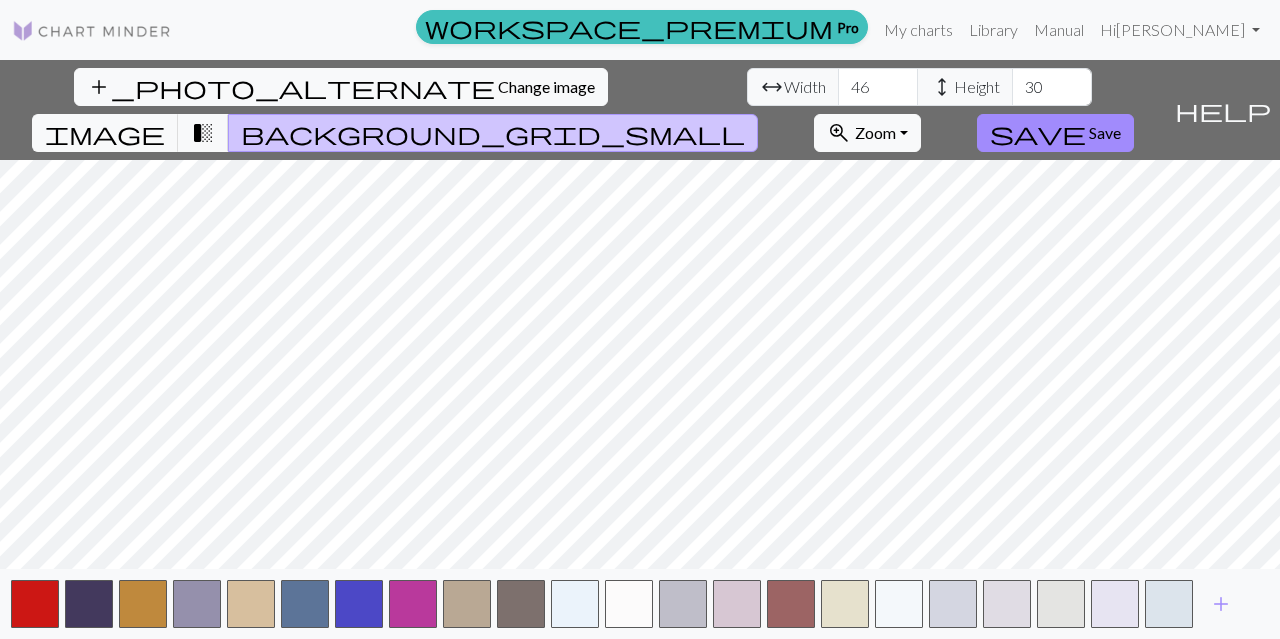 click on "background_grid_small" at bounding box center [493, 133] 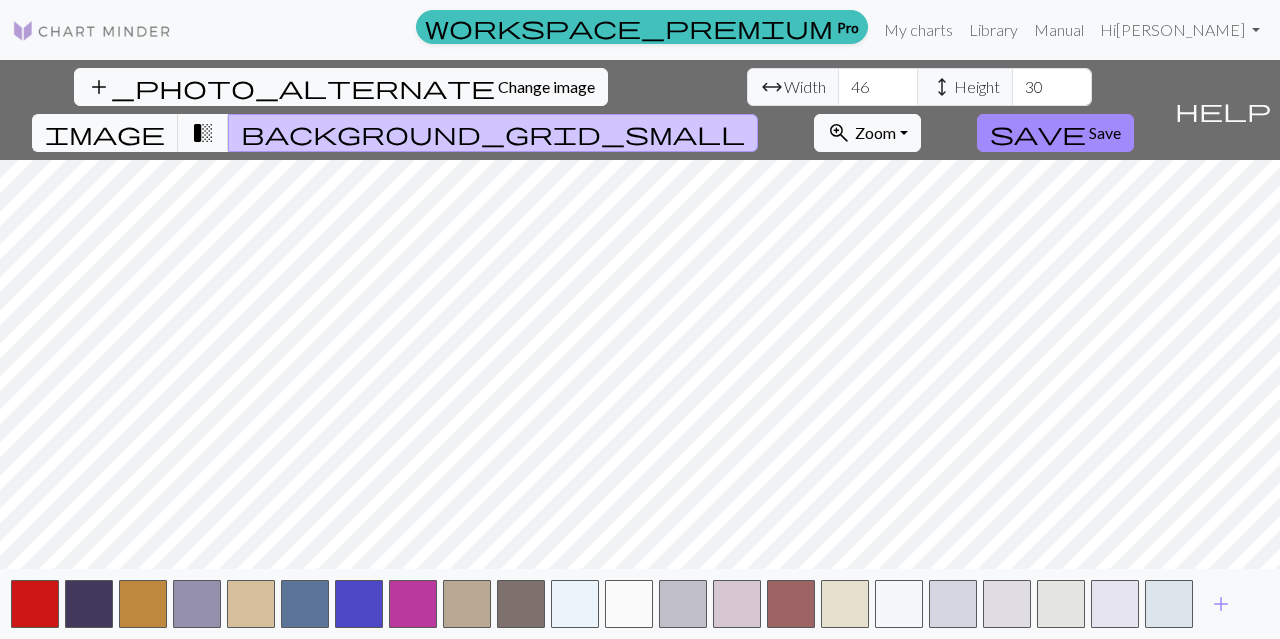 click on "background_grid_small" at bounding box center [493, 133] 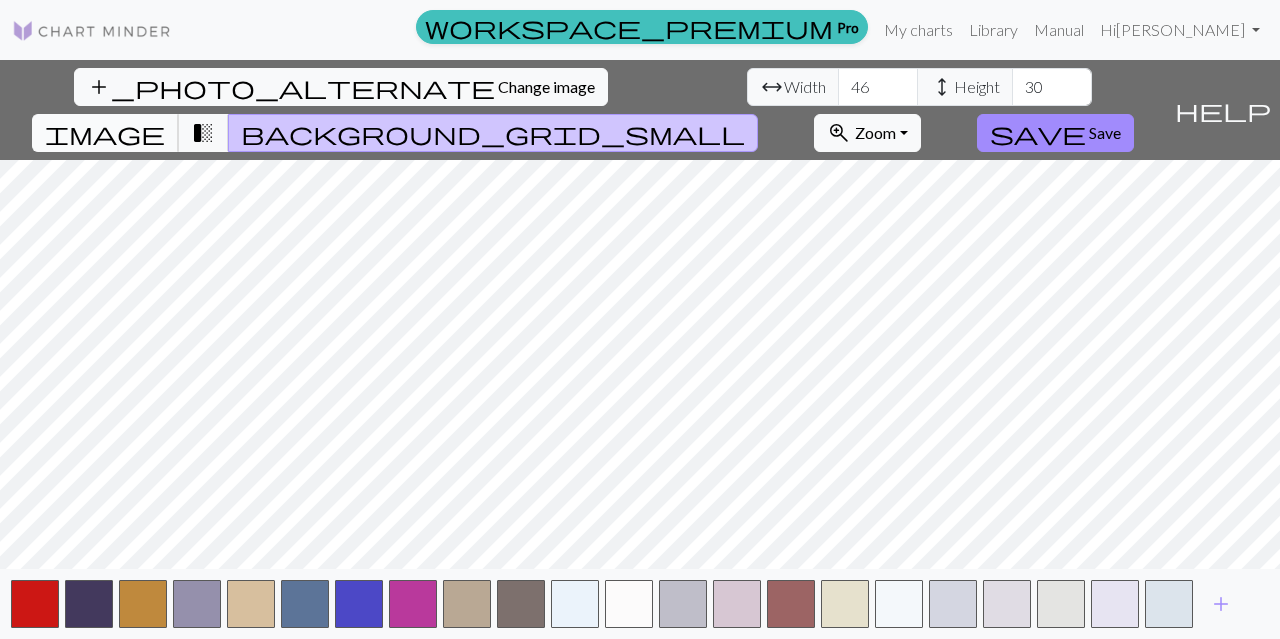 click on "image" at bounding box center [105, 133] 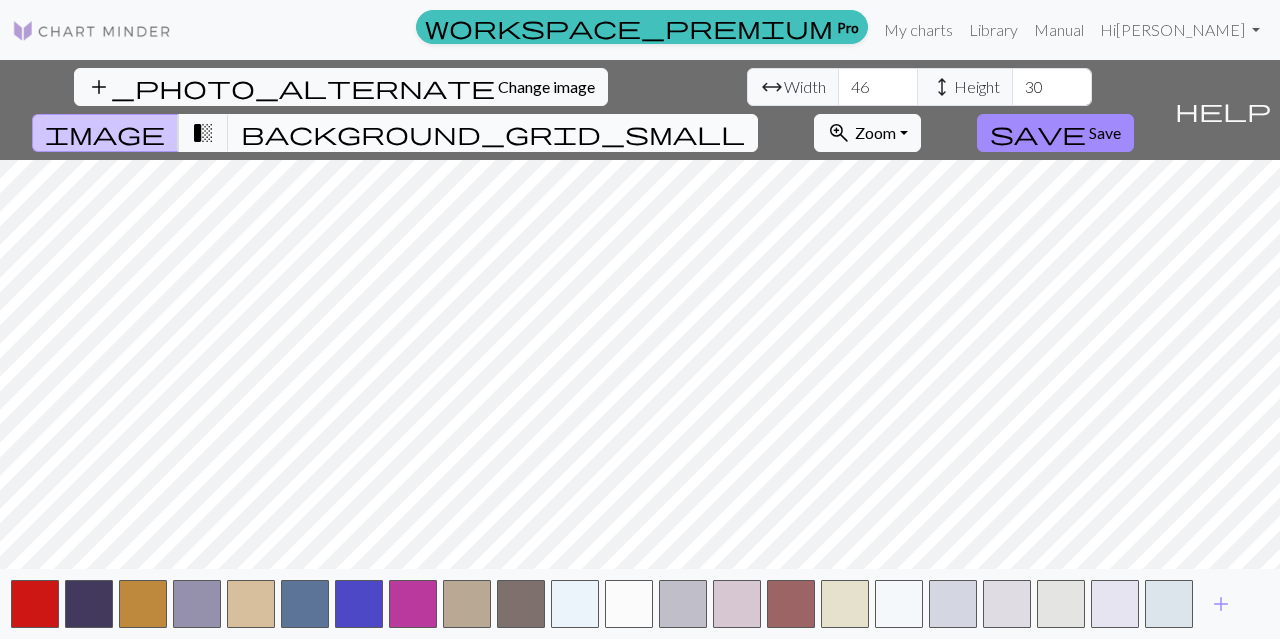 click on "background_grid_small" at bounding box center [493, 133] 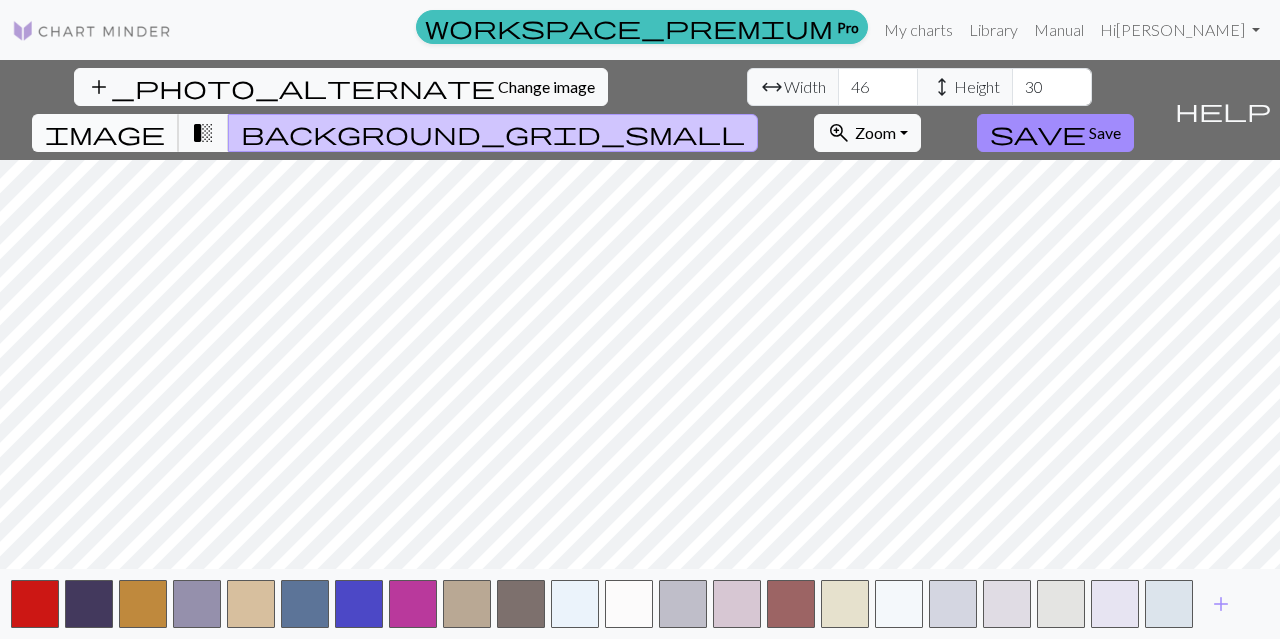 click on "image" at bounding box center (105, 133) 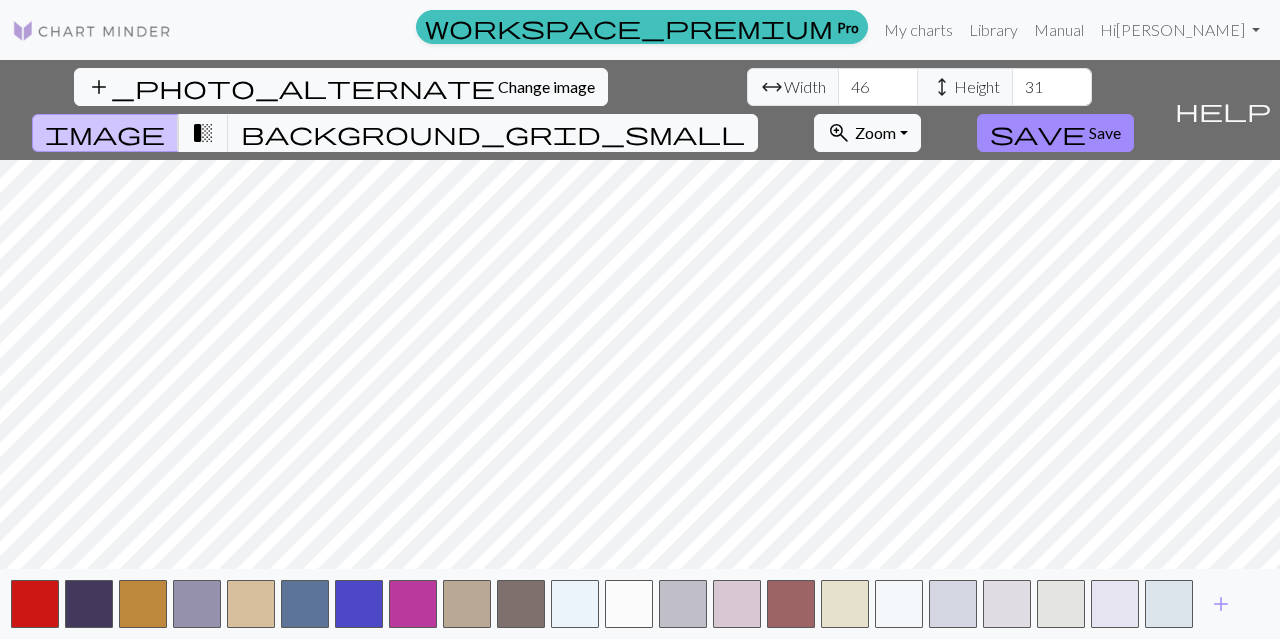 click on "31" at bounding box center [1052, 87] 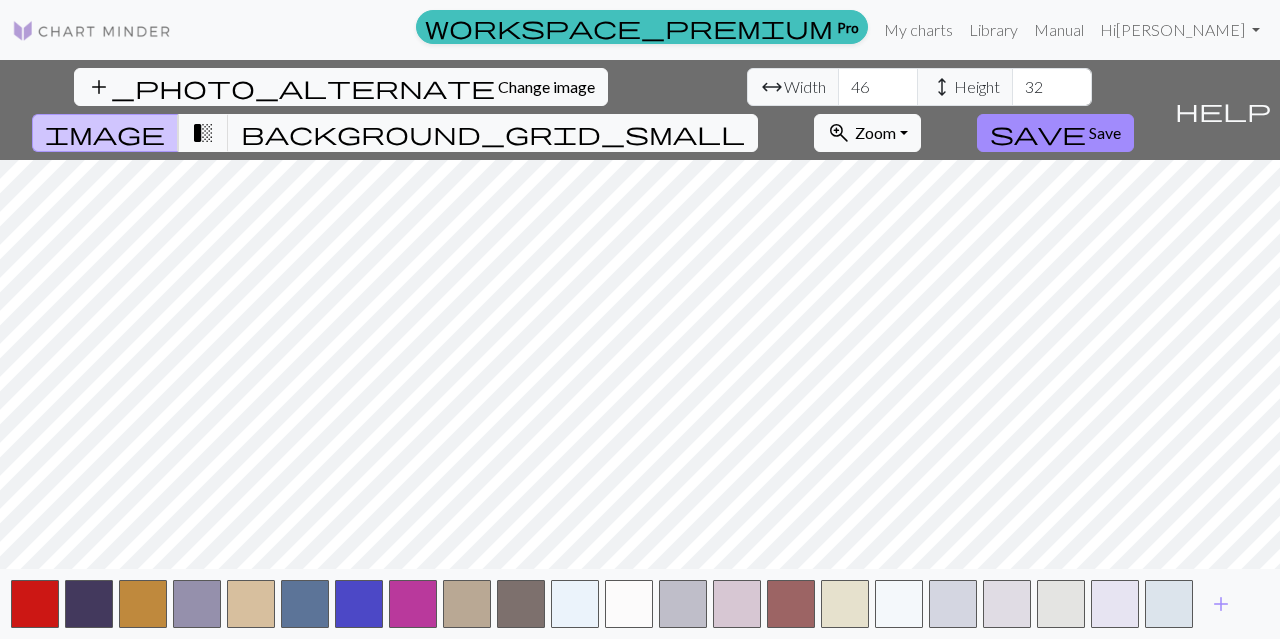 click on "32" at bounding box center (1052, 87) 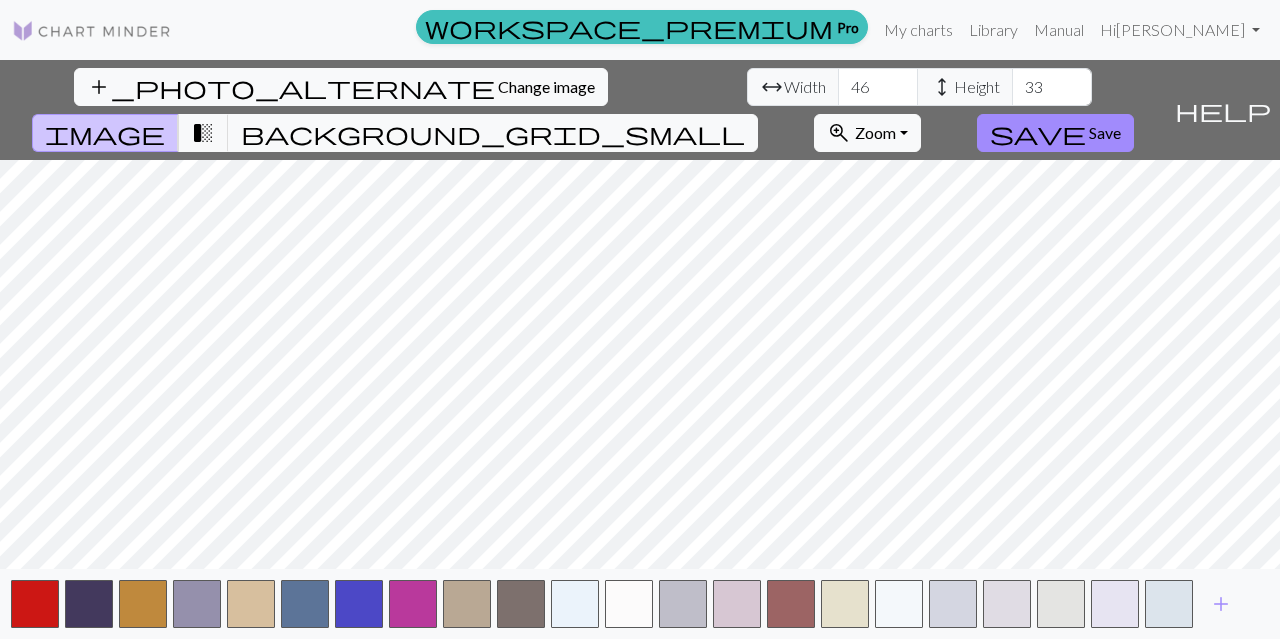 click on "33" at bounding box center [1052, 87] 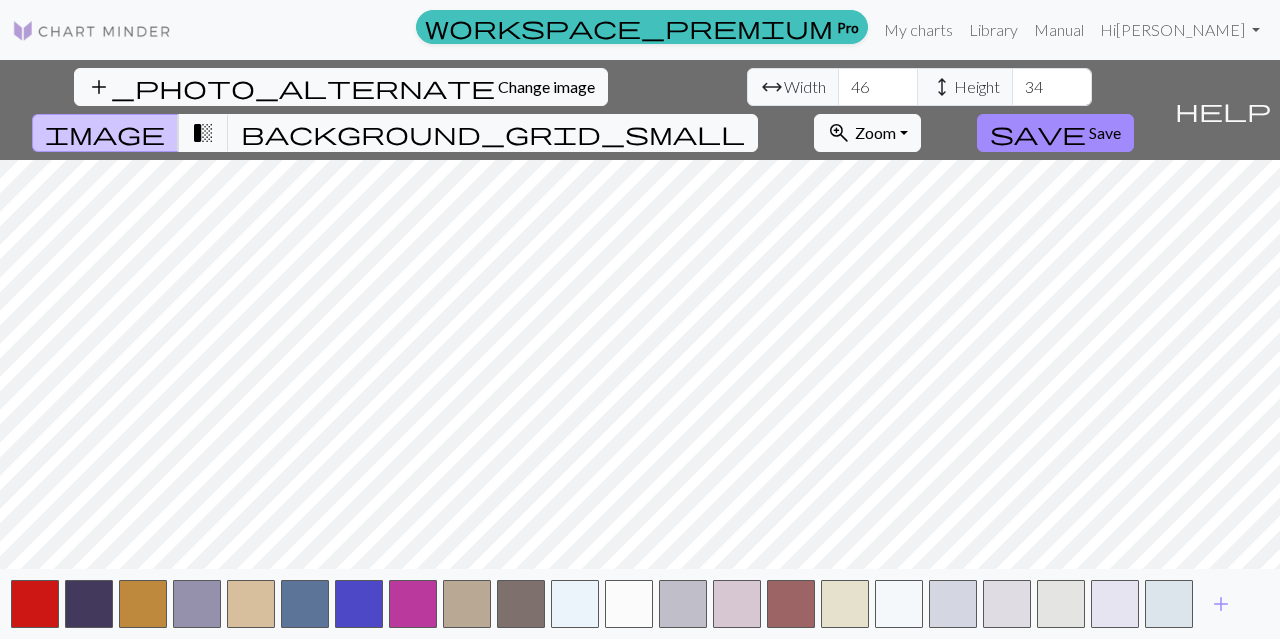 click on "34" at bounding box center [1052, 87] 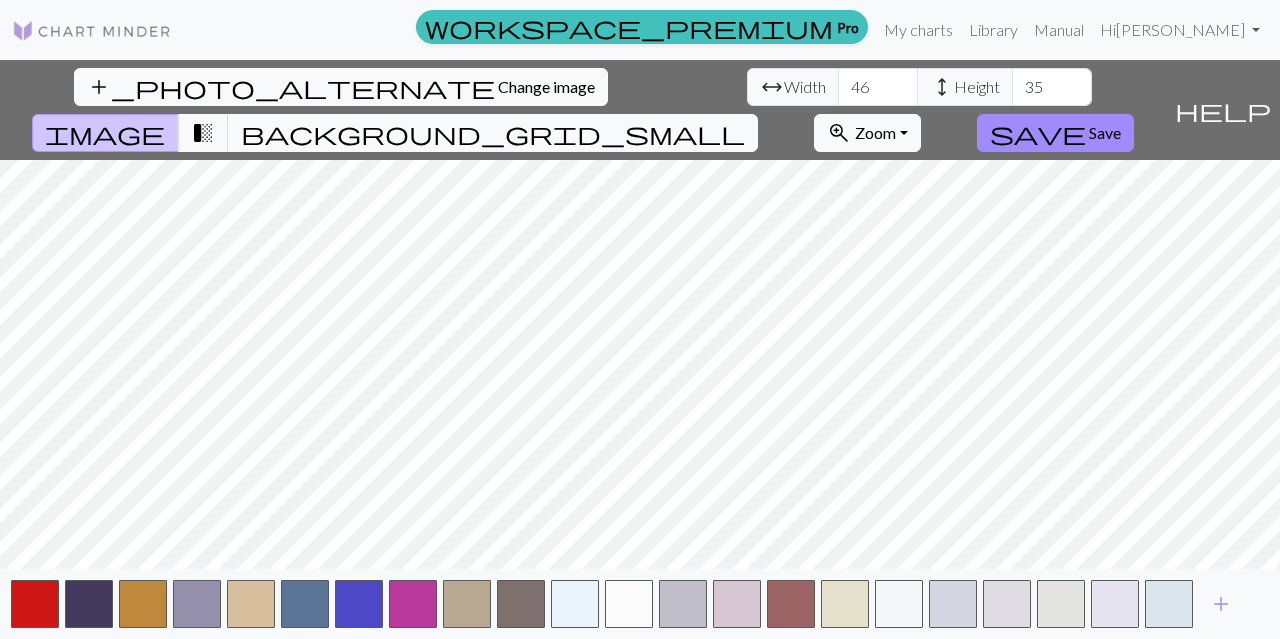 click on "35" at bounding box center [1052, 87] 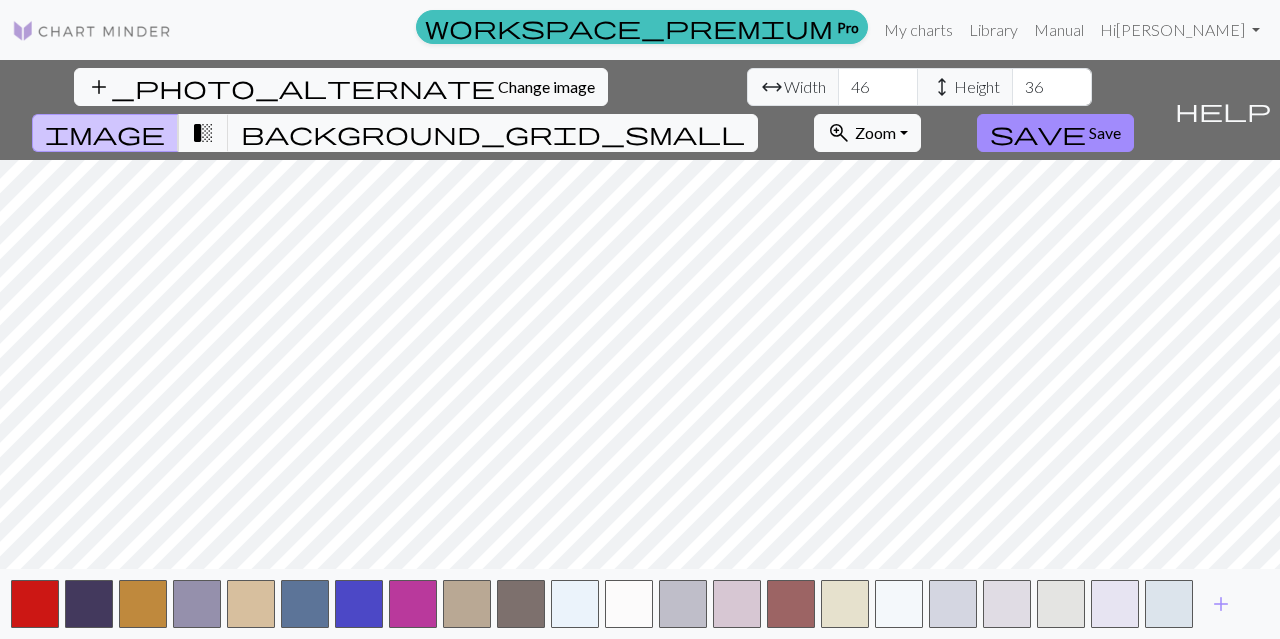 click on "36" at bounding box center [1052, 87] 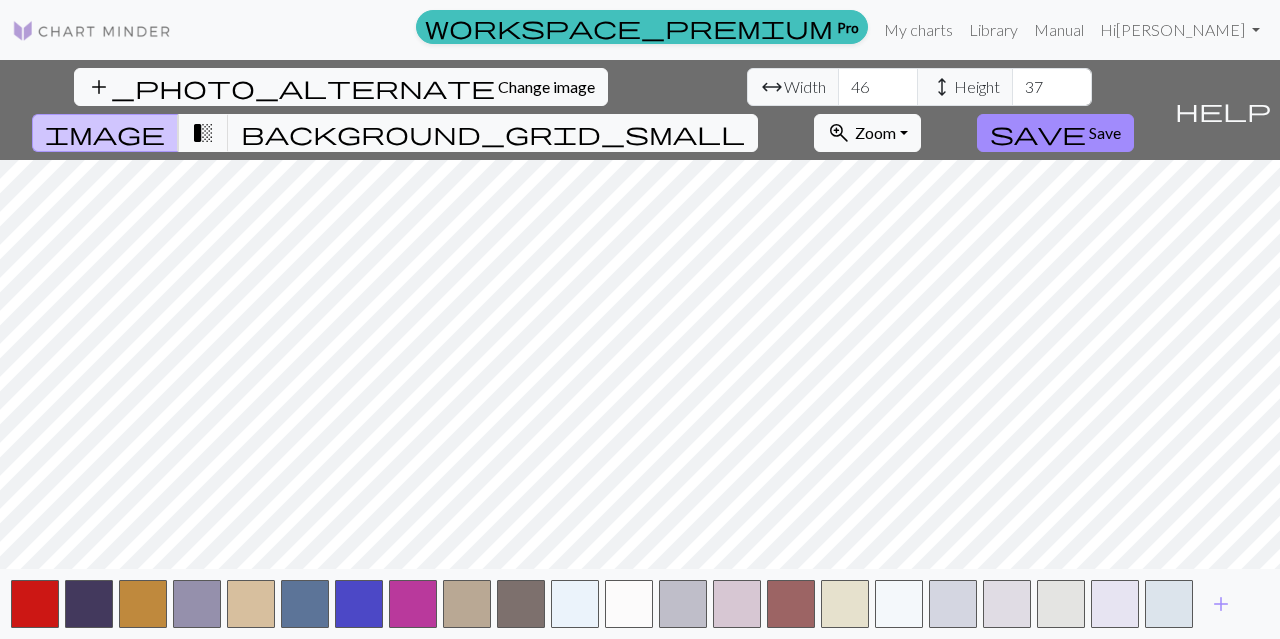 click on "37" at bounding box center [1052, 87] 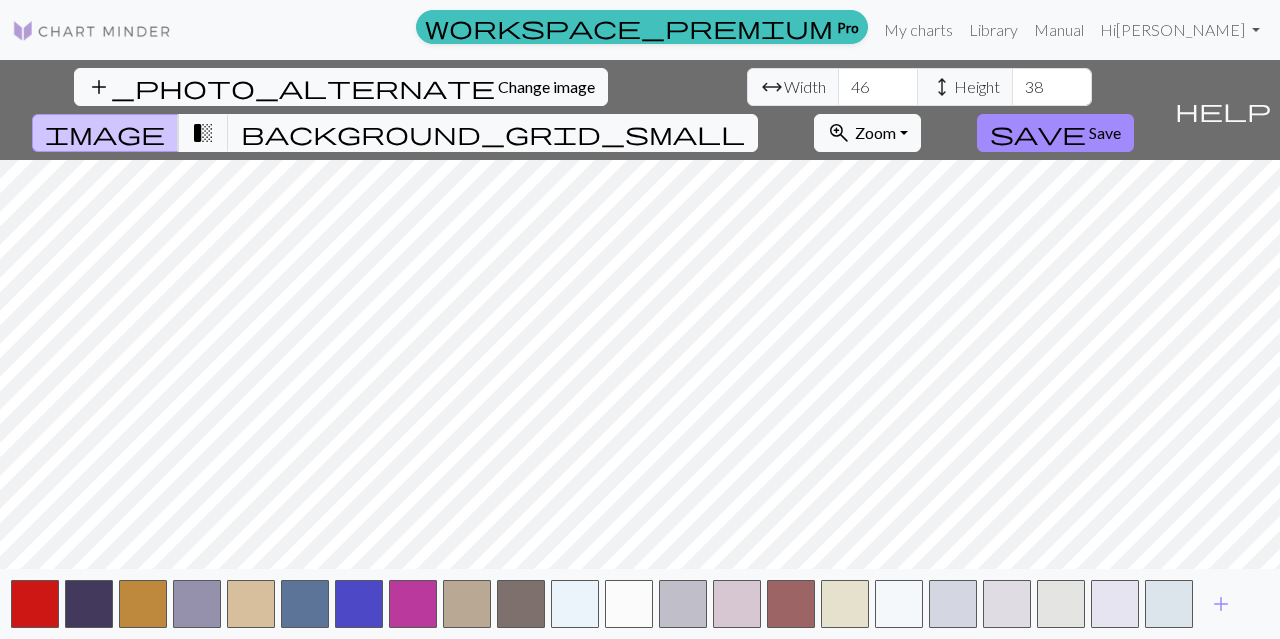 click on "38" at bounding box center [1052, 87] 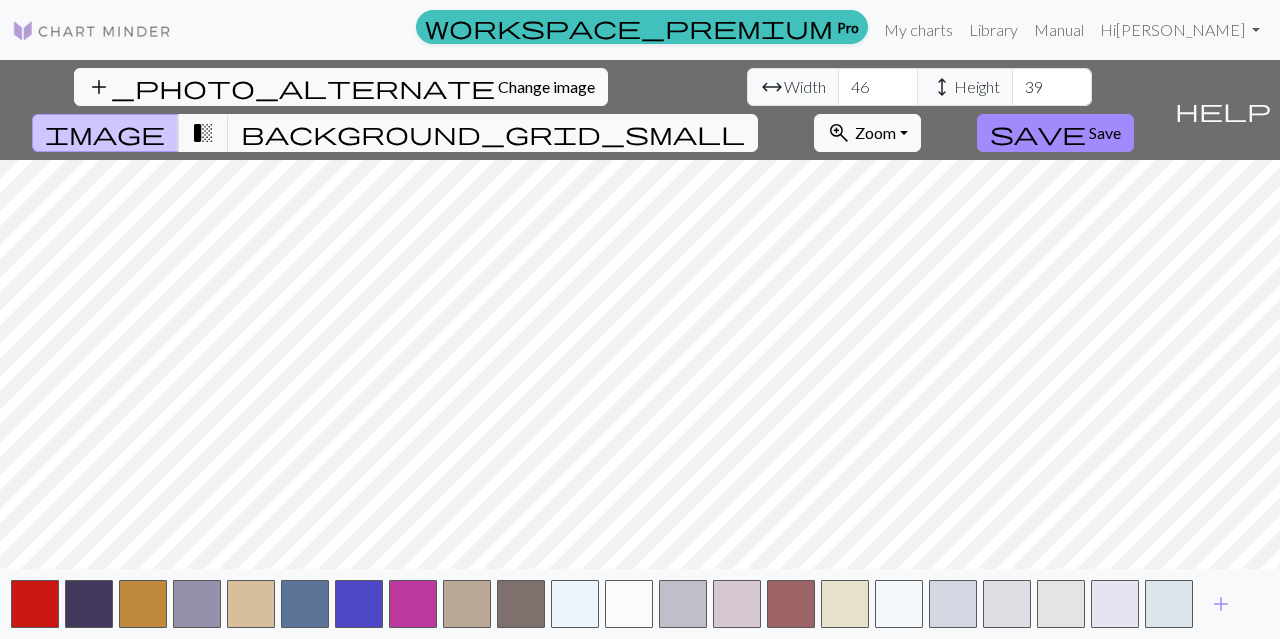 click on "39" at bounding box center (1052, 87) 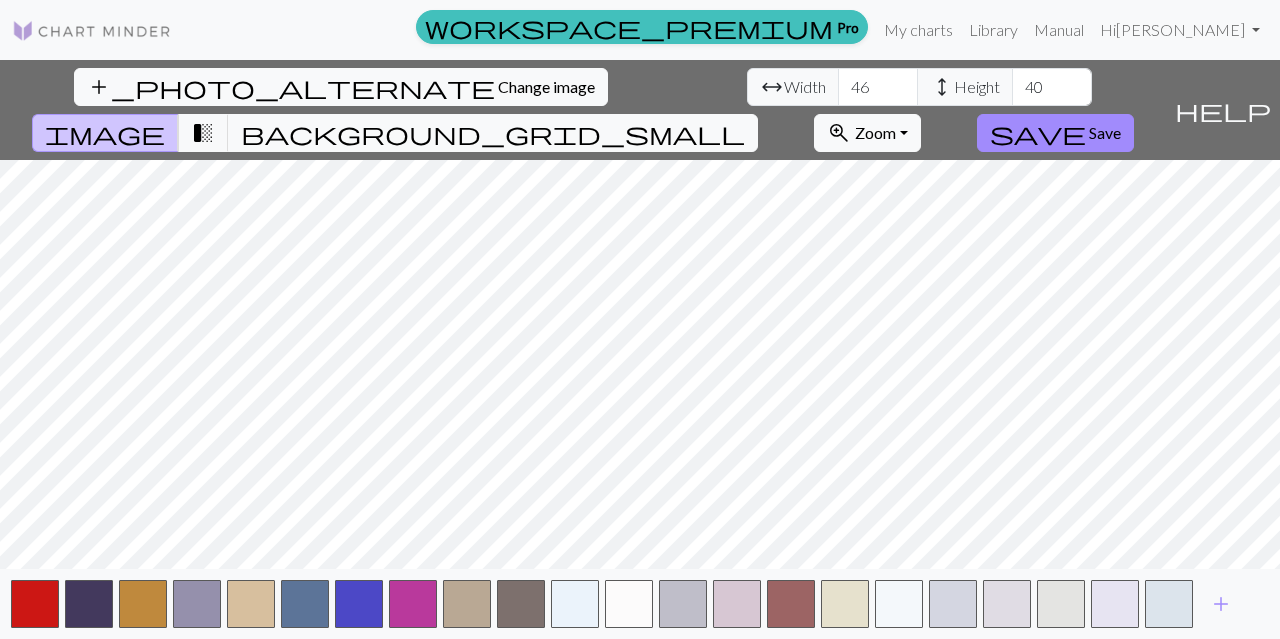 type on "40" 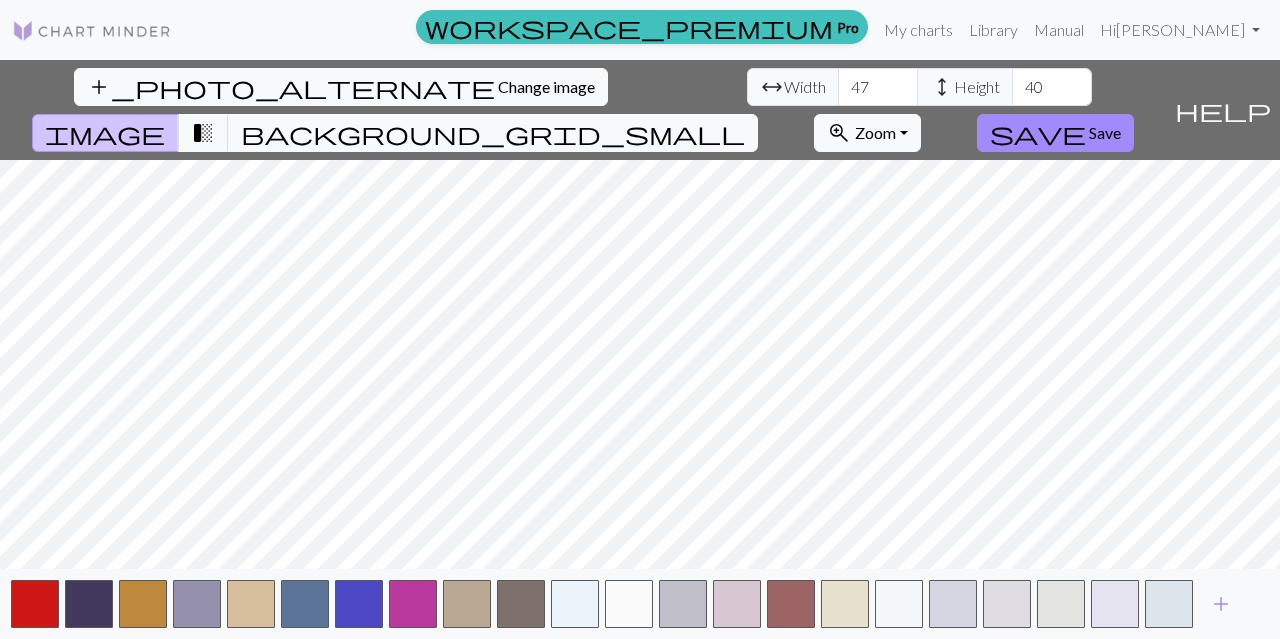 click on "47" at bounding box center (878, 87) 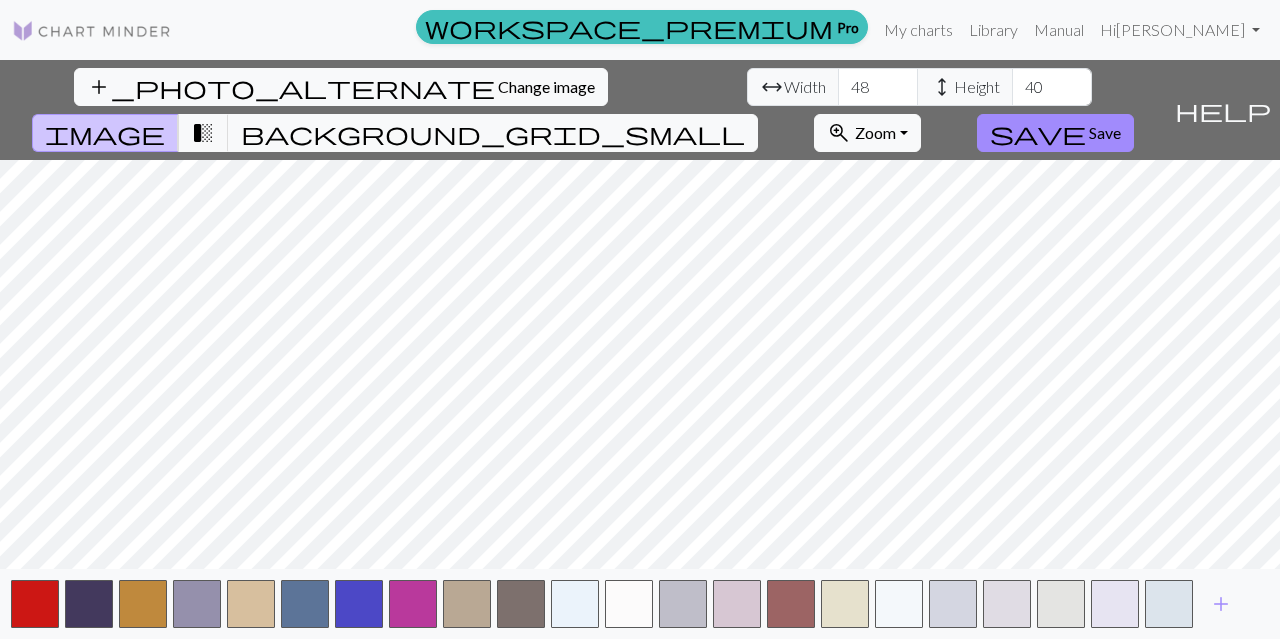 click on "48" at bounding box center [878, 87] 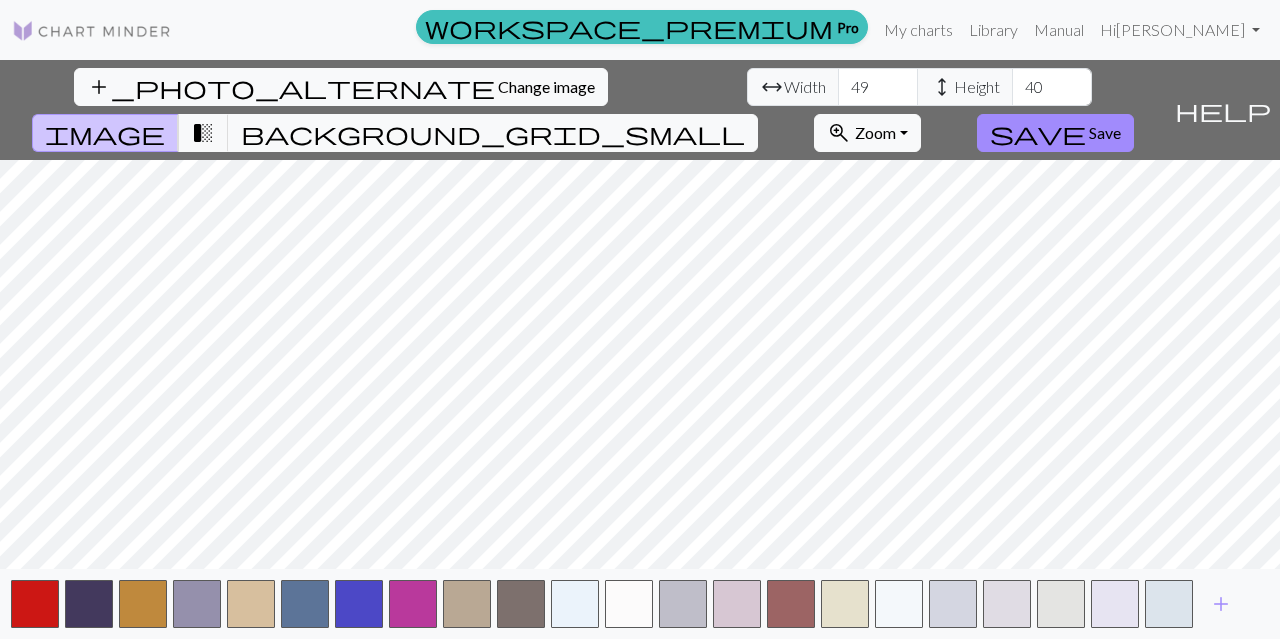 click on "49" at bounding box center [878, 87] 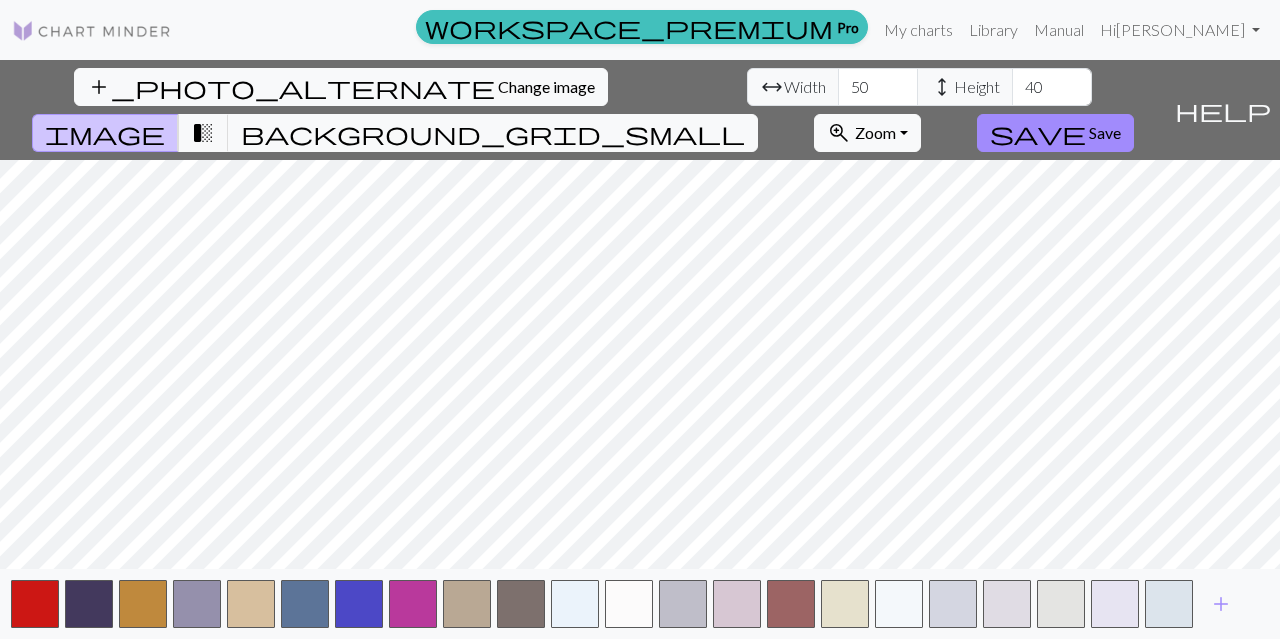 click on "50" at bounding box center (878, 87) 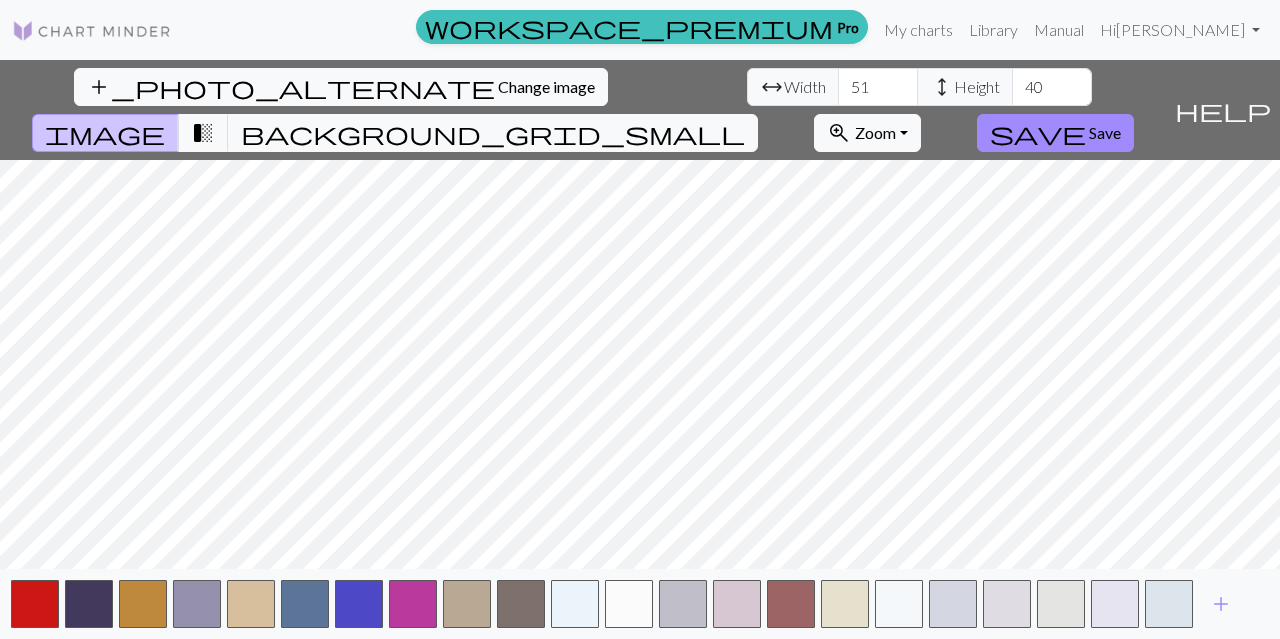 click on "51" at bounding box center [878, 87] 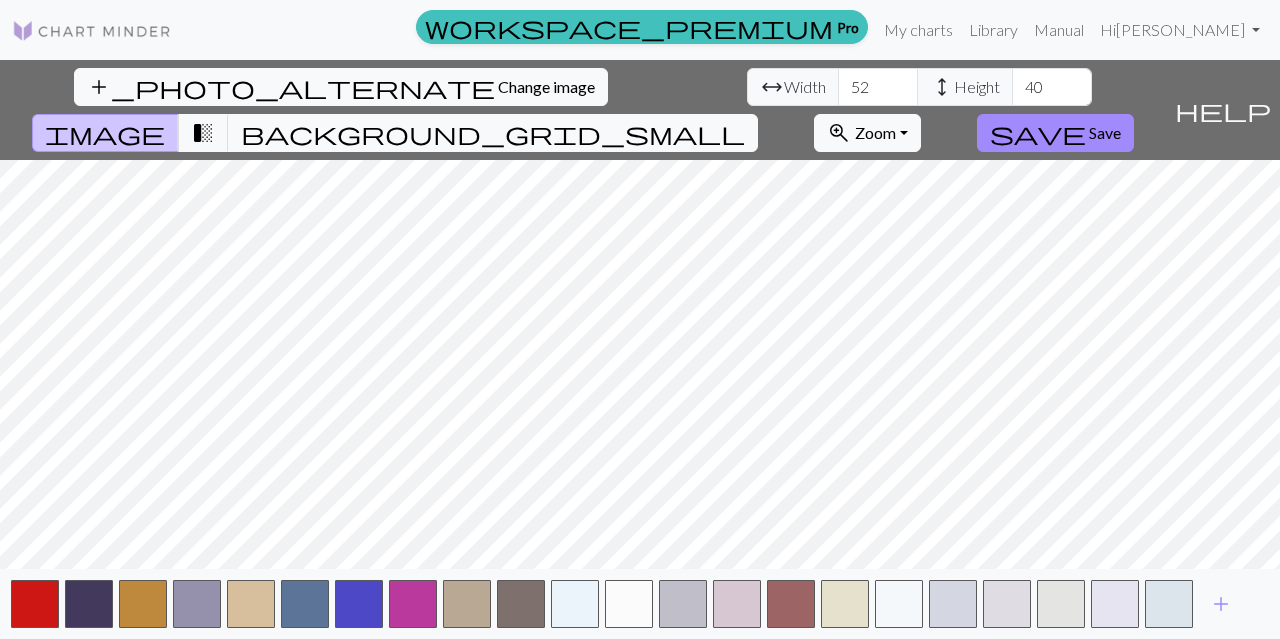 click on "52" at bounding box center [878, 87] 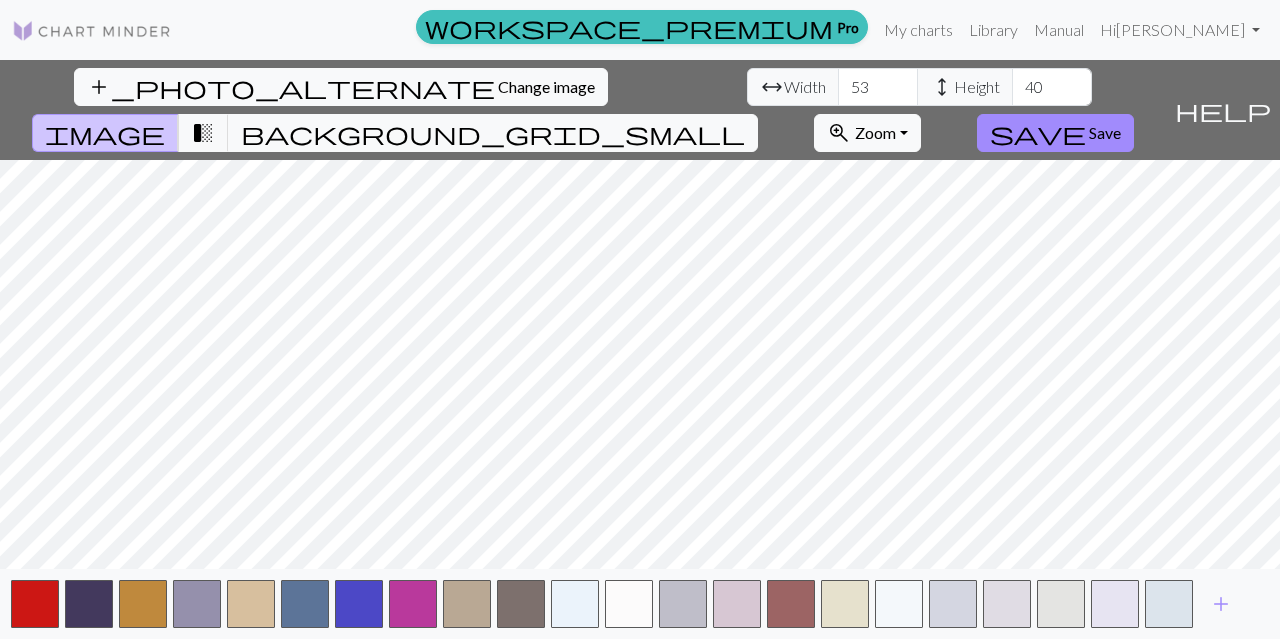 click on "53" at bounding box center (878, 87) 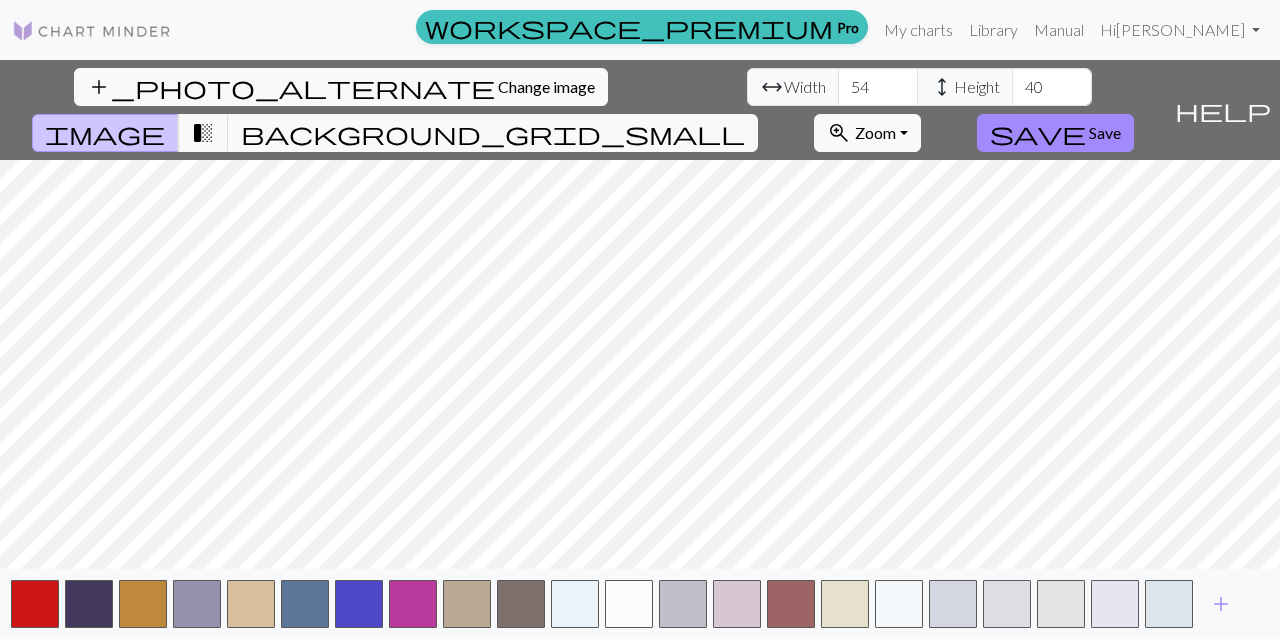 click on "54" at bounding box center (878, 87) 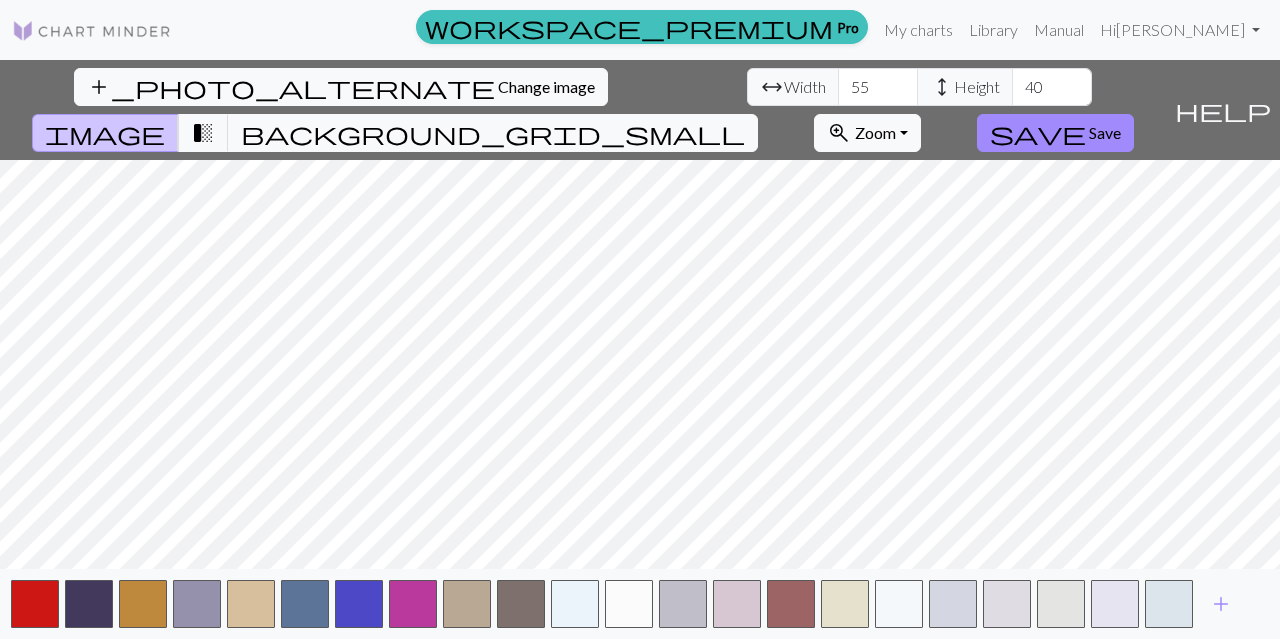 click on "55" at bounding box center [878, 87] 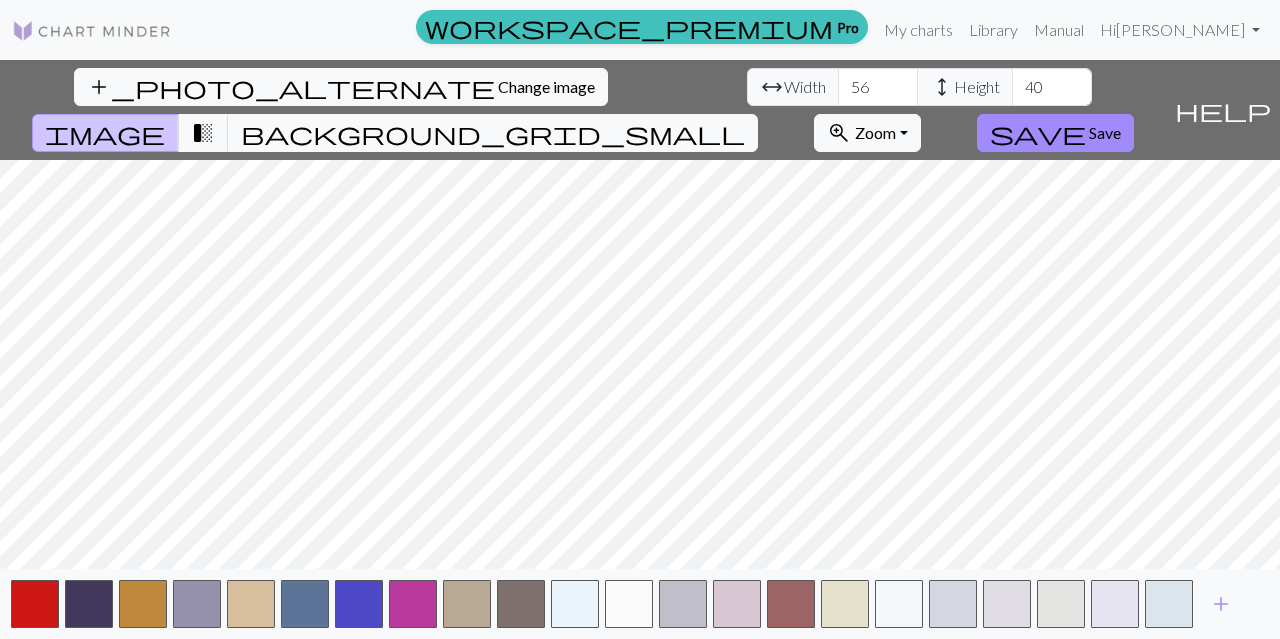 click on "56" at bounding box center (878, 87) 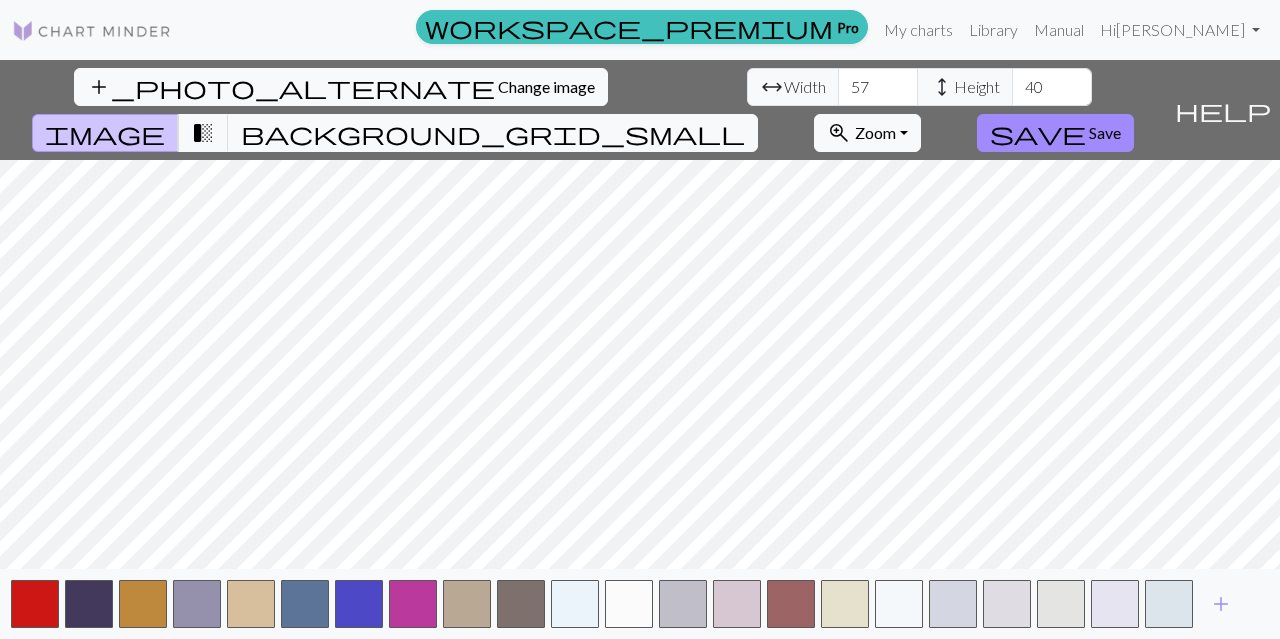 click on "57" at bounding box center (878, 87) 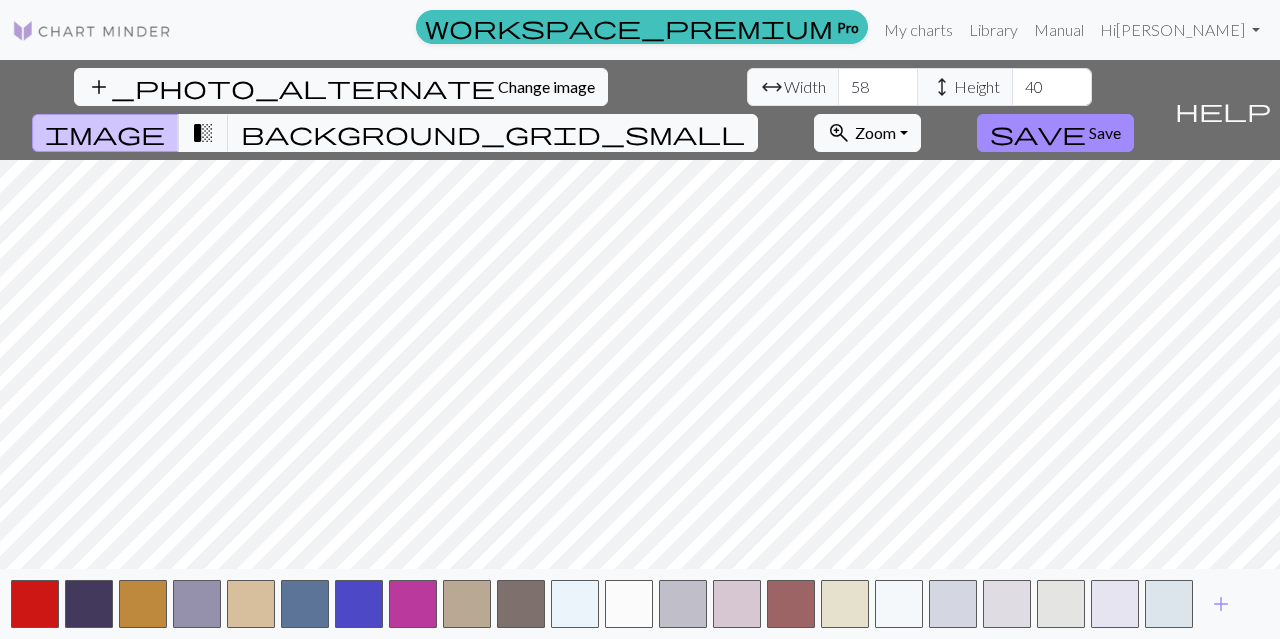 click on "58" at bounding box center (878, 87) 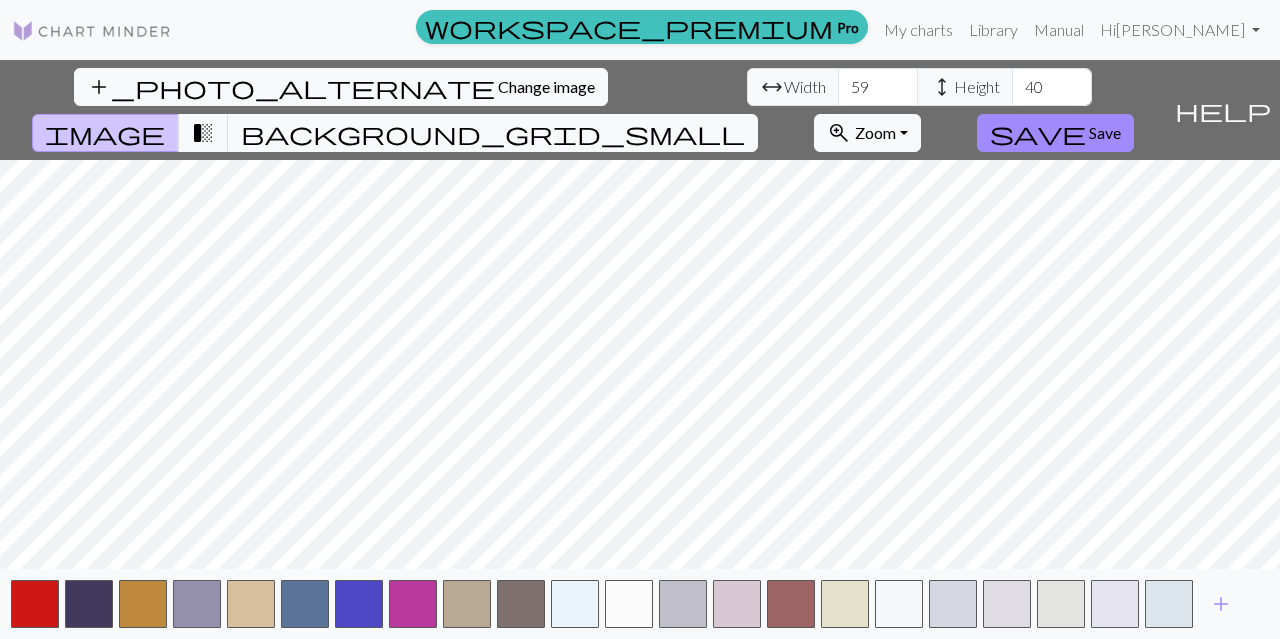click on "59" at bounding box center [878, 87] 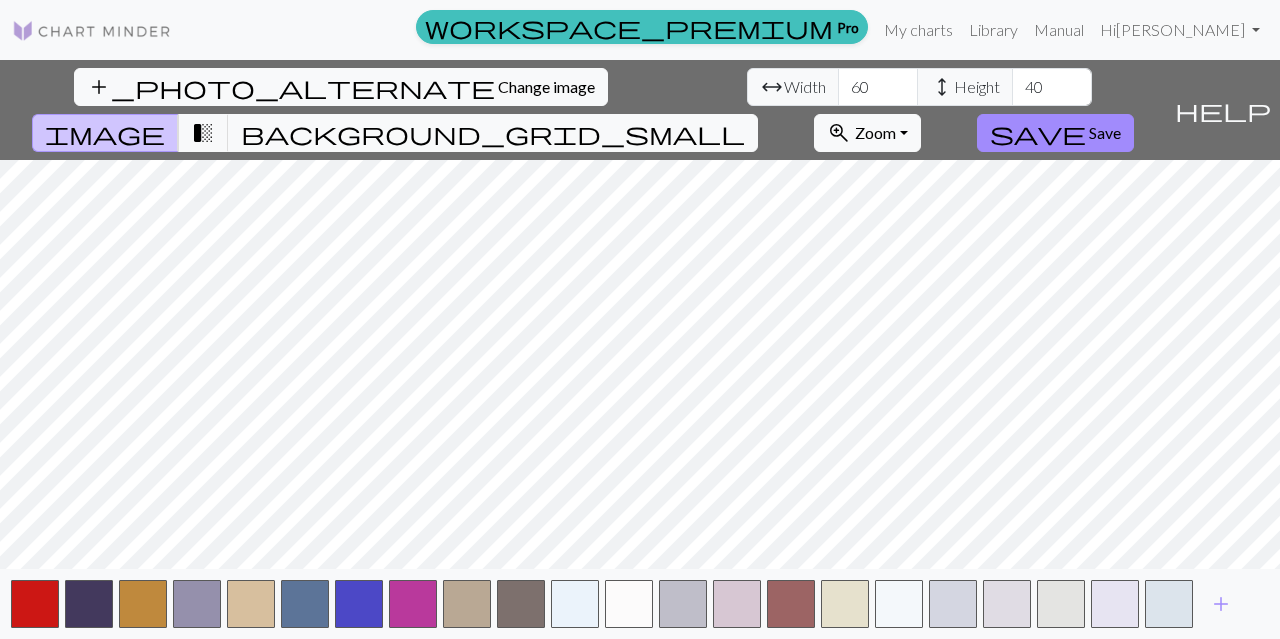 click on "60" at bounding box center [878, 87] 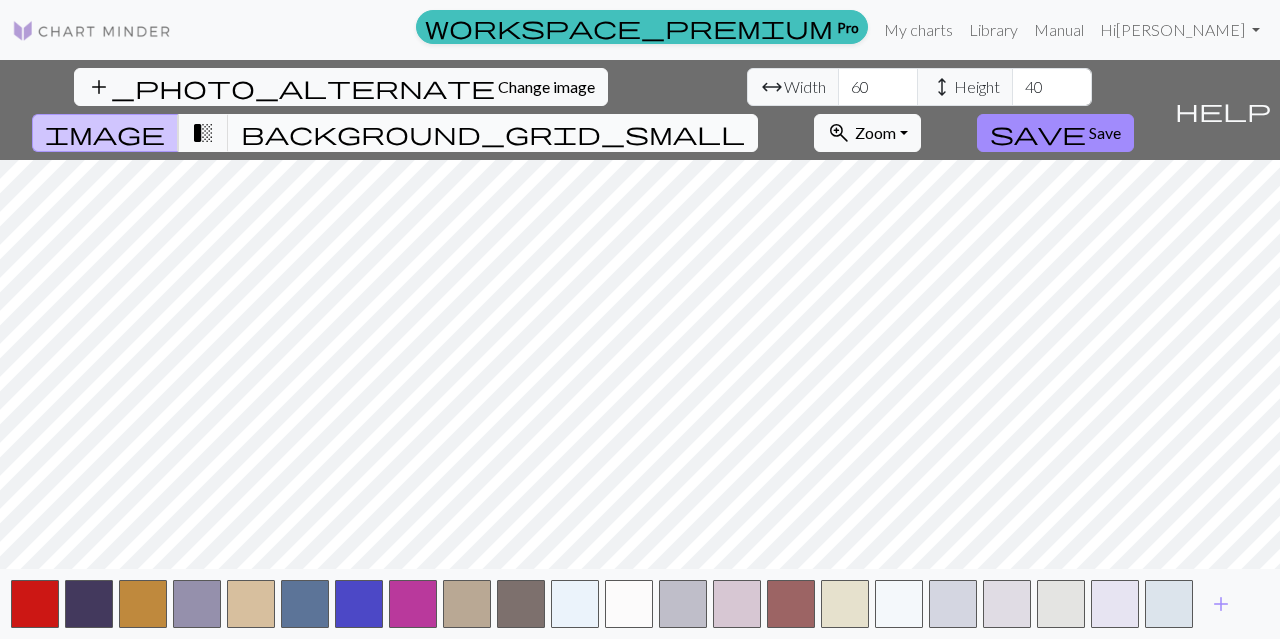 click on "background_grid_small" at bounding box center [493, 133] 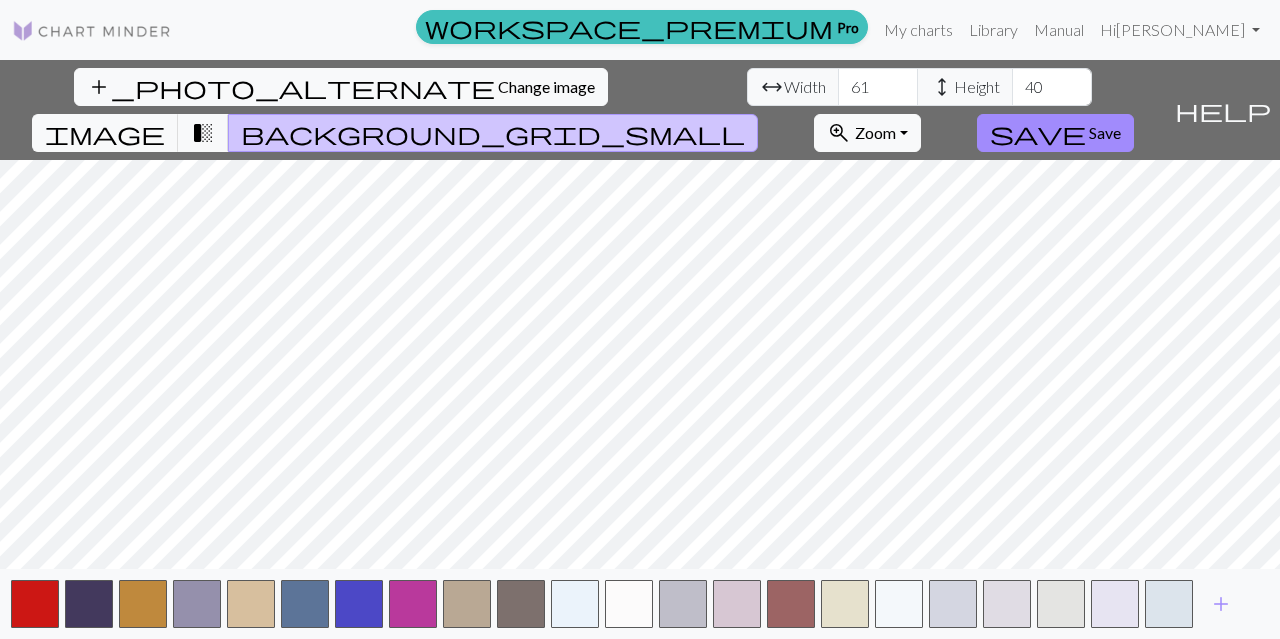 click on "61" at bounding box center [878, 87] 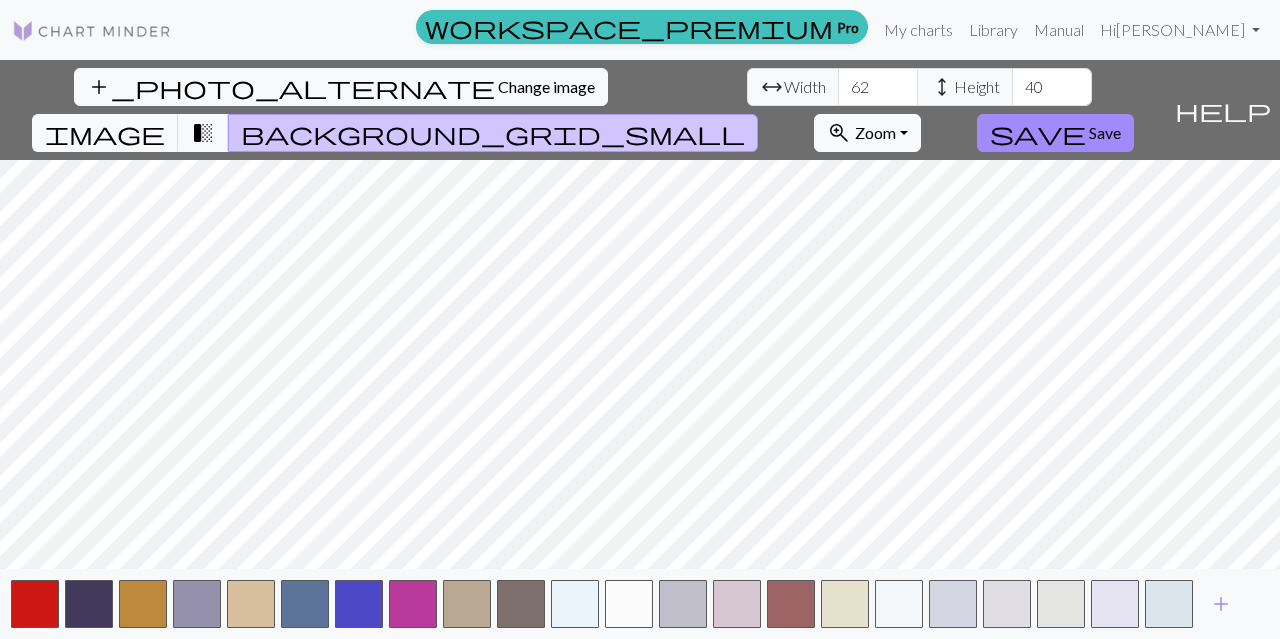 click on "62" at bounding box center [878, 87] 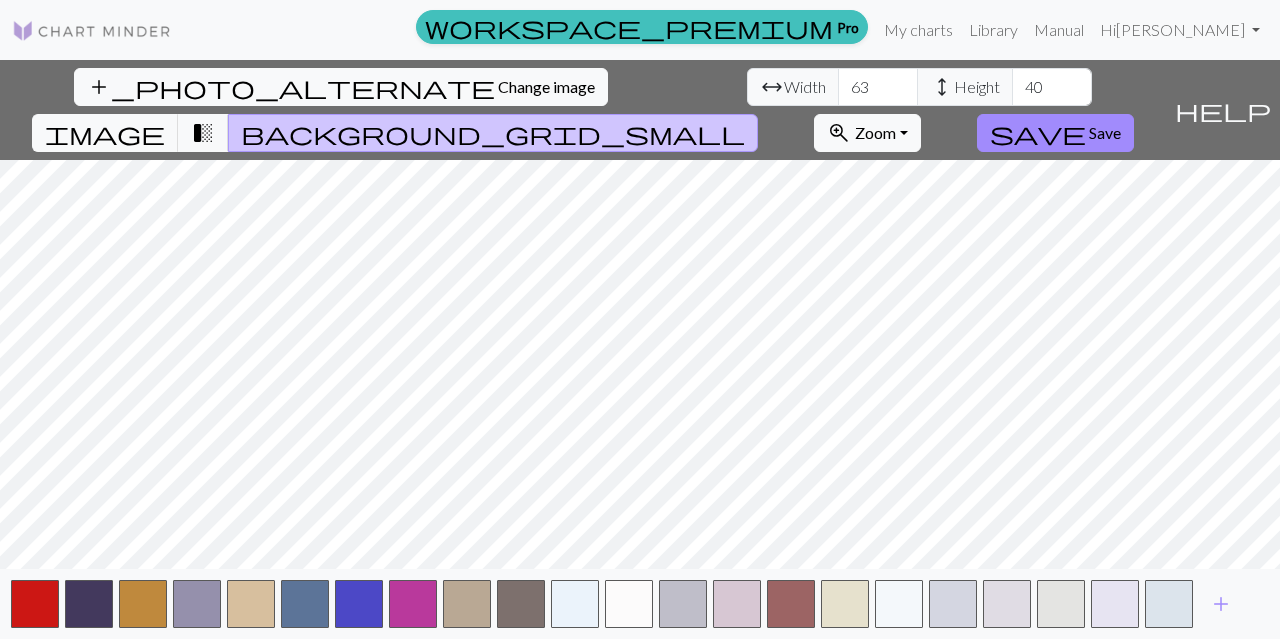 click on "63" at bounding box center [878, 87] 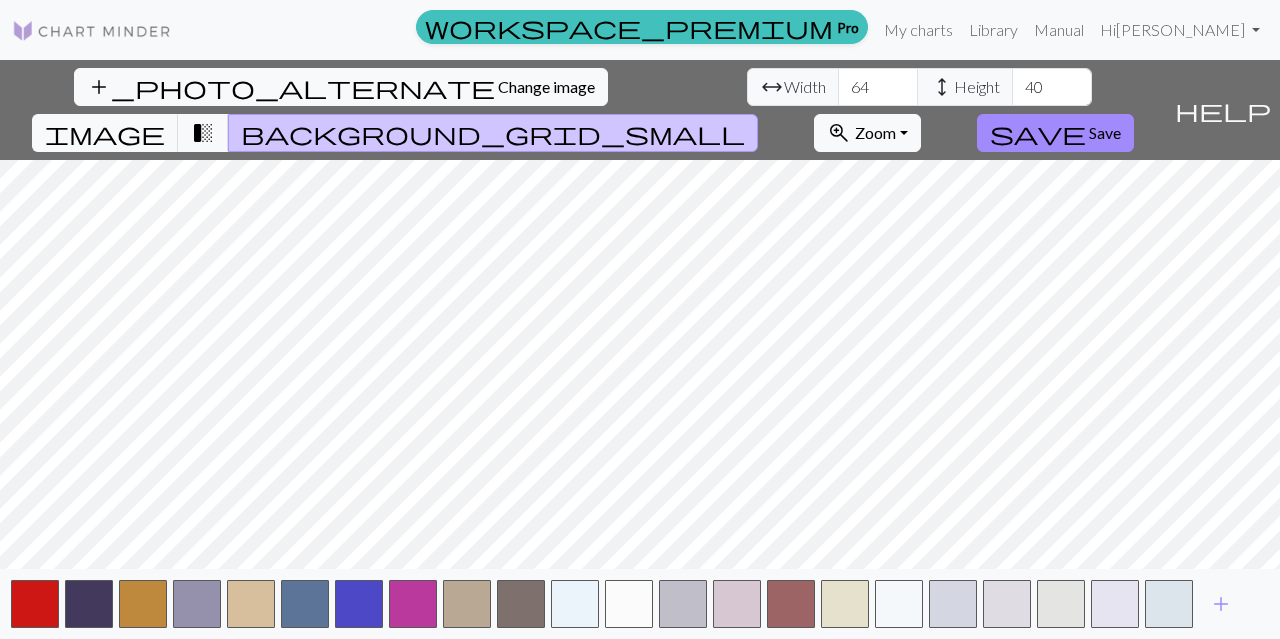 click on "64" at bounding box center (878, 87) 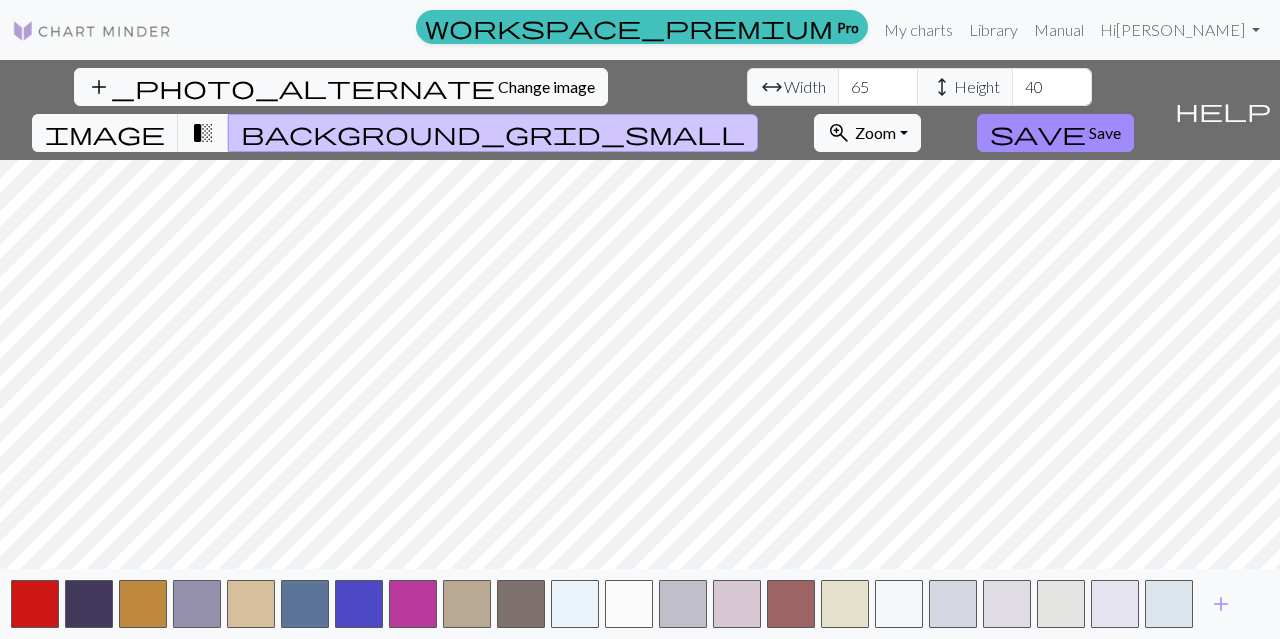 click on "65" at bounding box center [878, 87] 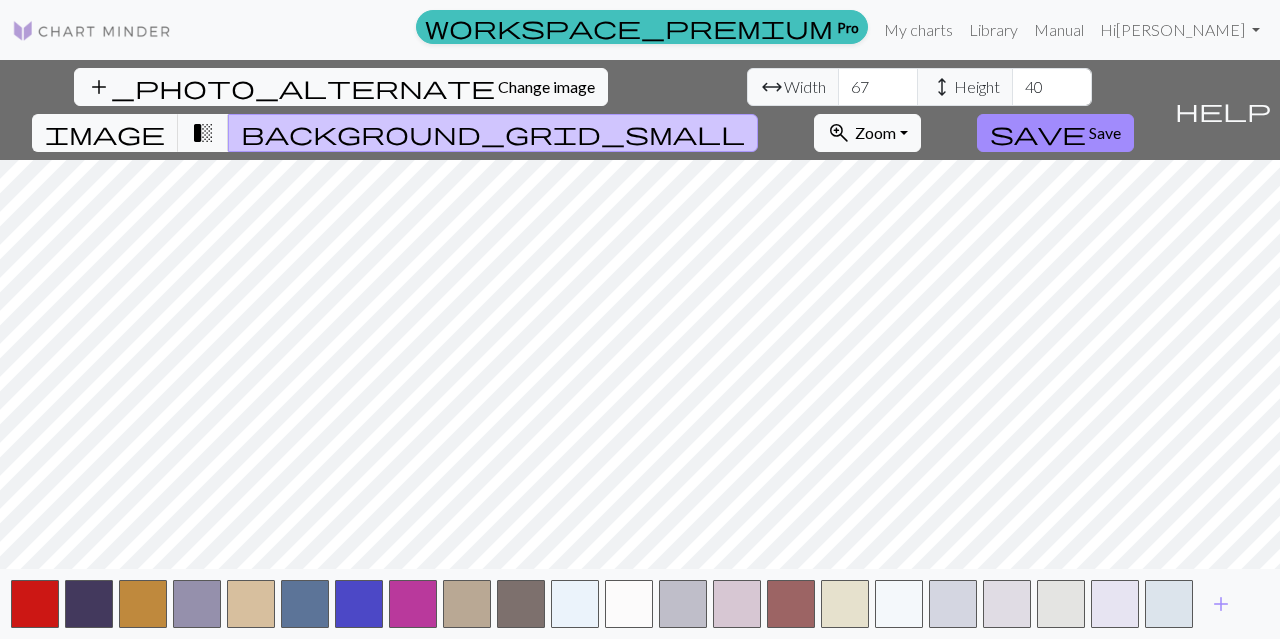 click on "67" at bounding box center (878, 87) 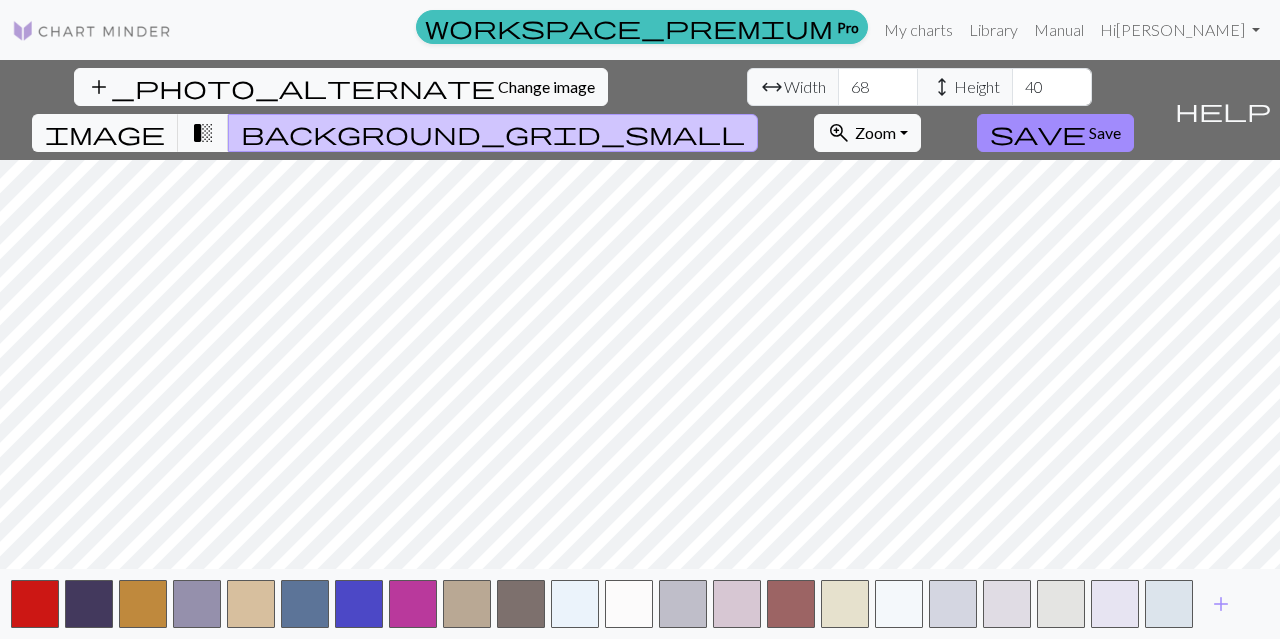 click on "68" at bounding box center (878, 87) 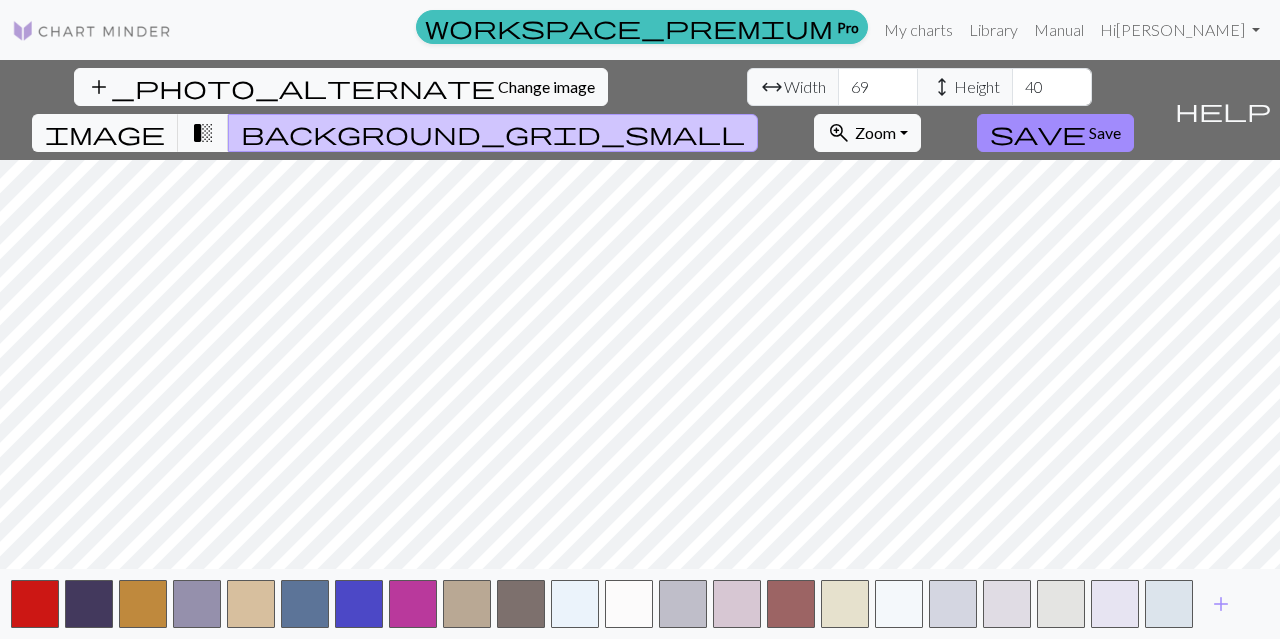 click on "69" at bounding box center (878, 87) 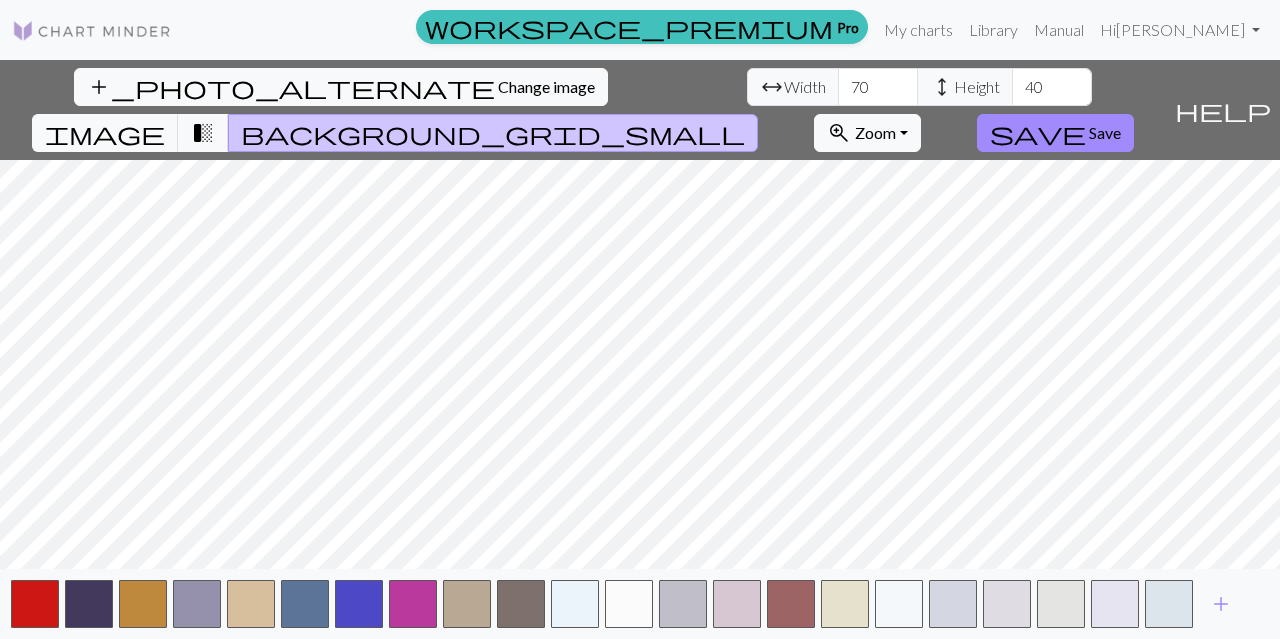 type on "70" 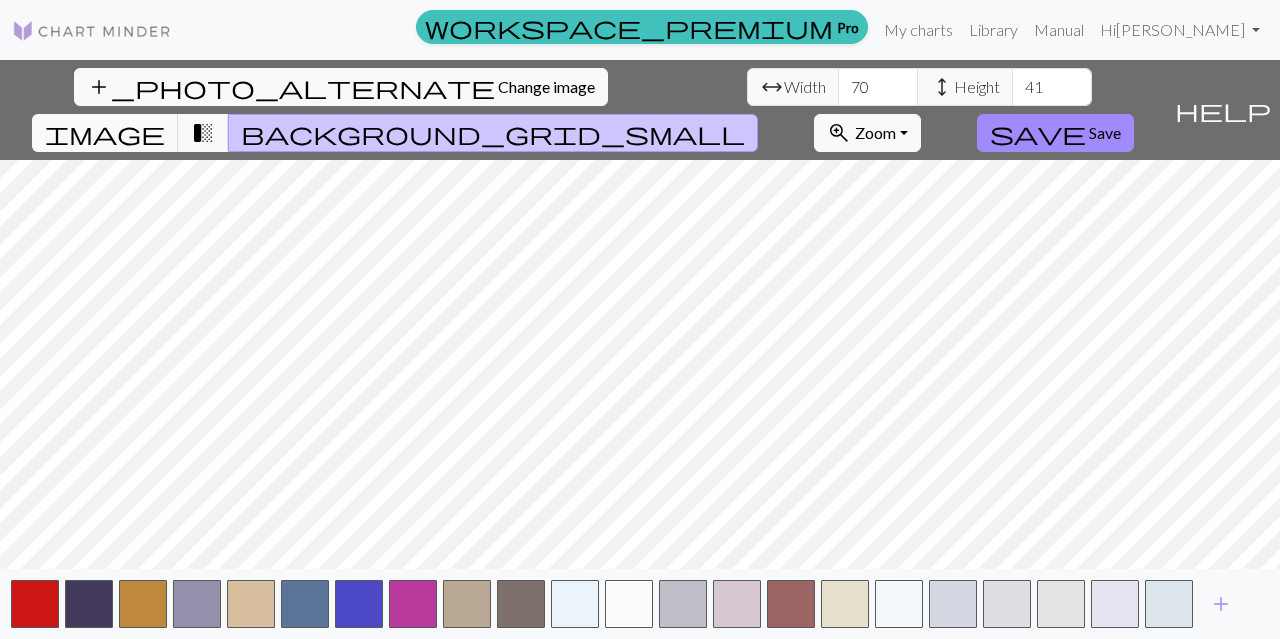 click on "41" at bounding box center [1052, 87] 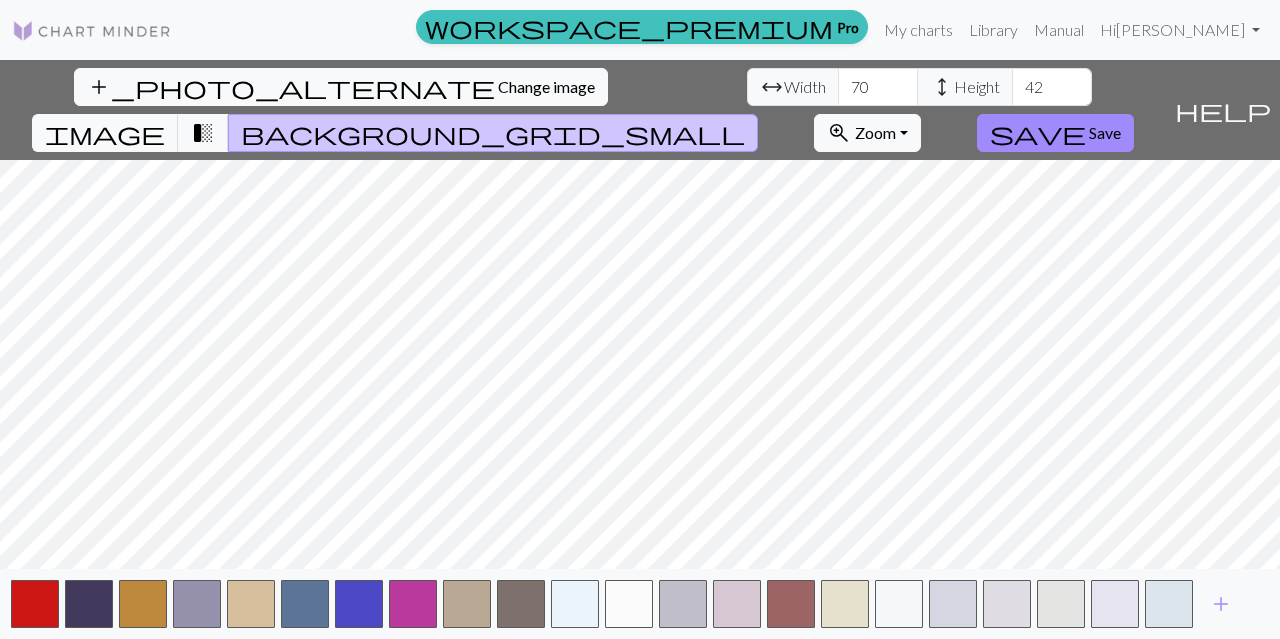 click on "42" at bounding box center [1052, 87] 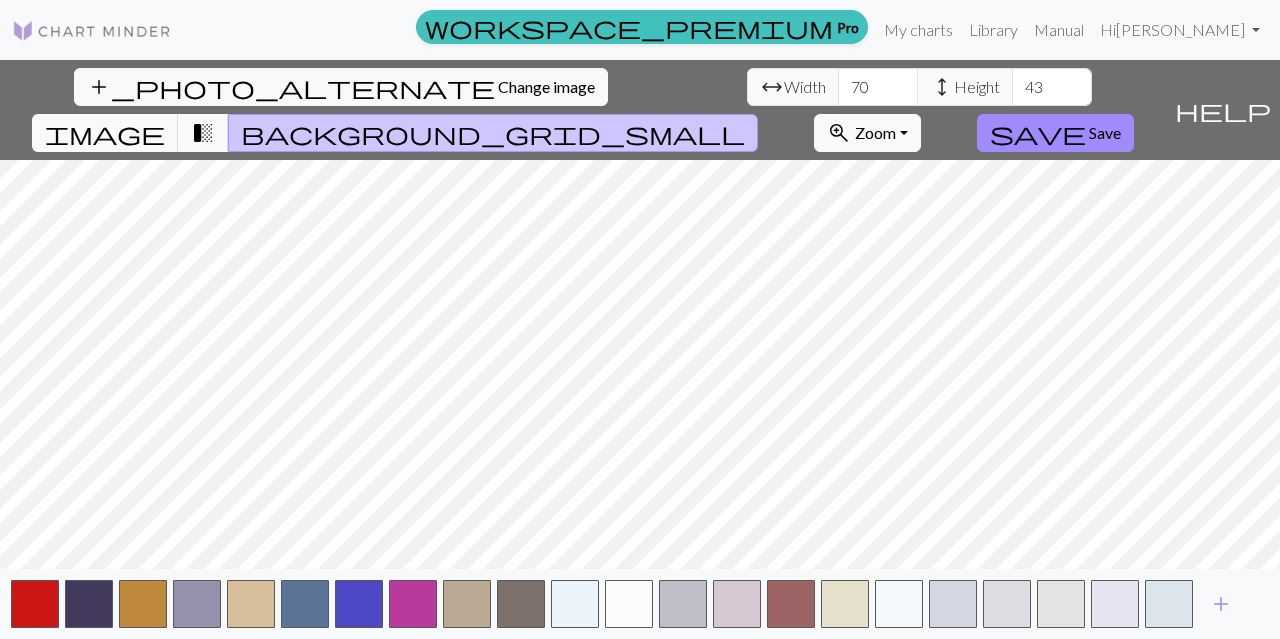 click on "43" at bounding box center (1052, 87) 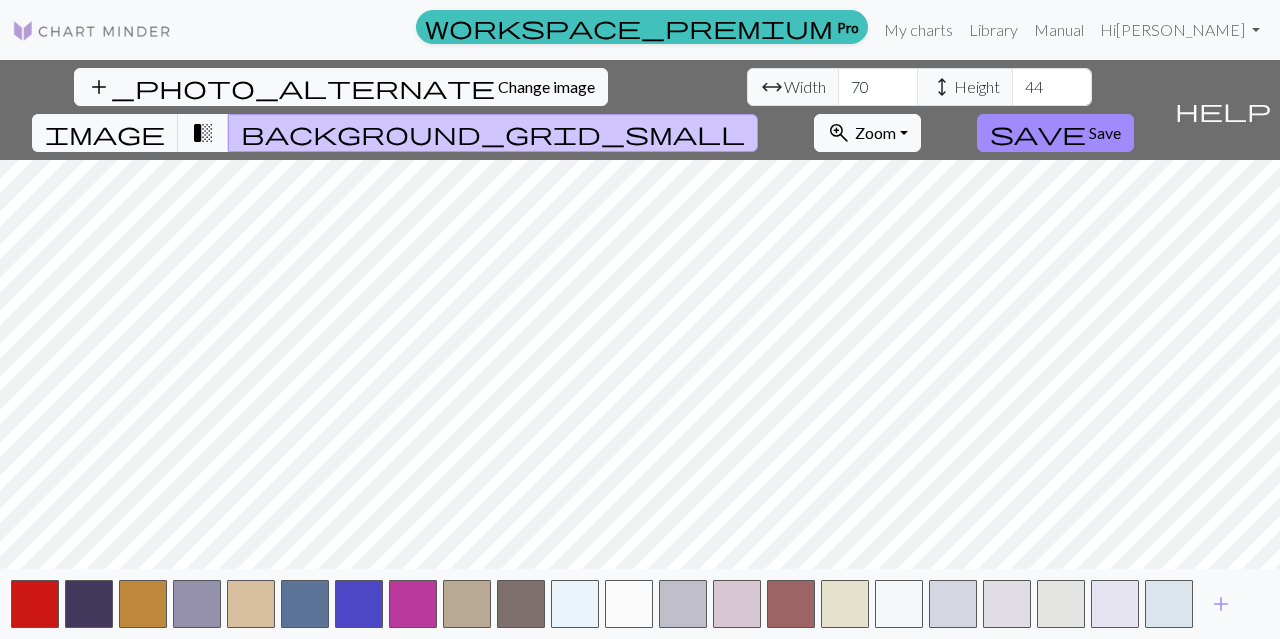 click on "44" at bounding box center [1052, 87] 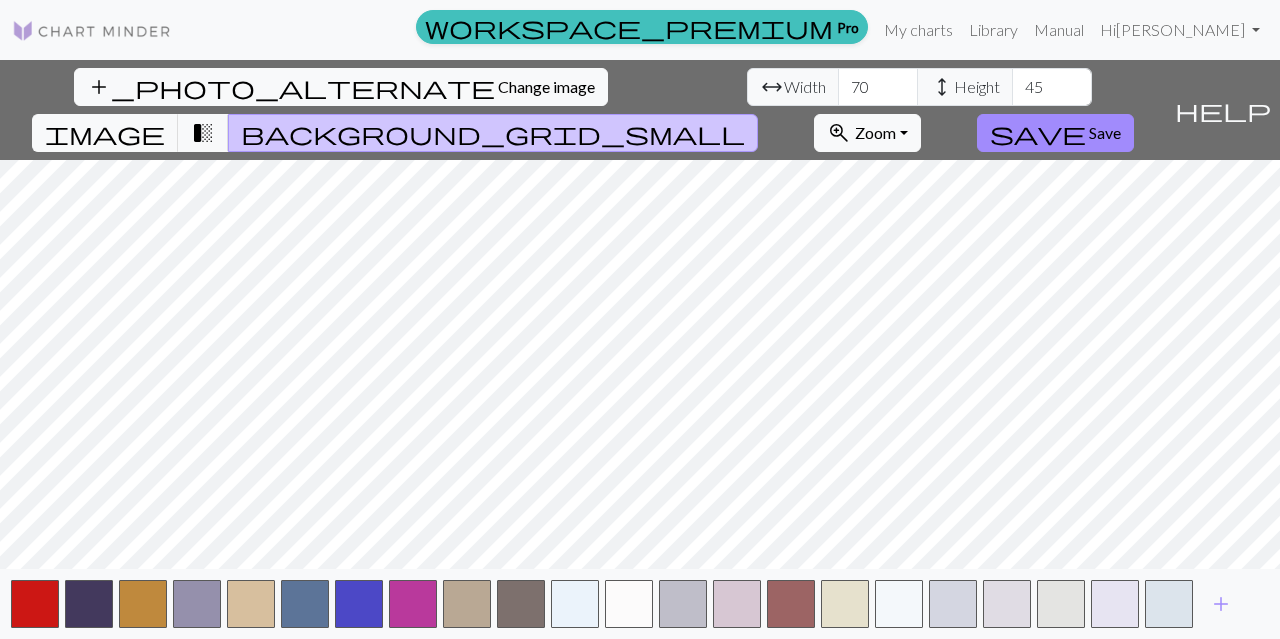 click on "45" at bounding box center (1052, 87) 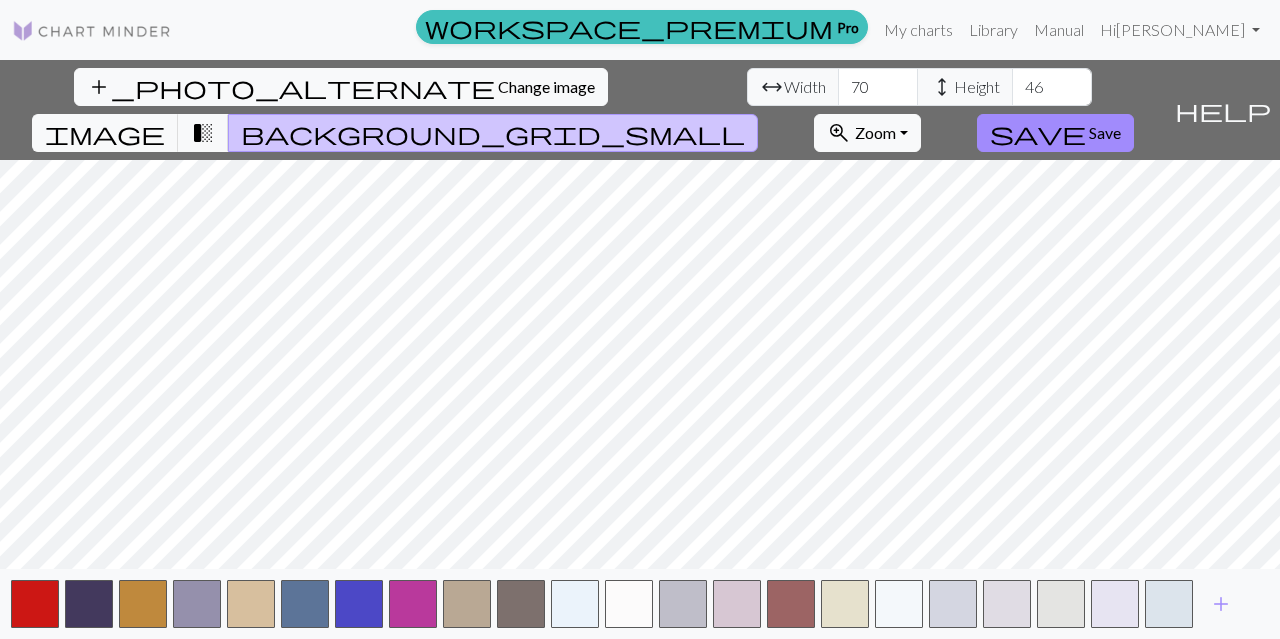 click on "46" at bounding box center (1052, 87) 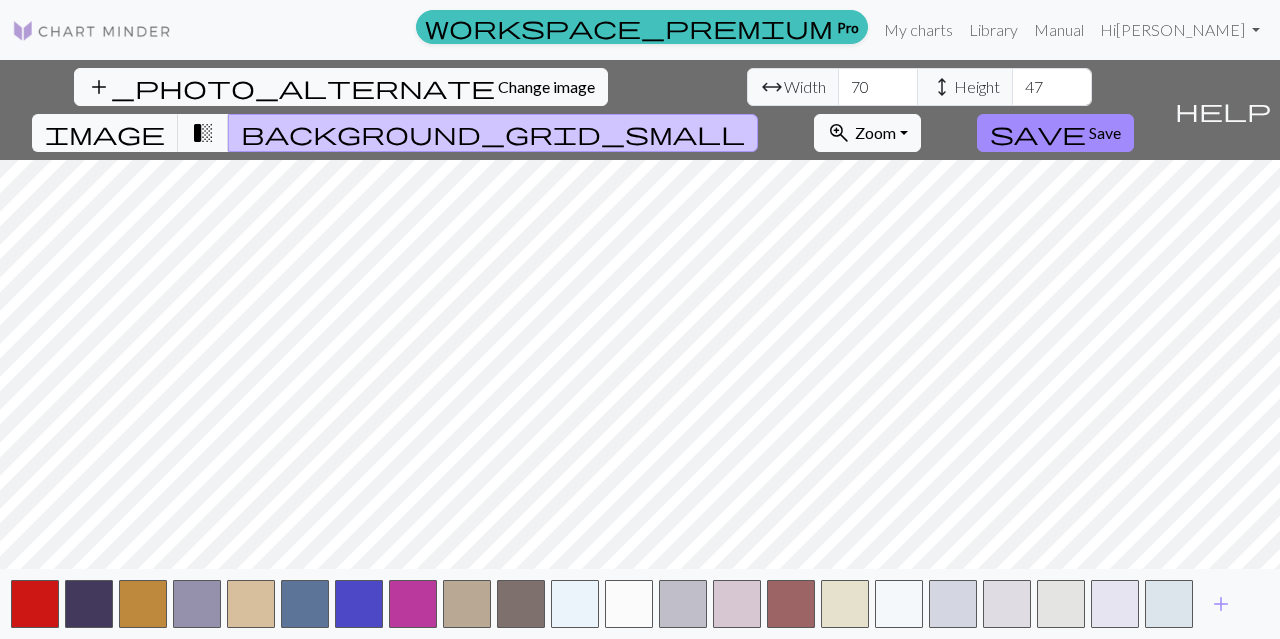 click on "47" at bounding box center (1052, 87) 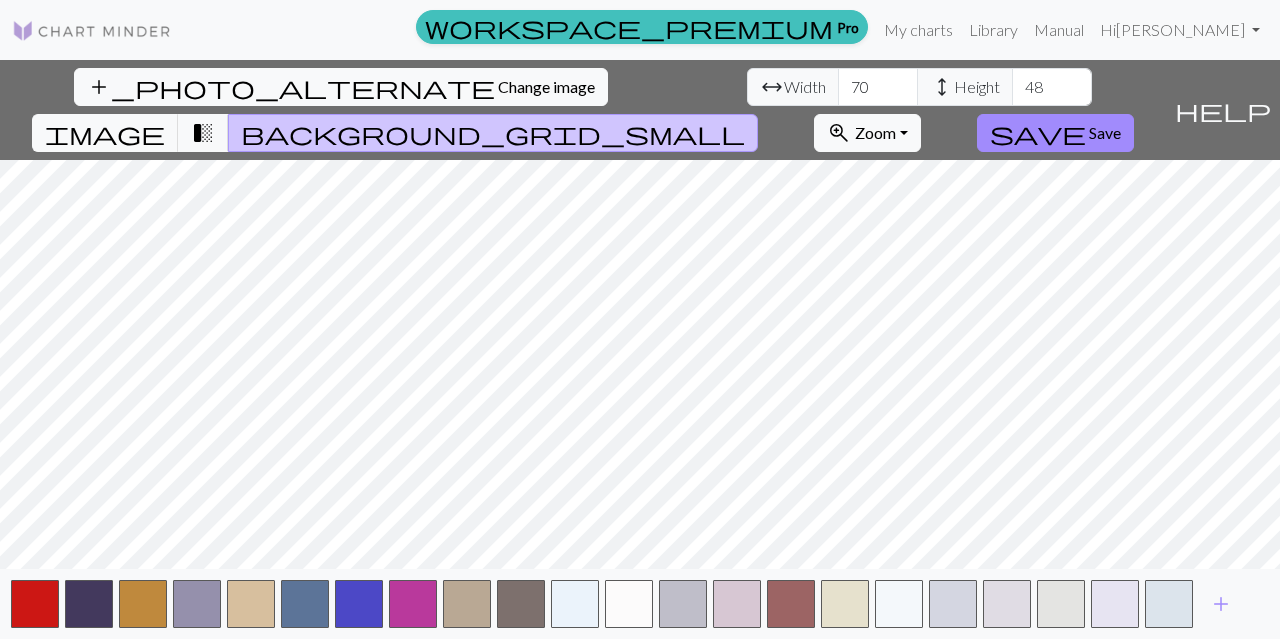 click on "48" at bounding box center [1052, 87] 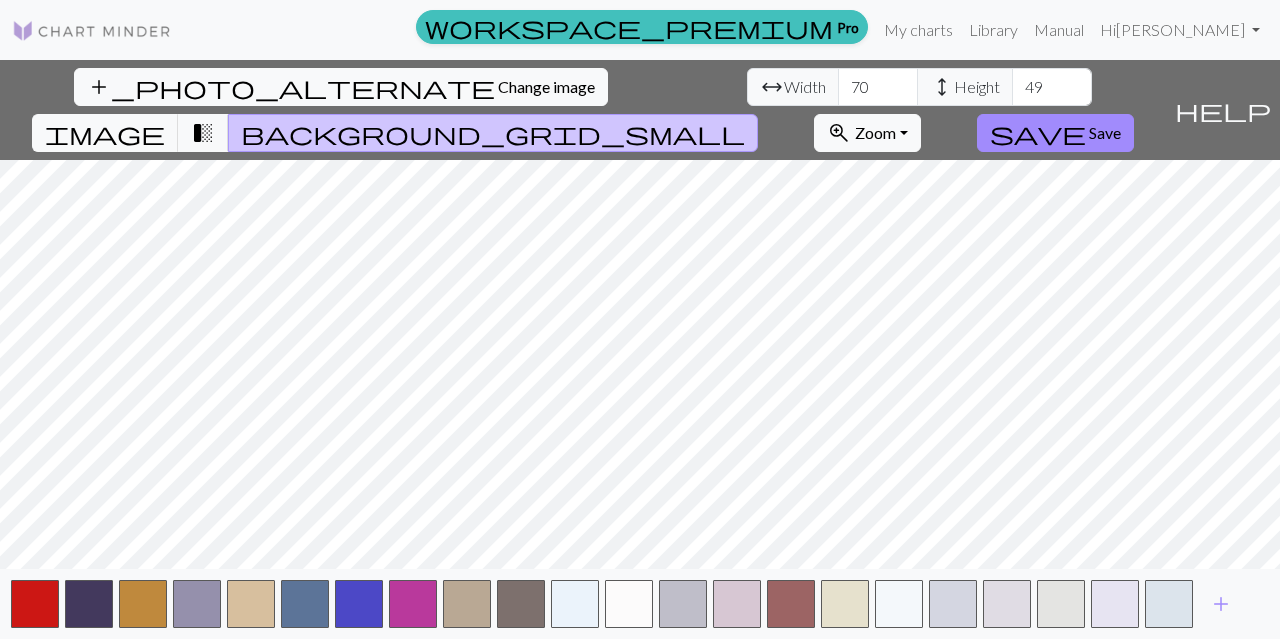 click on "49" at bounding box center [1052, 87] 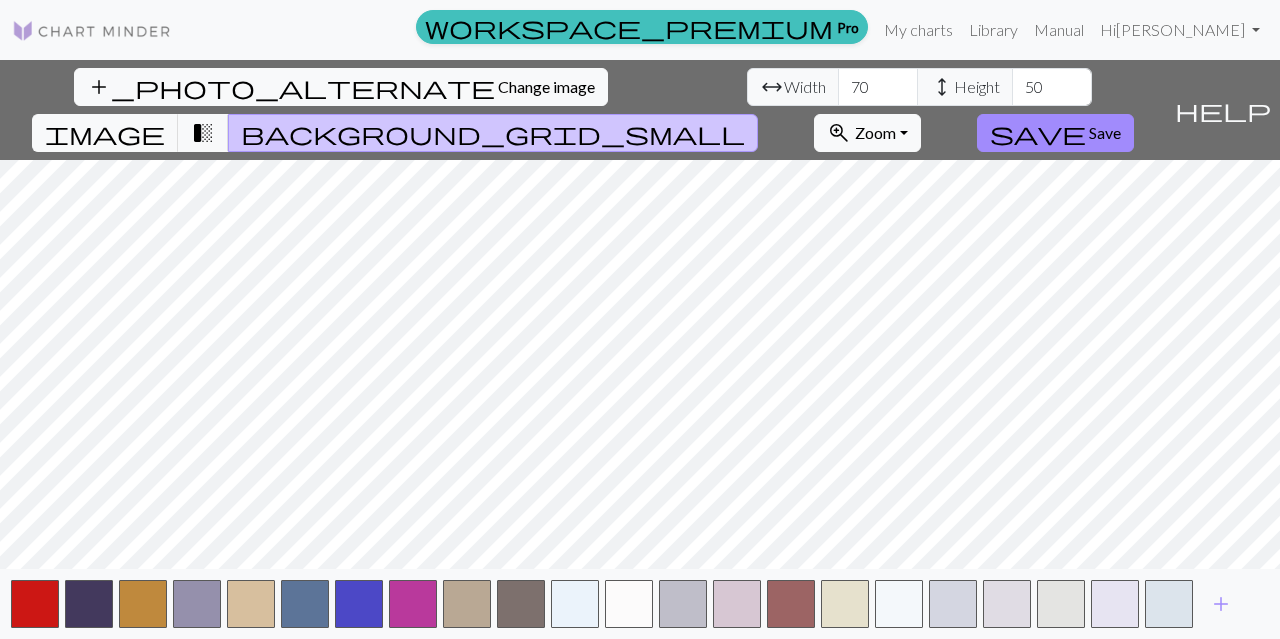 click on "50" at bounding box center (1052, 87) 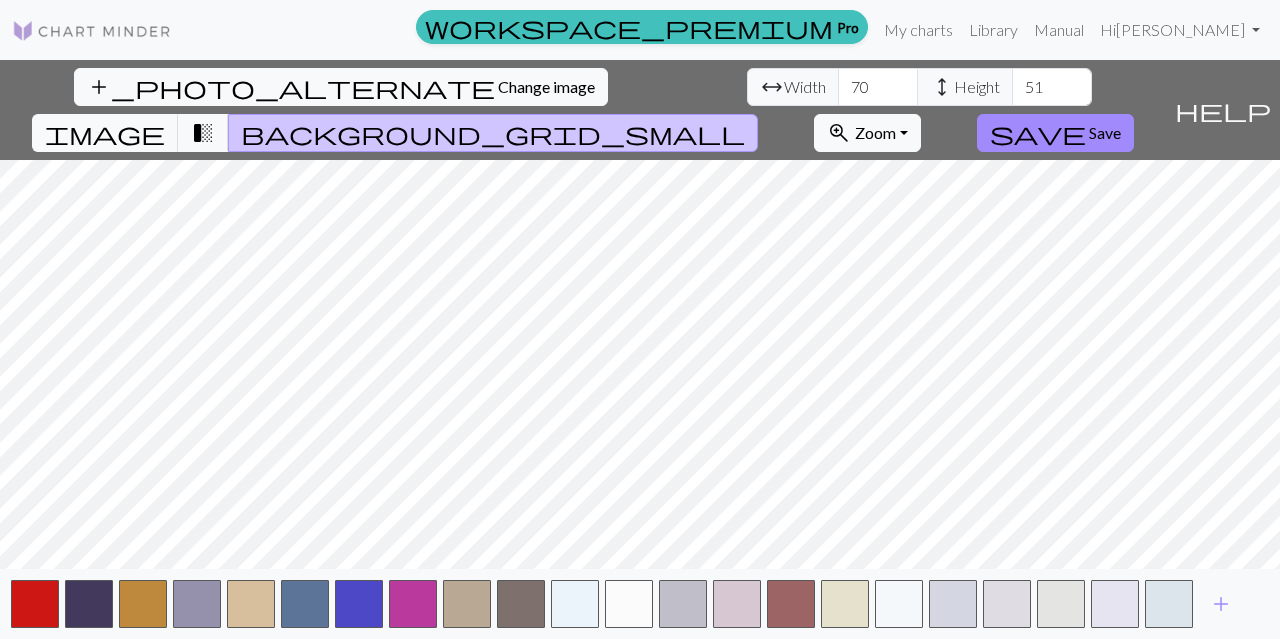 click on "51" at bounding box center [1052, 87] 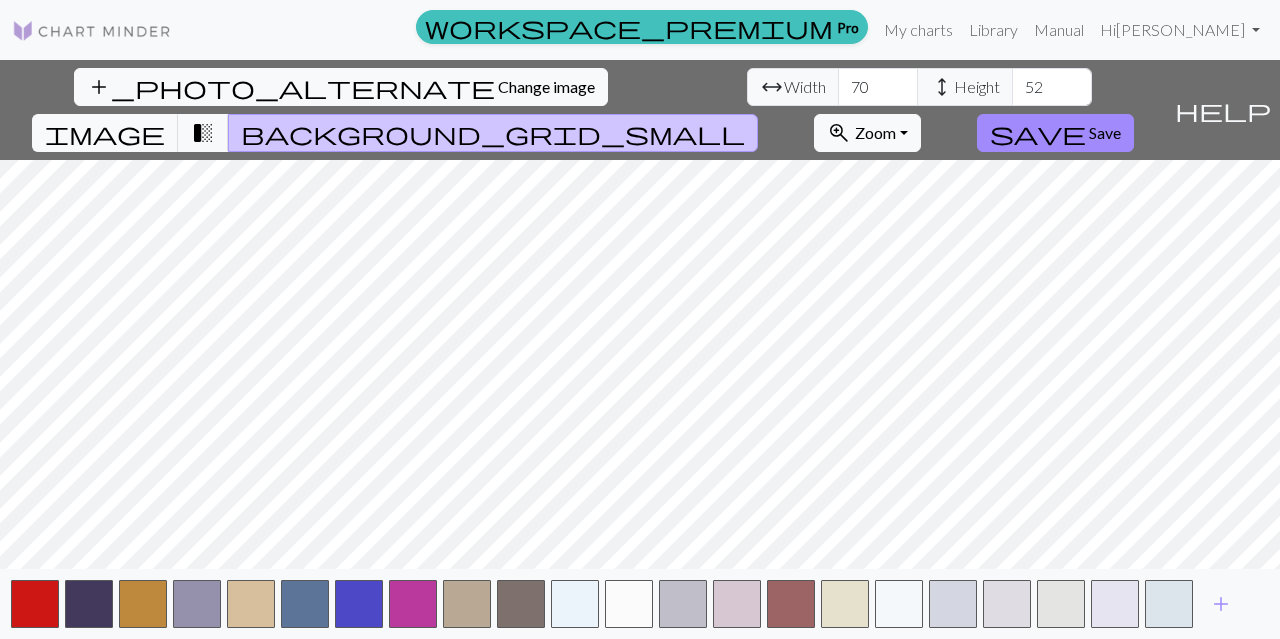 click on "52" at bounding box center (1052, 87) 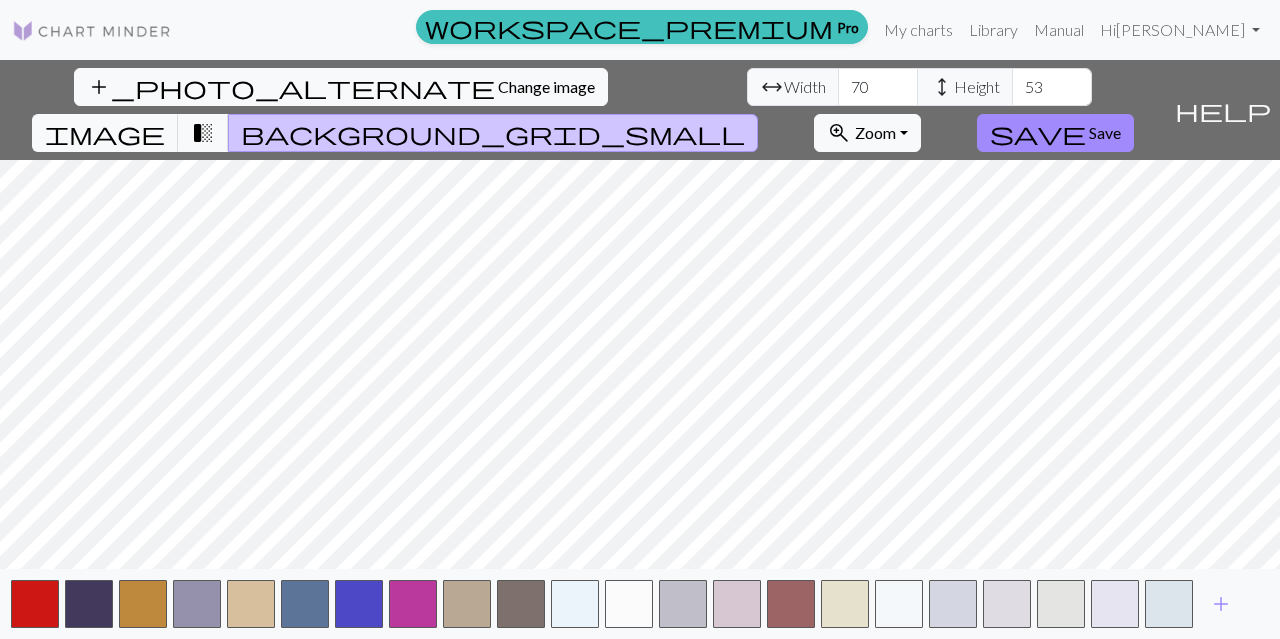 click on "53" at bounding box center (1052, 87) 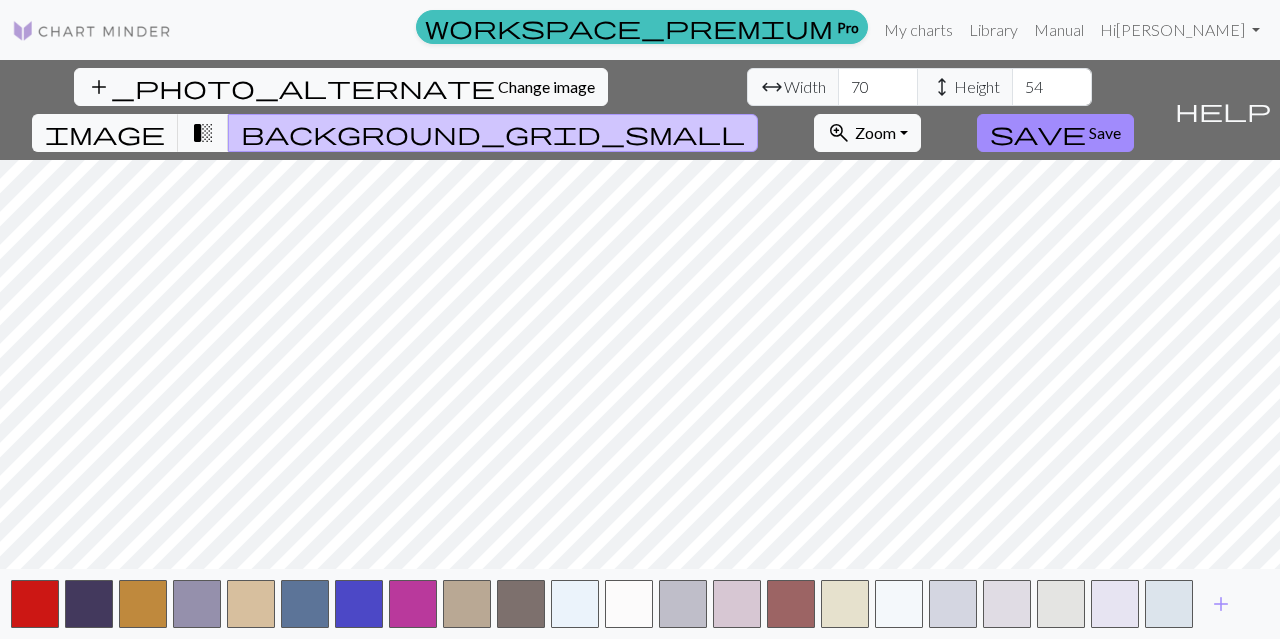 click on "54" at bounding box center [1052, 87] 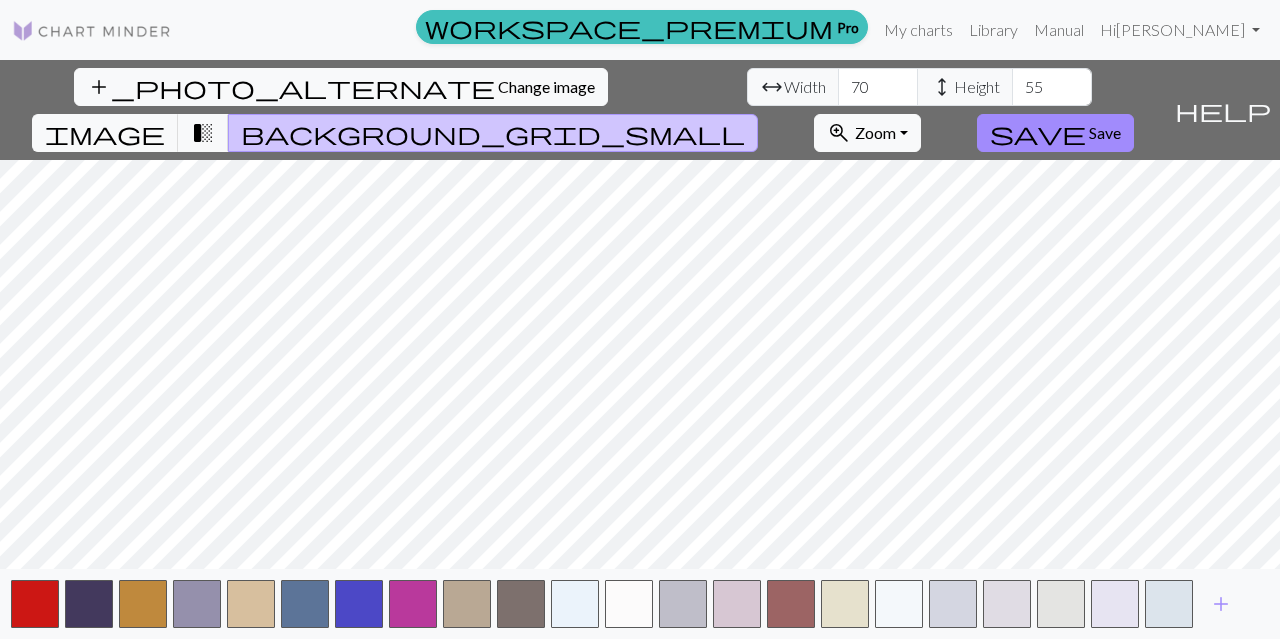 click on "55" at bounding box center [1052, 87] 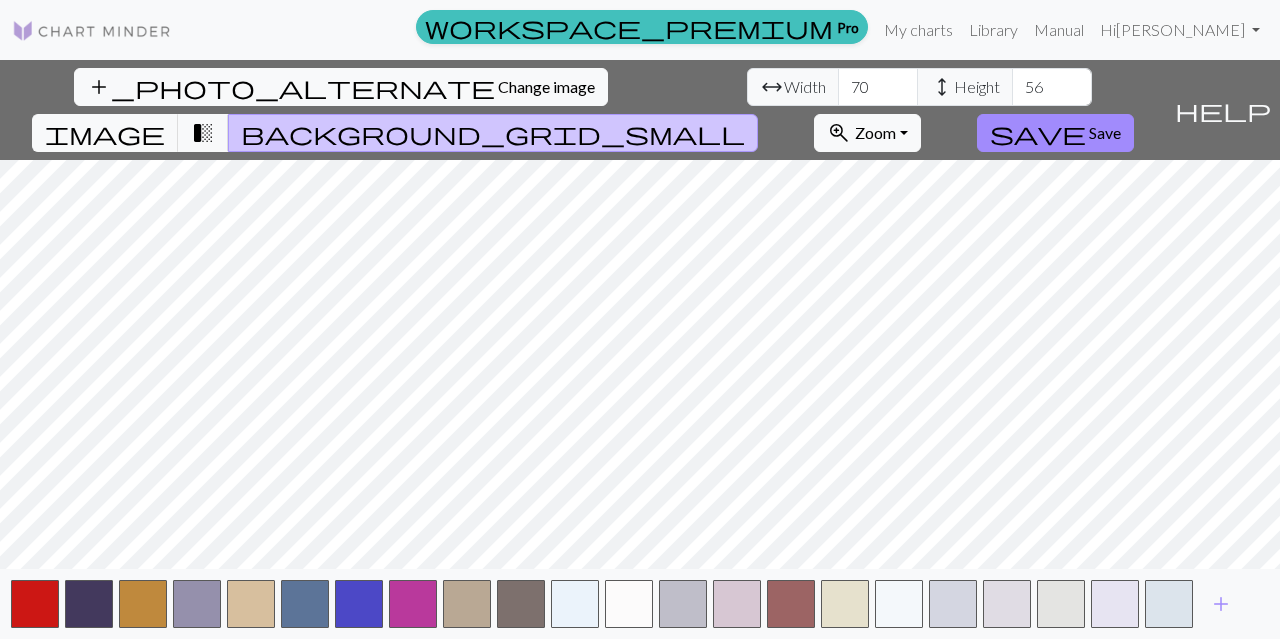 click on "56" at bounding box center (1052, 87) 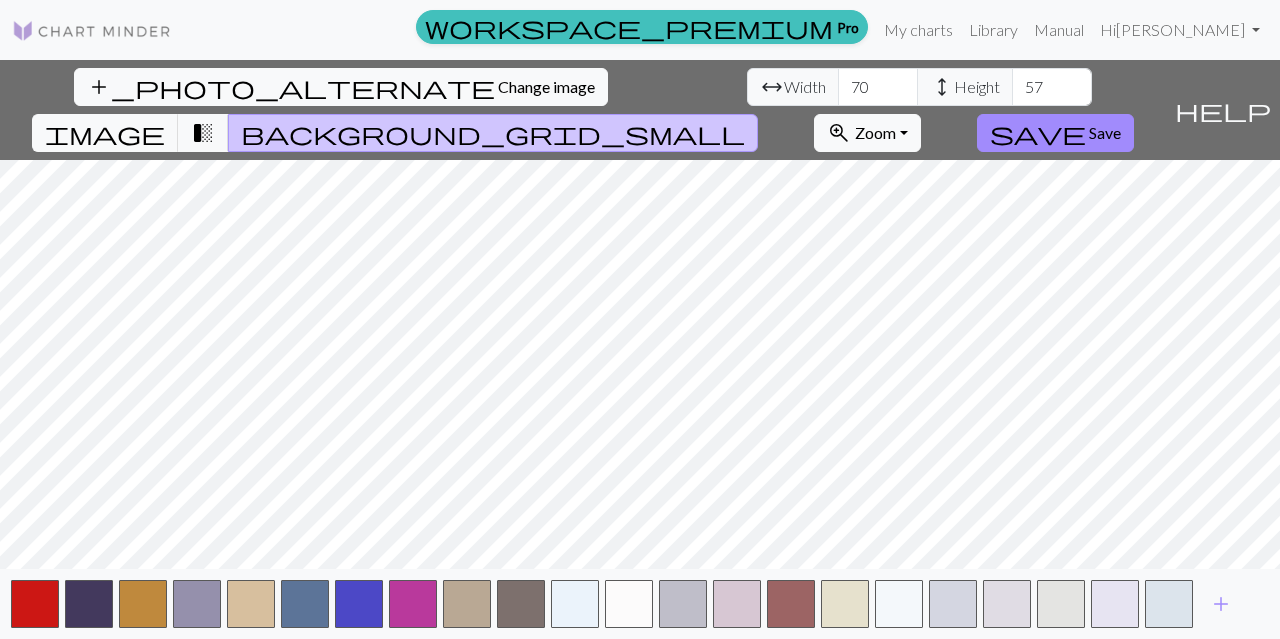 click on "57" at bounding box center (1052, 87) 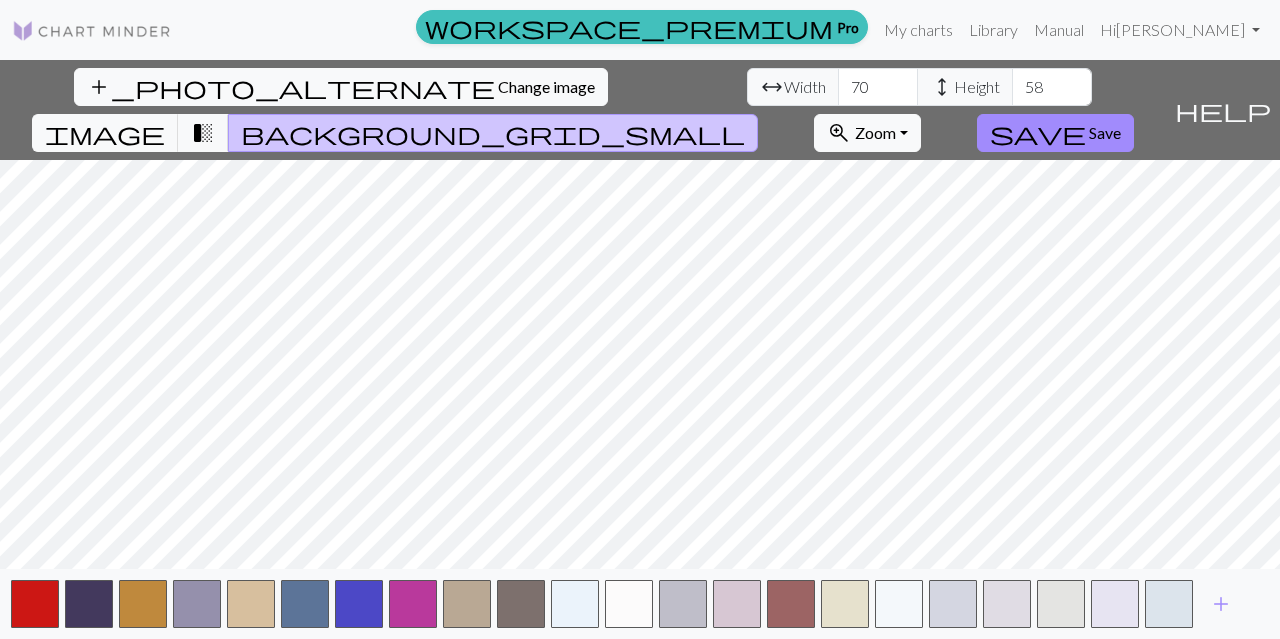 click on "58" at bounding box center (1052, 87) 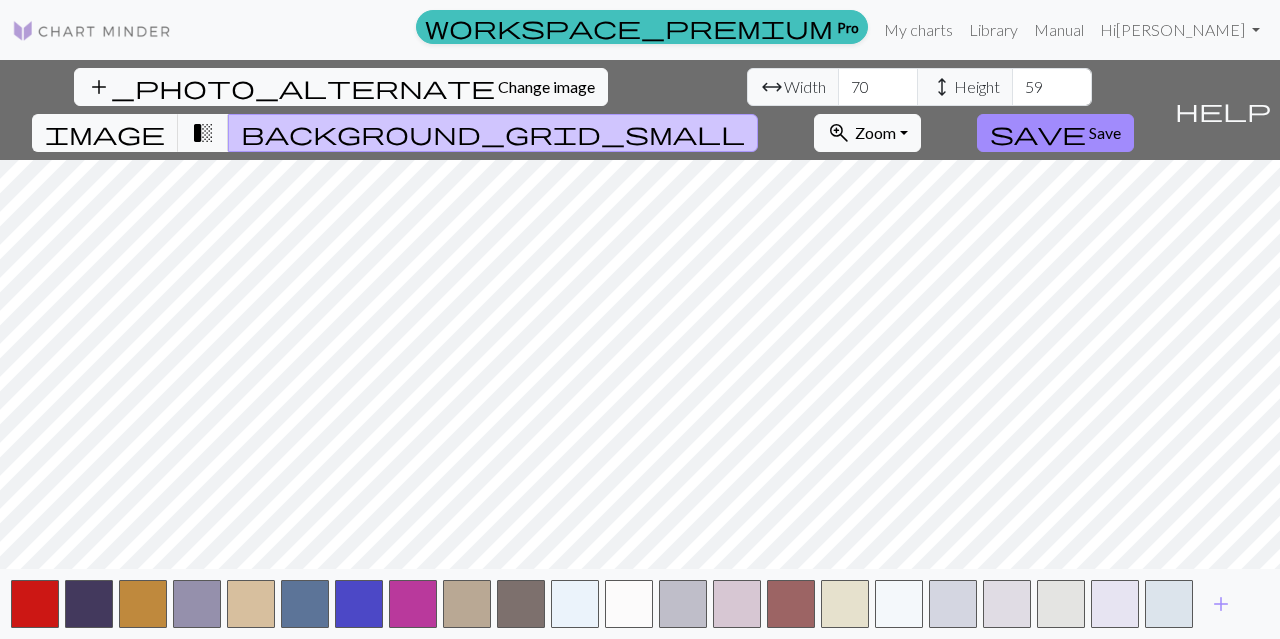 click on "59" at bounding box center [1052, 87] 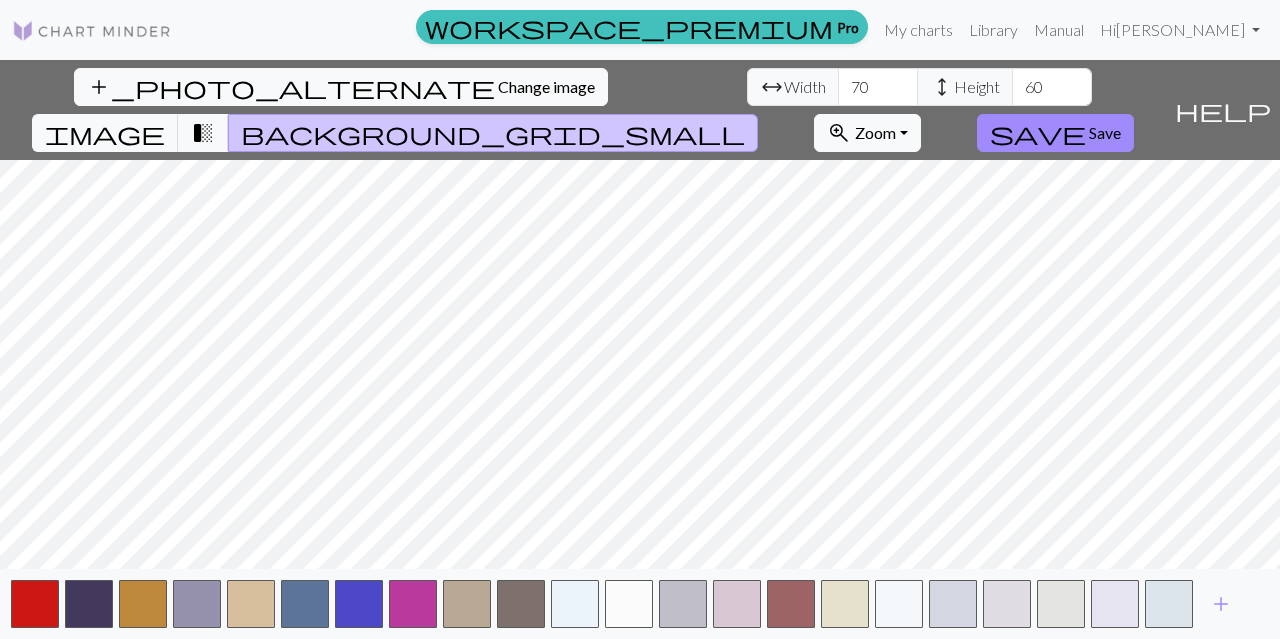 type on "60" 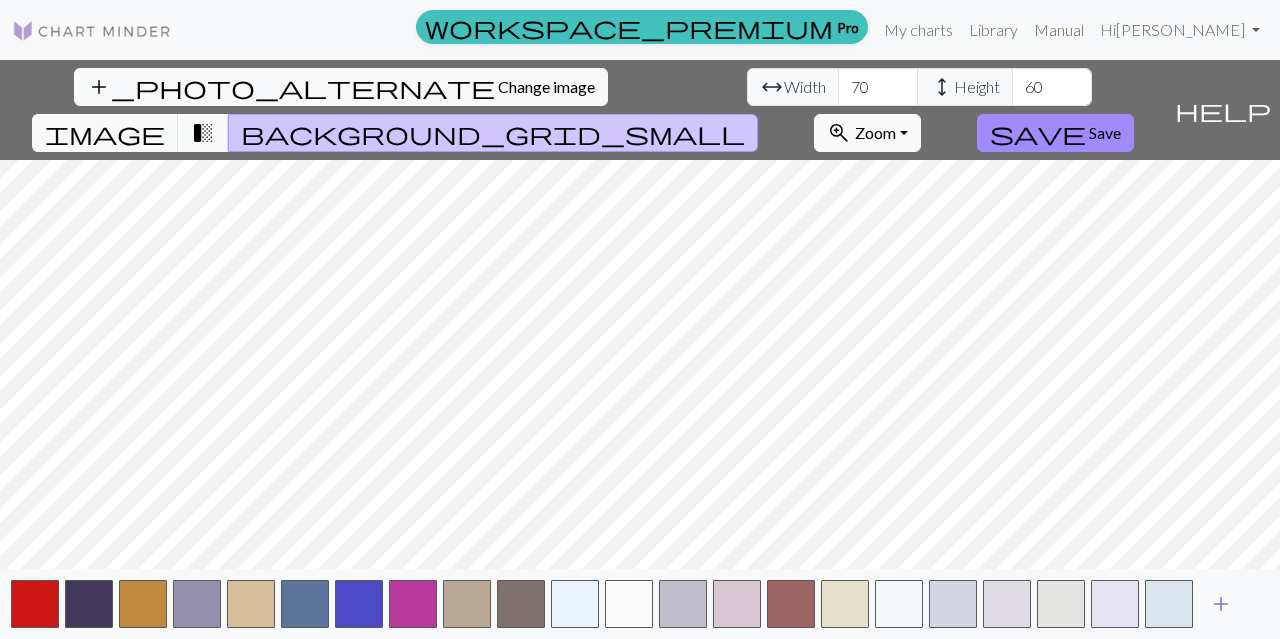 click on "add" at bounding box center (1221, 604) 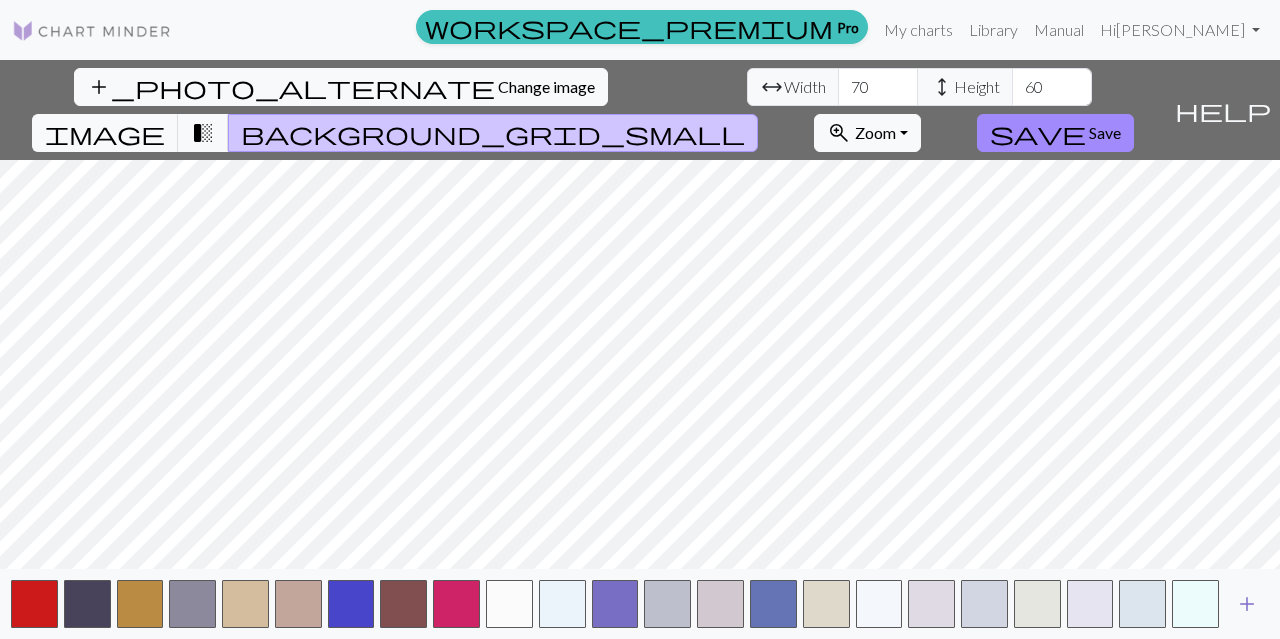 click on "add" at bounding box center [1247, 604] 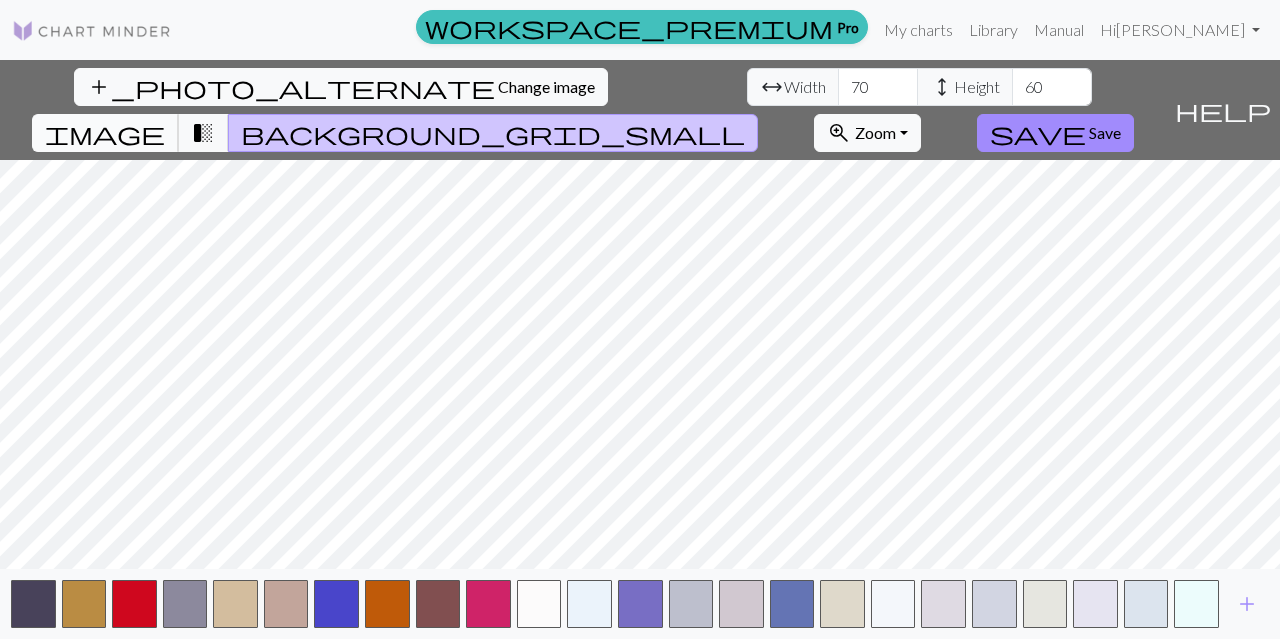 click on "image" at bounding box center (105, 133) 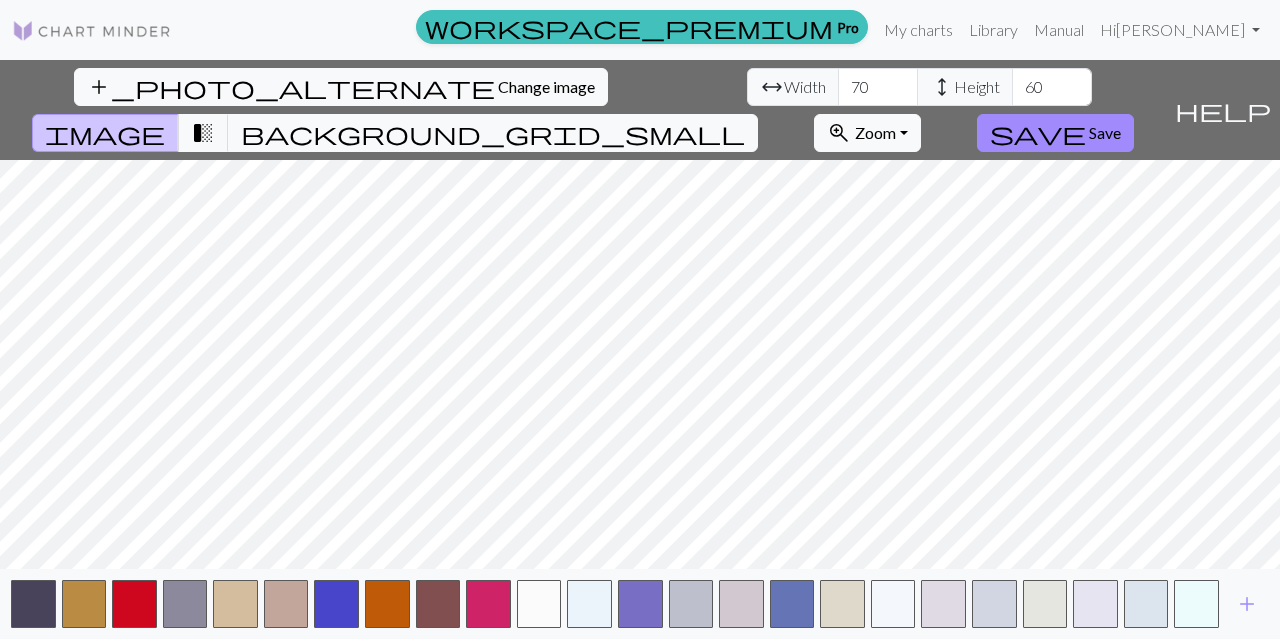 click on "image" at bounding box center [105, 133] 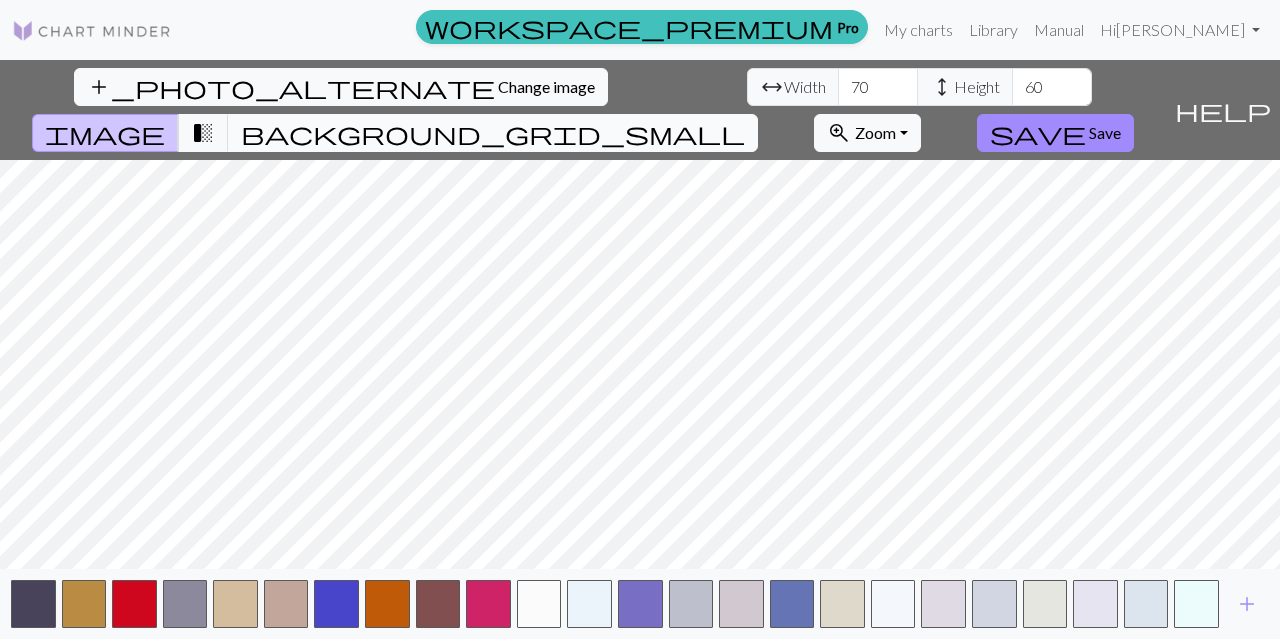 click on "background_grid_small" at bounding box center [493, 133] 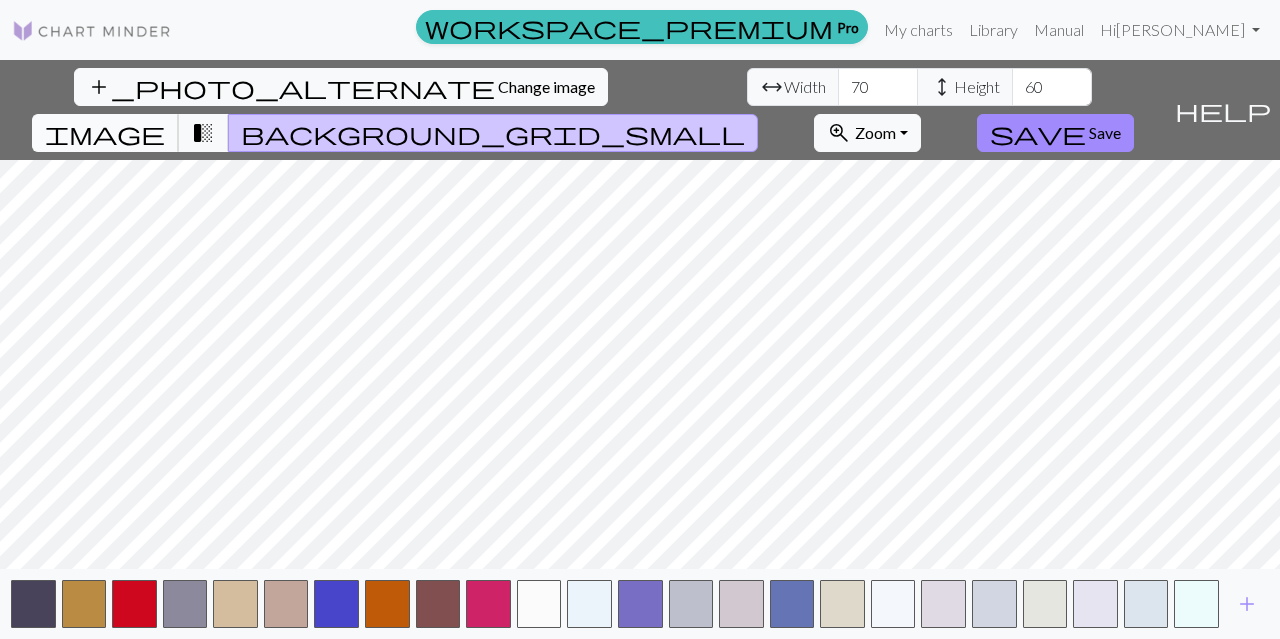click on "image" at bounding box center (105, 133) 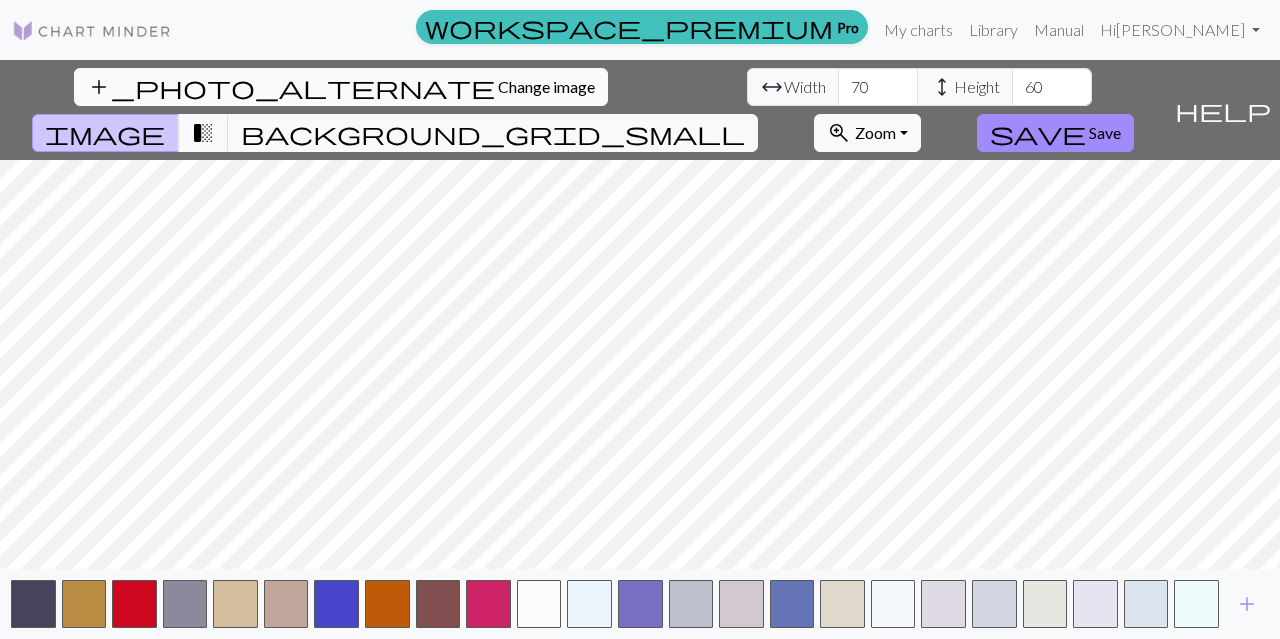 click on "Change image" at bounding box center [546, 86] 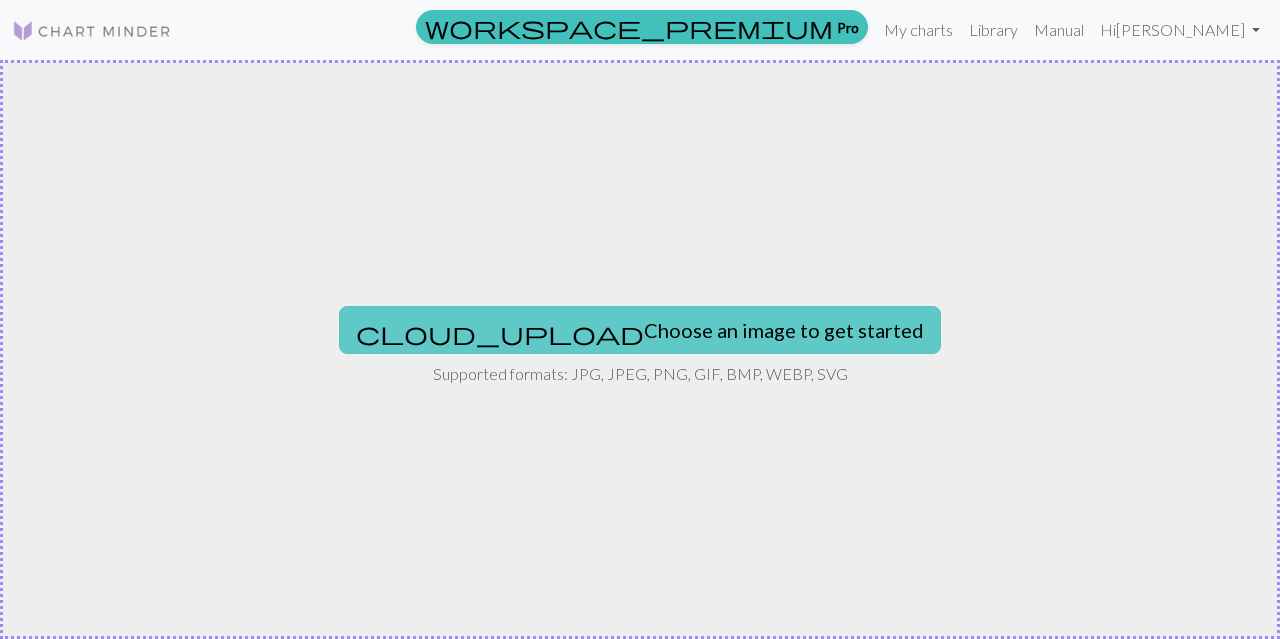 click on "cloud_upload  Choose an image to get started" at bounding box center [640, 330] 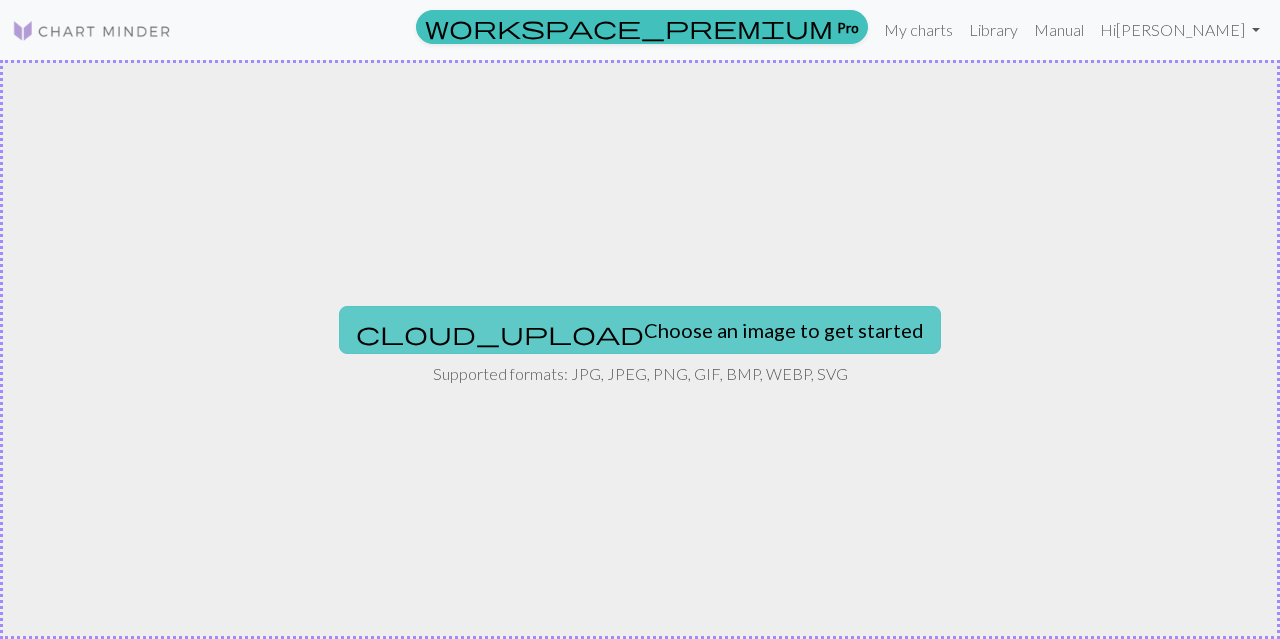 type on "C:\fakepath\[PERSON_NAME]'s Drawing-b.jpg" 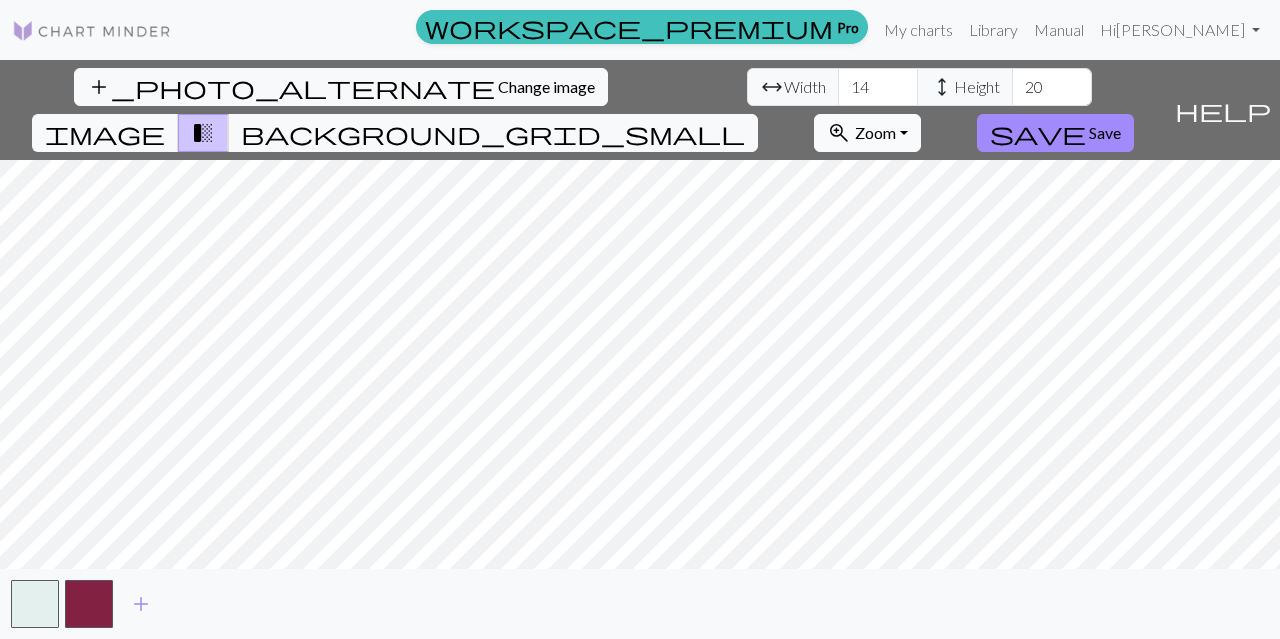 click on "zoom_in Zoom Zoom" at bounding box center [867, 133] 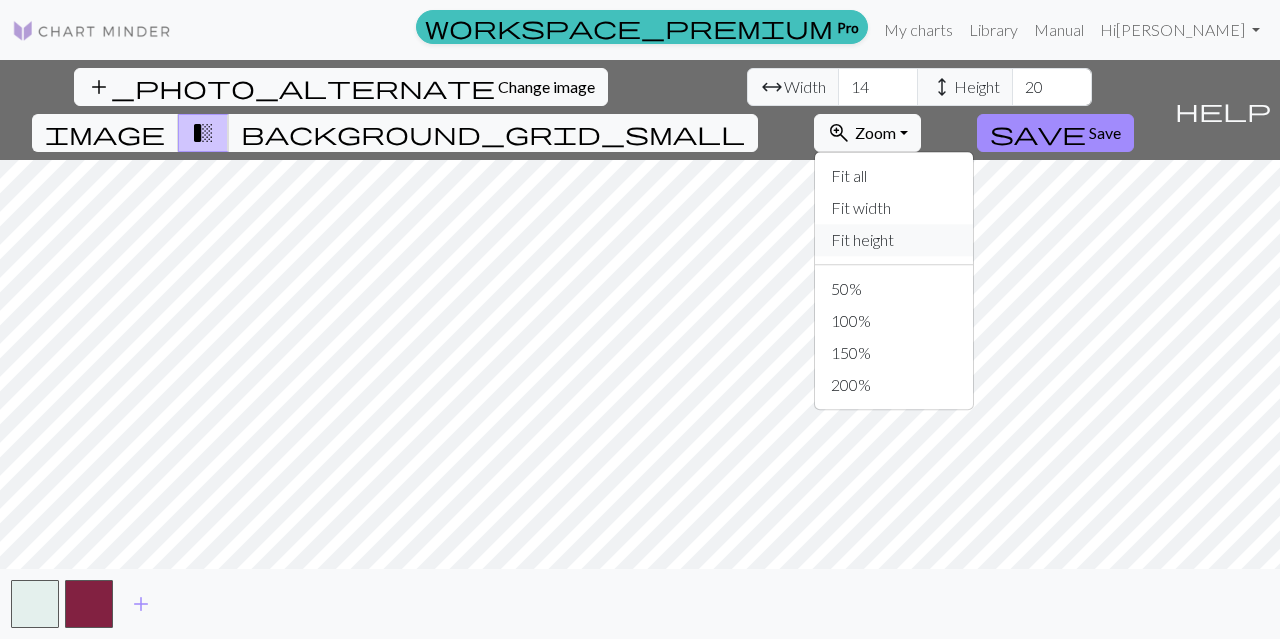 click on "Fit height" at bounding box center (894, 240) 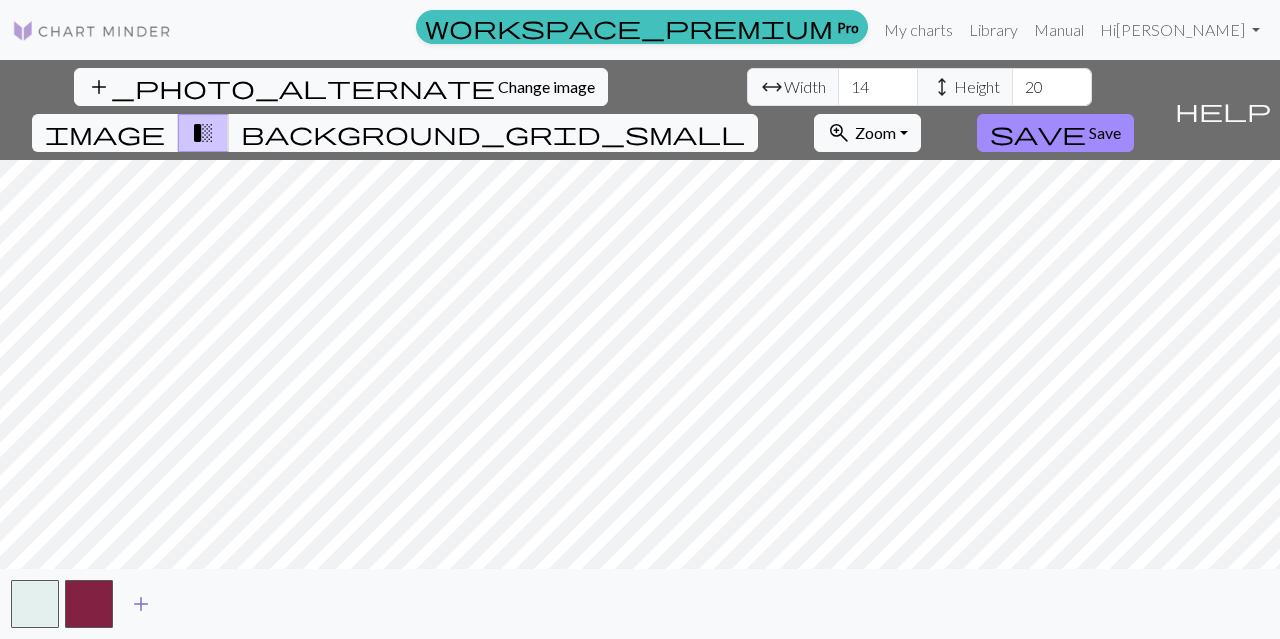 click on "add" at bounding box center (141, 604) 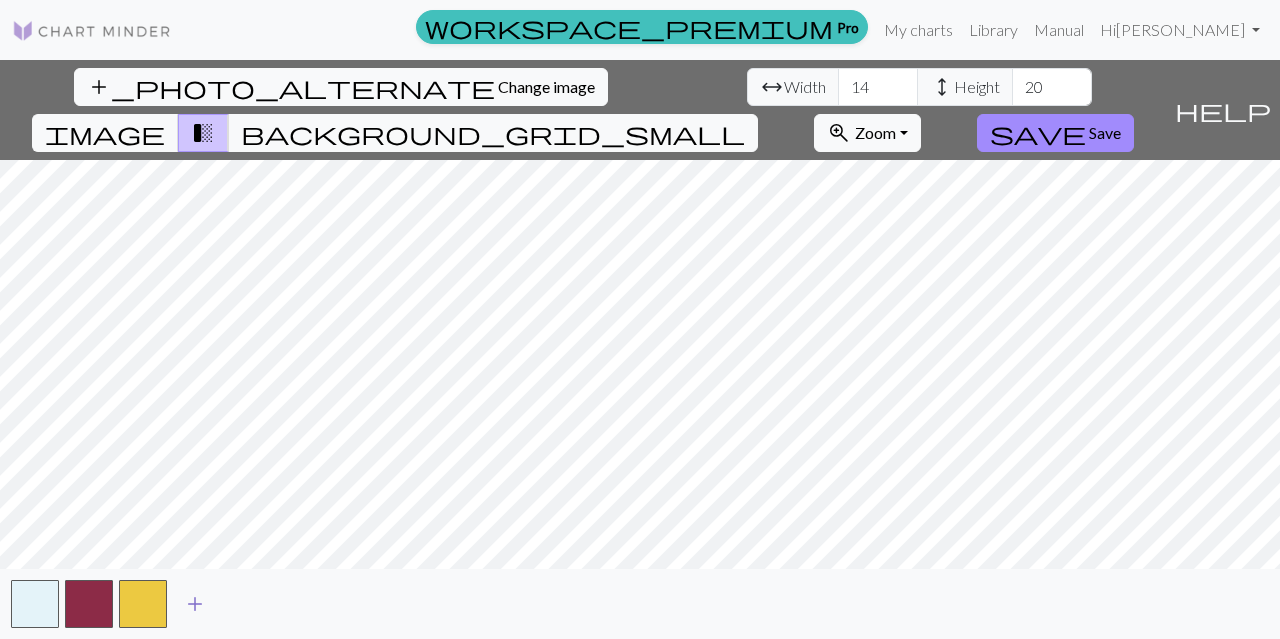 click at bounding box center (143, 604) 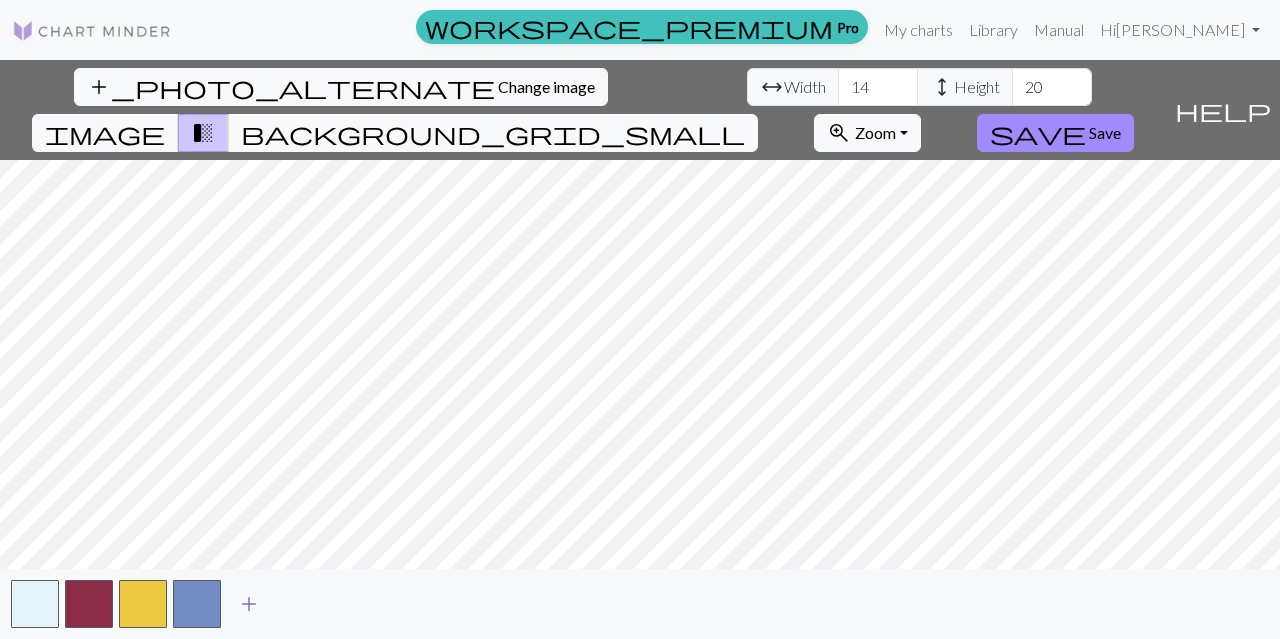 click on "add" at bounding box center (249, 604) 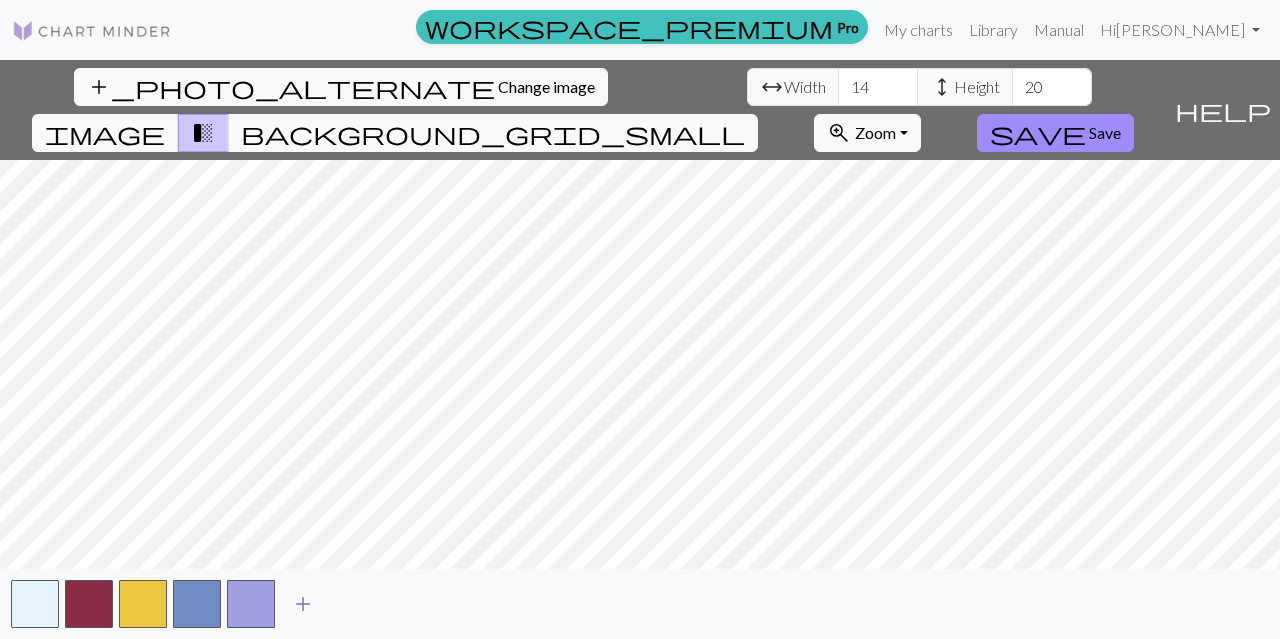 click on "add" at bounding box center [303, 604] 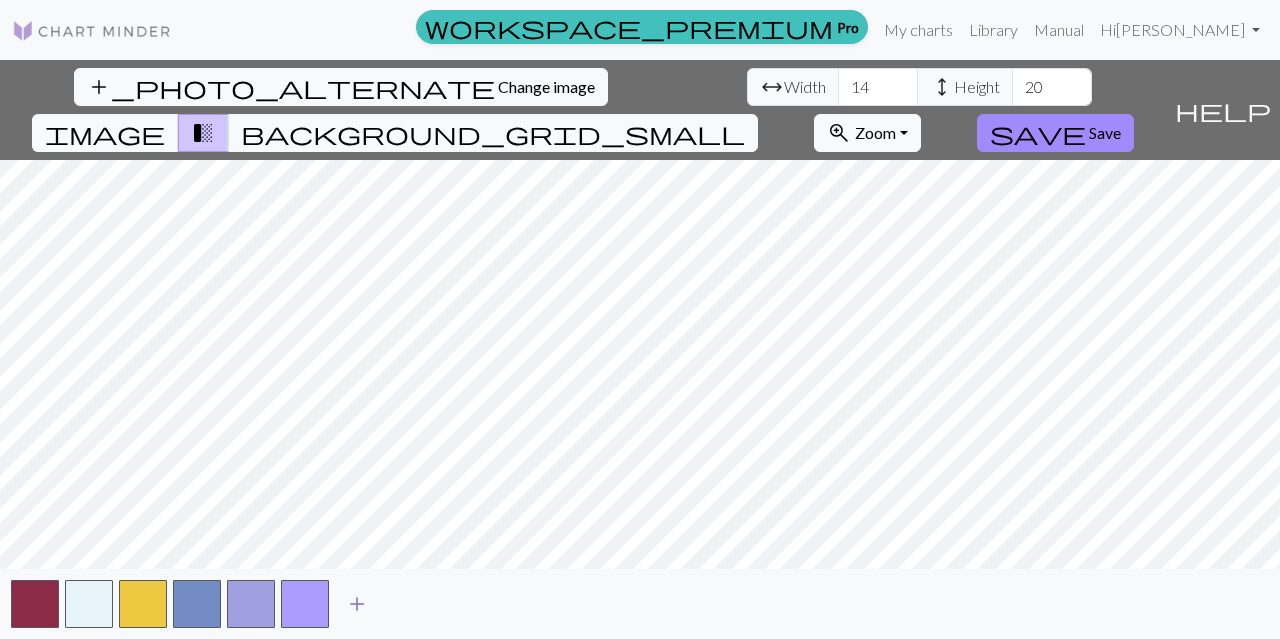 click on "add" at bounding box center (357, 604) 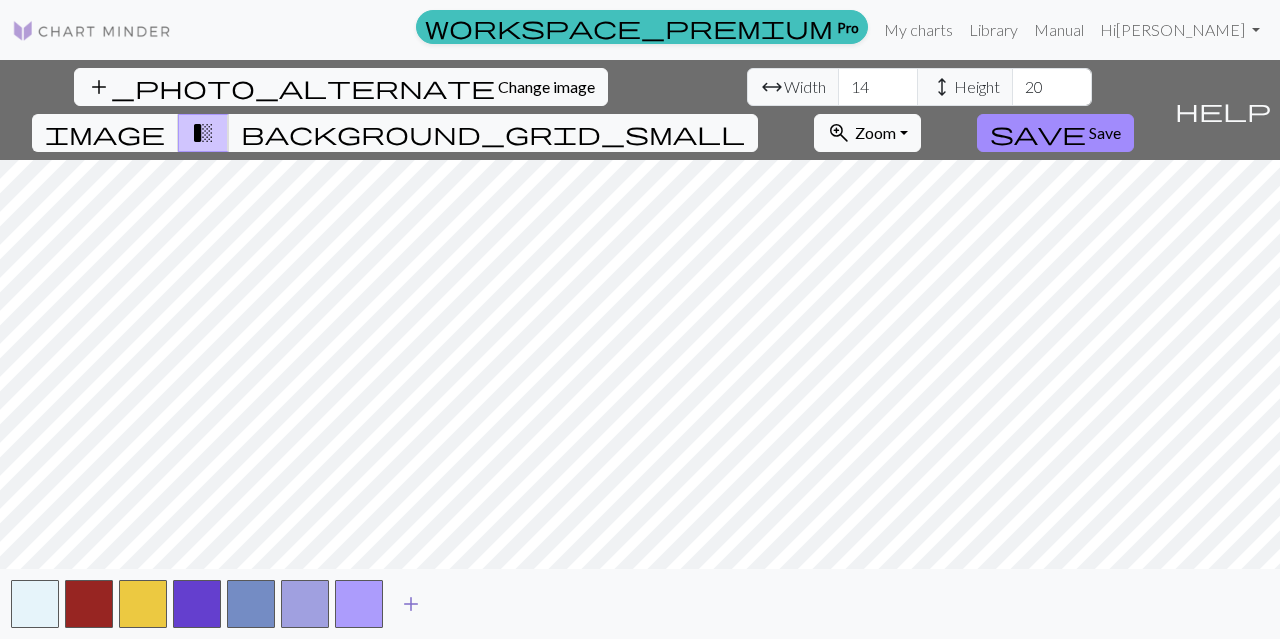 click on "add" at bounding box center (411, 604) 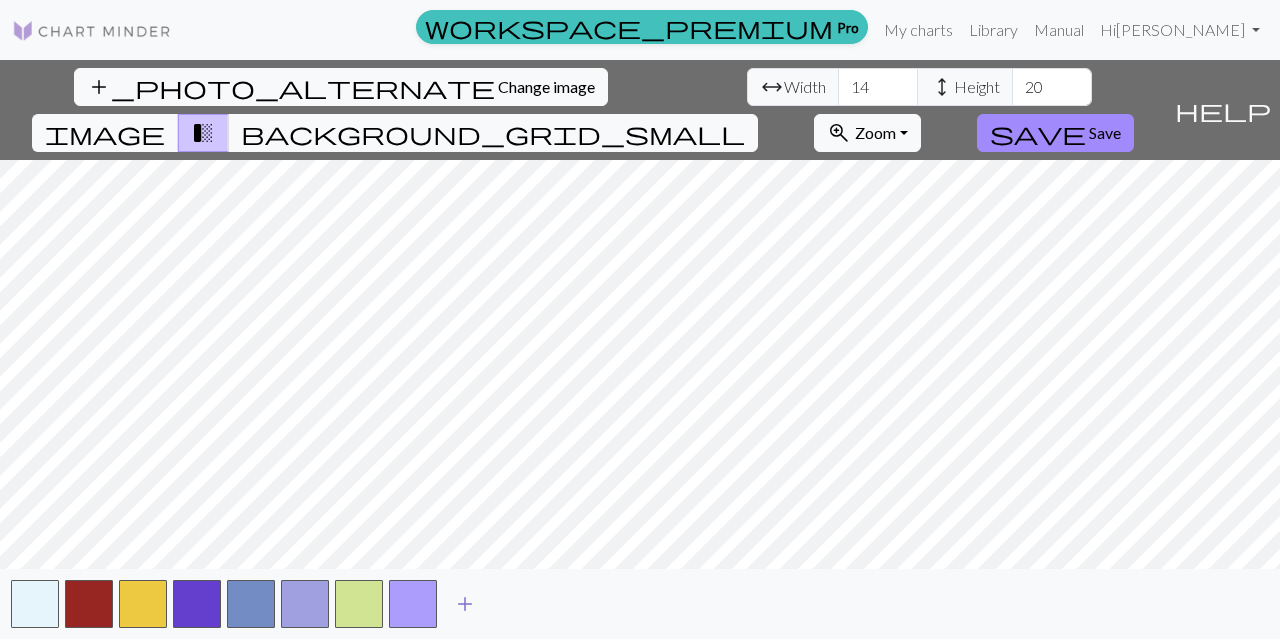 click on "add" at bounding box center [465, 604] 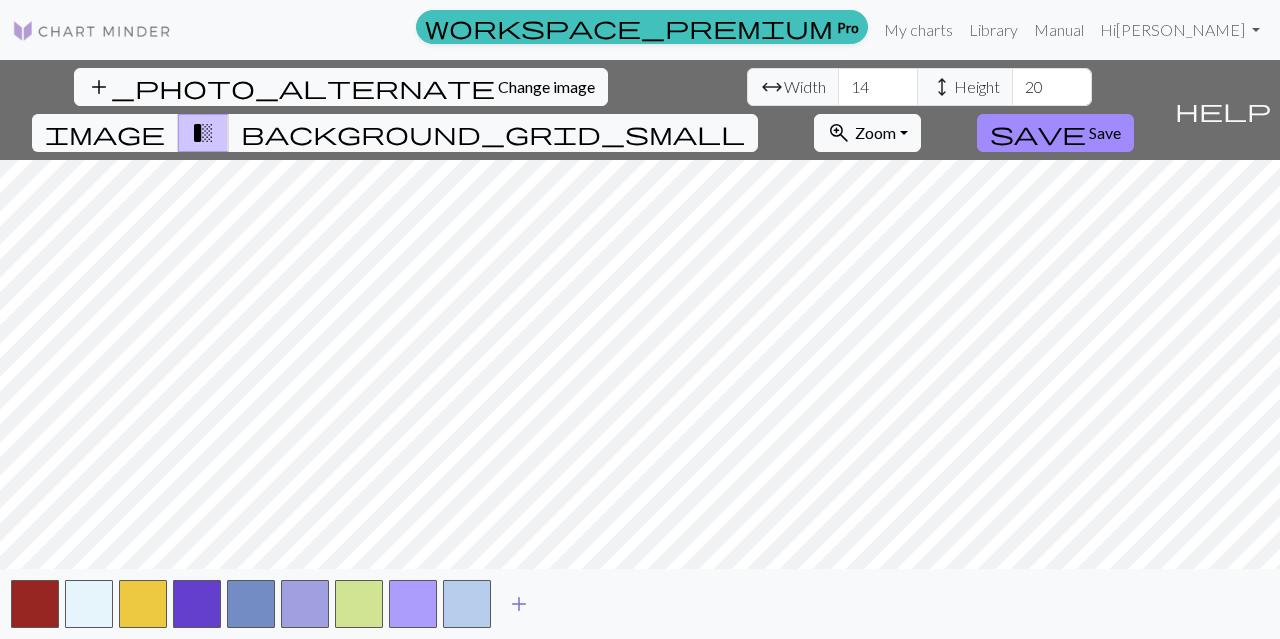 click on "add" at bounding box center [519, 604] 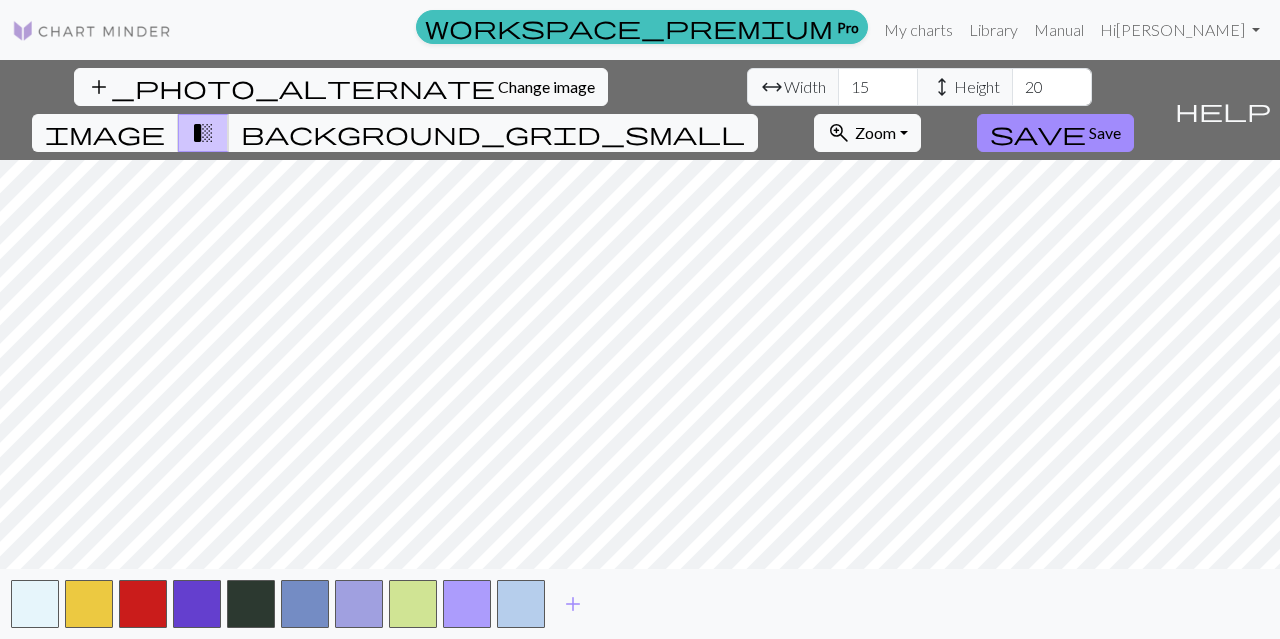click on "15" at bounding box center (878, 87) 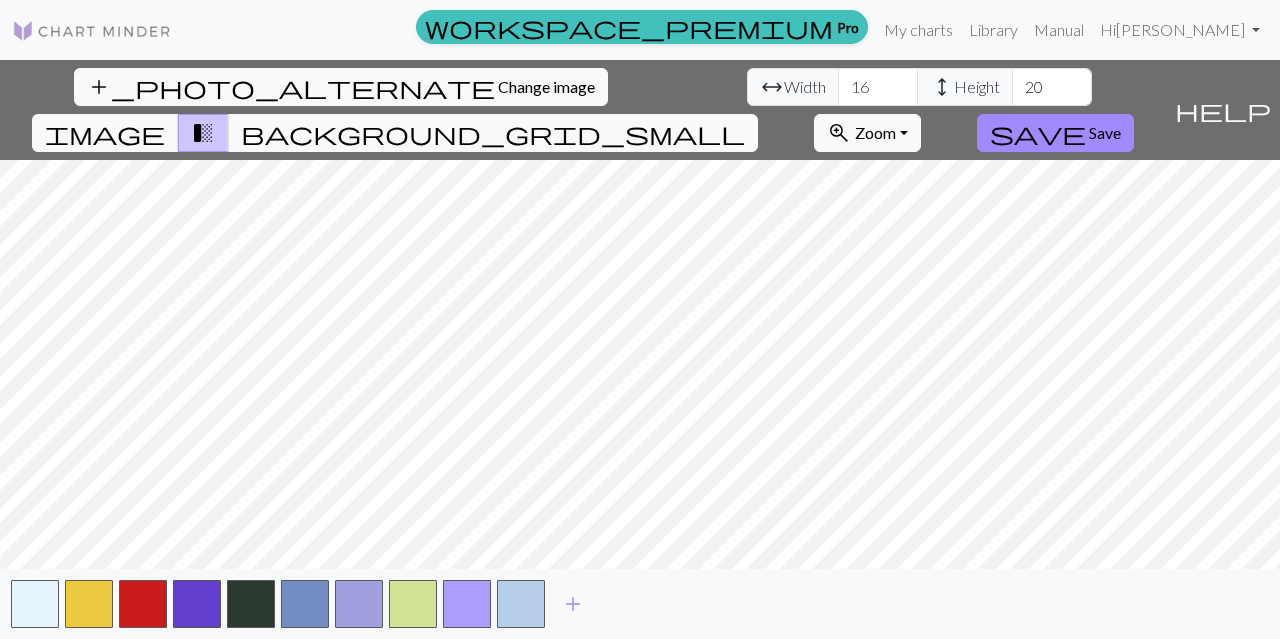 click on "16" at bounding box center (878, 87) 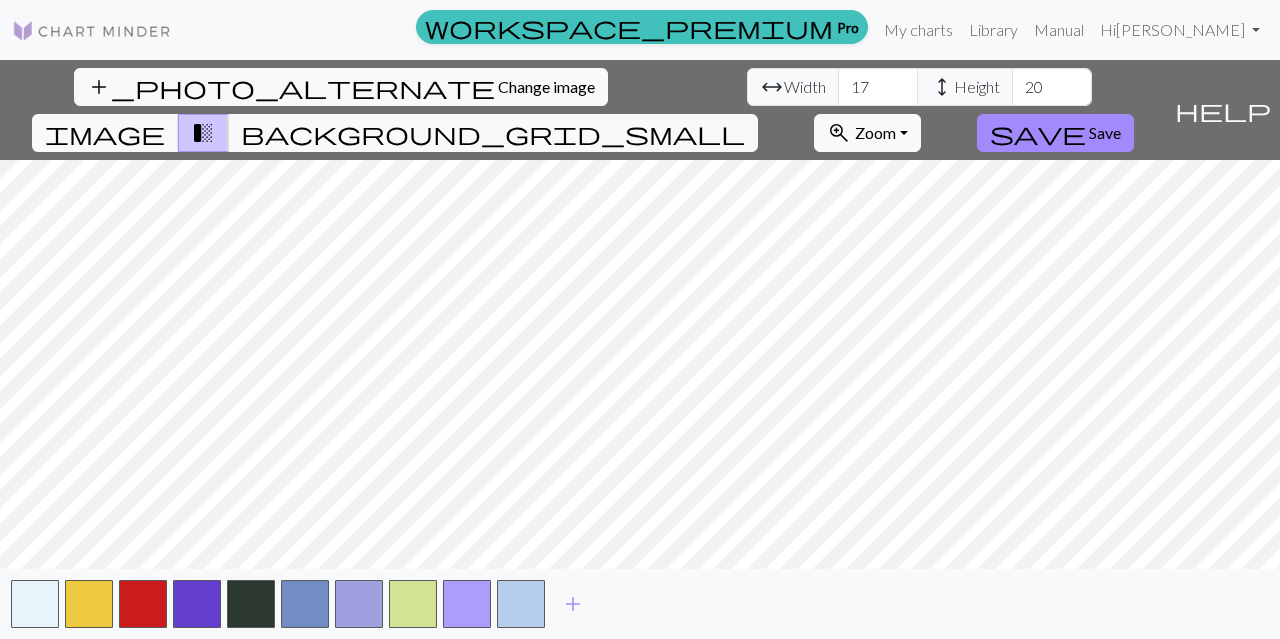click on "17" at bounding box center [878, 87] 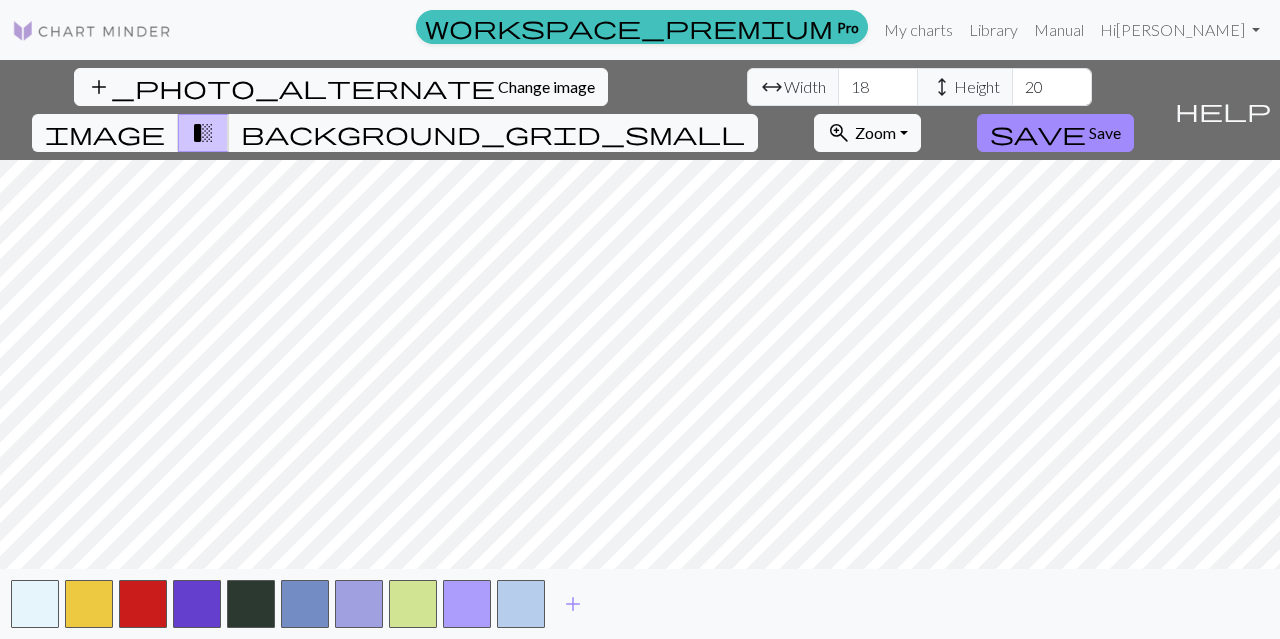 click on "18" at bounding box center [878, 87] 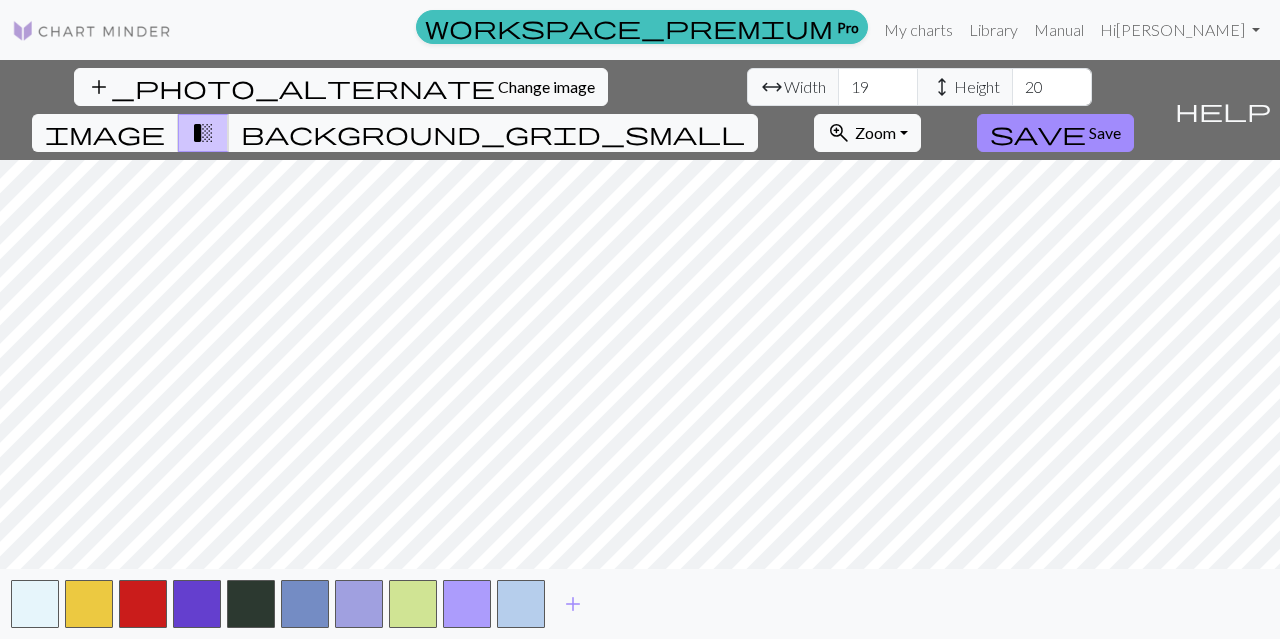 click on "19" at bounding box center [878, 87] 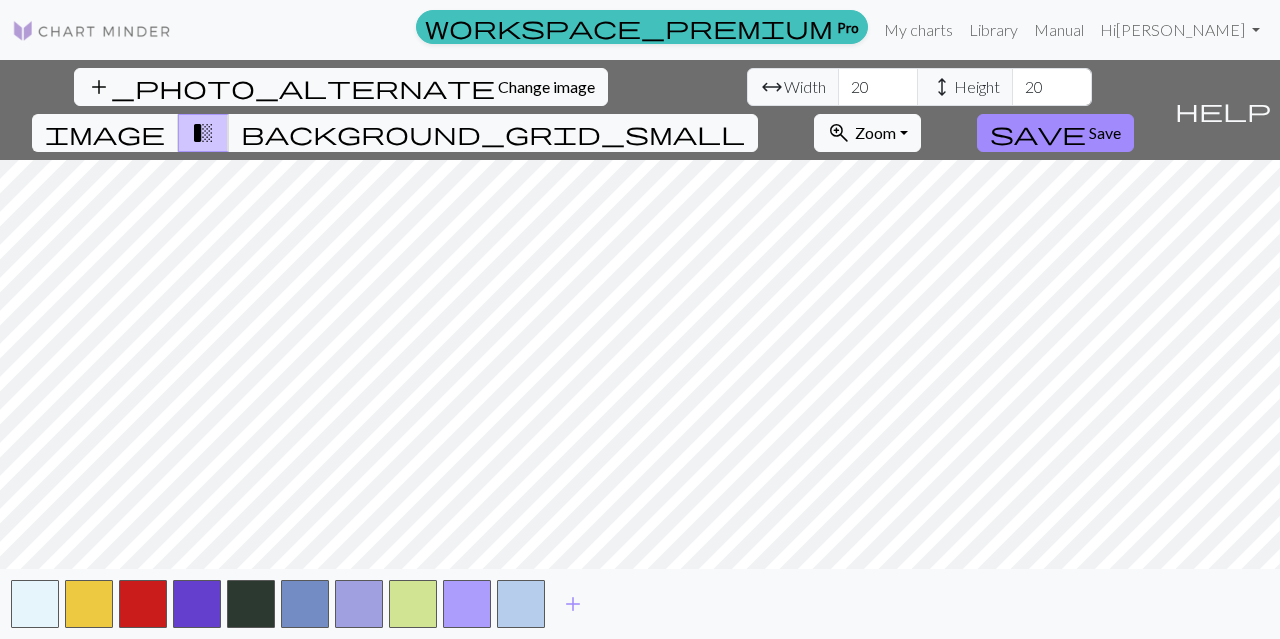 click on "20" at bounding box center [878, 87] 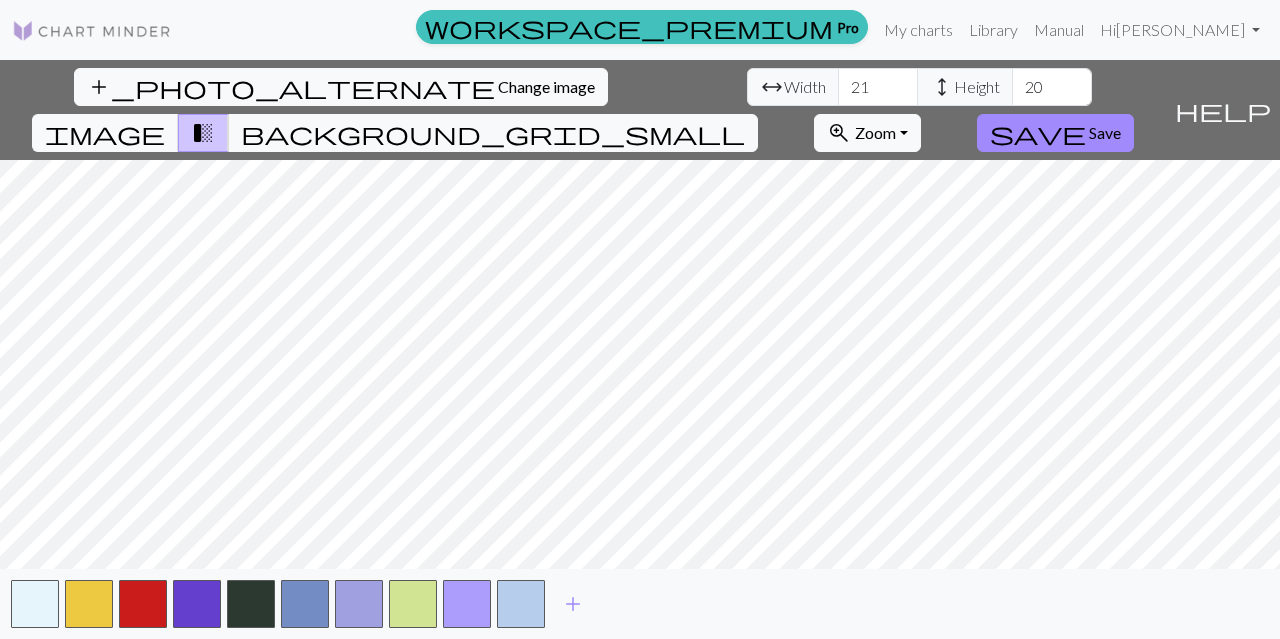 click on "21" at bounding box center (878, 87) 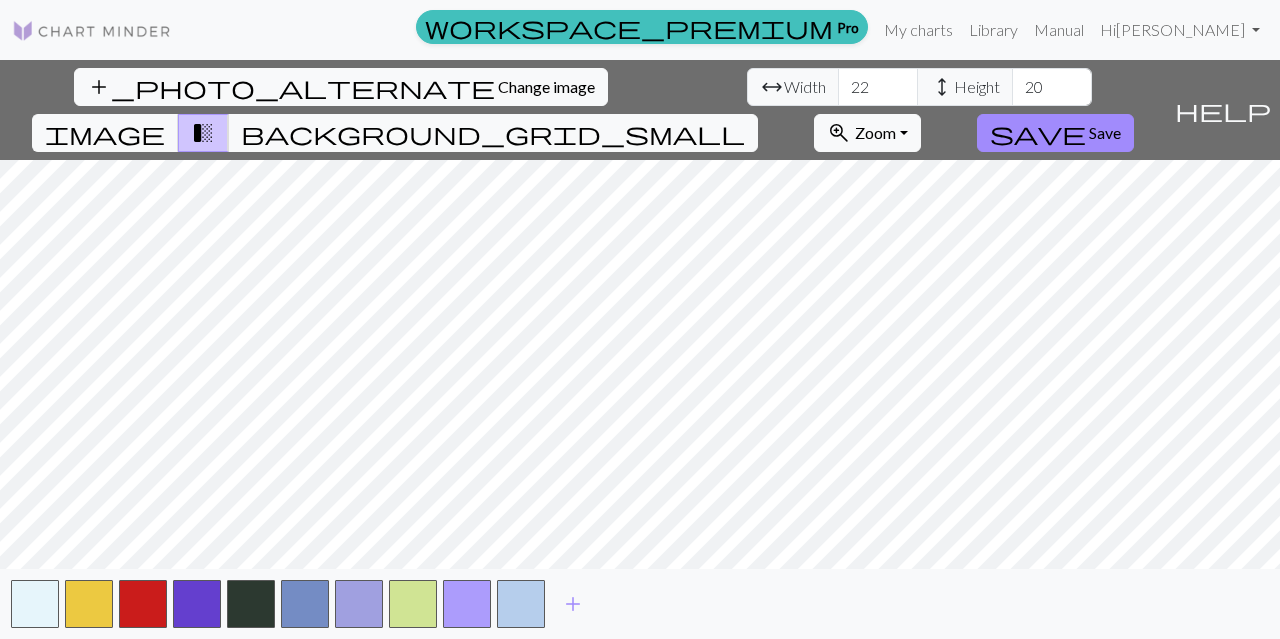 click on "22" at bounding box center [878, 87] 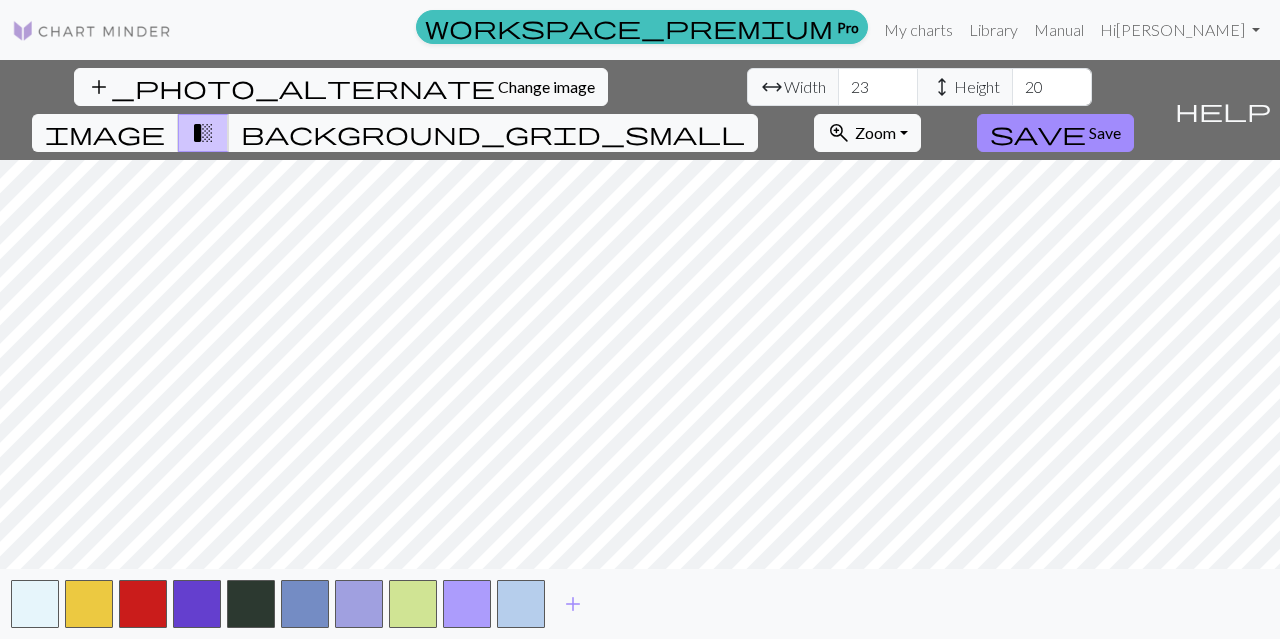 click on "23" at bounding box center (878, 87) 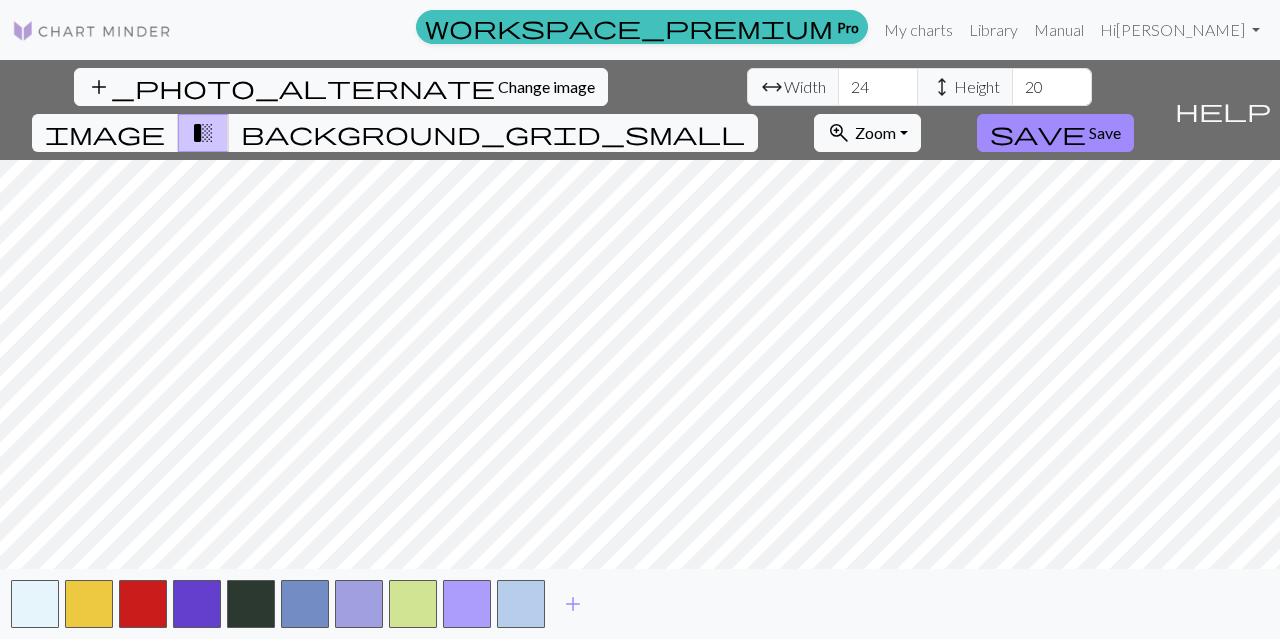 click on "24" at bounding box center (878, 87) 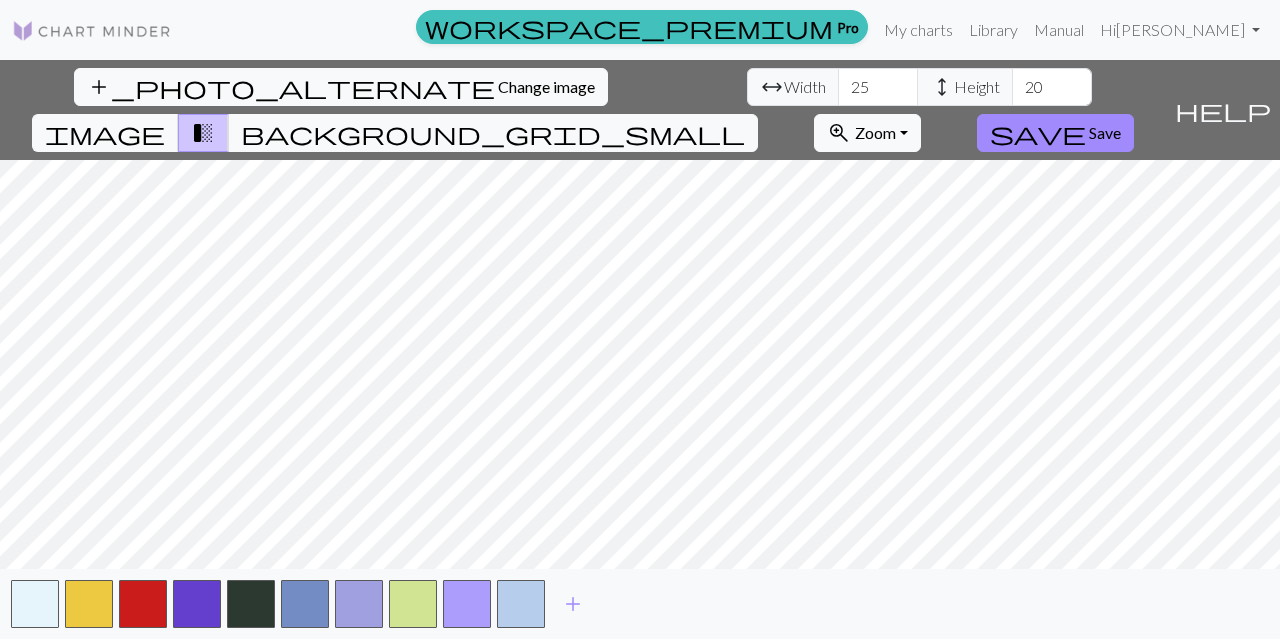 click on "25" at bounding box center (878, 87) 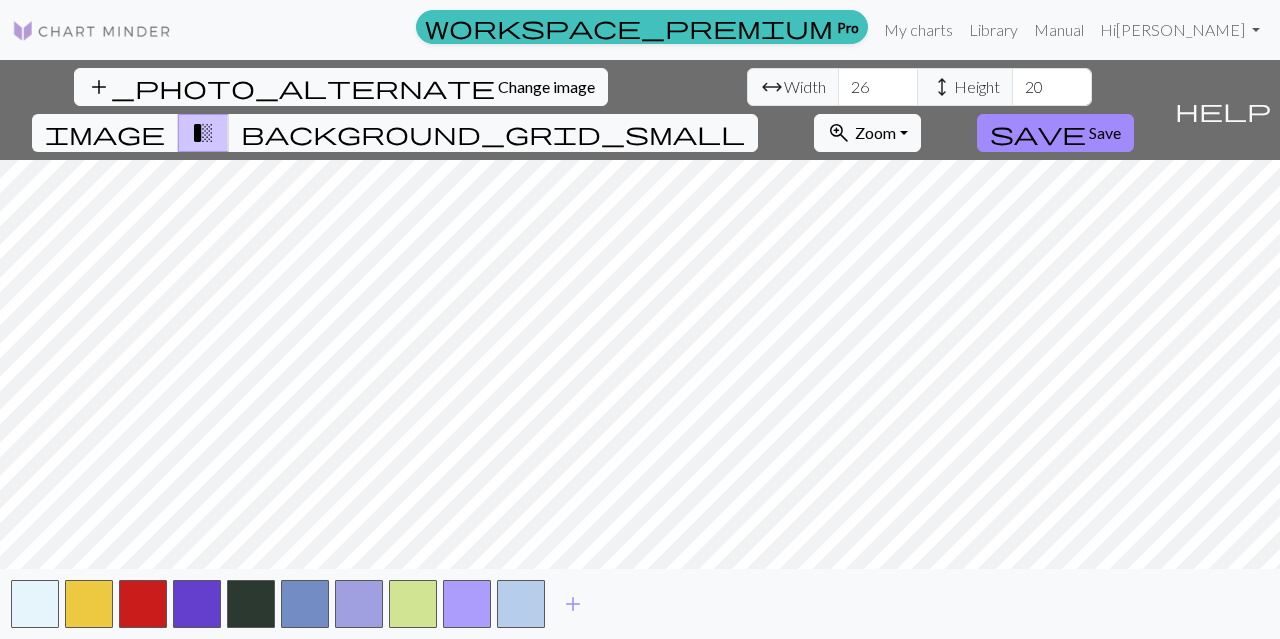 click on "26" at bounding box center [878, 87] 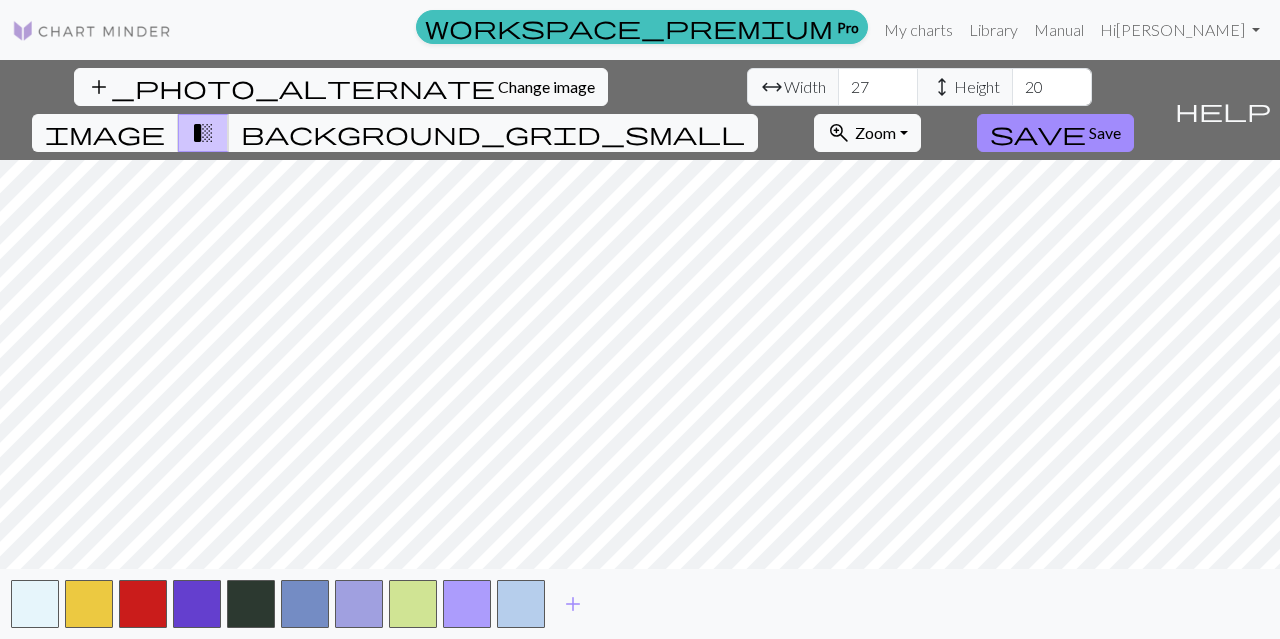 click on "27" at bounding box center [878, 87] 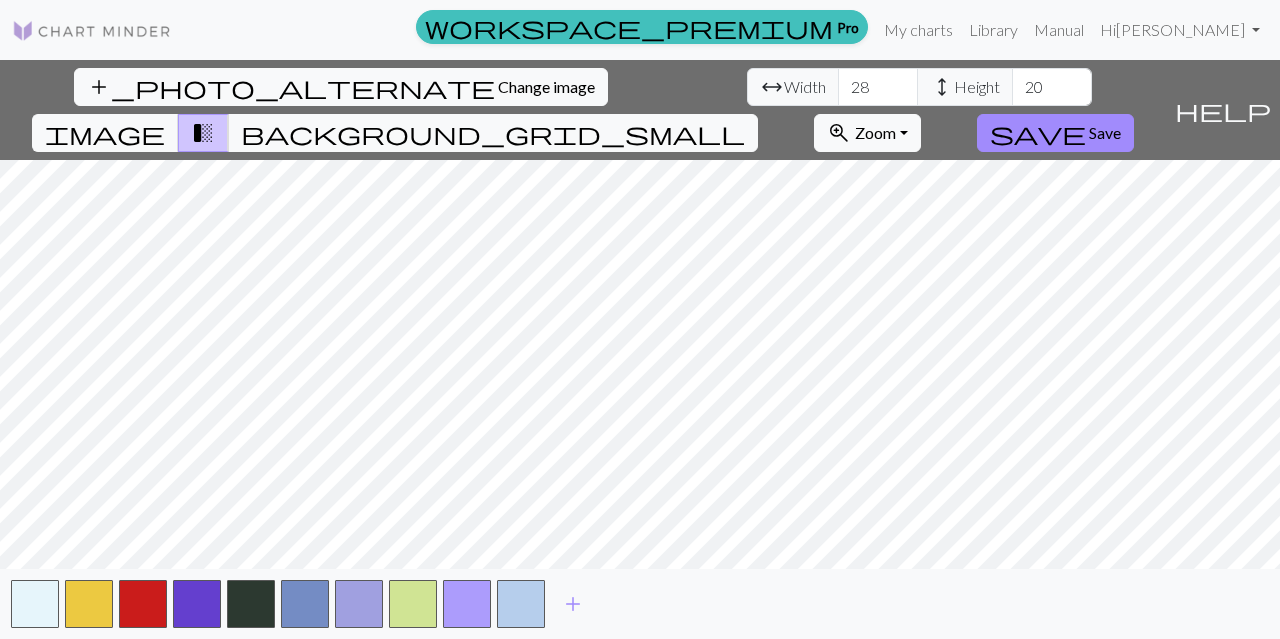 click on "28" at bounding box center [878, 87] 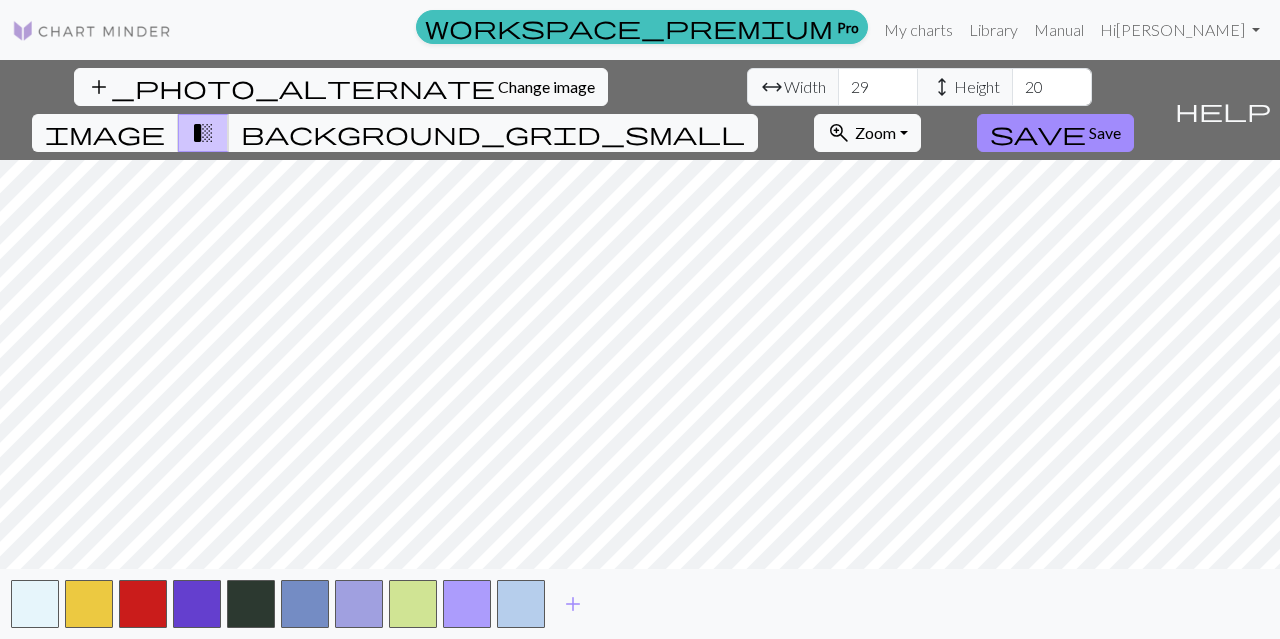 click on "29" at bounding box center (878, 87) 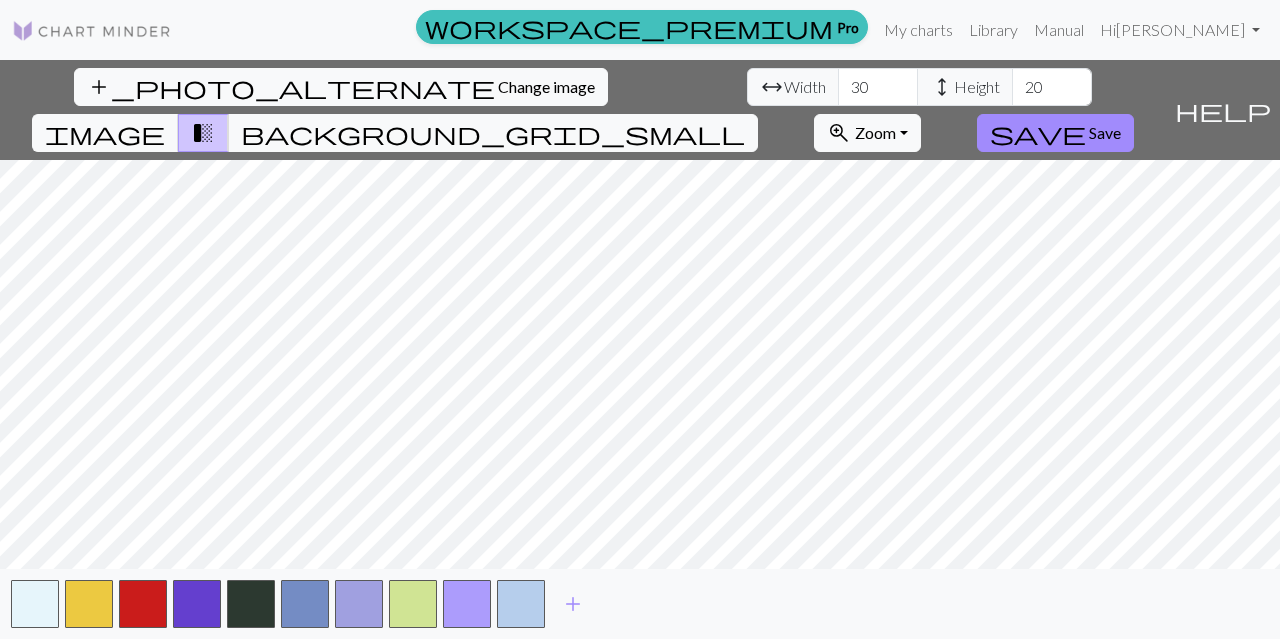 click on "30" at bounding box center (878, 87) 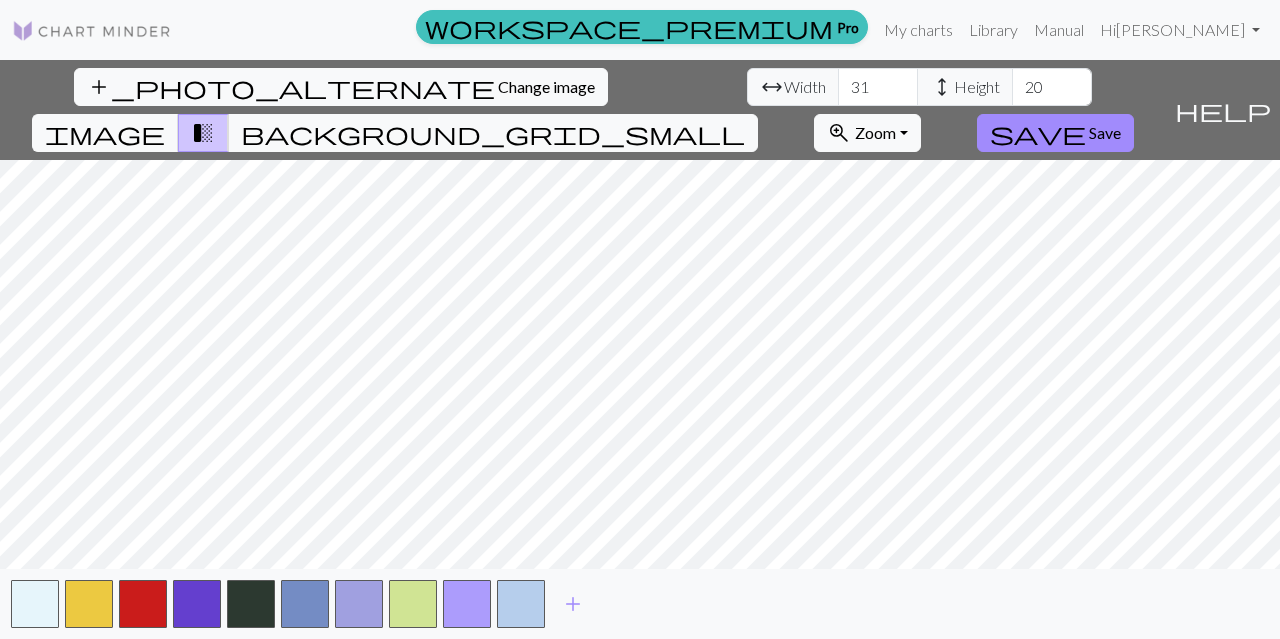 click on "31" at bounding box center (878, 87) 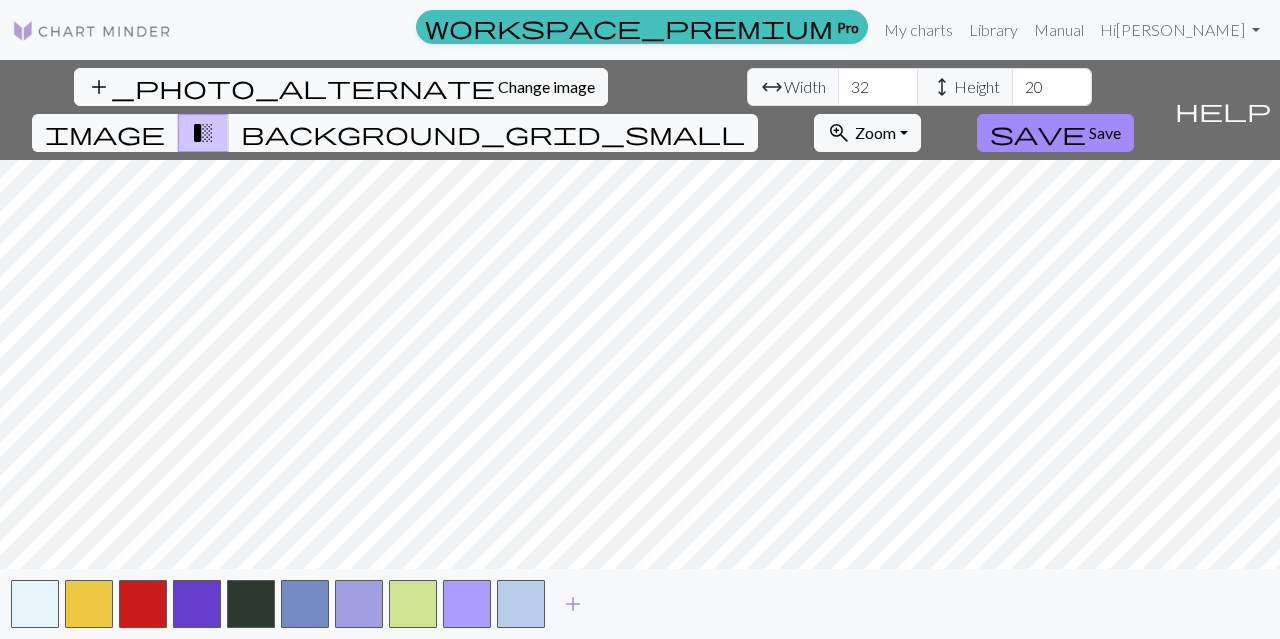click on "32" at bounding box center [878, 87] 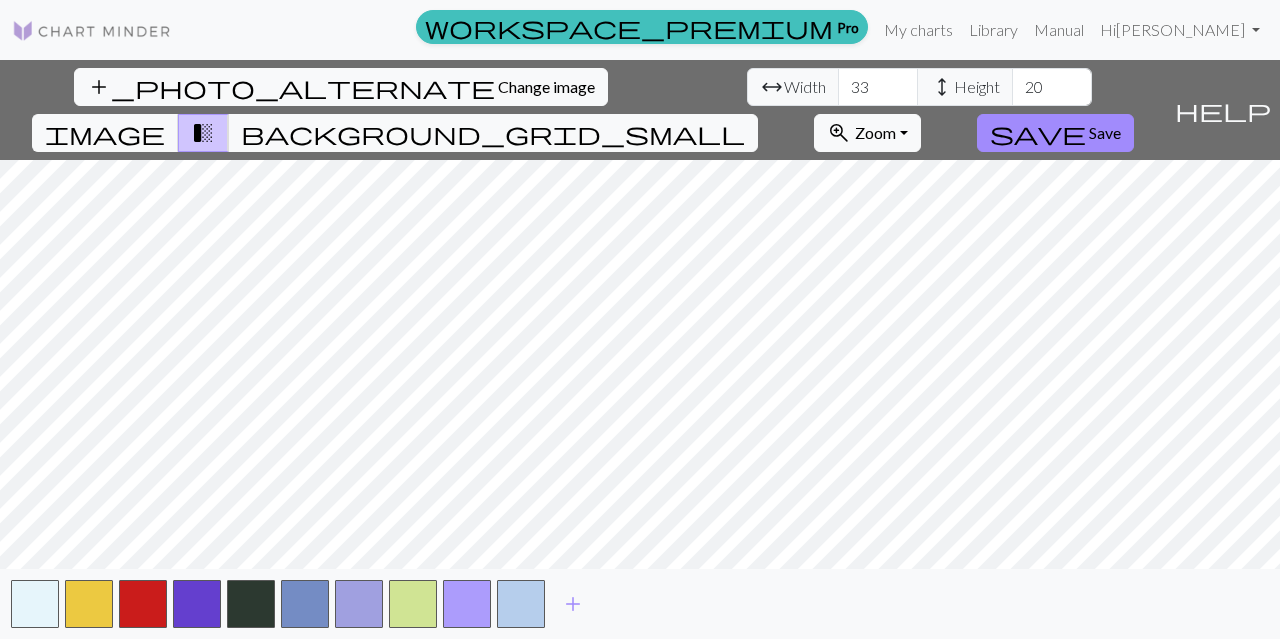 click on "33" at bounding box center (878, 87) 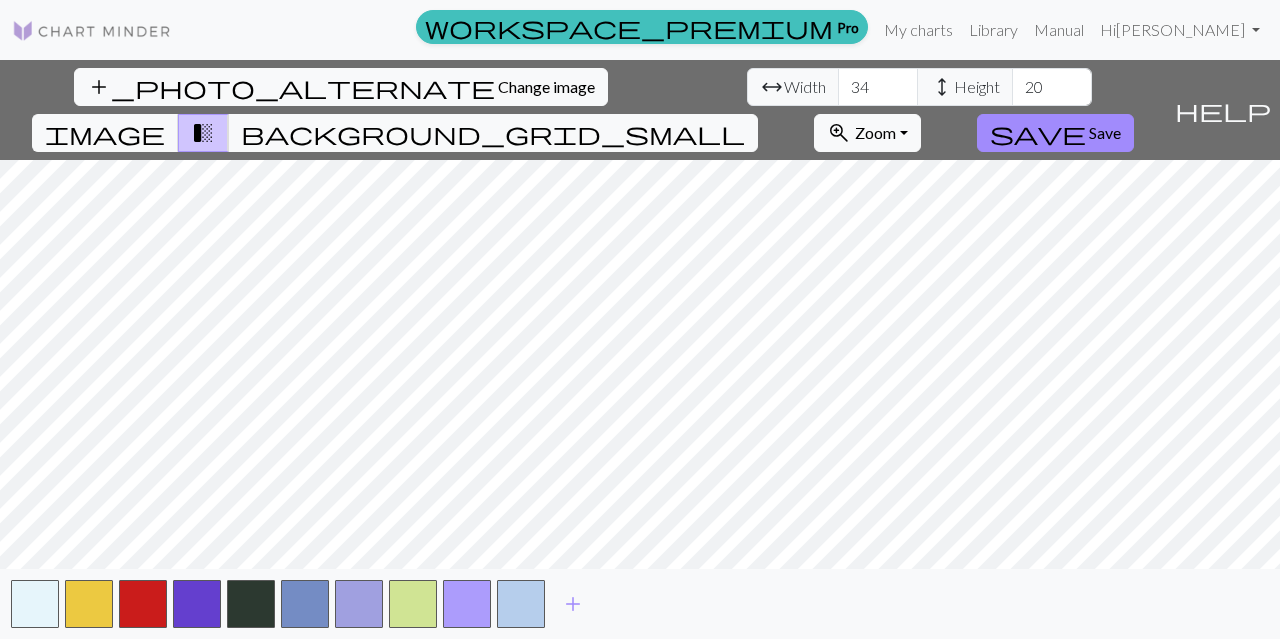 click on "34" at bounding box center (878, 87) 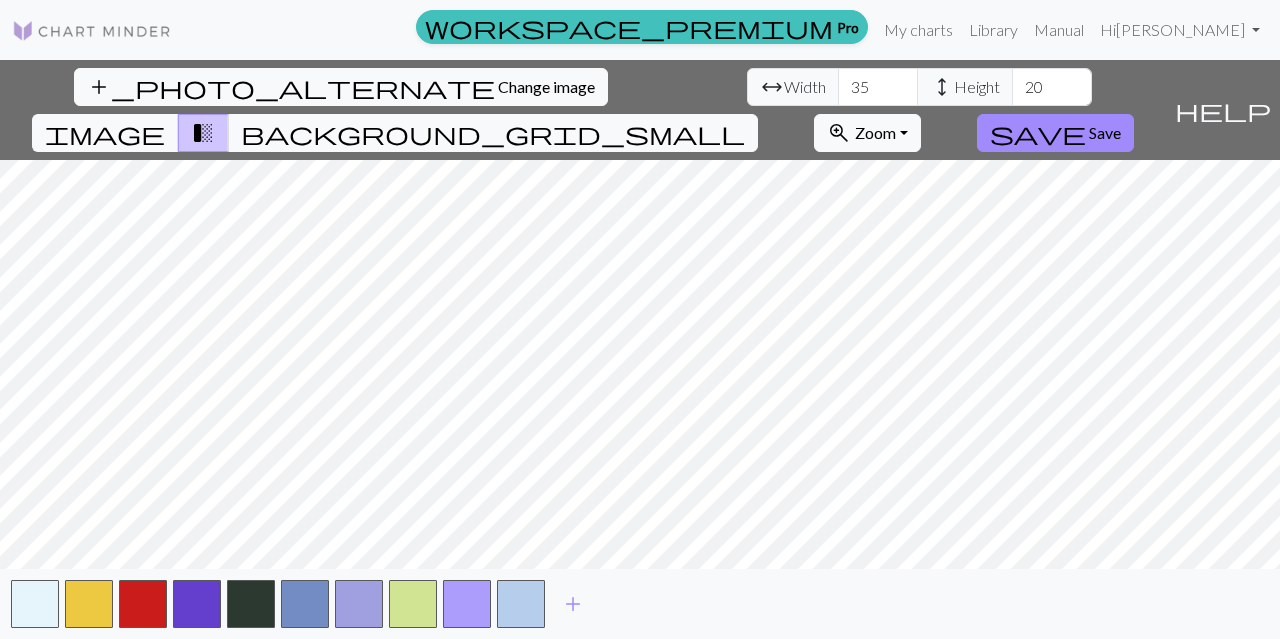 click on "35" at bounding box center [878, 87] 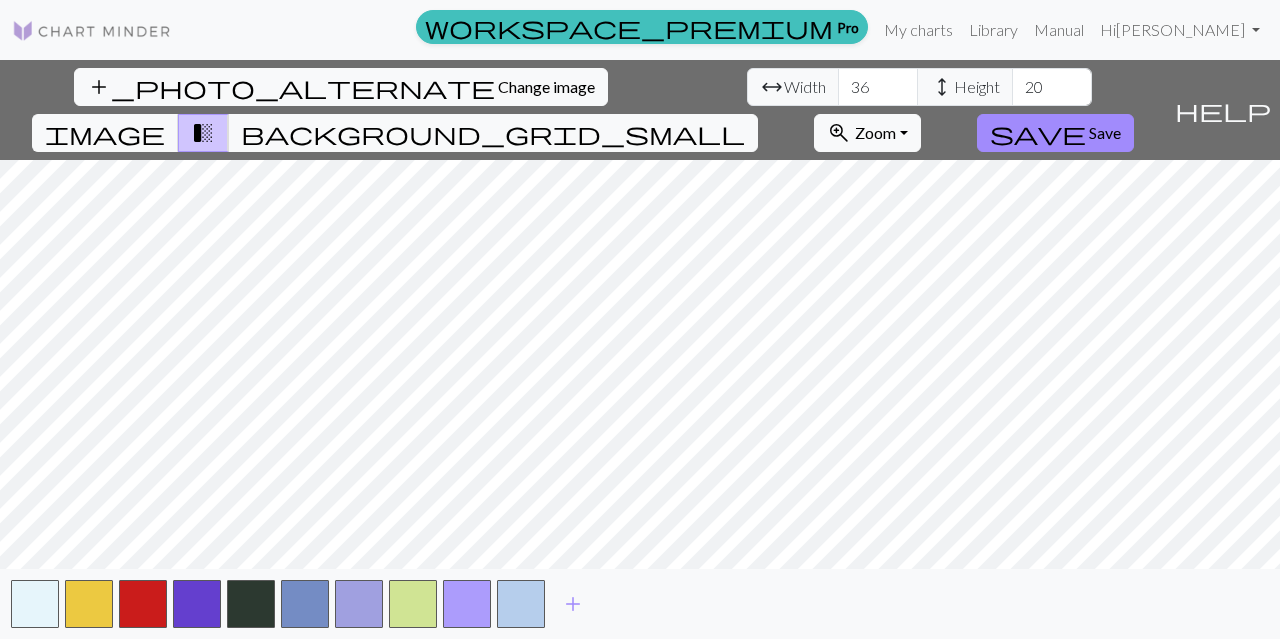 click on "36" at bounding box center [878, 87] 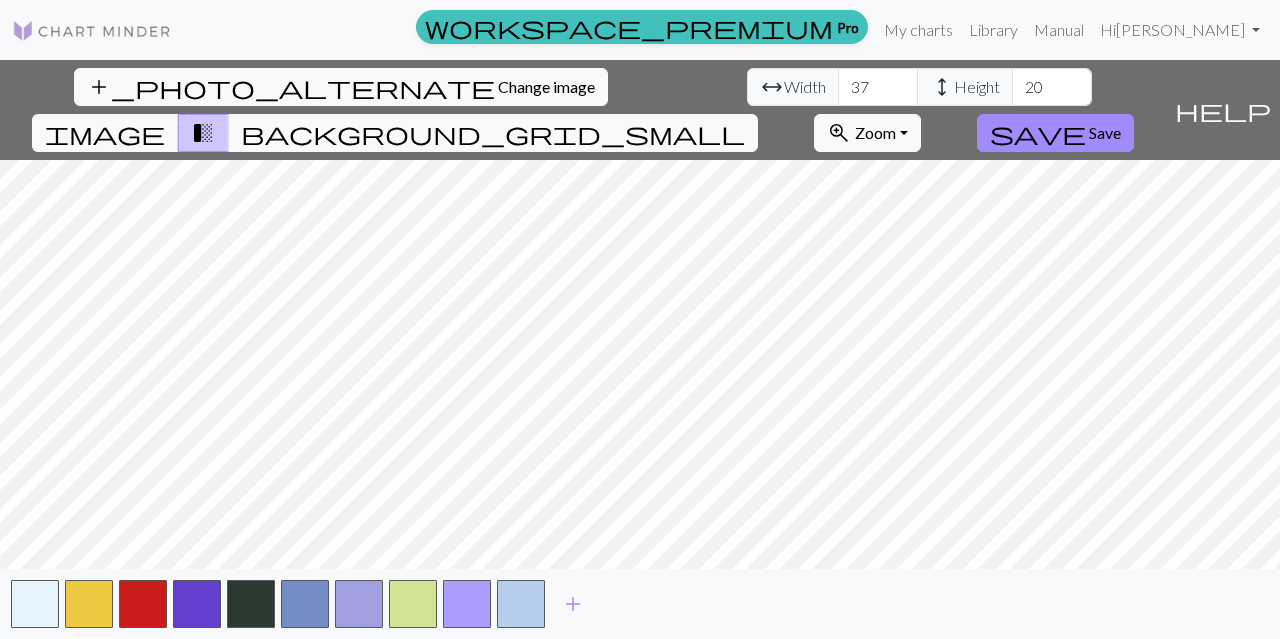 click on "37" at bounding box center (878, 87) 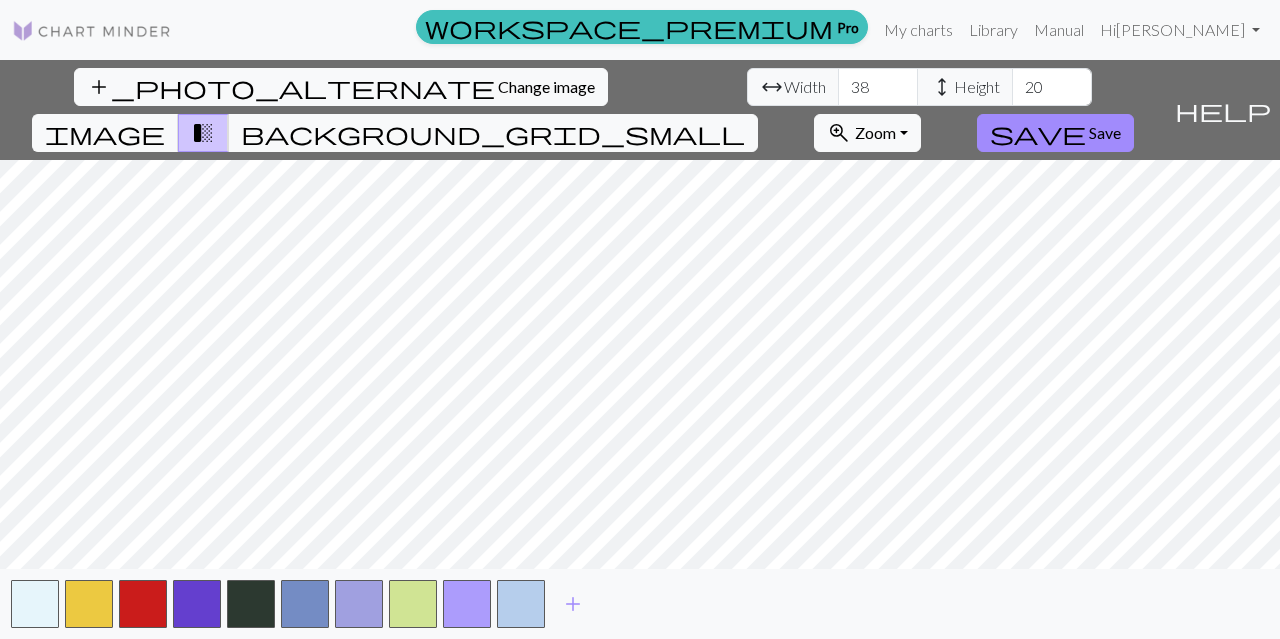 click on "38" at bounding box center (878, 87) 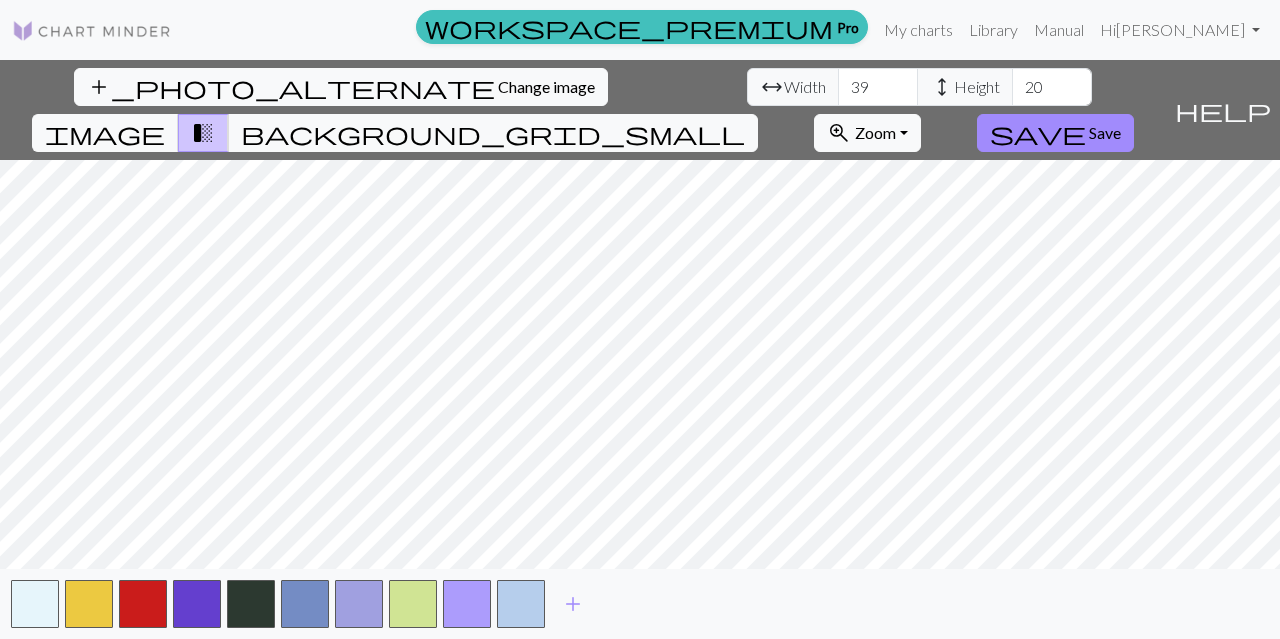 click on "39" at bounding box center [878, 87] 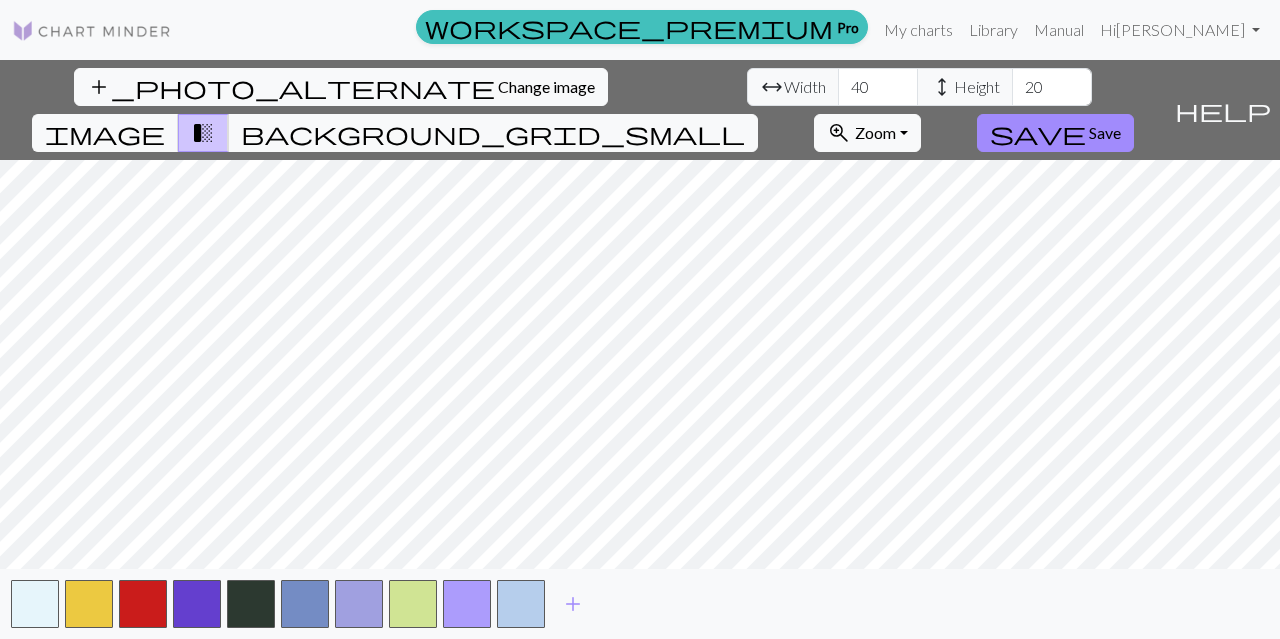 click on "40" at bounding box center (878, 87) 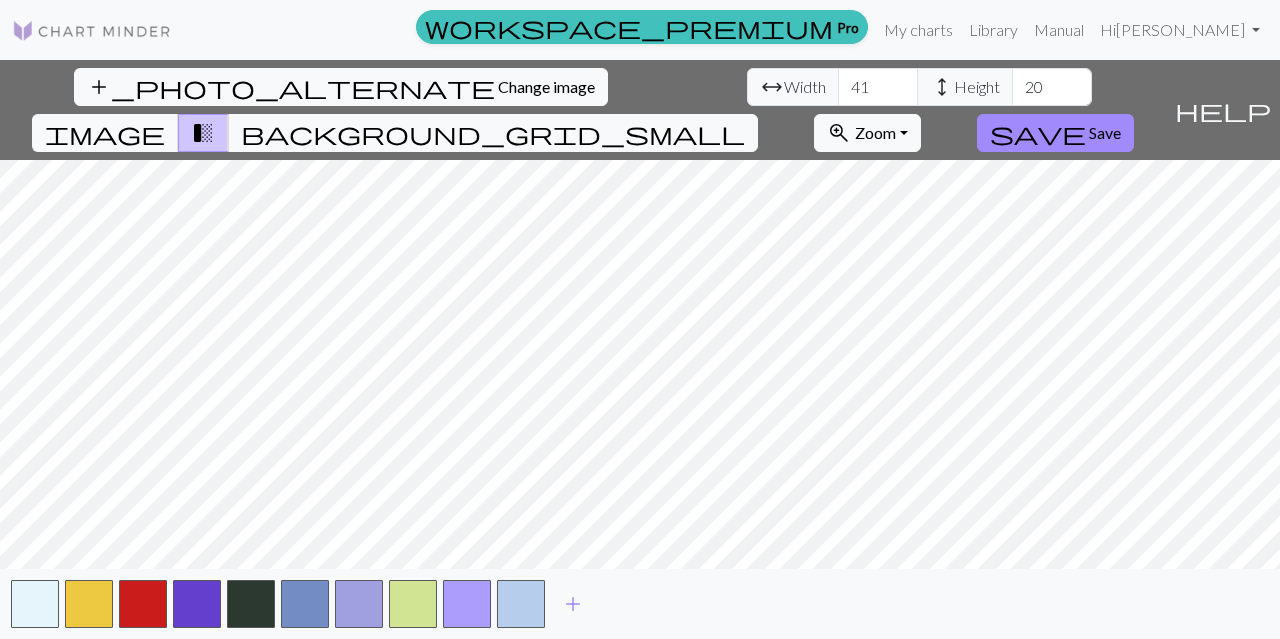 click on "41" at bounding box center (878, 87) 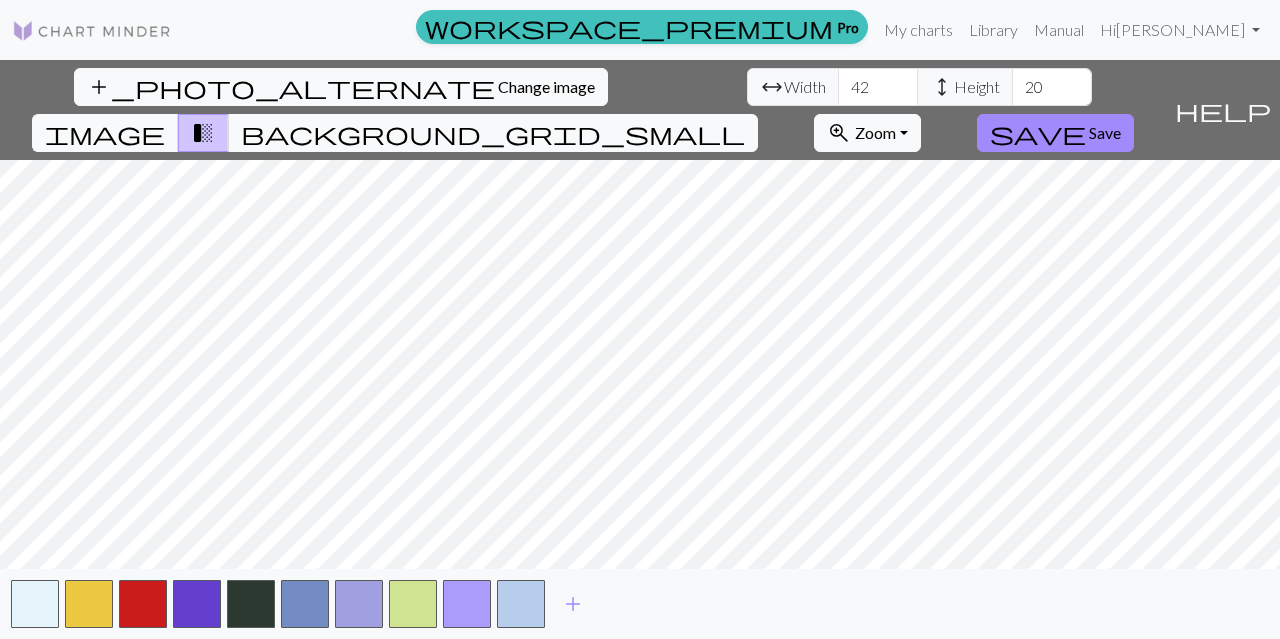 click on "42" at bounding box center [878, 87] 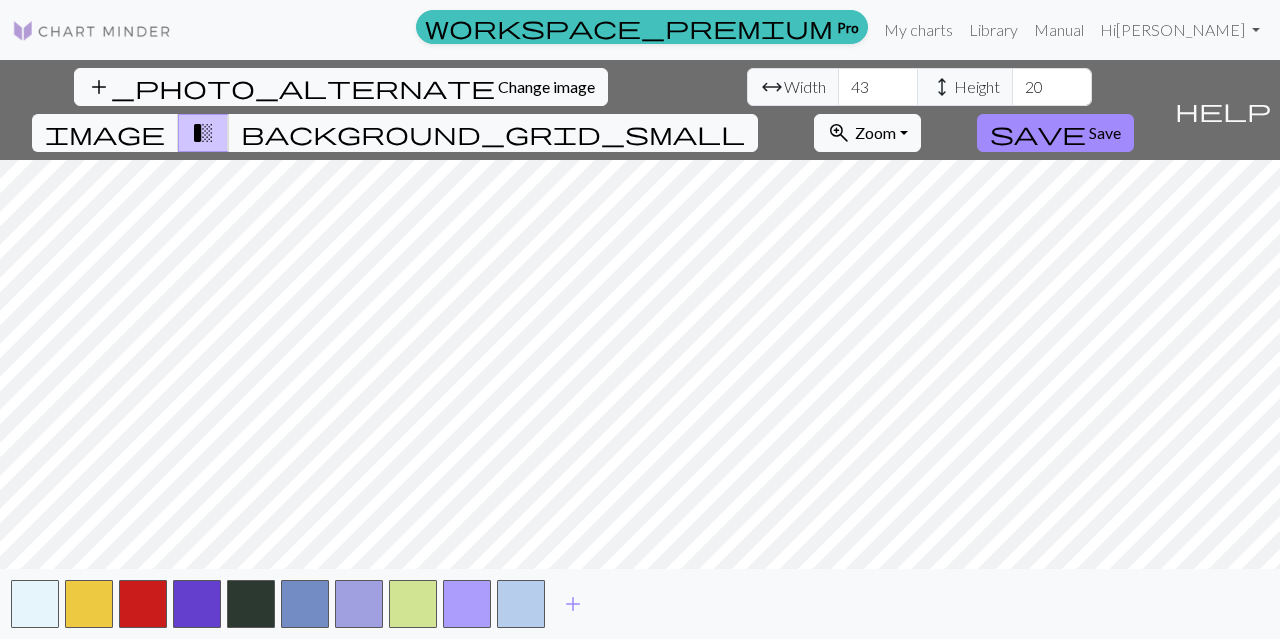 click on "43" at bounding box center [878, 87] 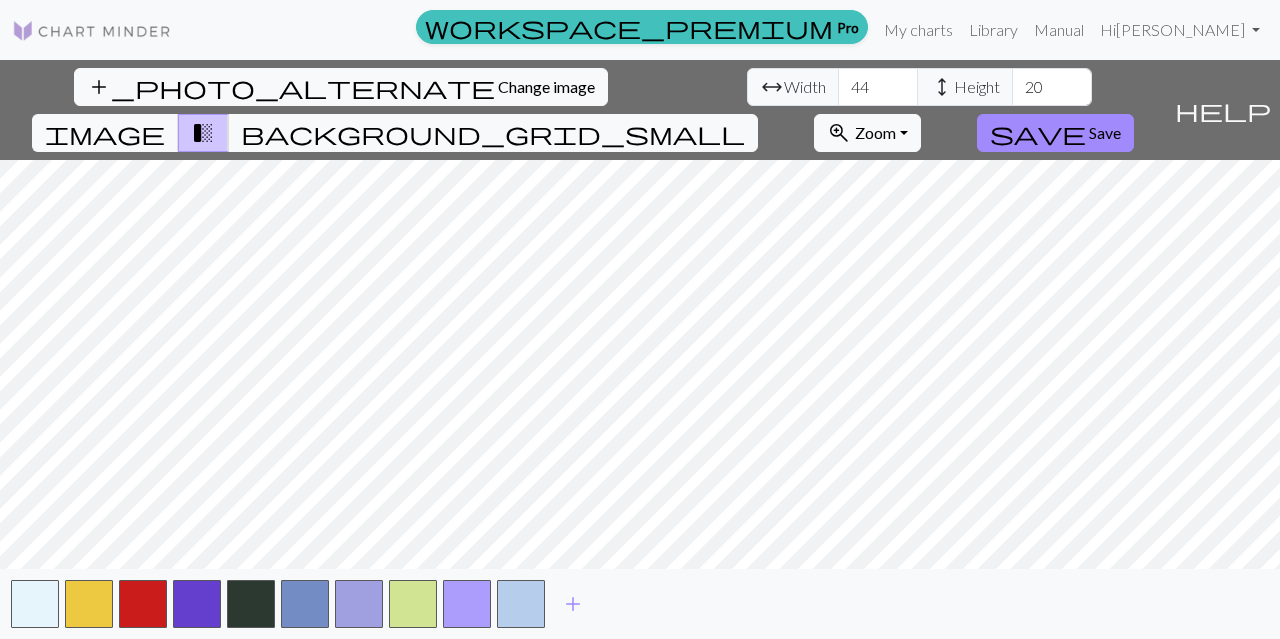 click on "44" at bounding box center [878, 87] 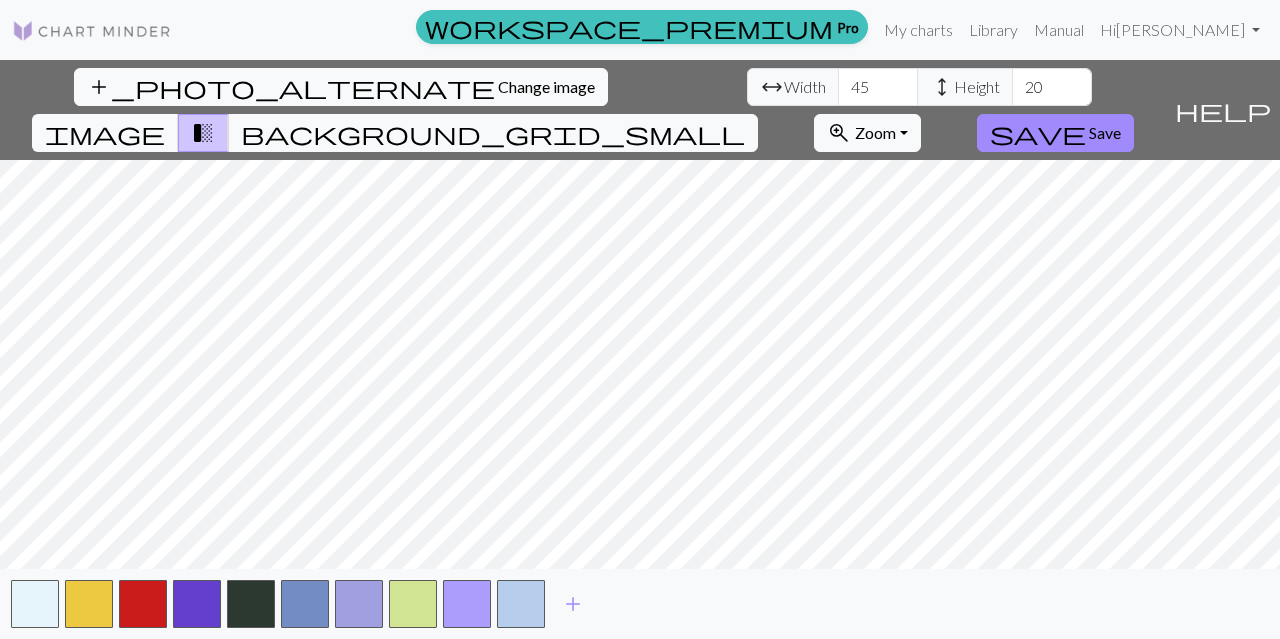 click on "45" at bounding box center (878, 87) 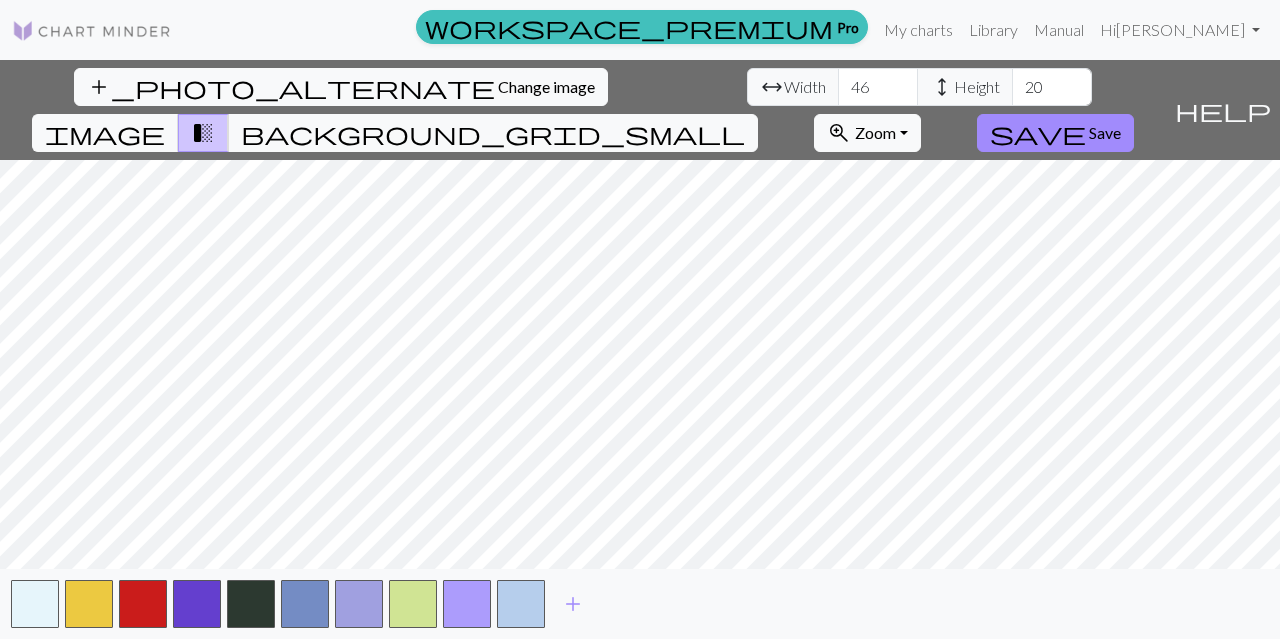 click on "46" at bounding box center (878, 87) 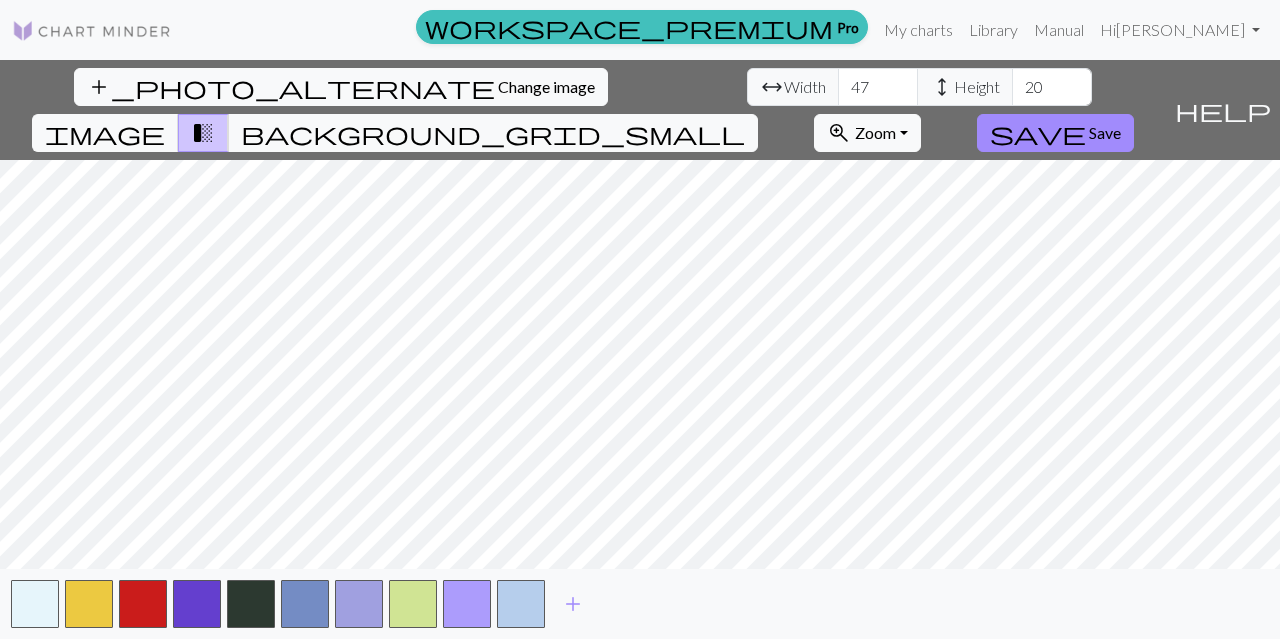 click on "47" at bounding box center (878, 87) 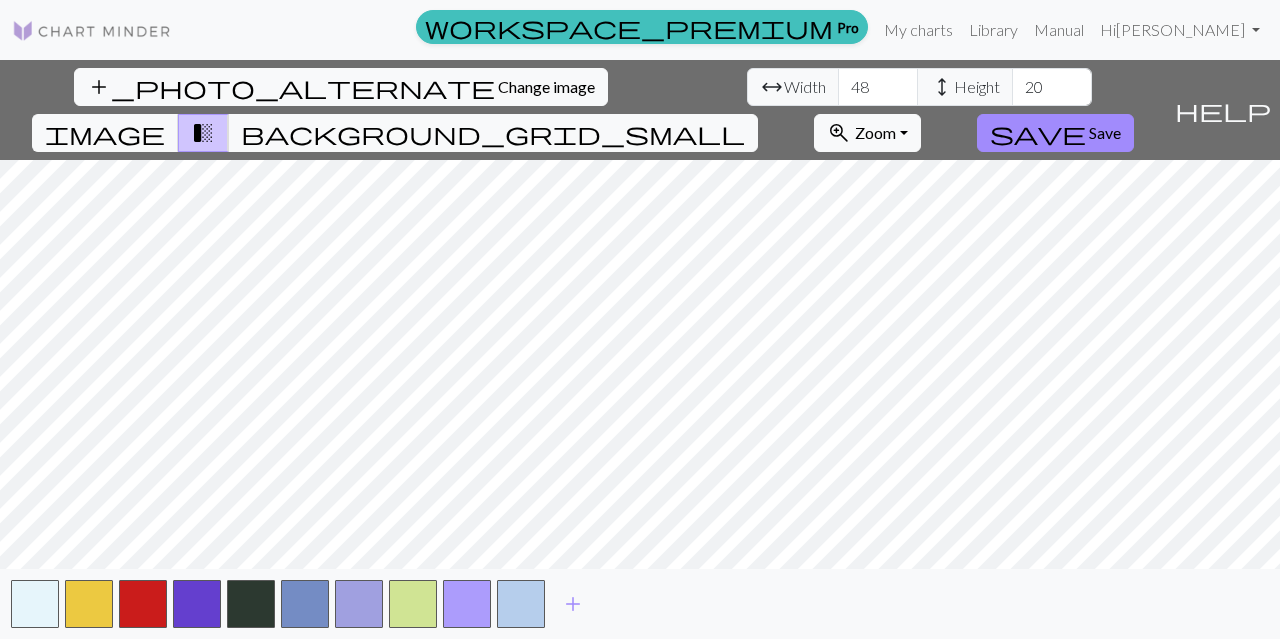 click on "48" at bounding box center [878, 87] 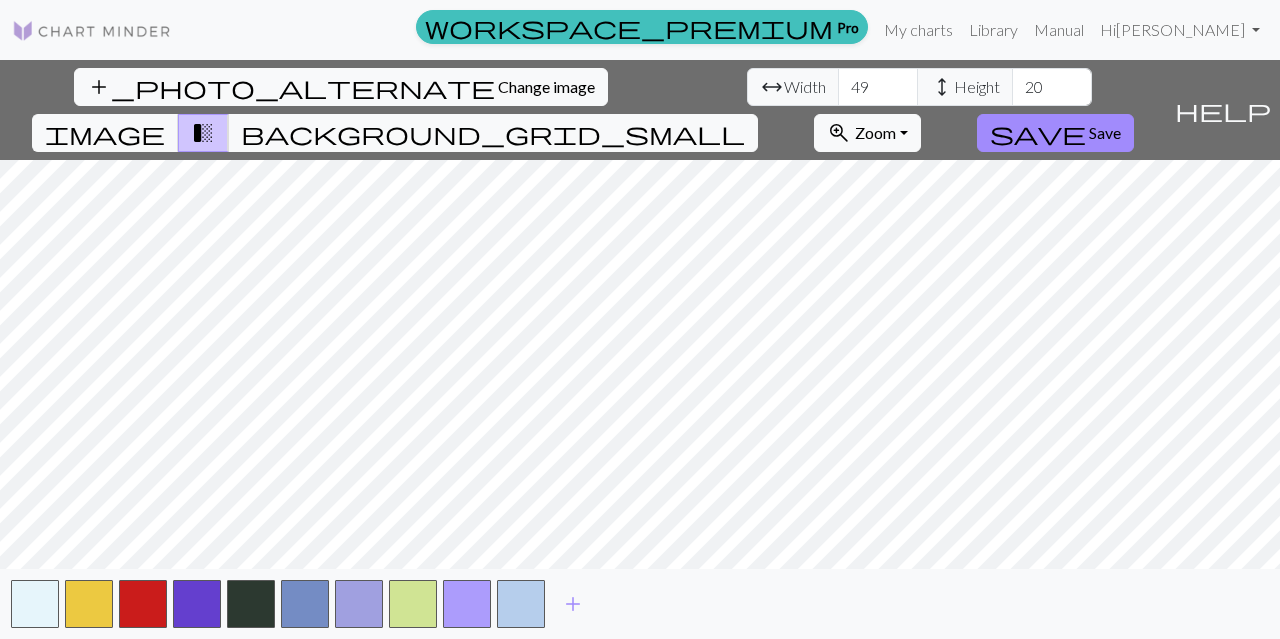 click on "49" at bounding box center (878, 87) 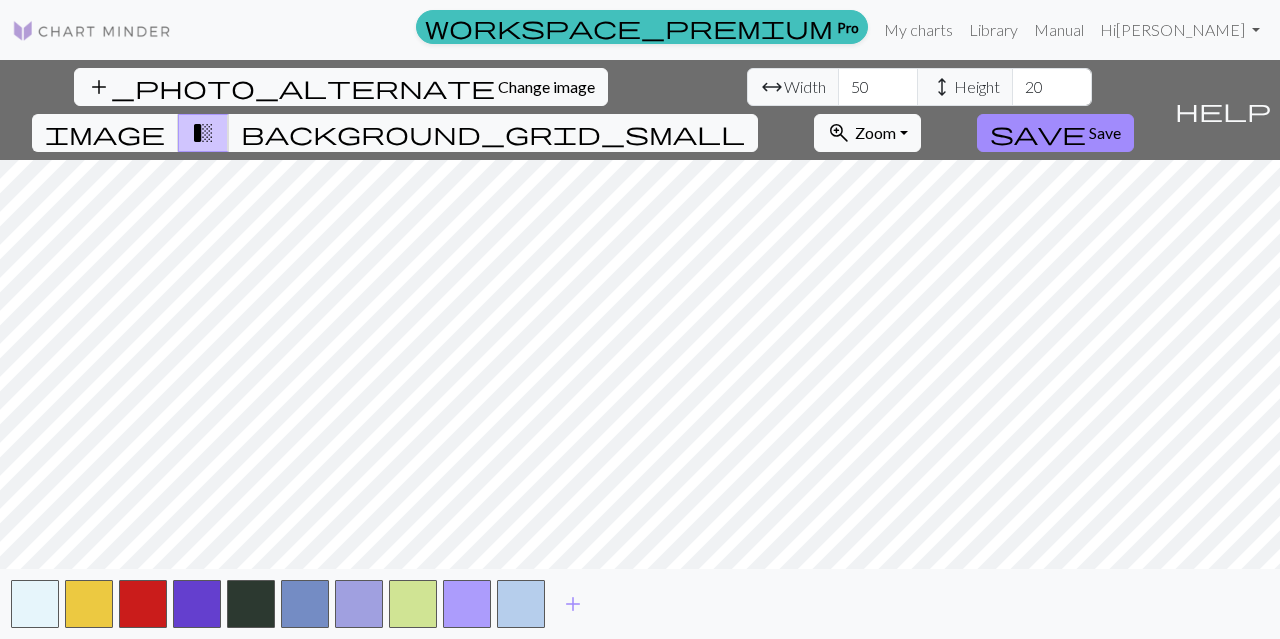 type on "50" 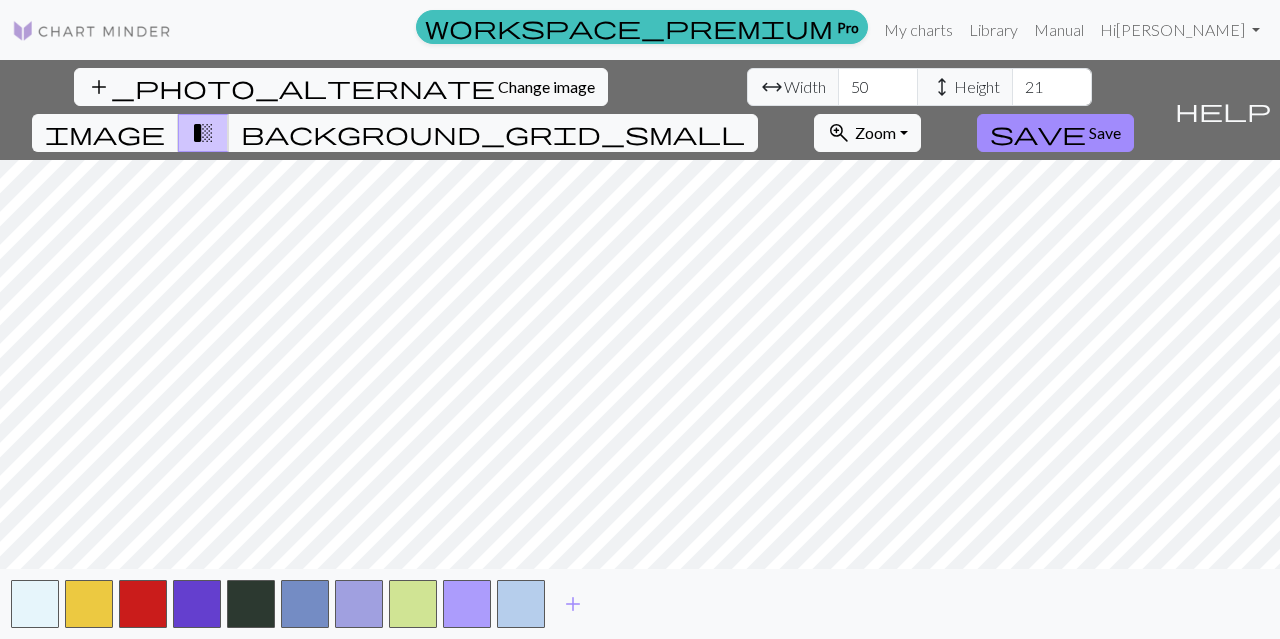 click on "21" at bounding box center [1052, 87] 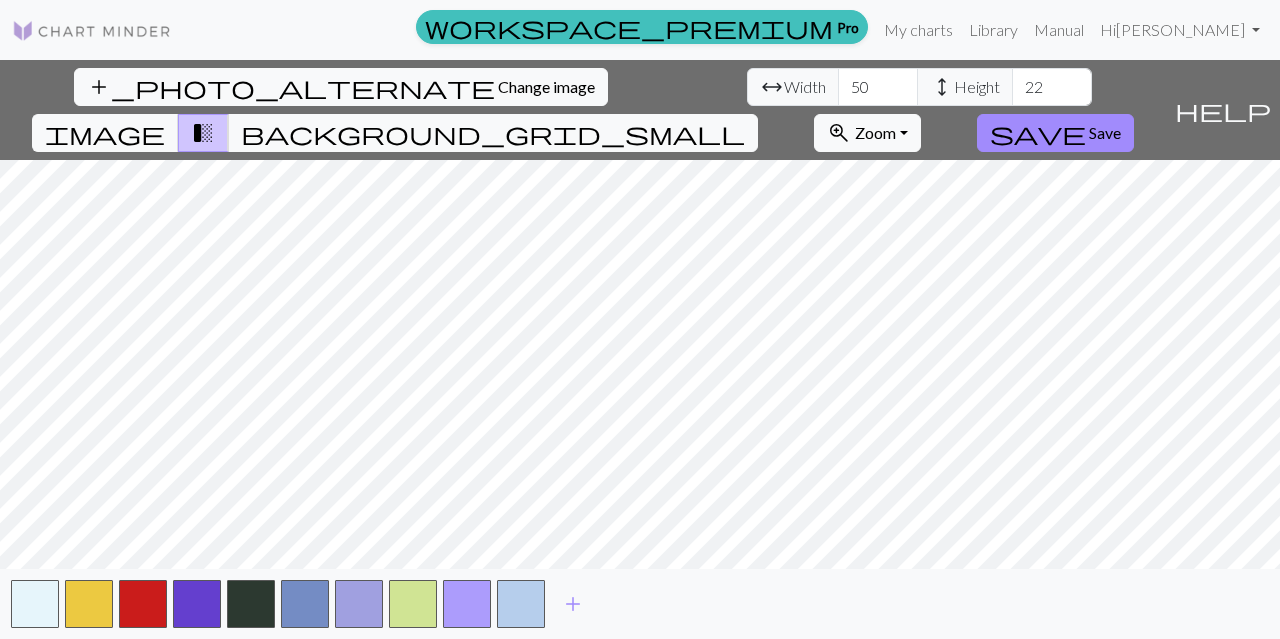 click on "22" at bounding box center (1052, 87) 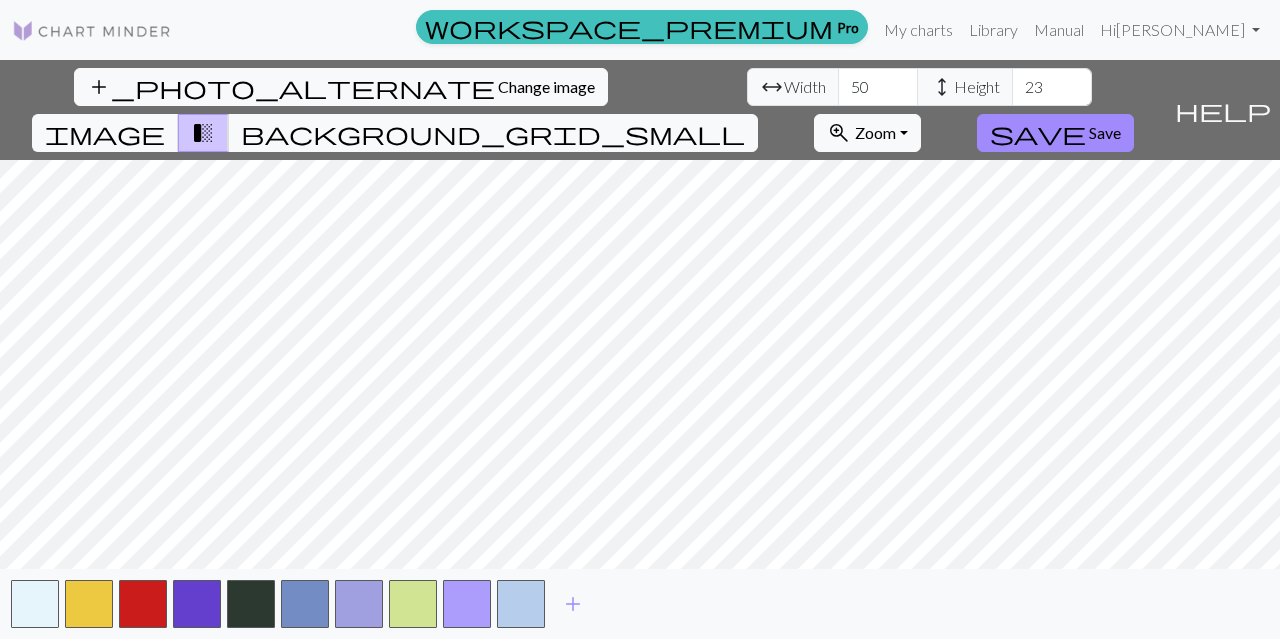 click on "23" at bounding box center (1052, 87) 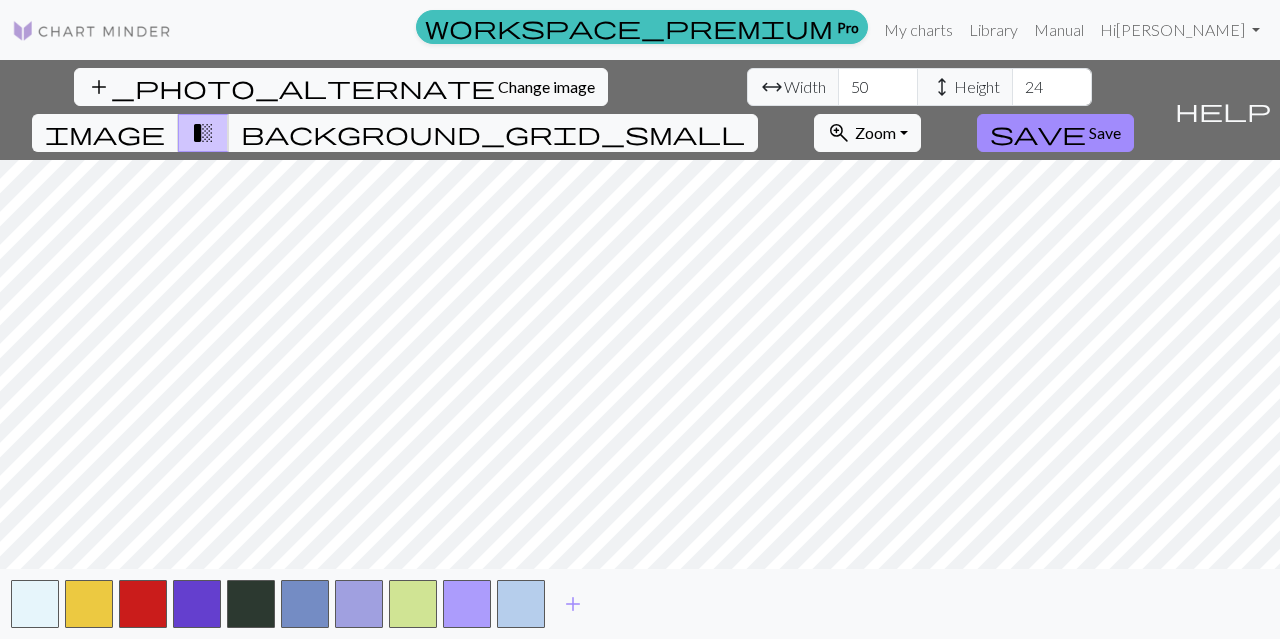 click on "24" at bounding box center (1052, 87) 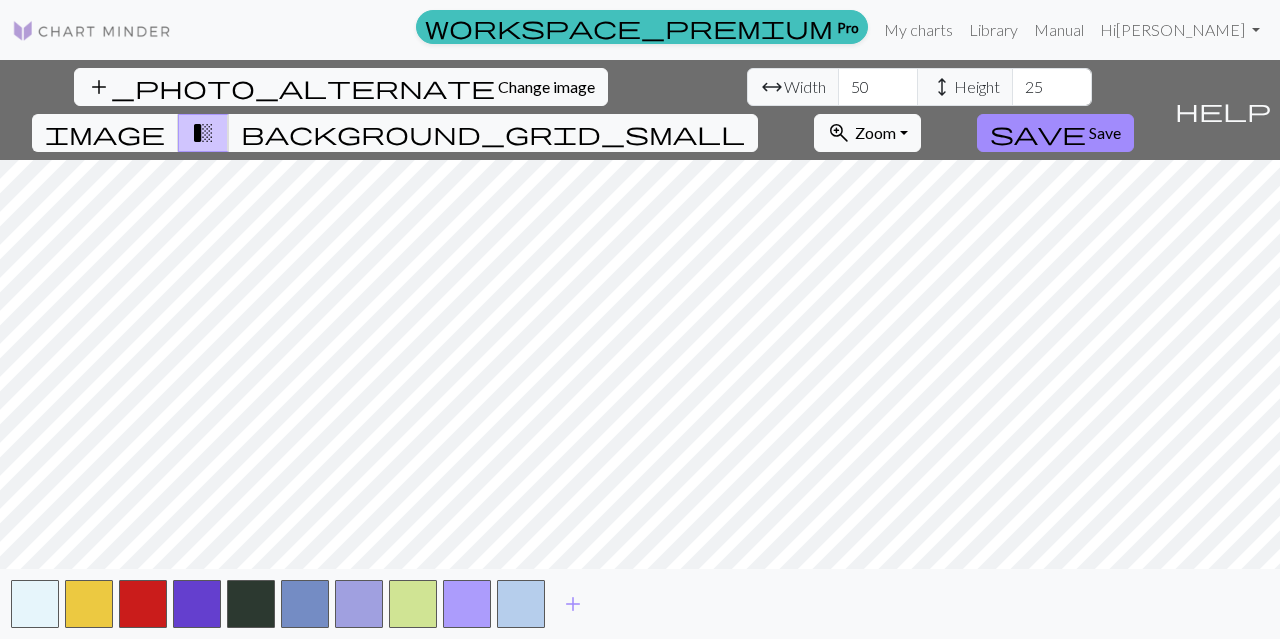 click on "25" at bounding box center (1052, 87) 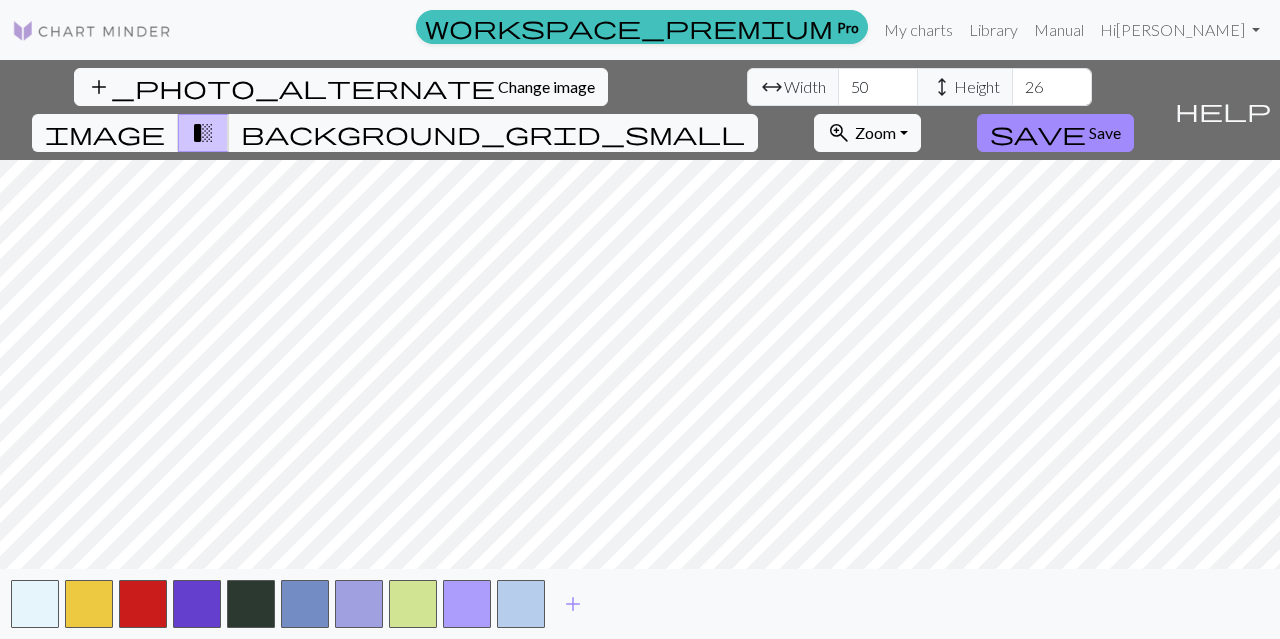 click on "26" at bounding box center [1052, 87] 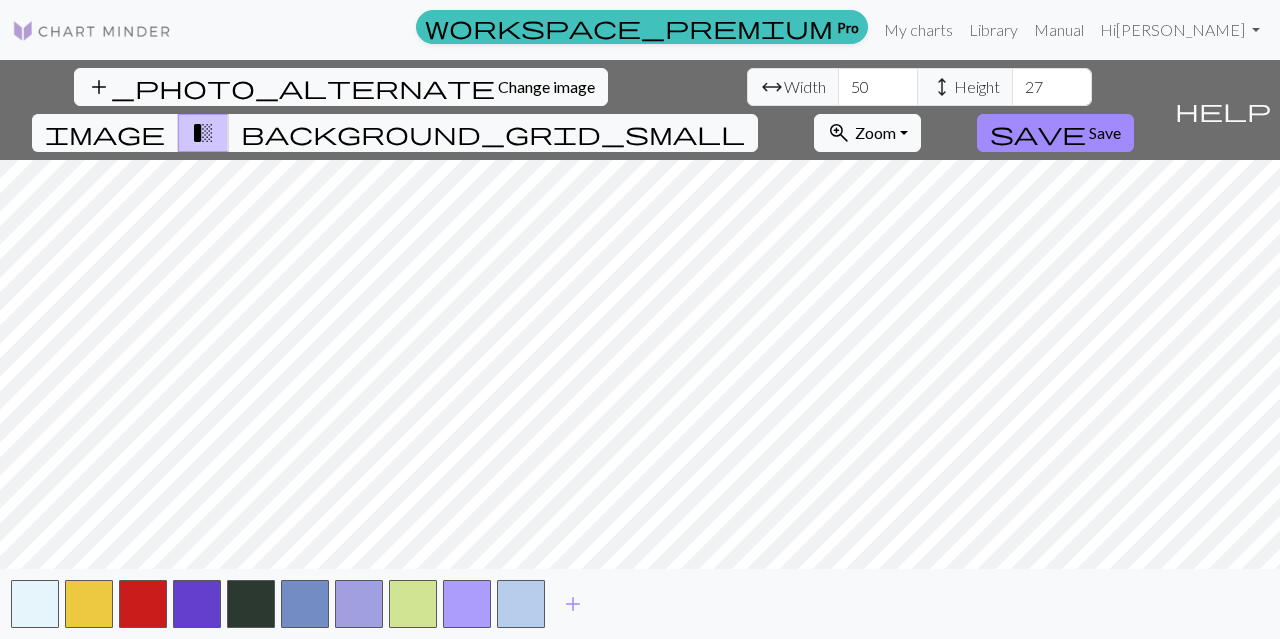 click on "27" at bounding box center (1052, 87) 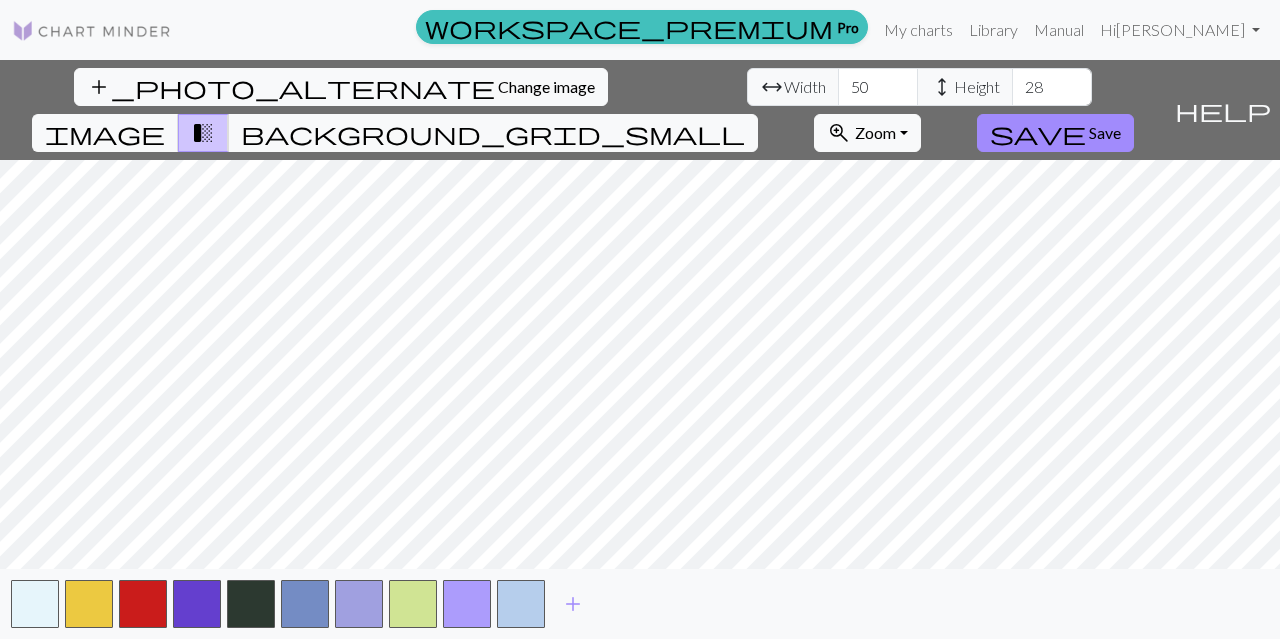 click on "28" at bounding box center (1052, 87) 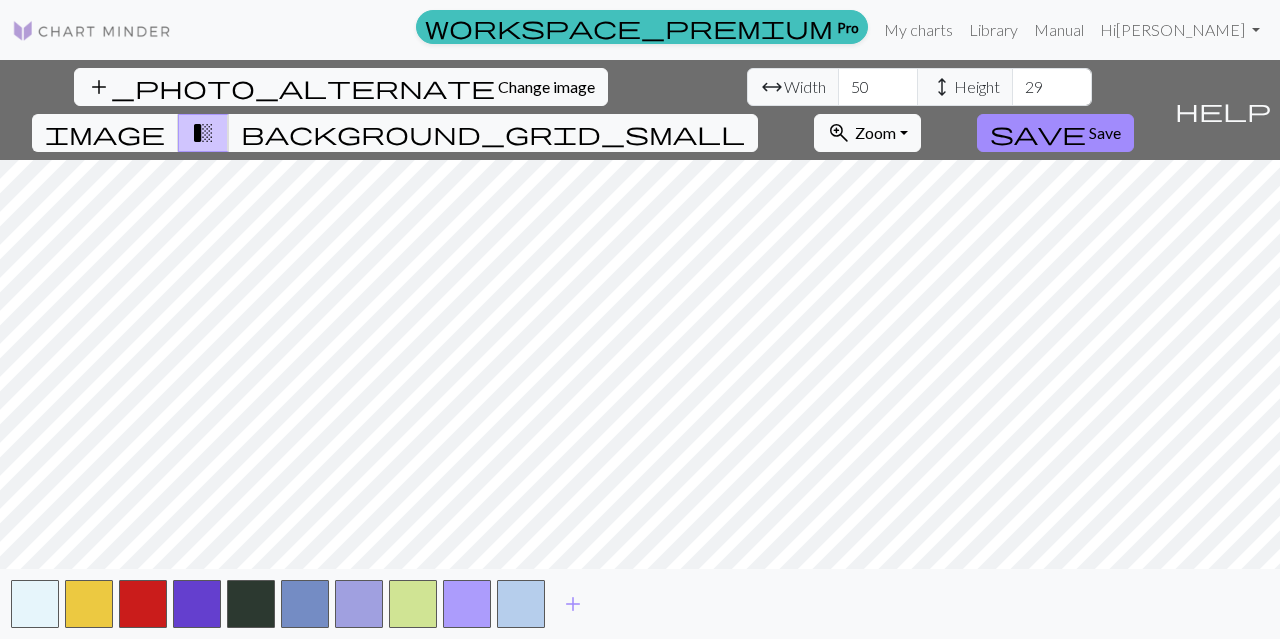 click on "29" at bounding box center [1052, 87] 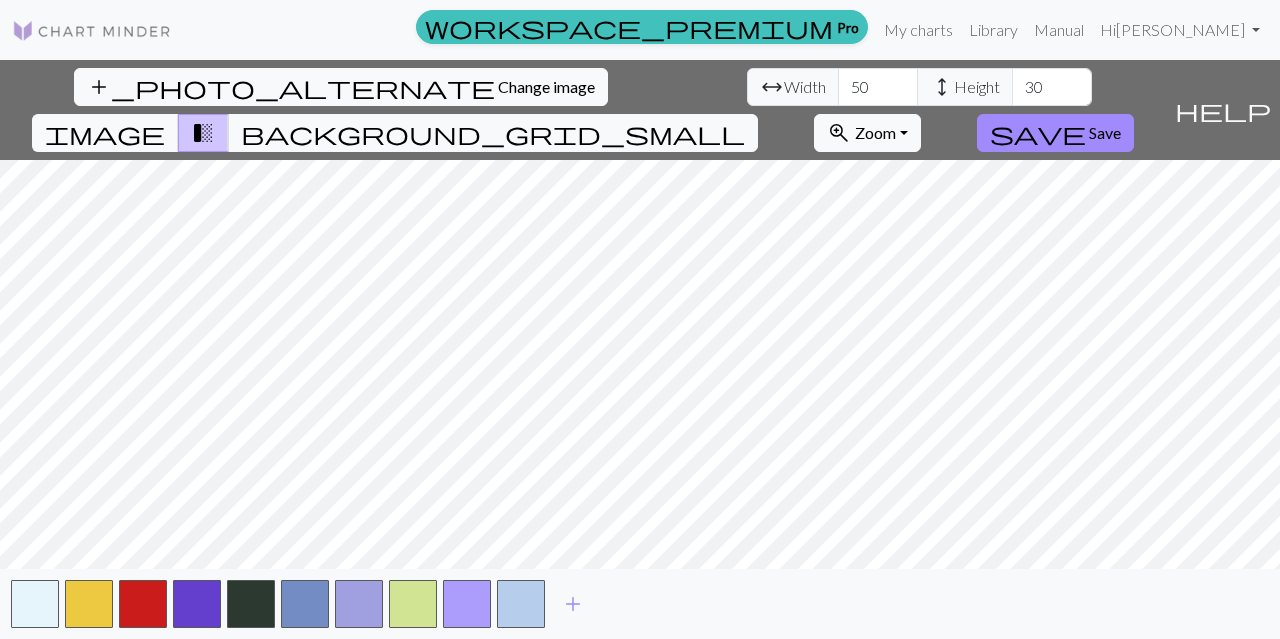 click on "30" at bounding box center [1052, 87] 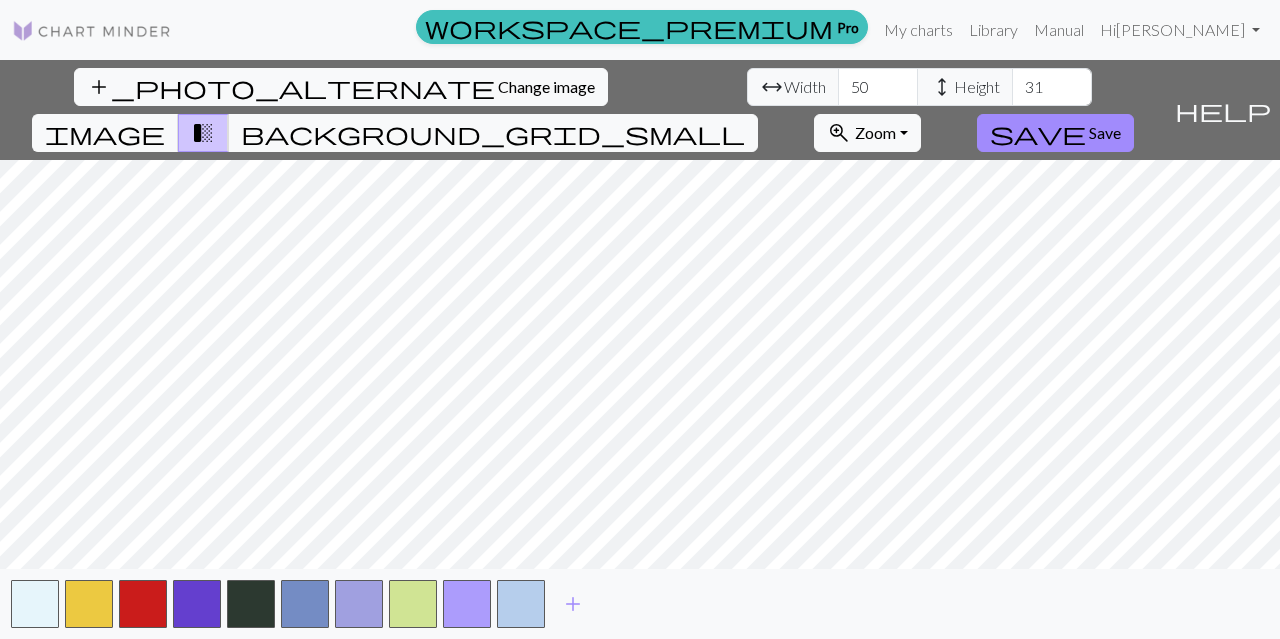 click on "31" at bounding box center [1052, 87] 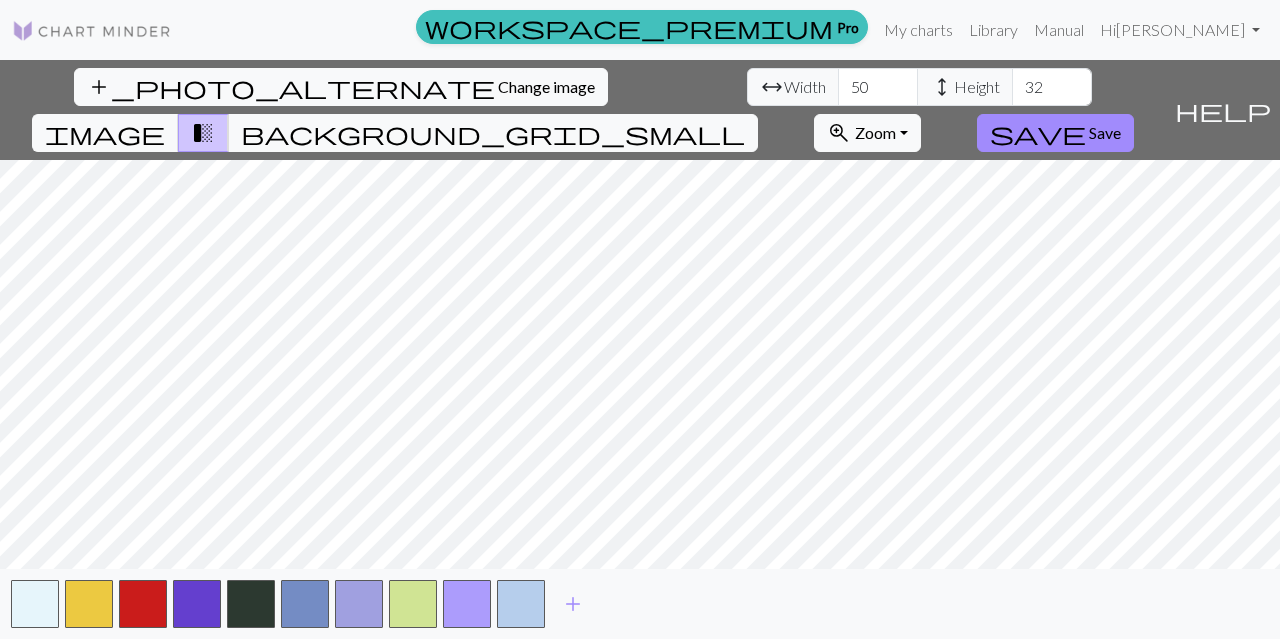 click on "32" at bounding box center (1052, 87) 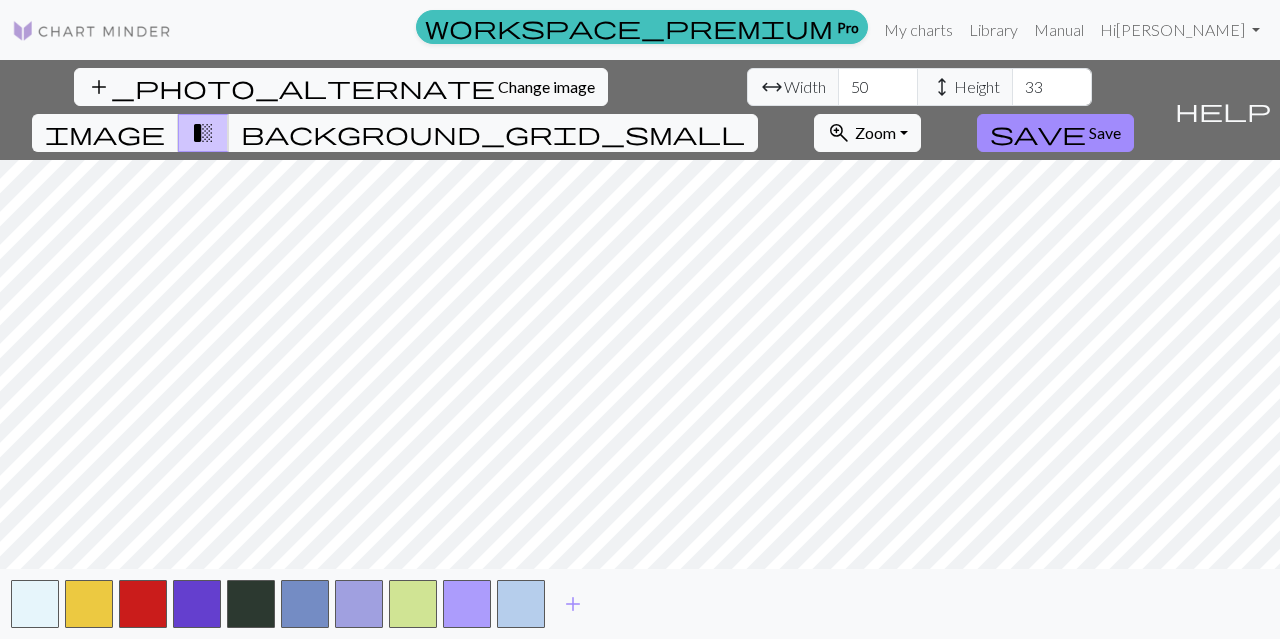 click on "33" at bounding box center [1052, 87] 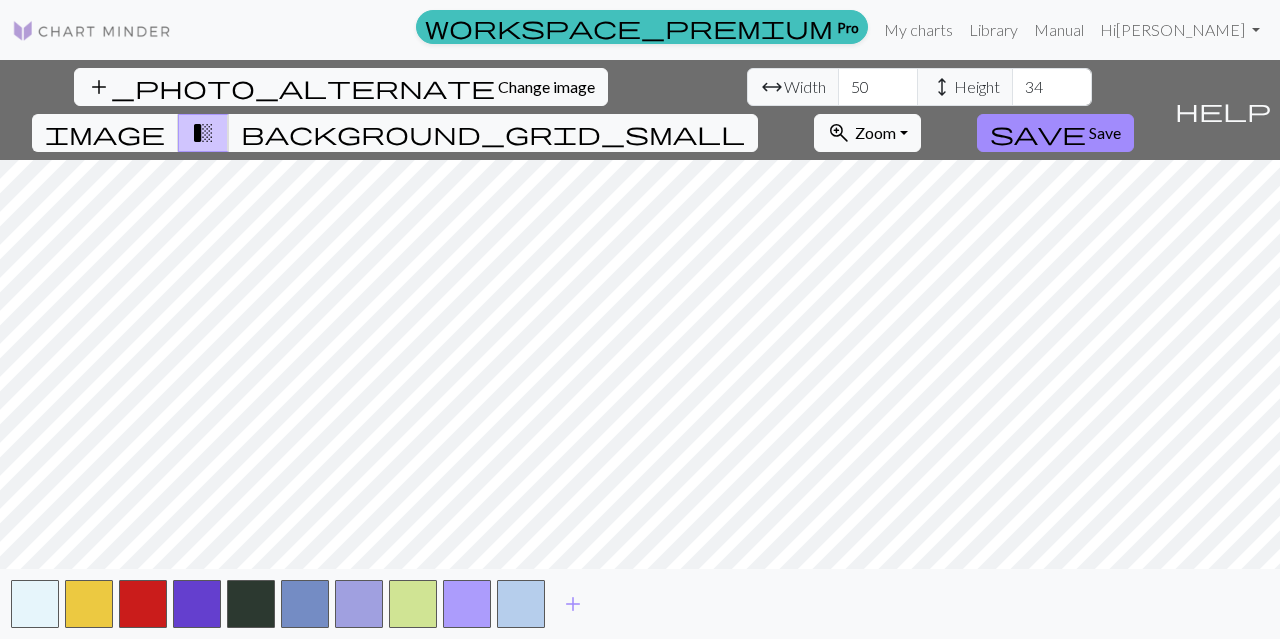 click on "34" at bounding box center (1052, 87) 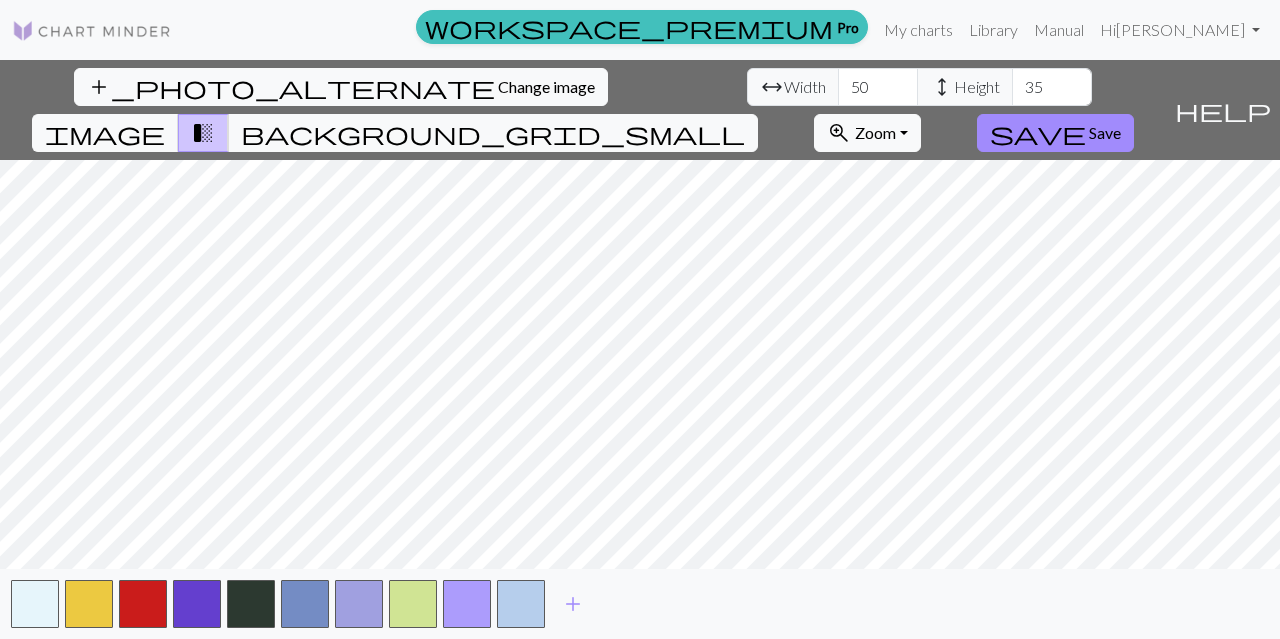 click on "35" at bounding box center [1052, 87] 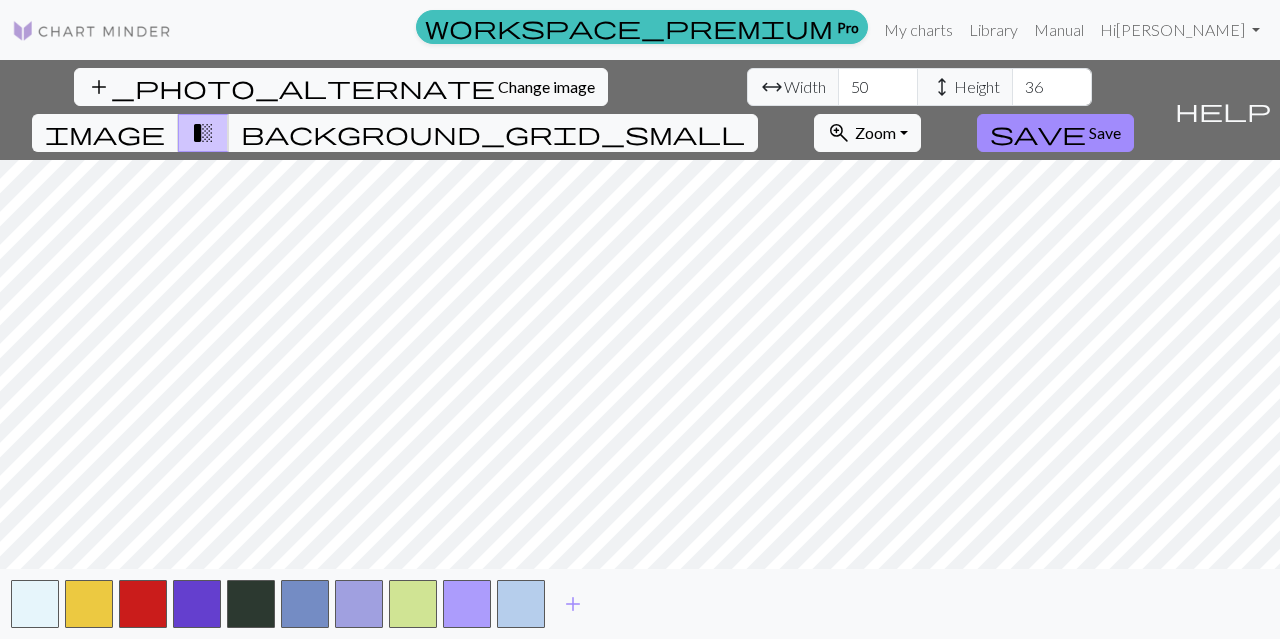 click on "36" at bounding box center (1052, 87) 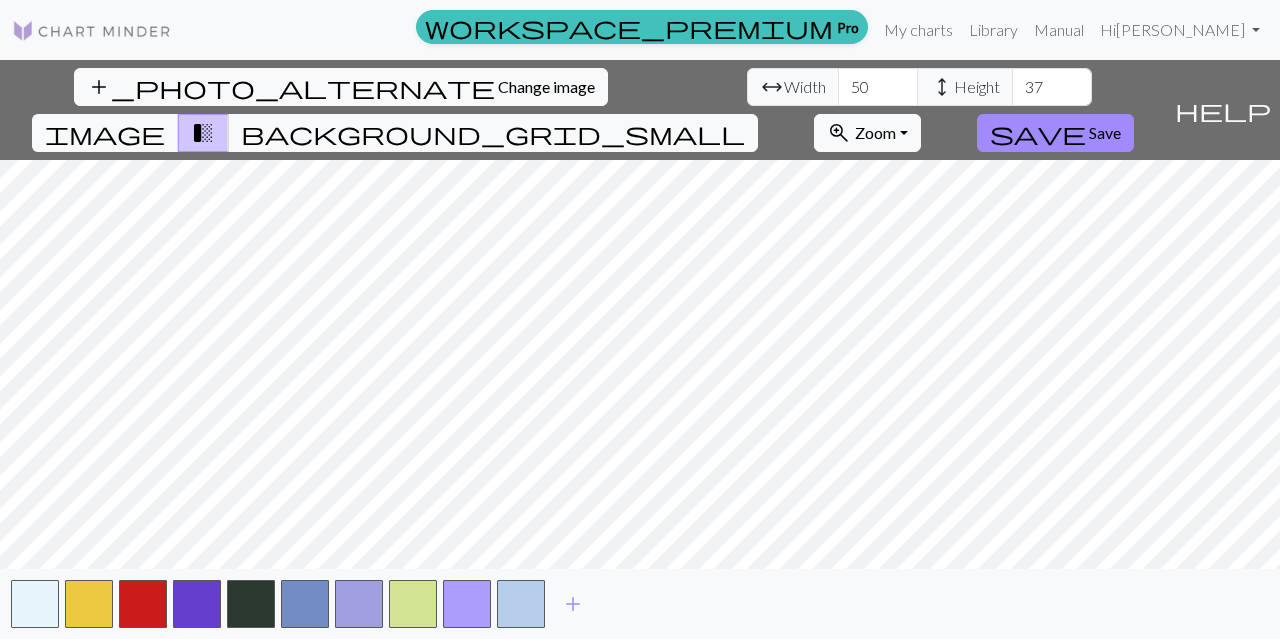 click on "37" at bounding box center (1052, 87) 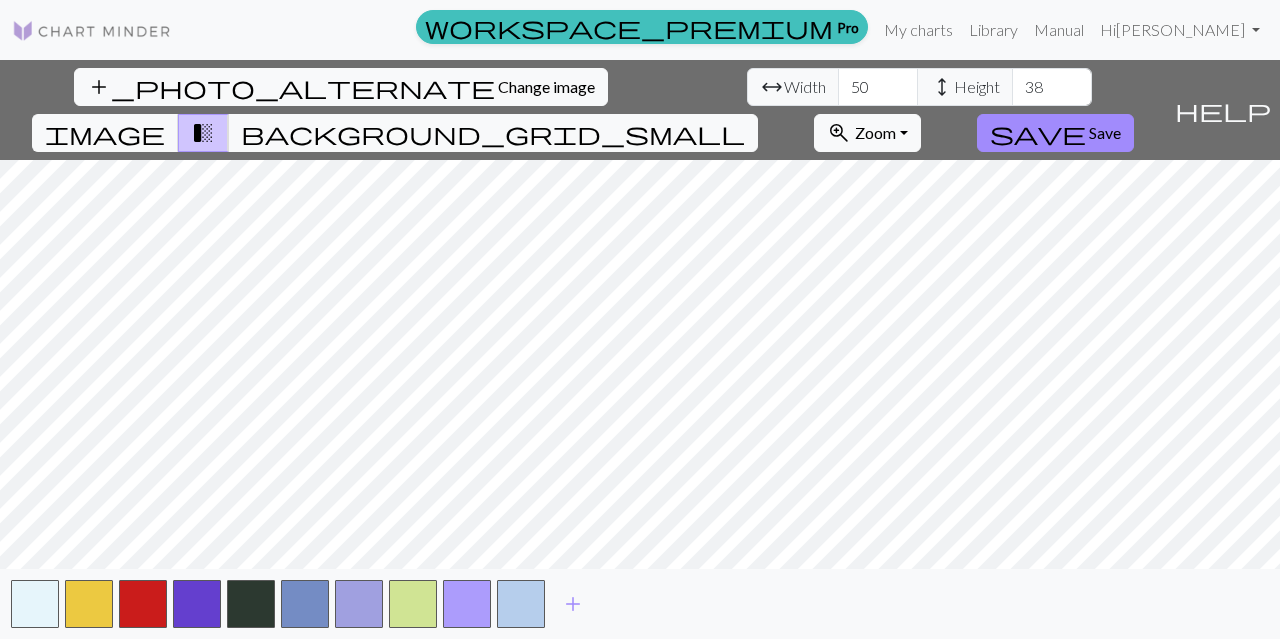 click on "38" at bounding box center (1052, 87) 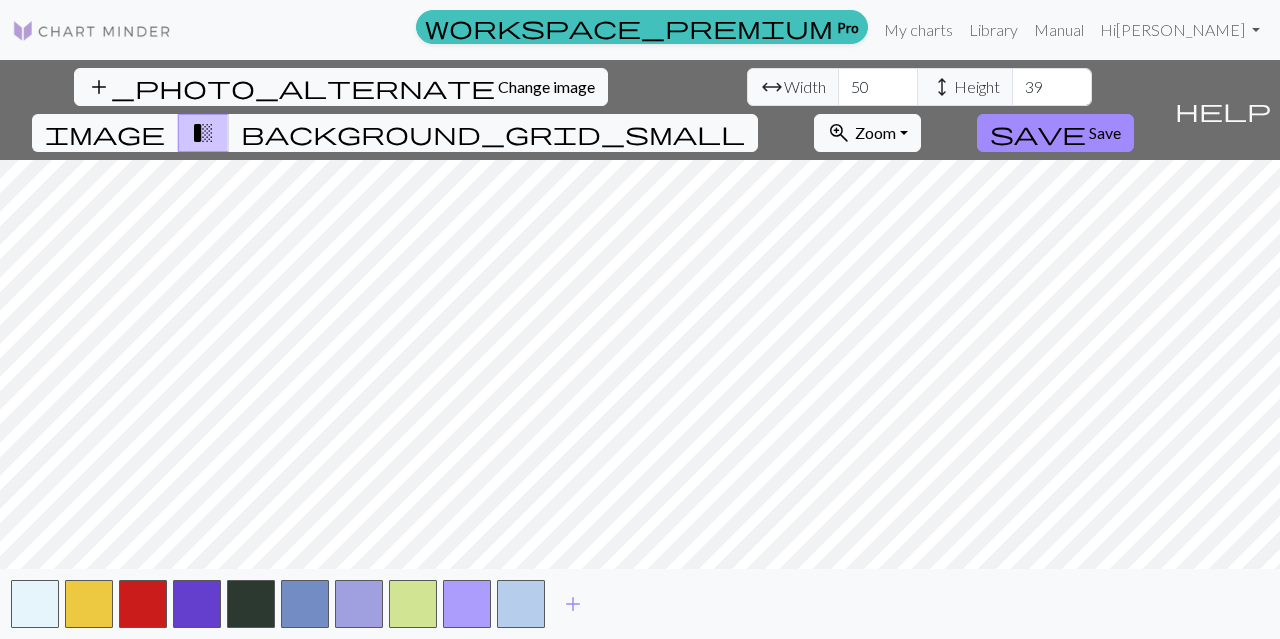 click on "39" at bounding box center [1052, 87] 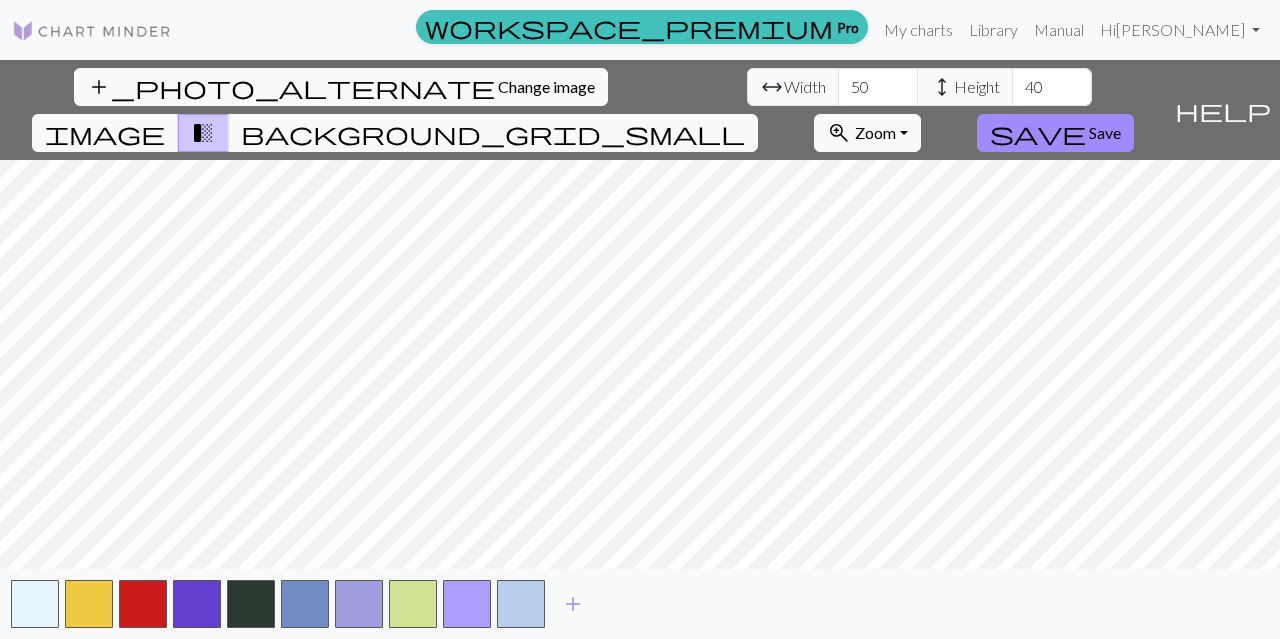 click on "40" at bounding box center [1052, 87] 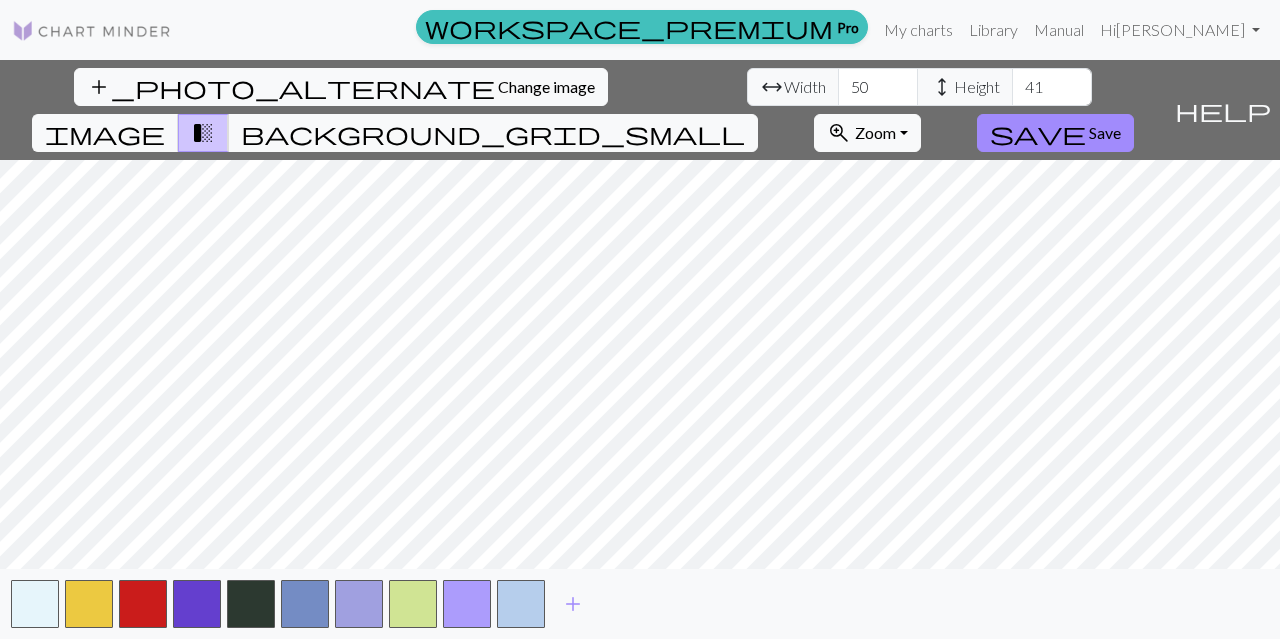 click on "41" at bounding box center (1052, 87) 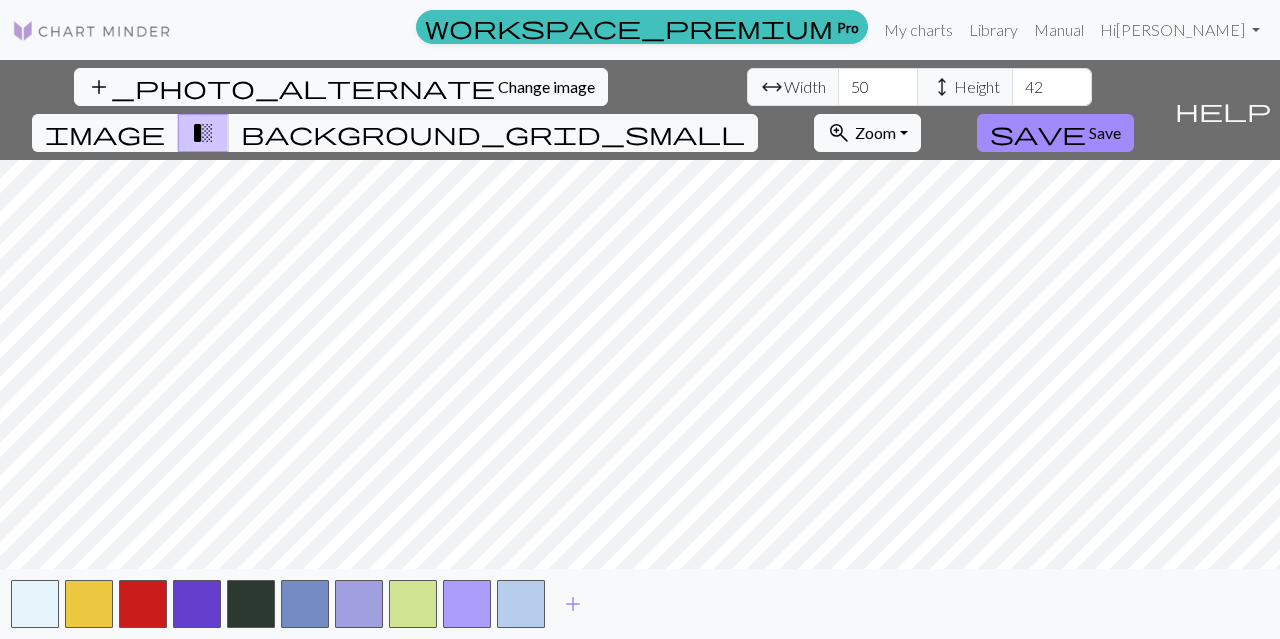click on "42" at bounding box center [1052, 87] 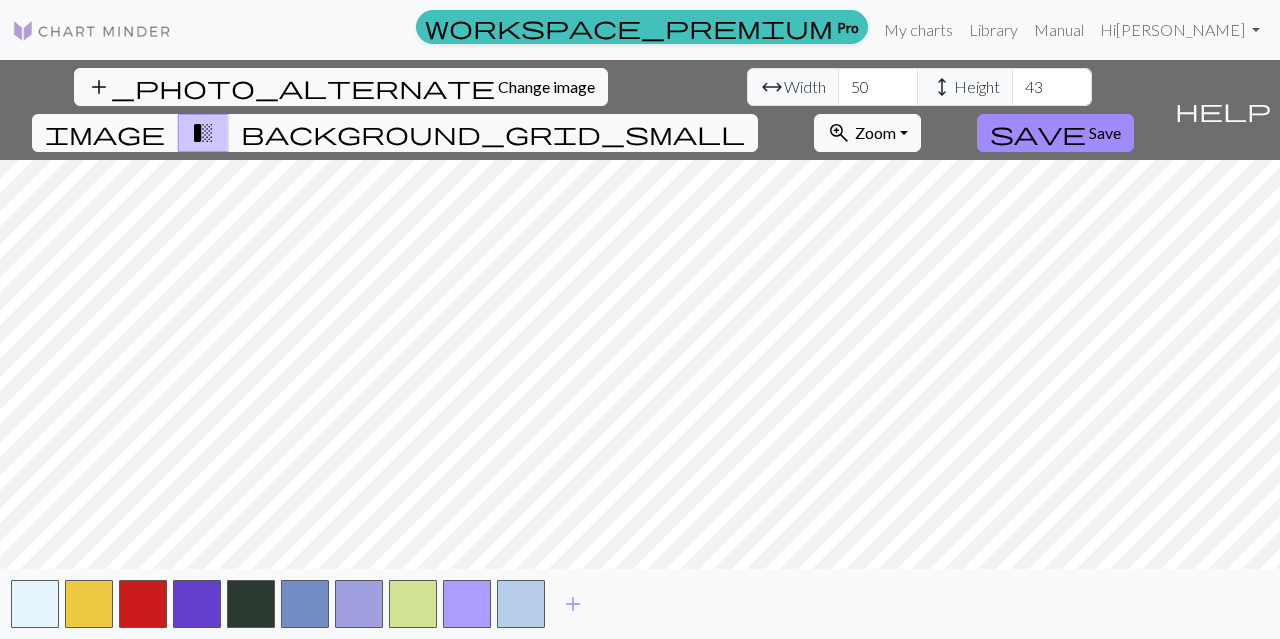 click on "43" at bounding box center [1052, 87] 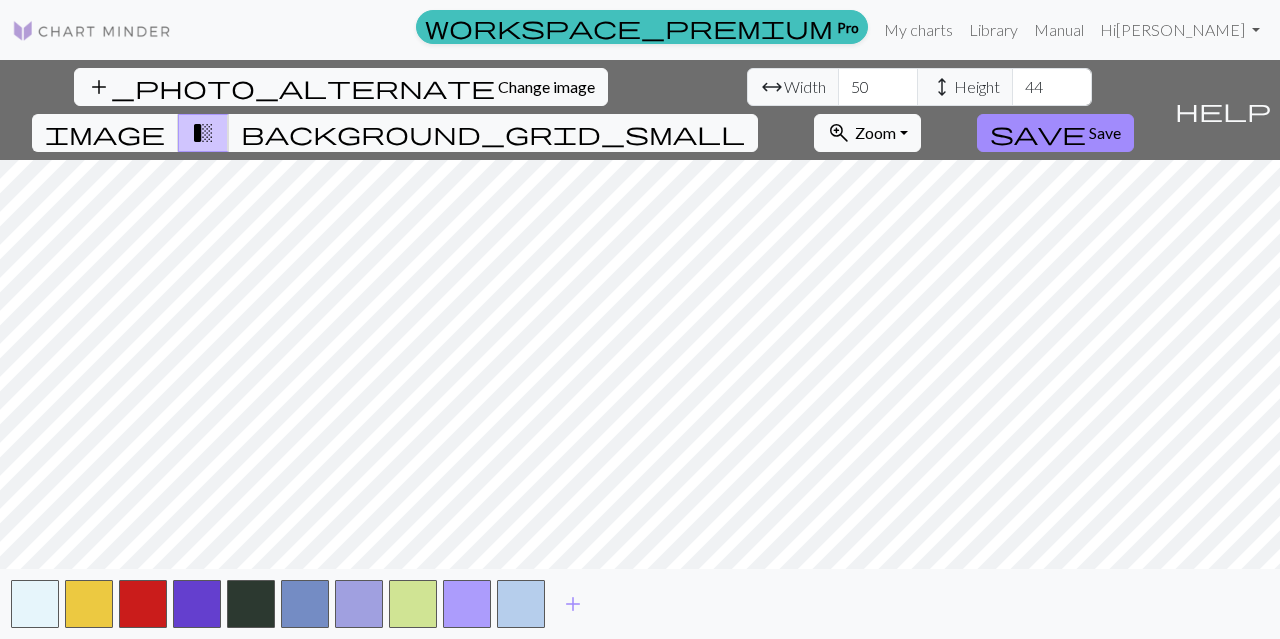 click on "44" at bounding box center [1052, 87] 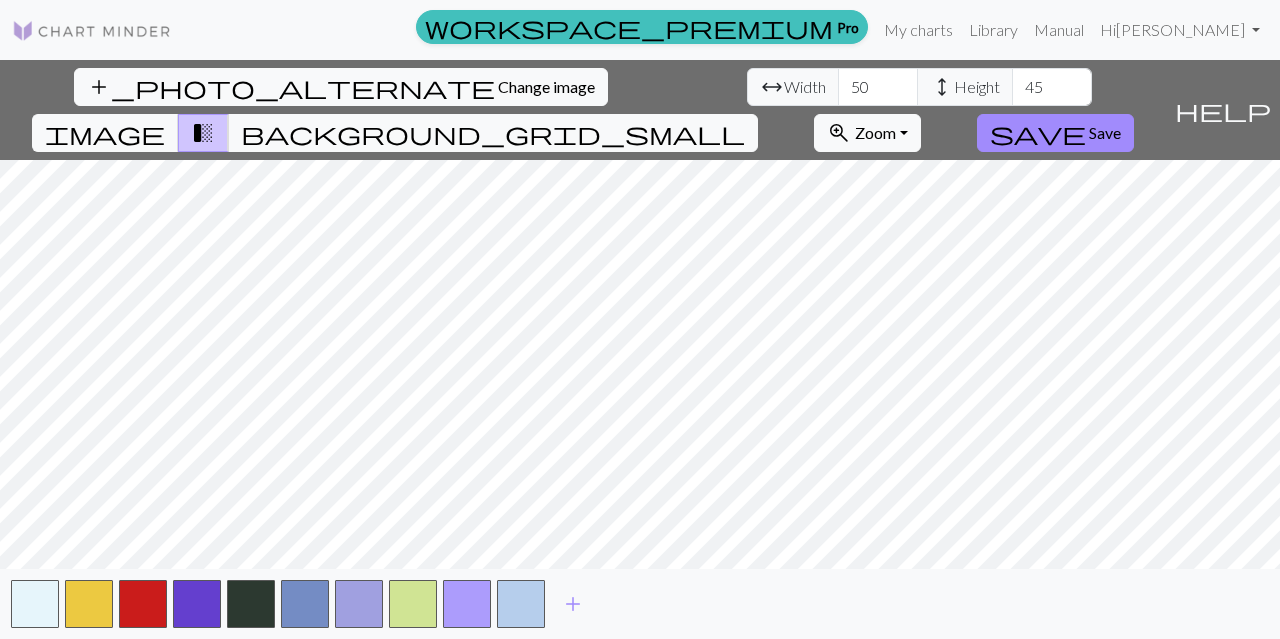 click on "45" at bounding box center (1052, 87) 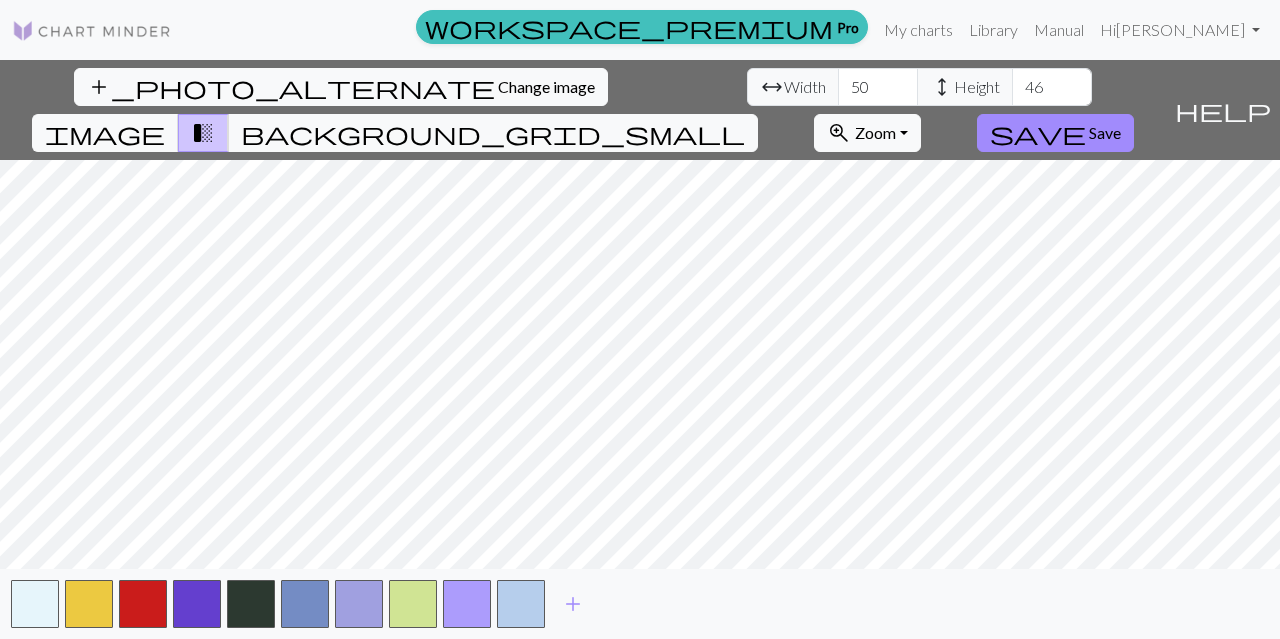 click on "46" at bounding box center [1052, 87] 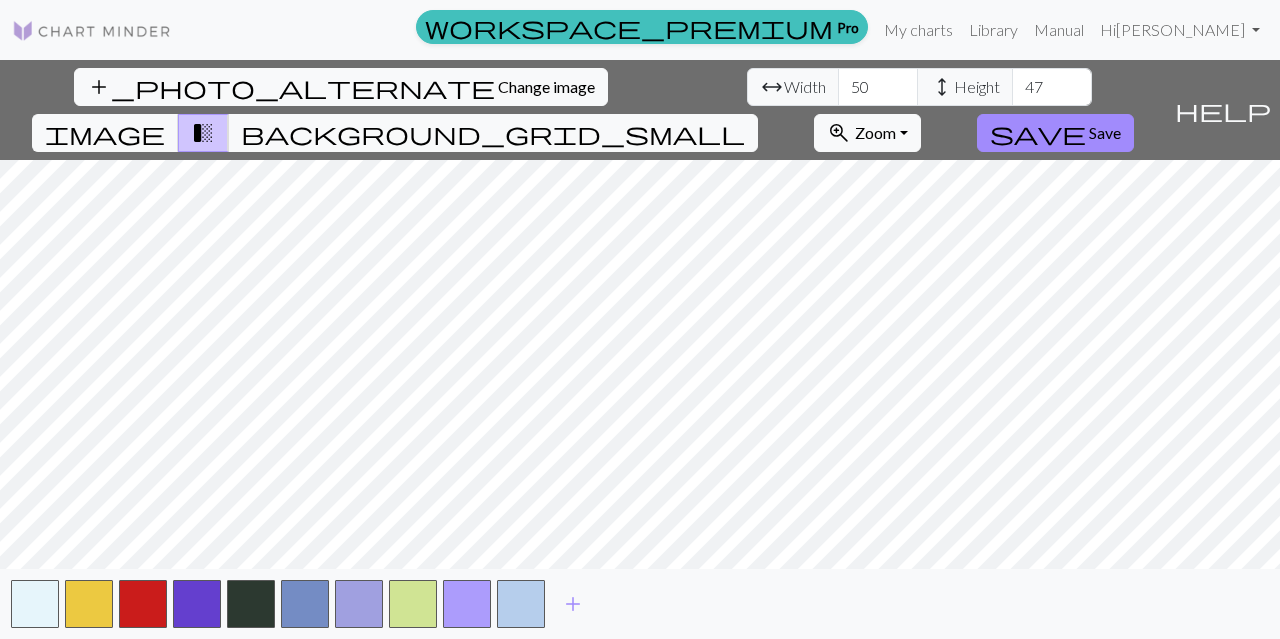 click on "47" at bounding box center [1052, 87] 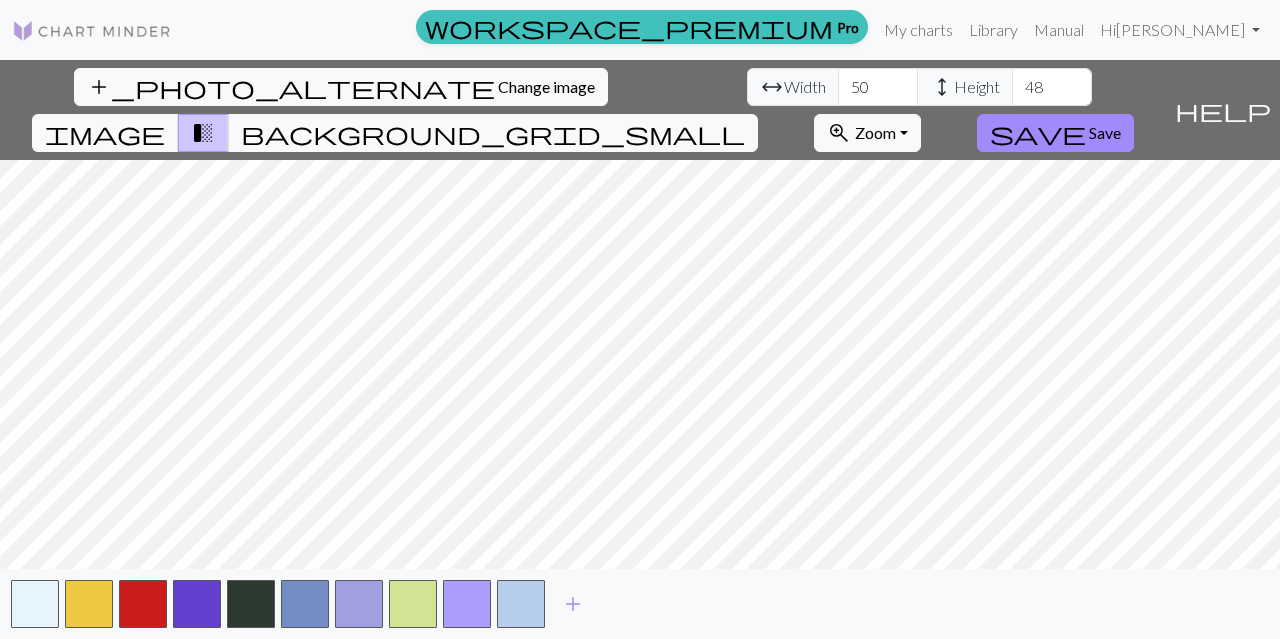click on "48" at bounding box center (1052, 87) 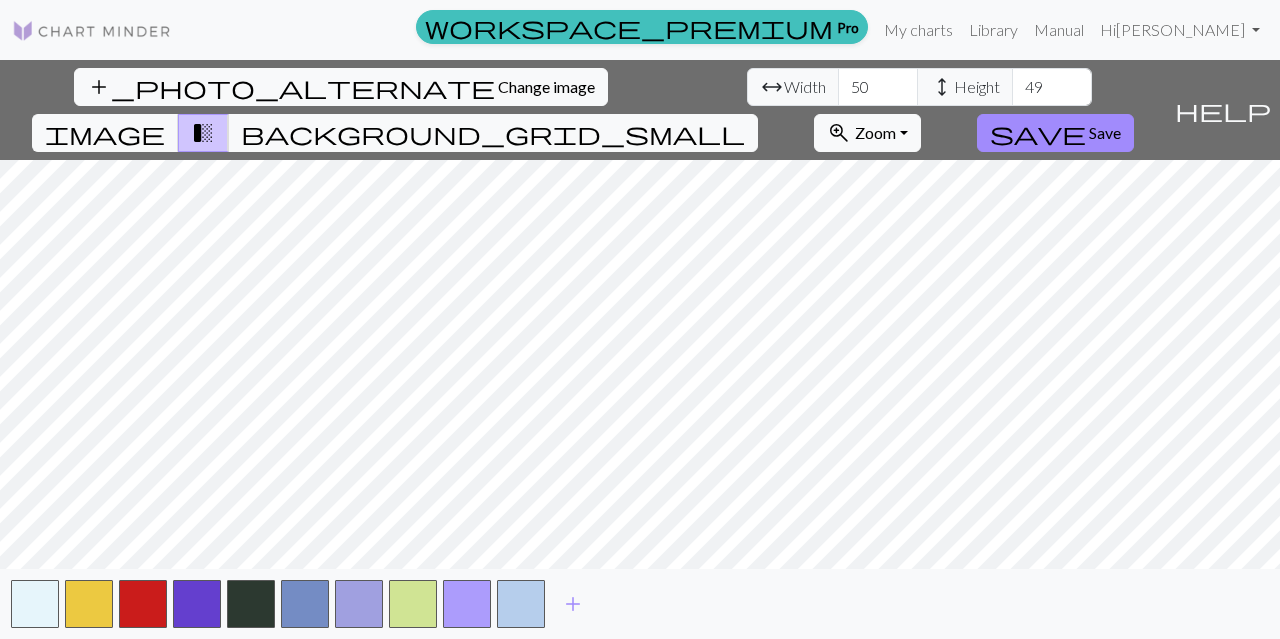 click on "49" at bounding box center (1052, 87) 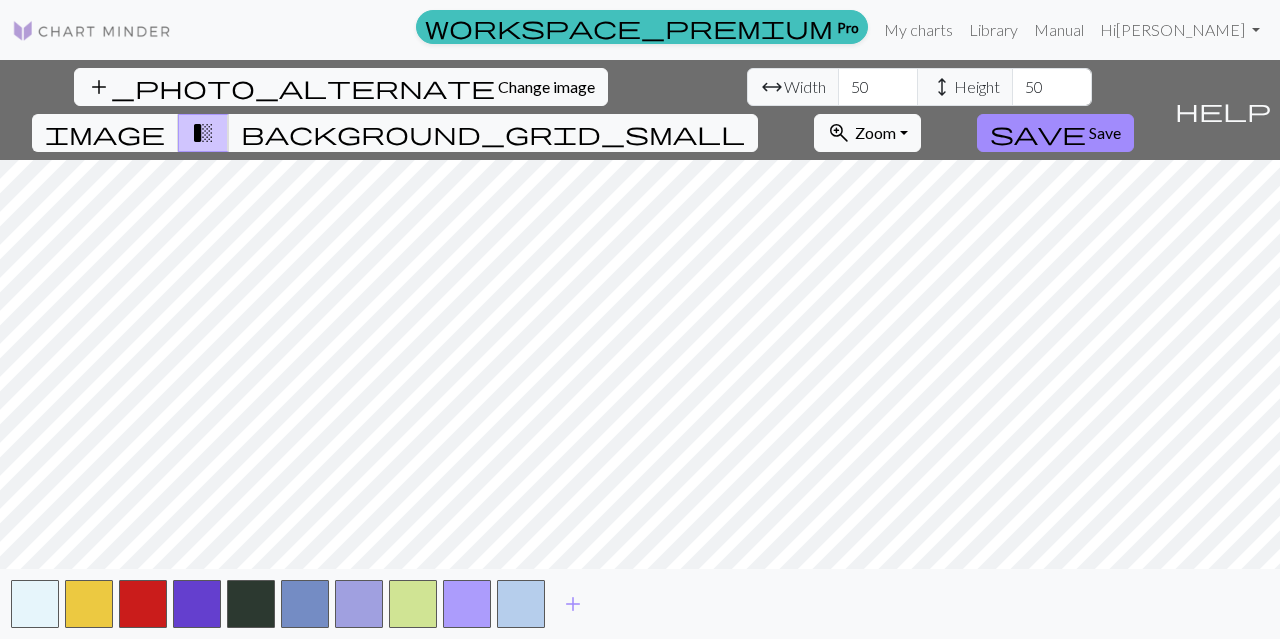 click on "50" at bounding box center (1052, 87) 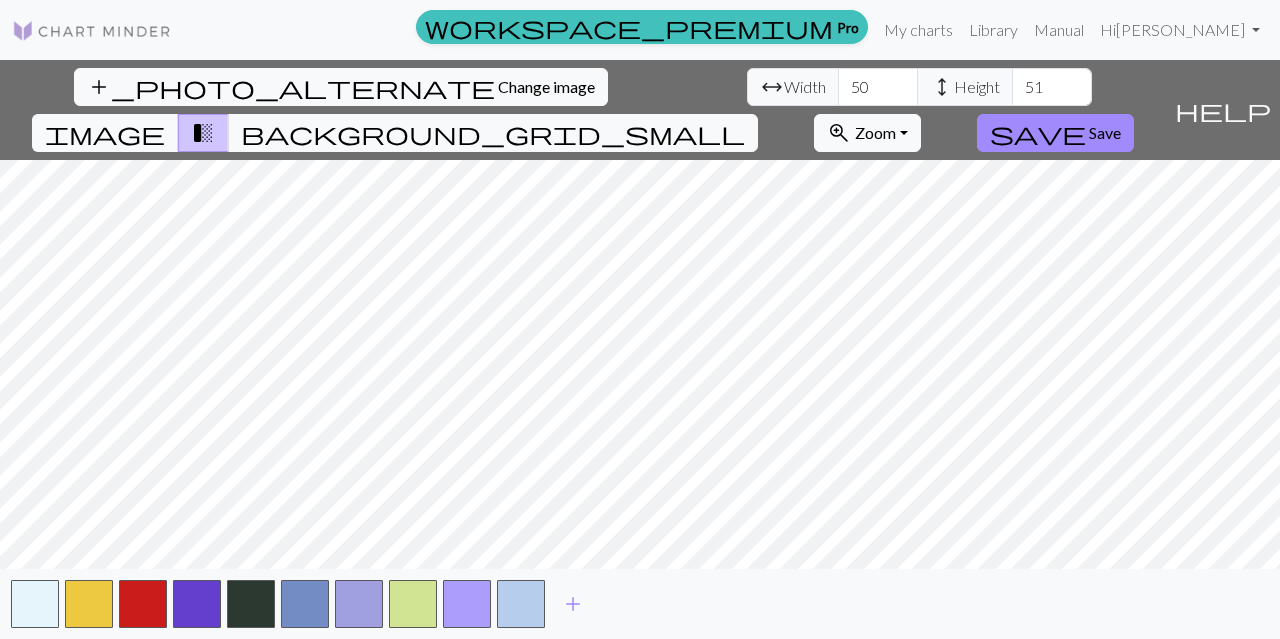 click on "51" at bounding box center (1052, 87) 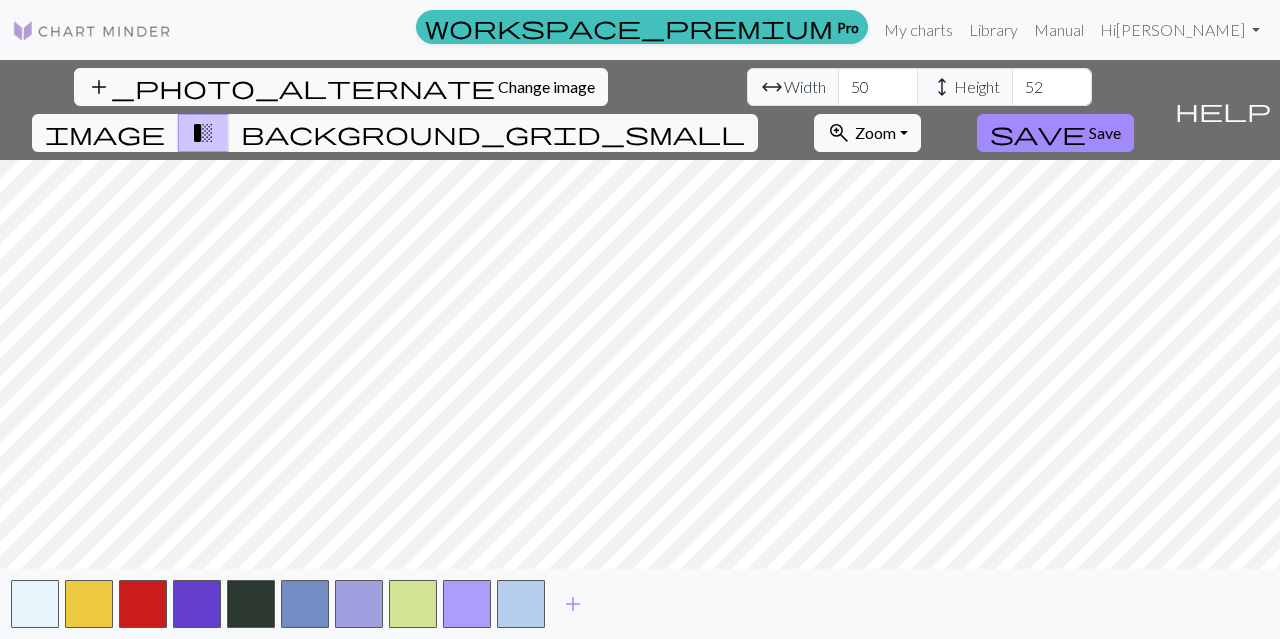 click on "52" at bounding box center [1052, 87] 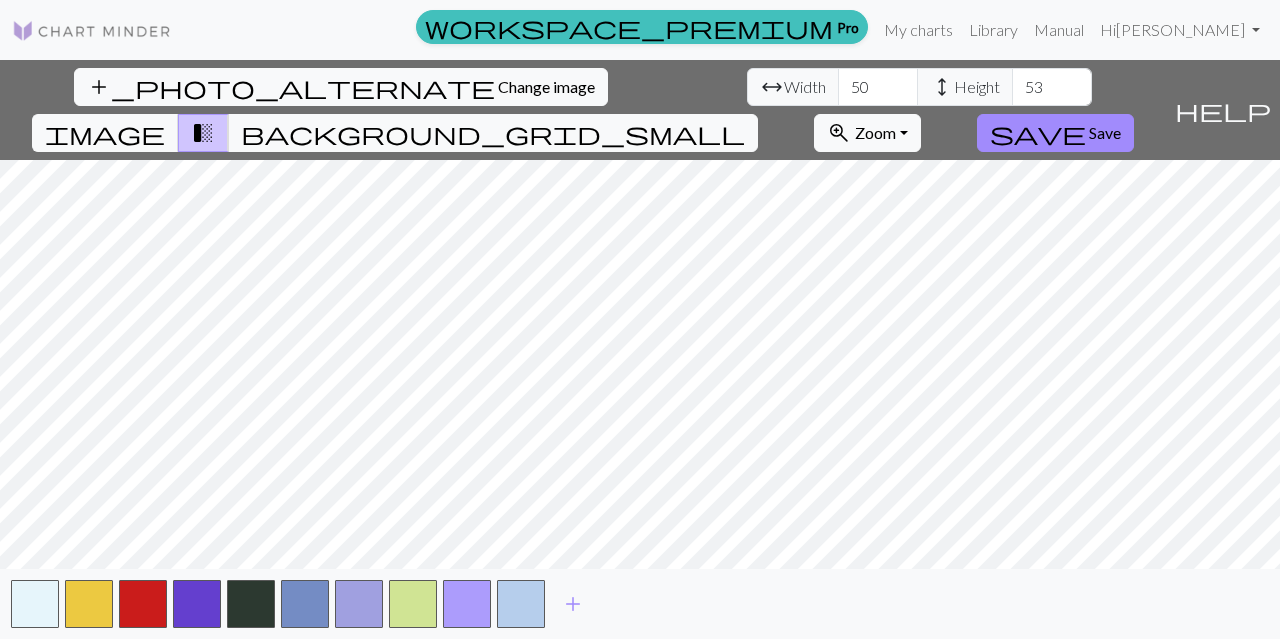 click on "53" at bounding box center (1052, 87) 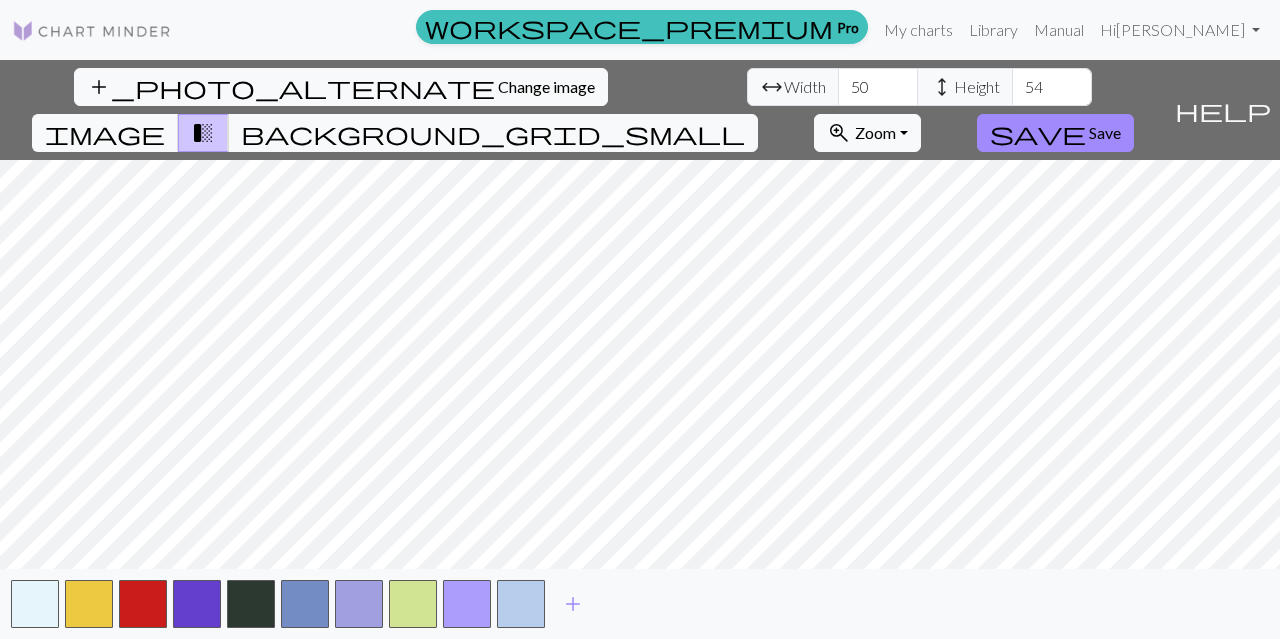 click on "54" at bounding box center [1052, 87] 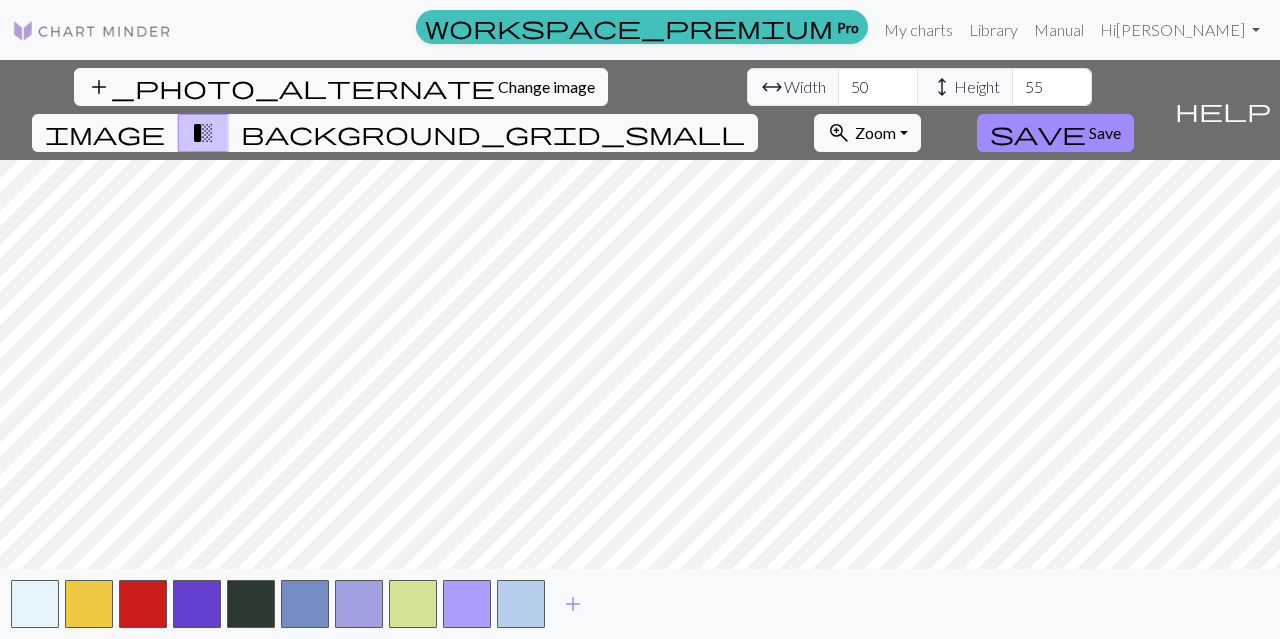 click on "55" at bounding box center (1052, 87) 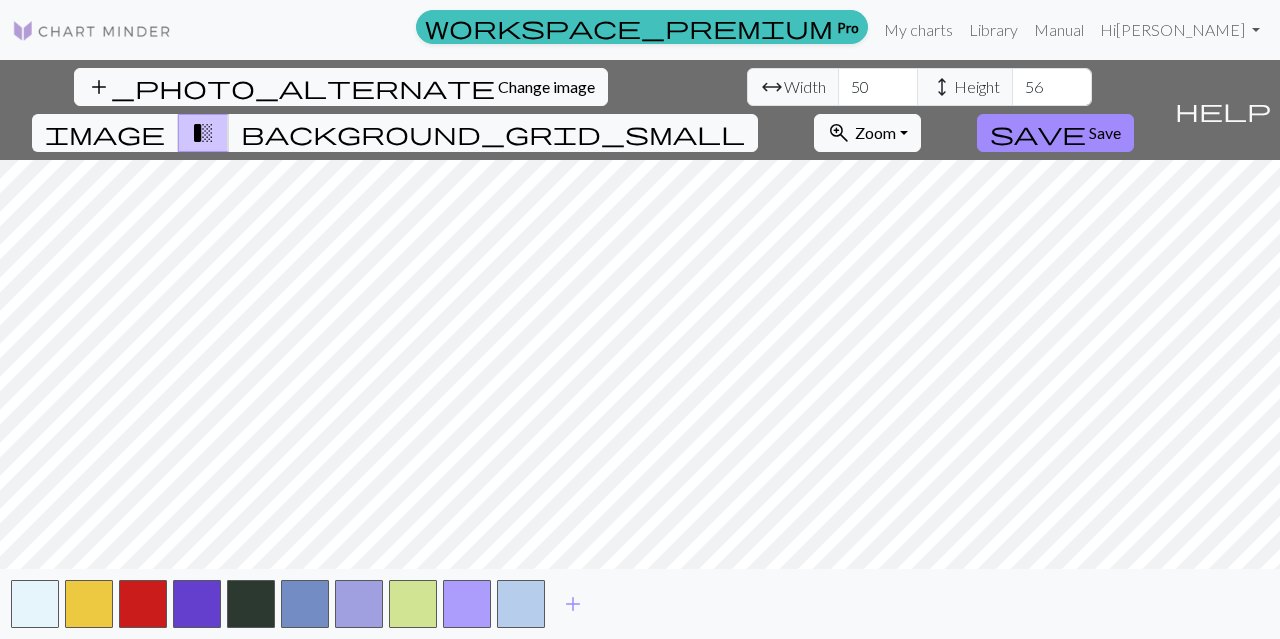 click on "56" at bounding box center [1052, 87] 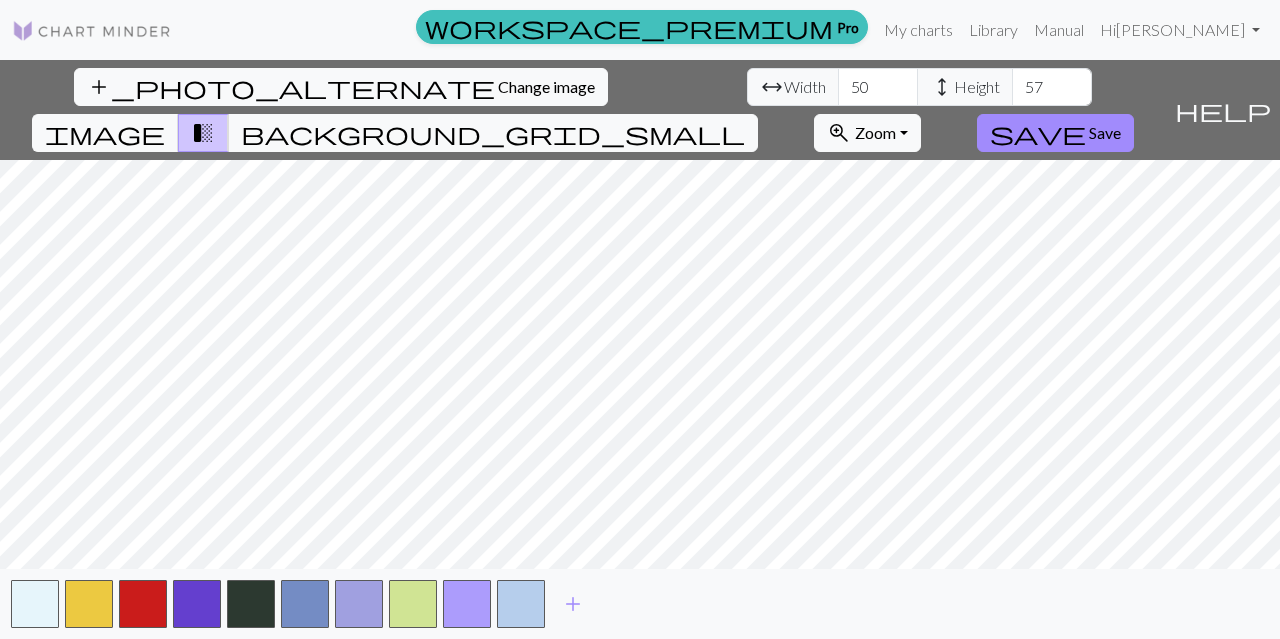click on "57" at bounding box center [1052, 87] 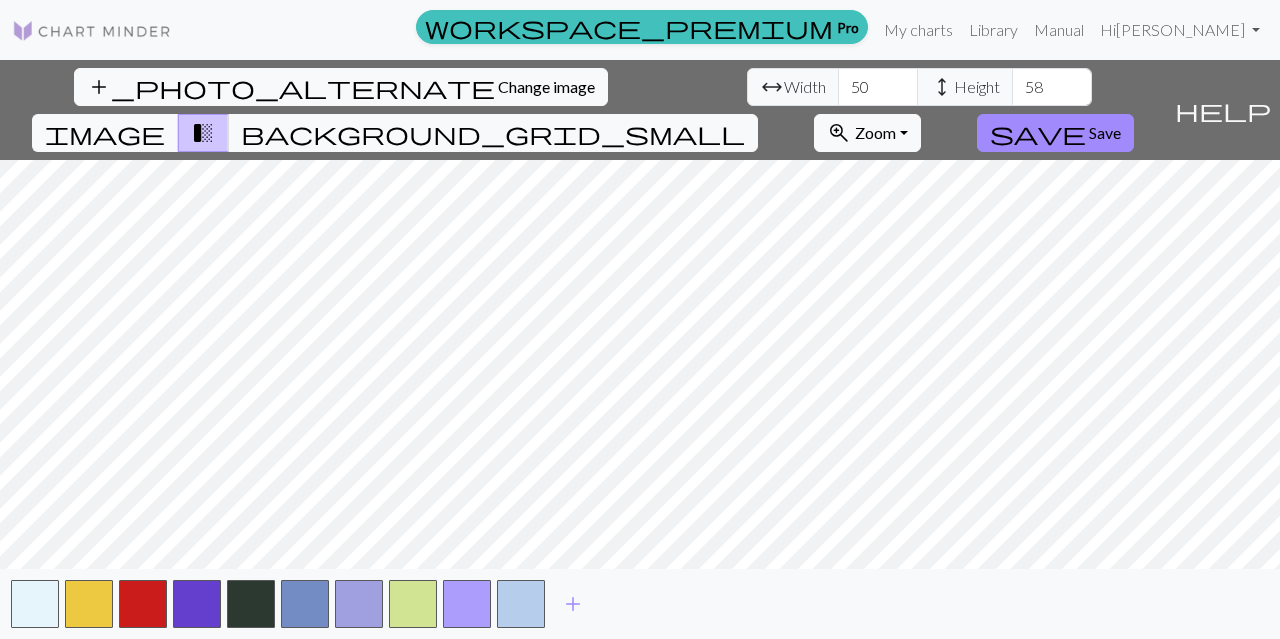 click on "58" at bounding box center (1052, 87) 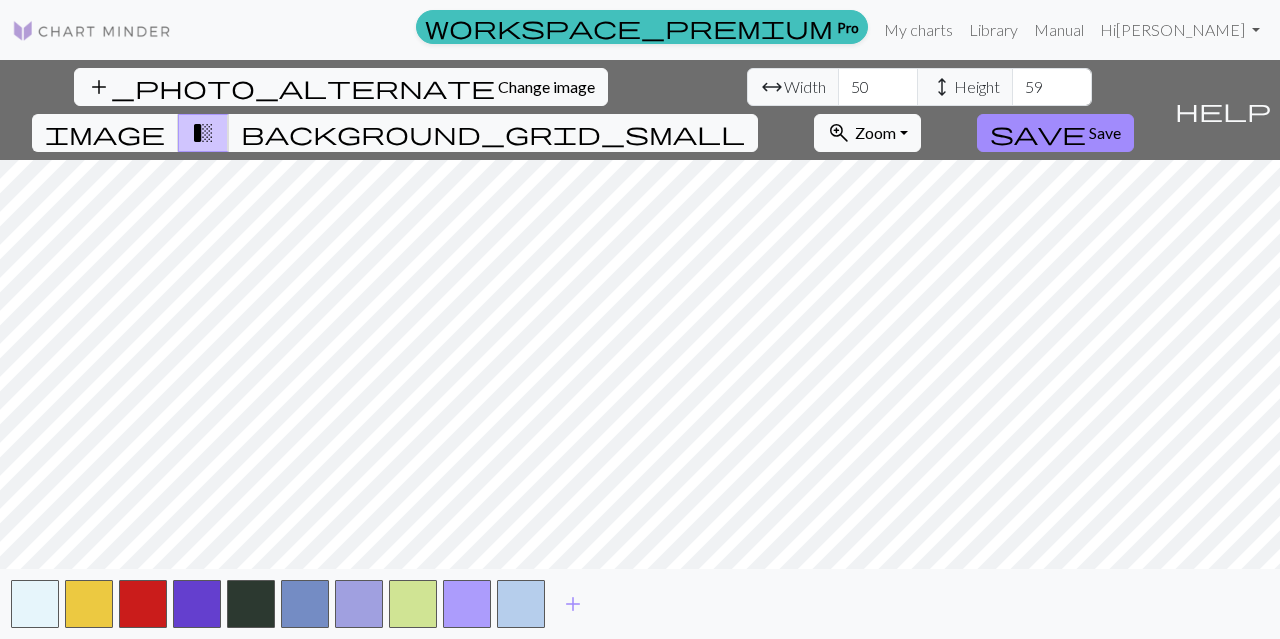 click on "59" at bounding box center (1052, 87) 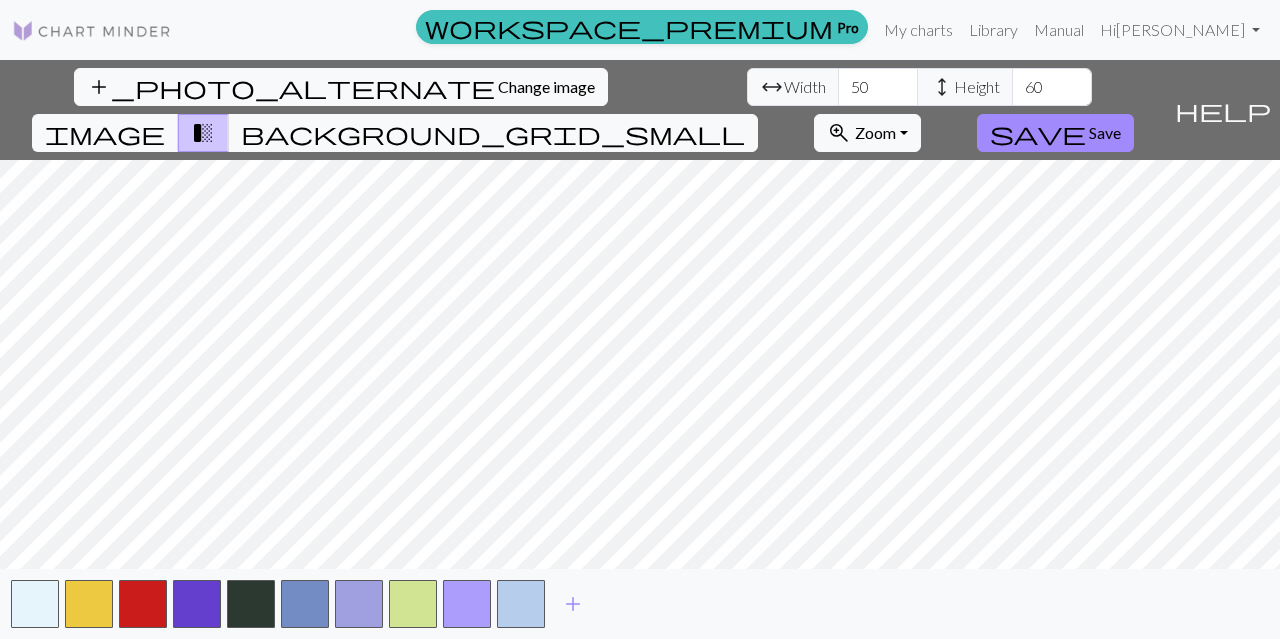 type on "60" 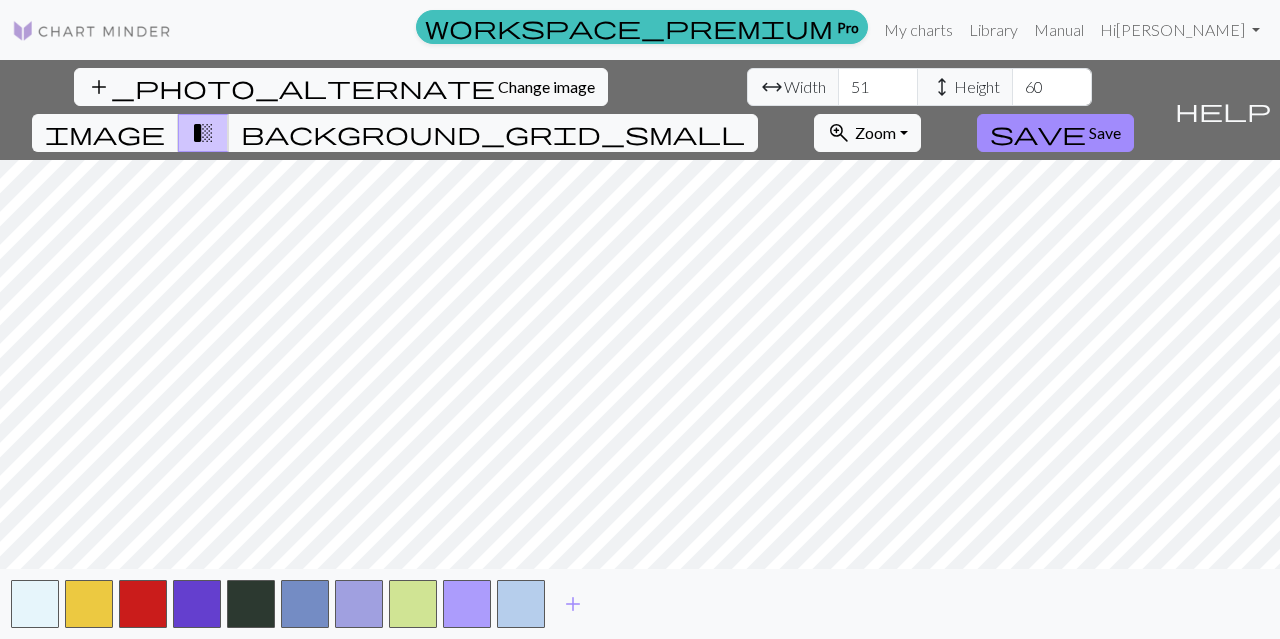 click on "51" at bounding box center (878, 87) 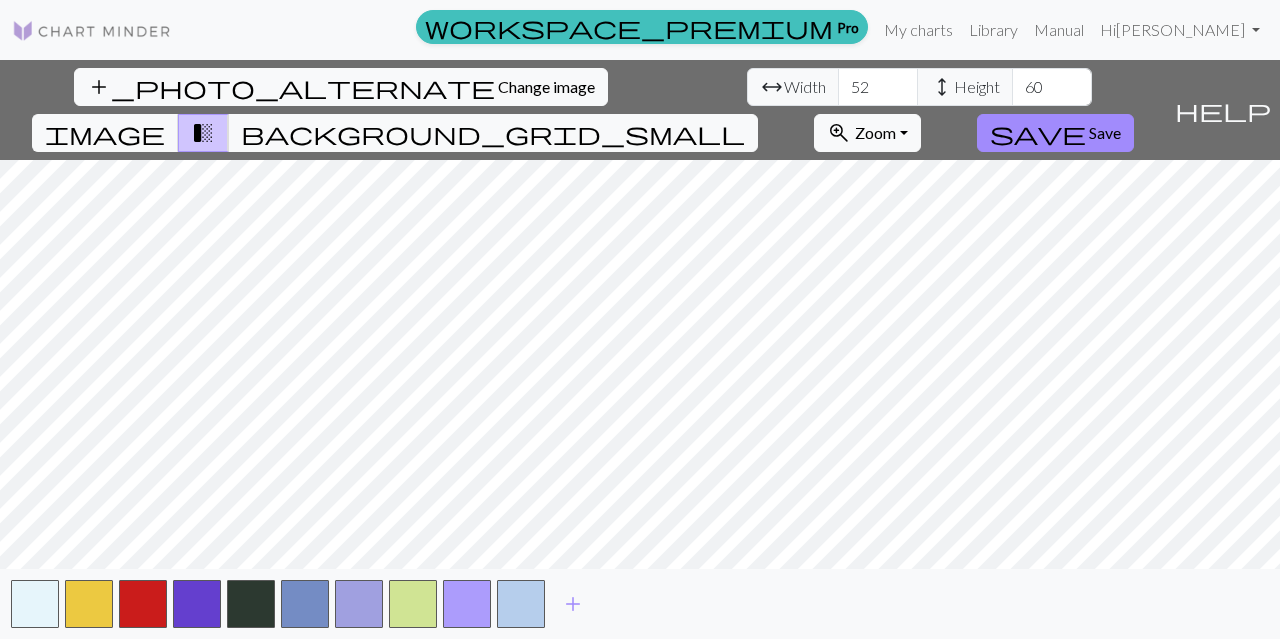 click on "52" at bounding box center (878, 87) 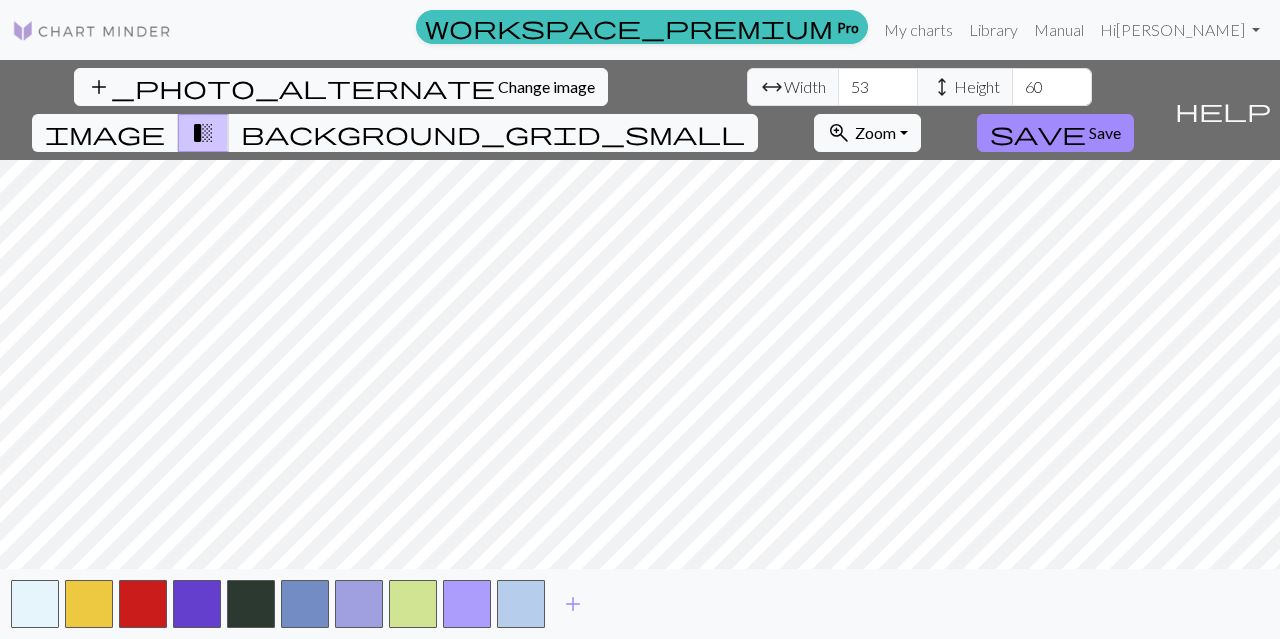 click on "53" at bounding box center (878, 87) 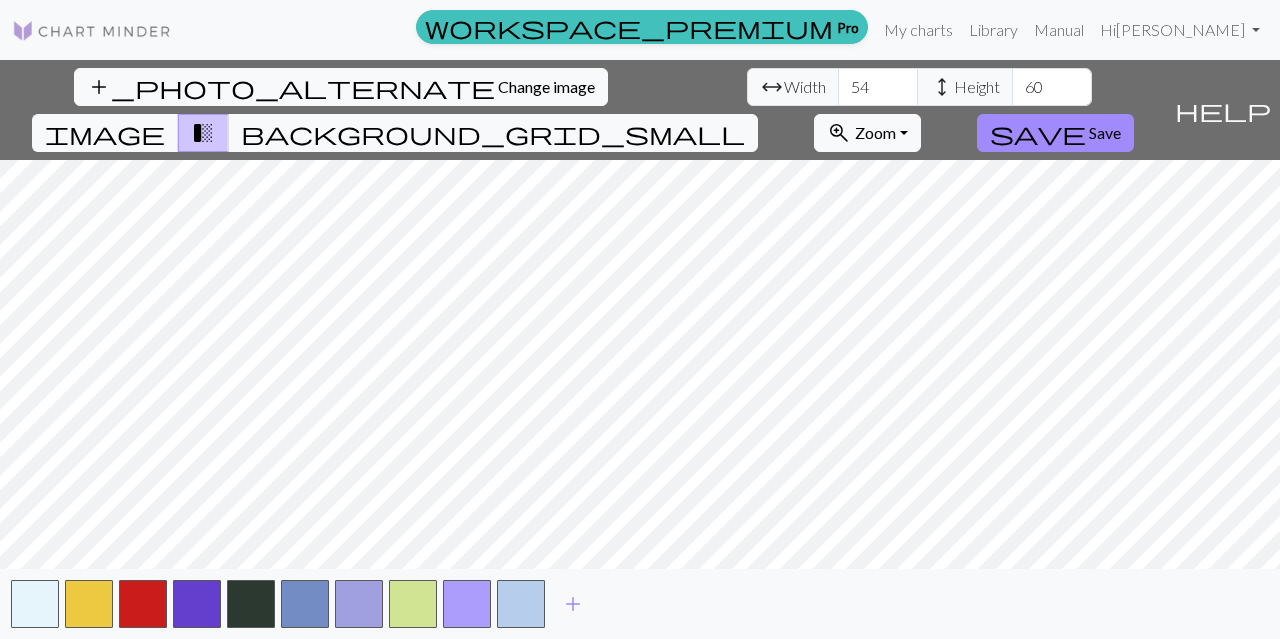 click on "54" at bounding box center [878, 87] 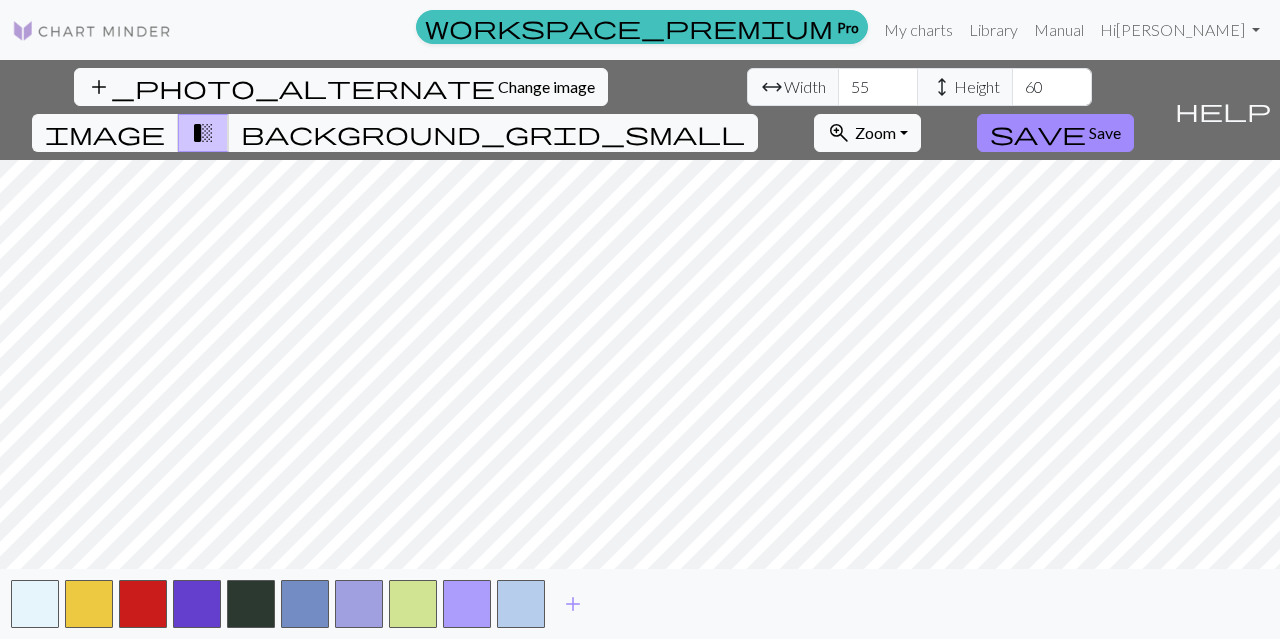 click on "55" at bounding box center [878, 87] 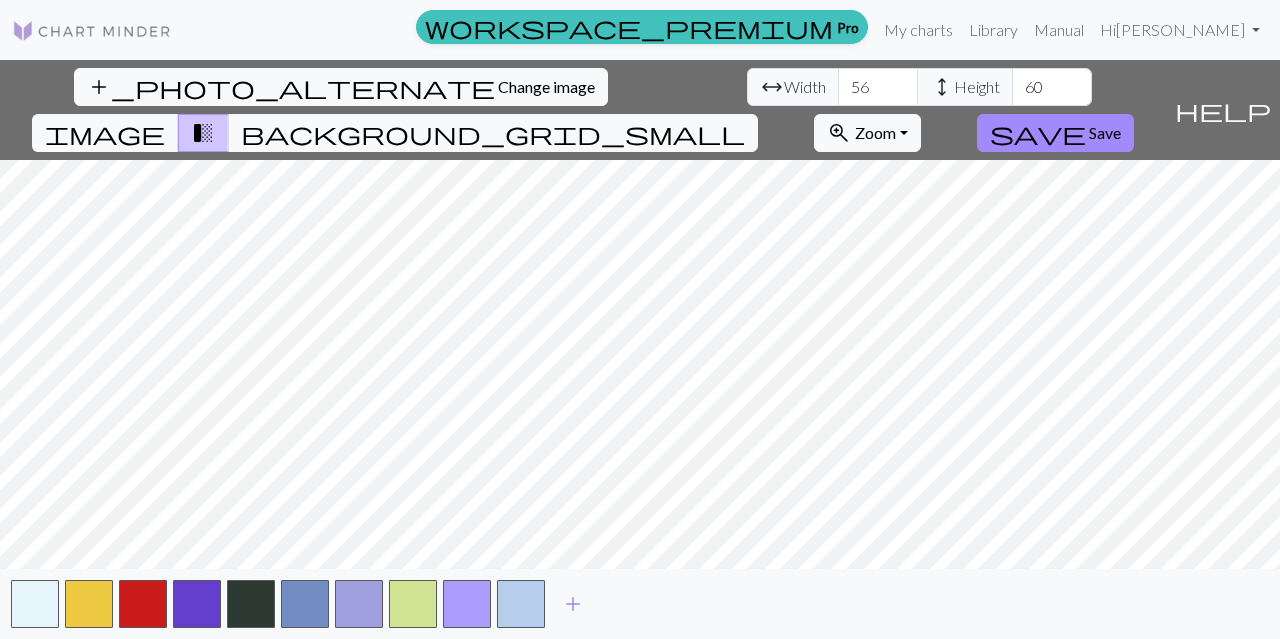 click on "56" at bounding box center [878, 87] 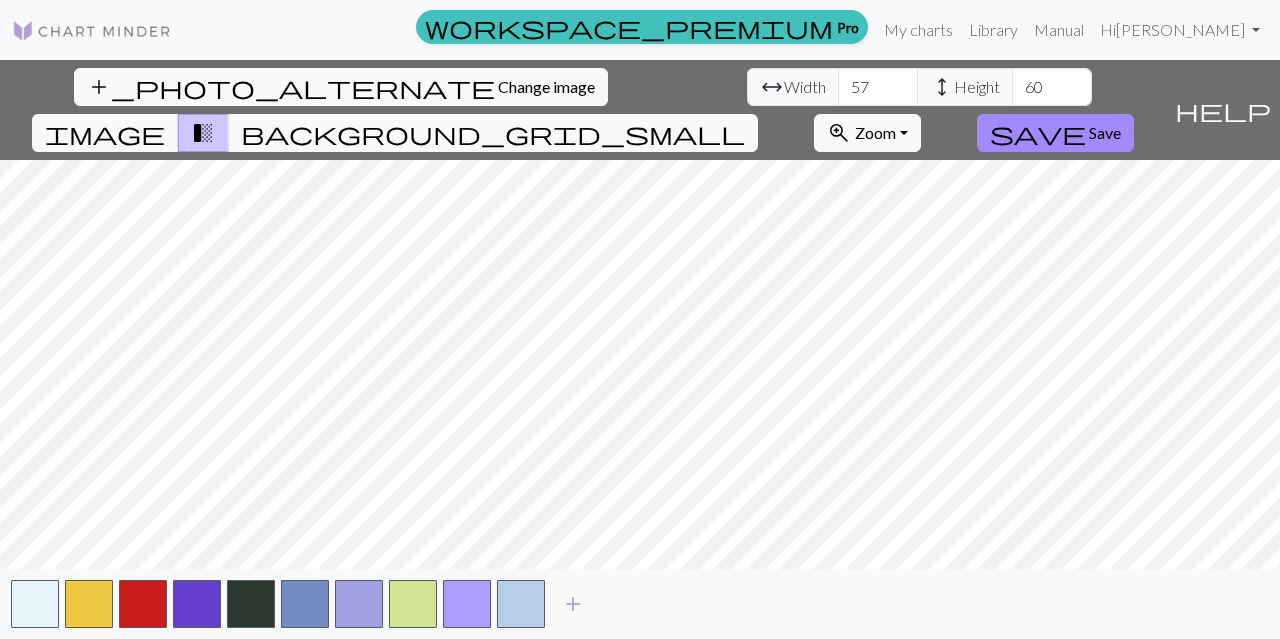 click on "57" at bounding box center [878, 87] 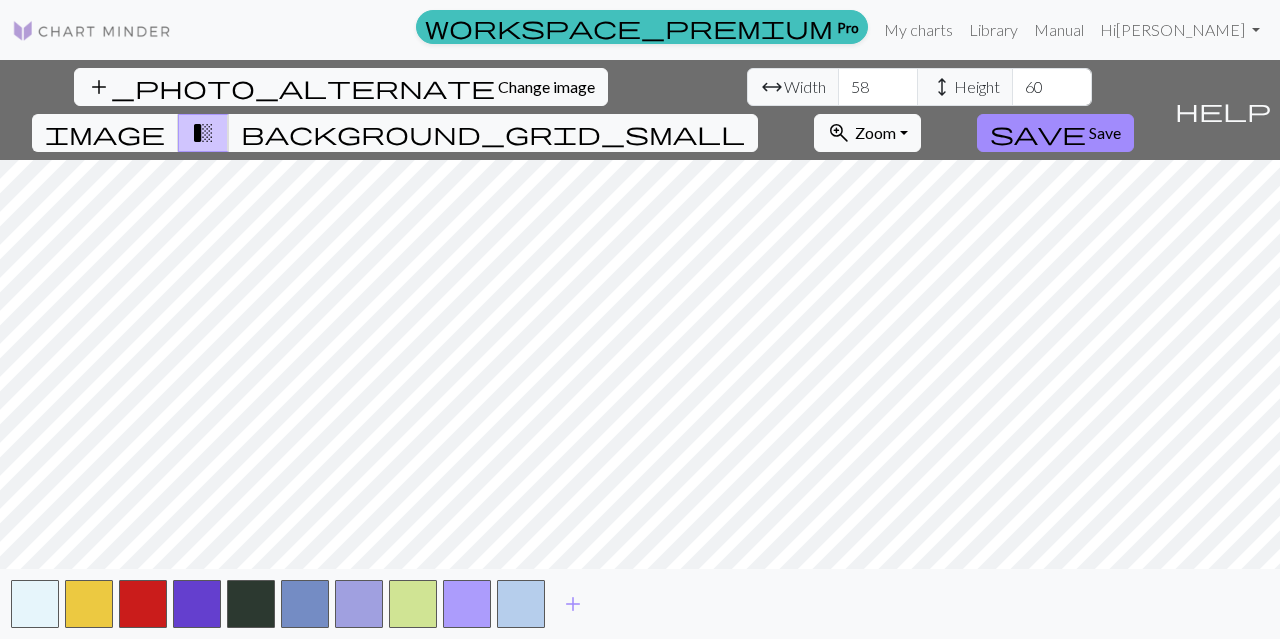 click on "58" at bounding box center (878, 87) 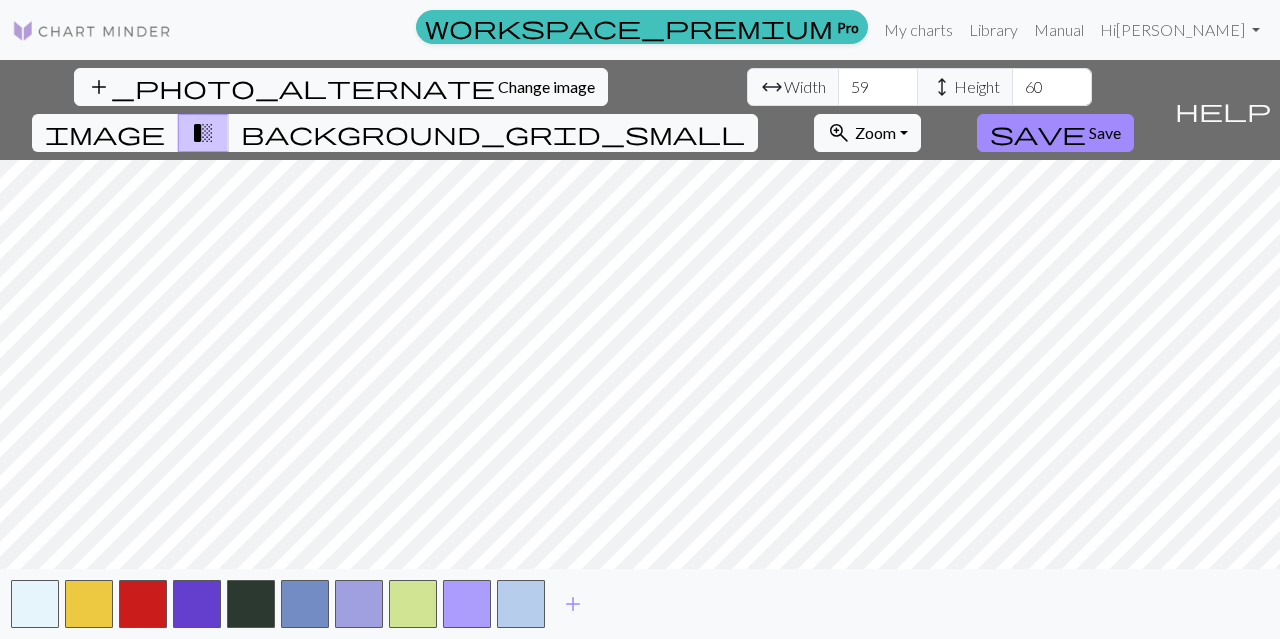 click on "59" at bounding box center [878, 87] 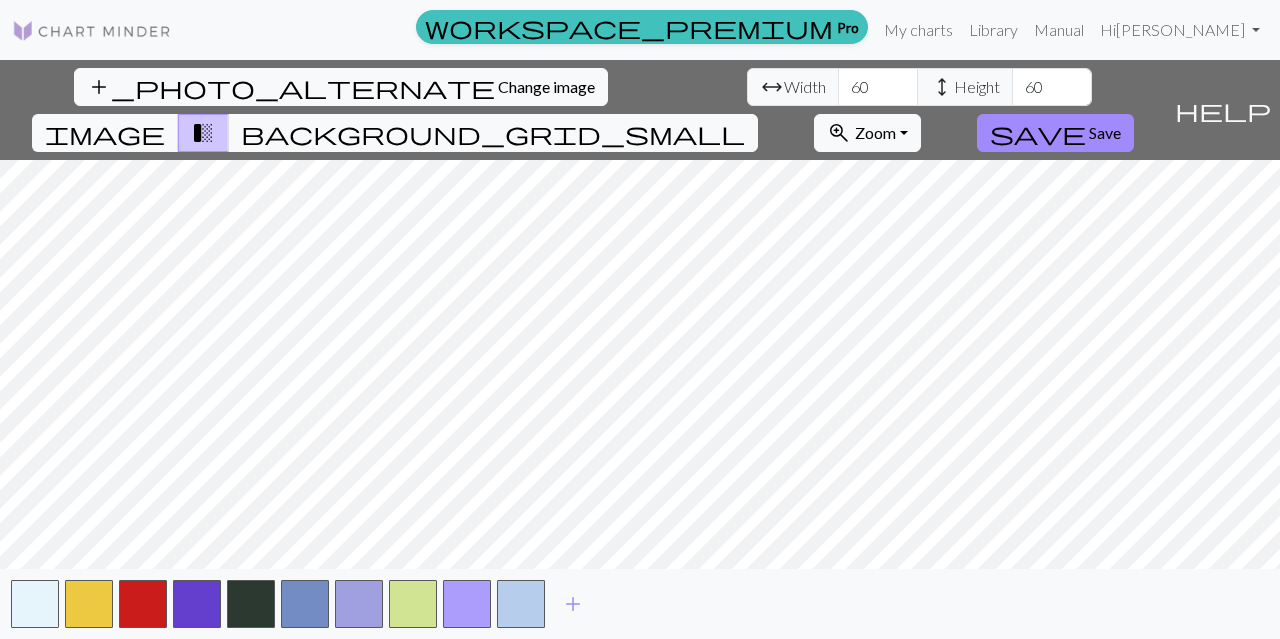 click on "60" at bounding box center (878, 87) 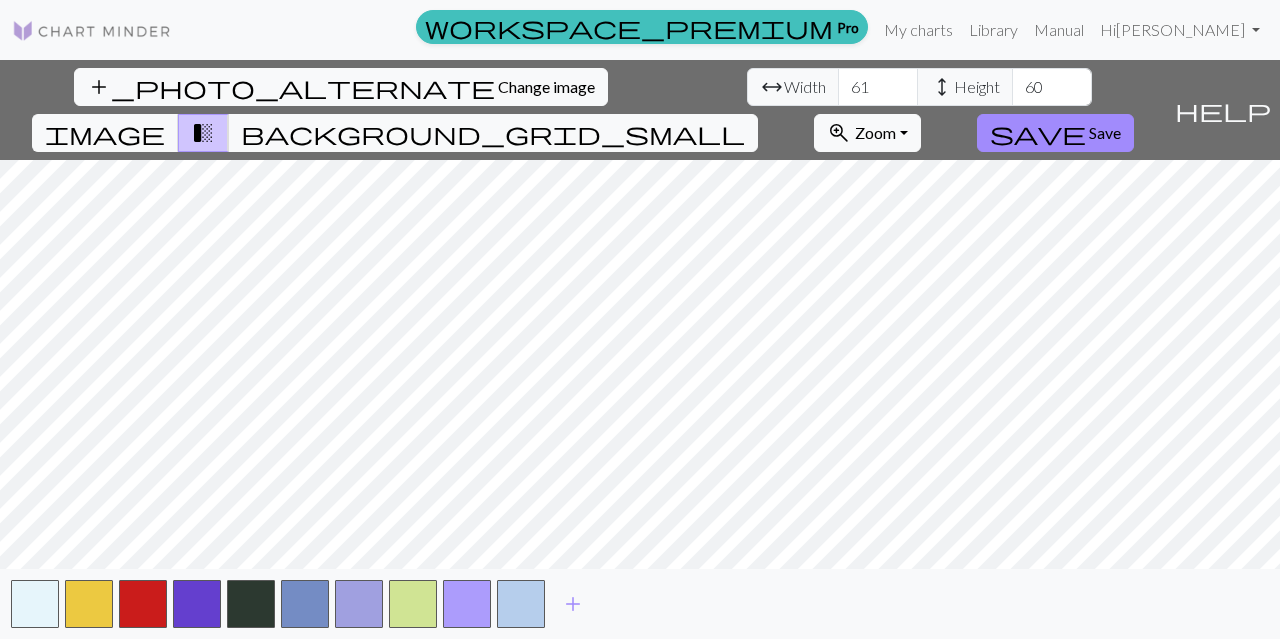 click on "61" at bounding box center (878, 87) 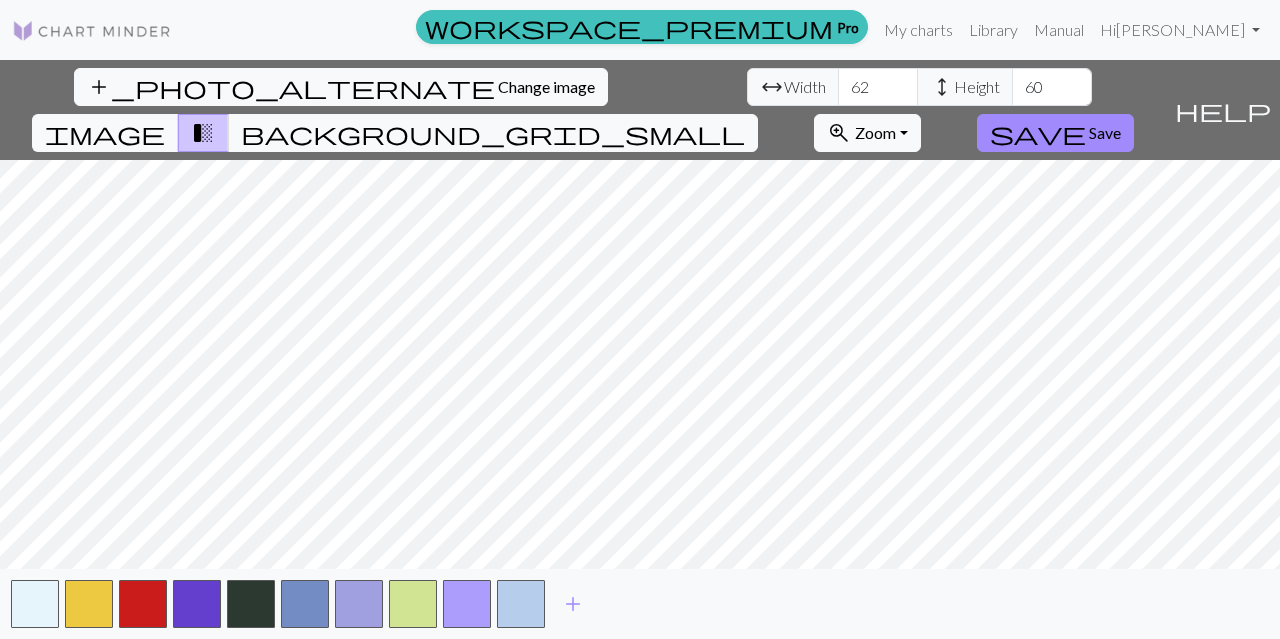 click on "62" at bounding box center (878, 87) 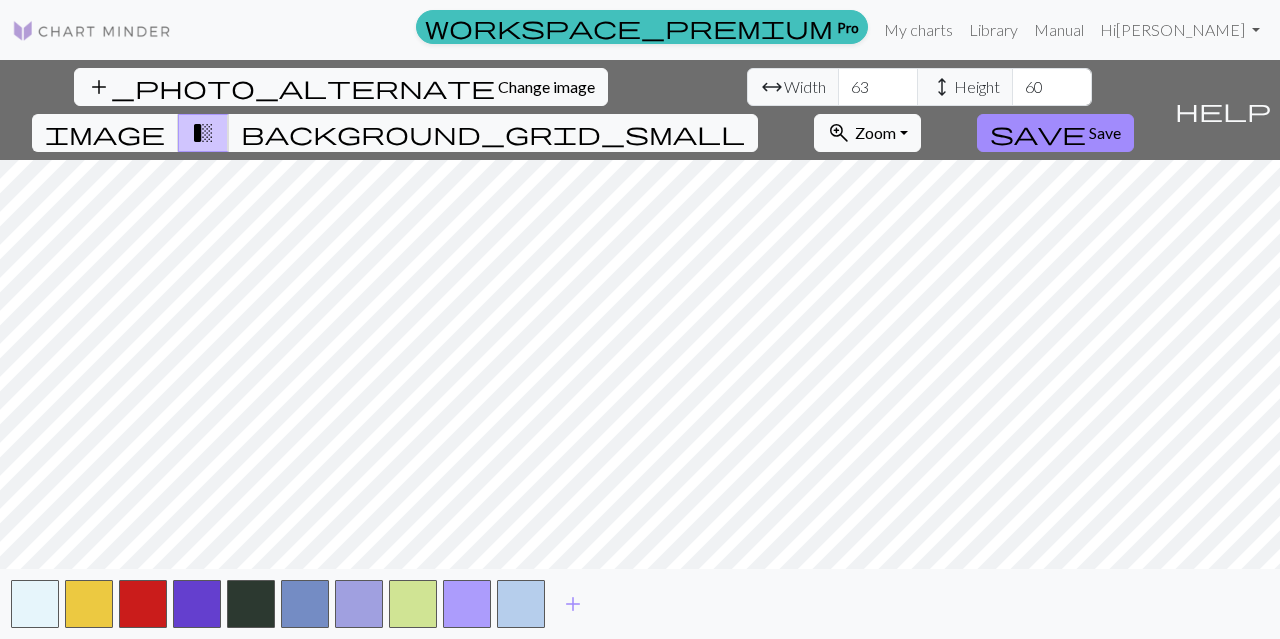 click on "63" at bounding box center (878, 87) 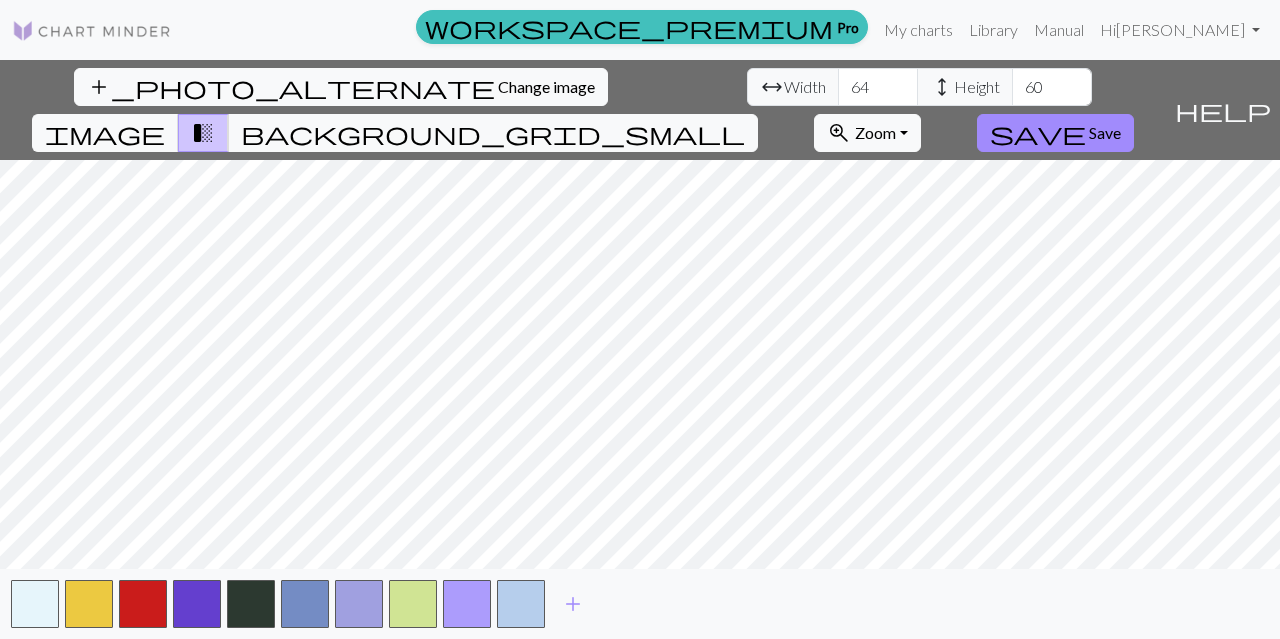 click on "64" at bounding box center [878, 87] 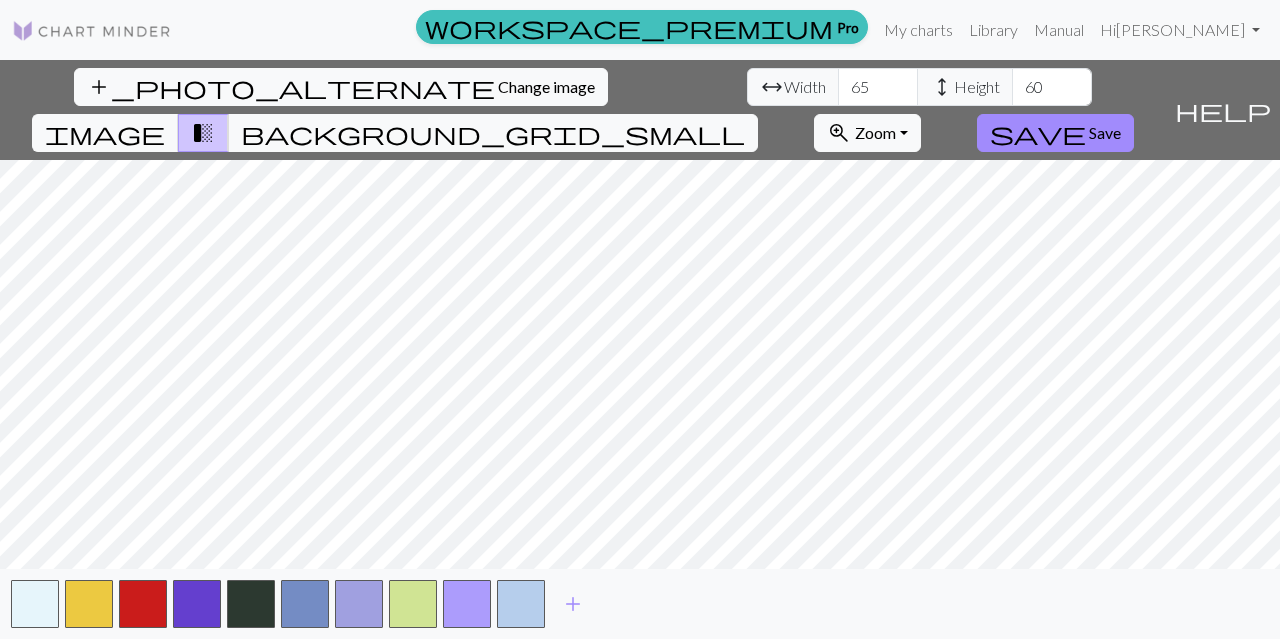 click on "65" at bounding box center (878, 87) 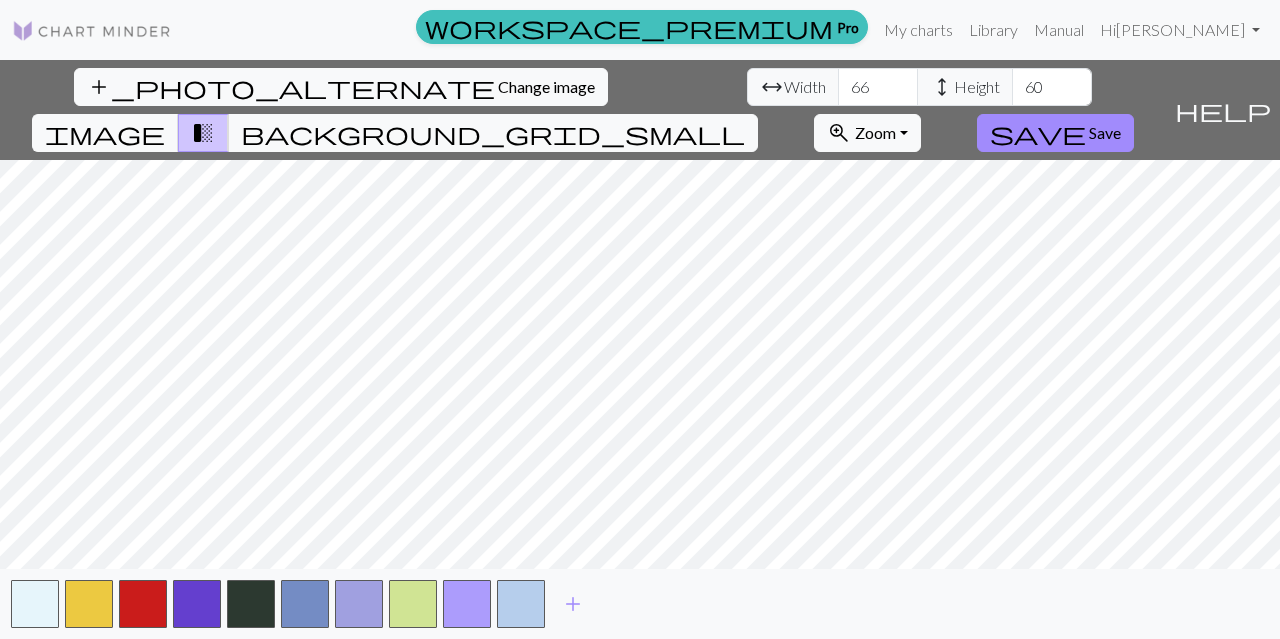 click on "66" at bounding box center (878, 87) 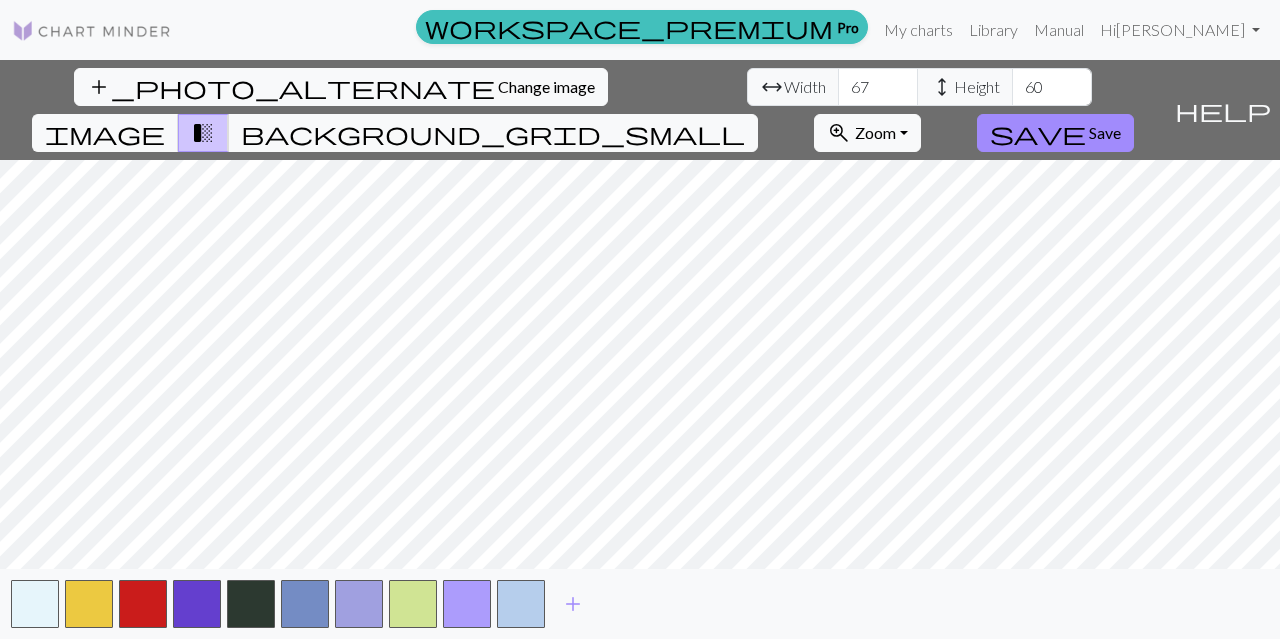 click on "67" at bounding box center (878, 87) 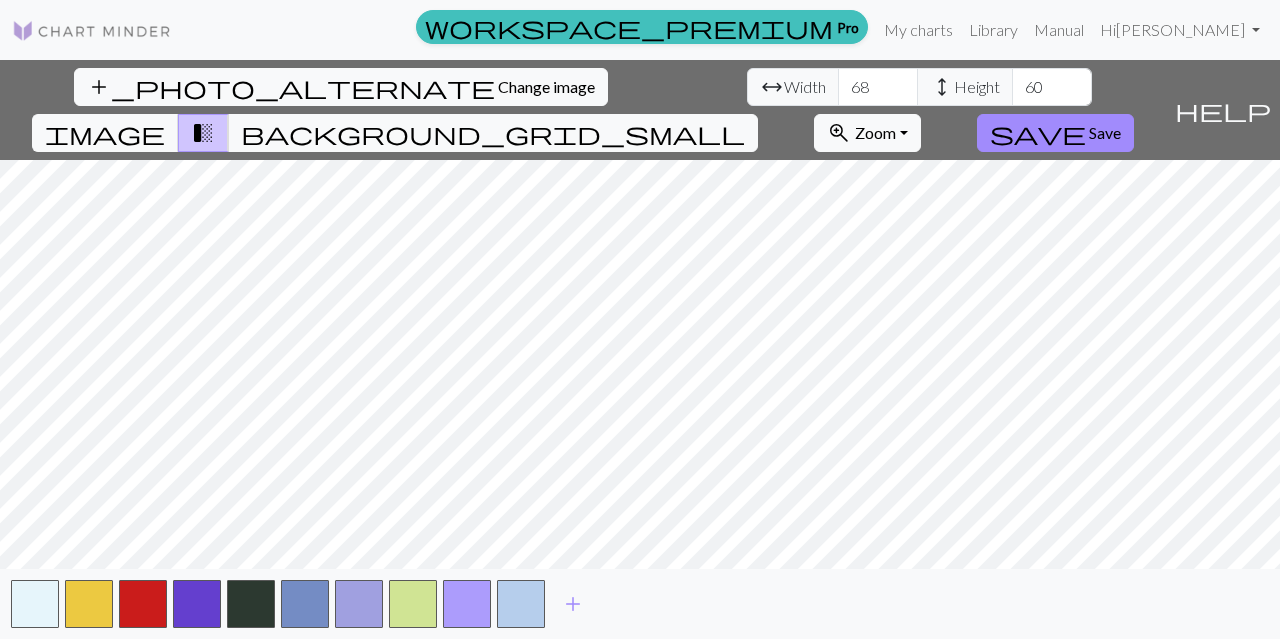 click on "68" at bounding box center (878, 87) 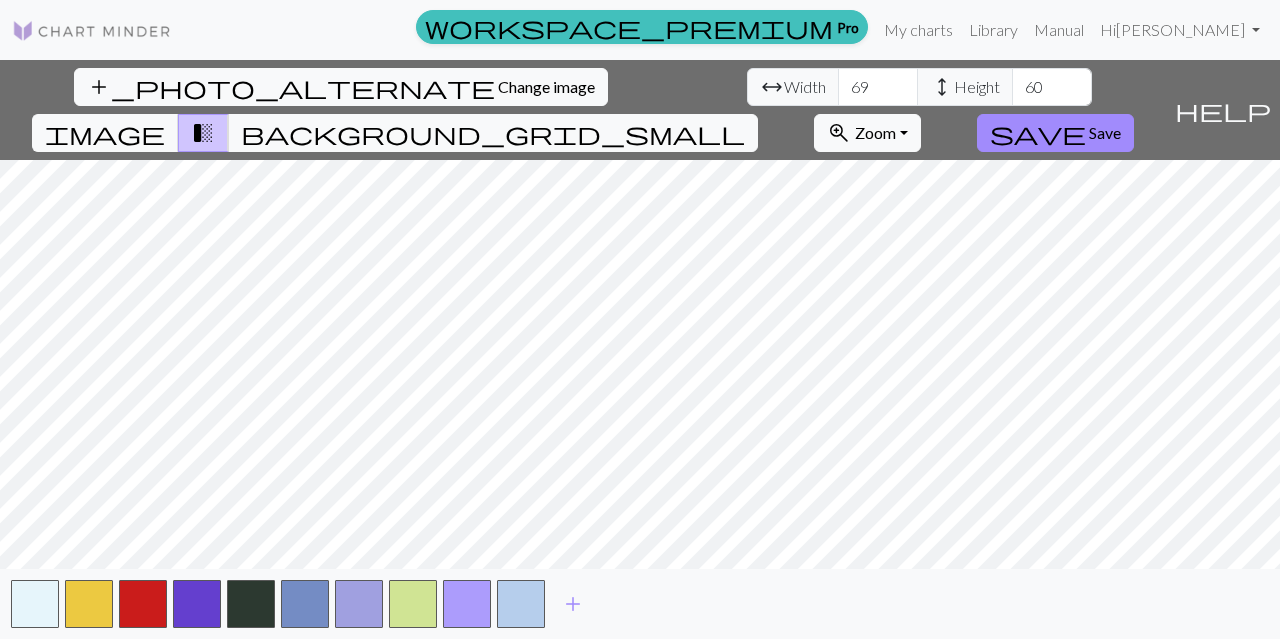 click on "69" at bounding box center (878, 87) 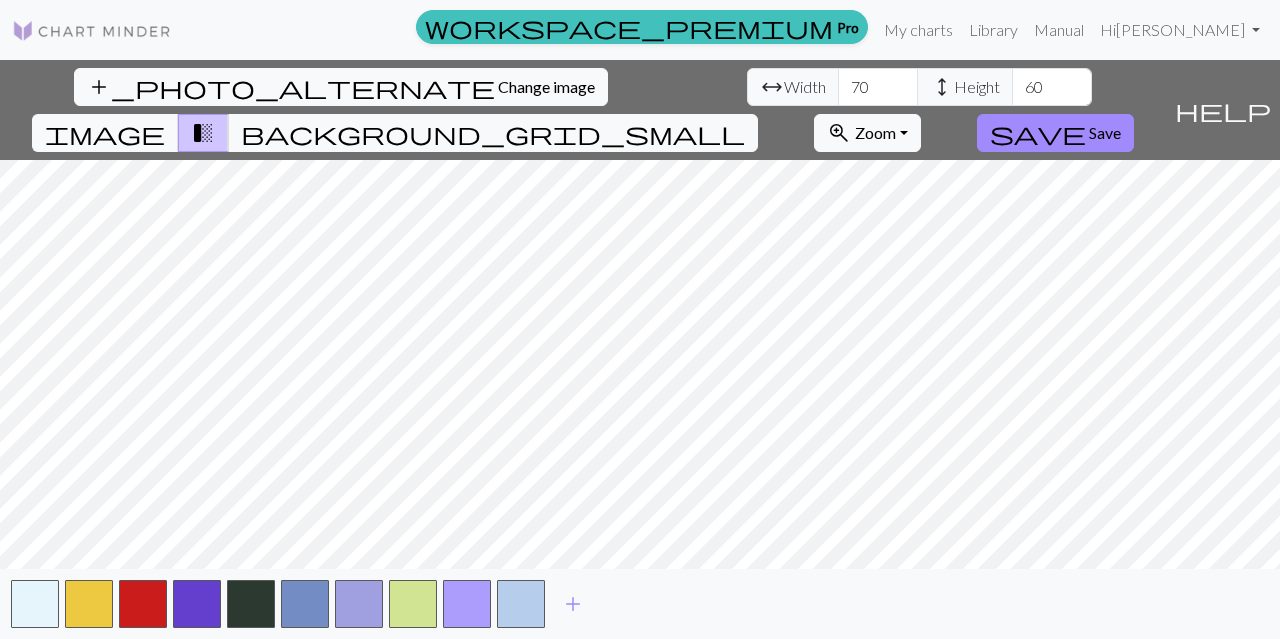 click on "70" at bounding box center [878, 87] 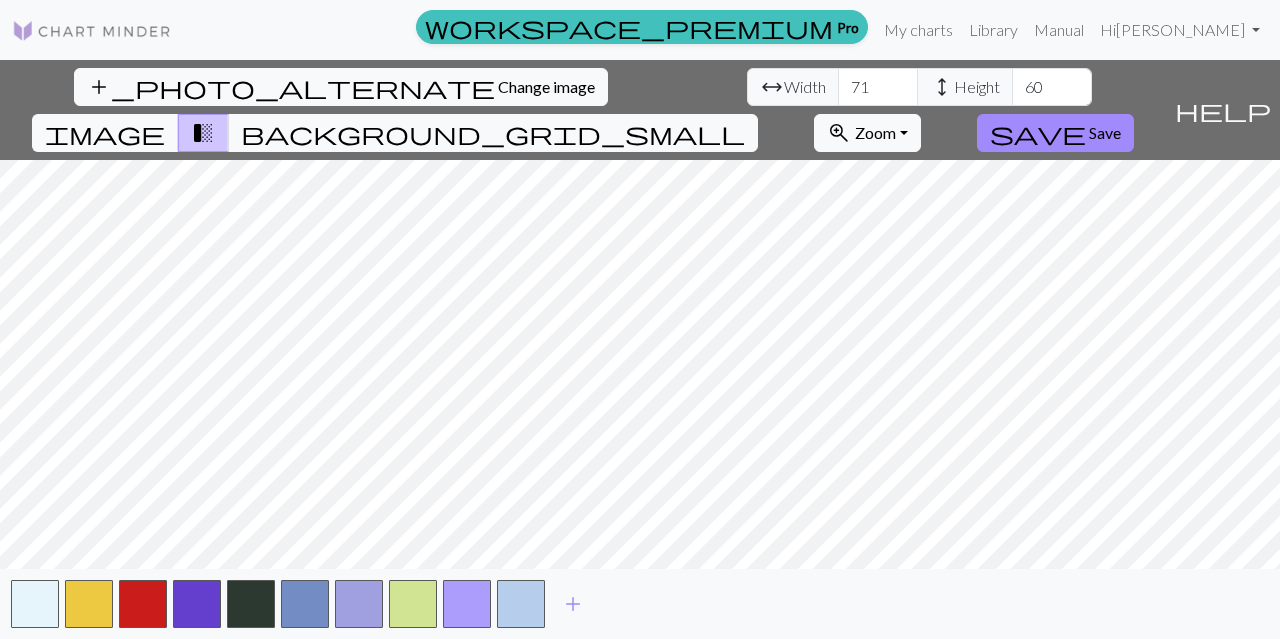 click on "71" at bounding box center [878, 87] 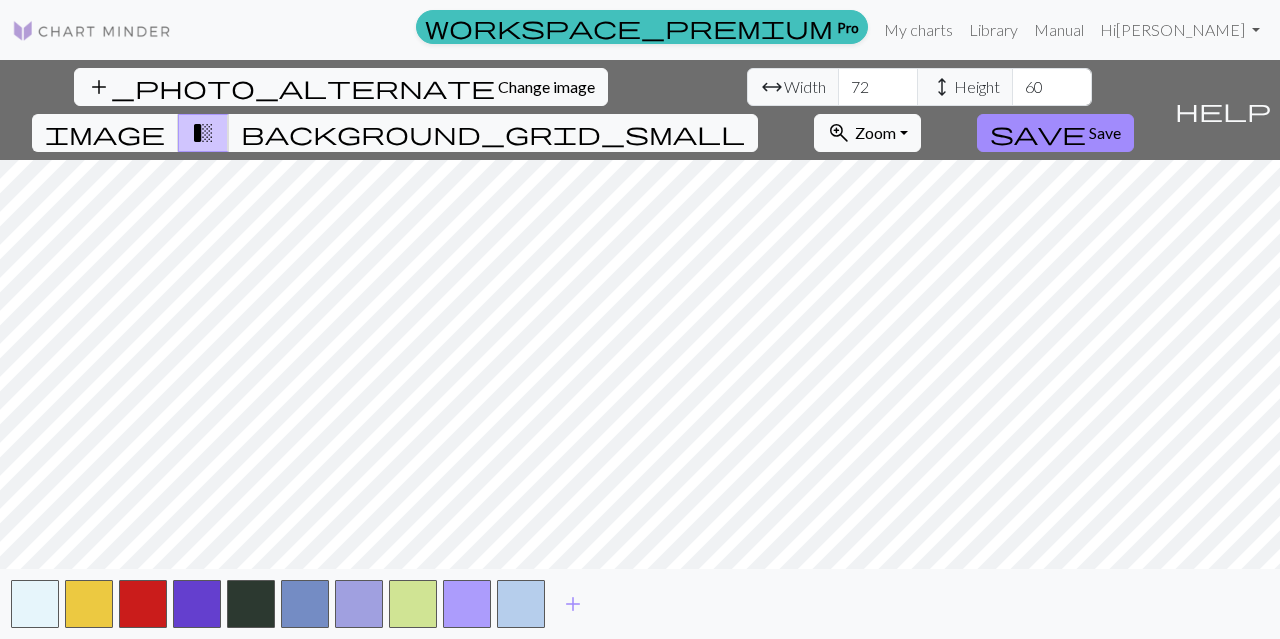click on "72" at bounding box center [878, 87] 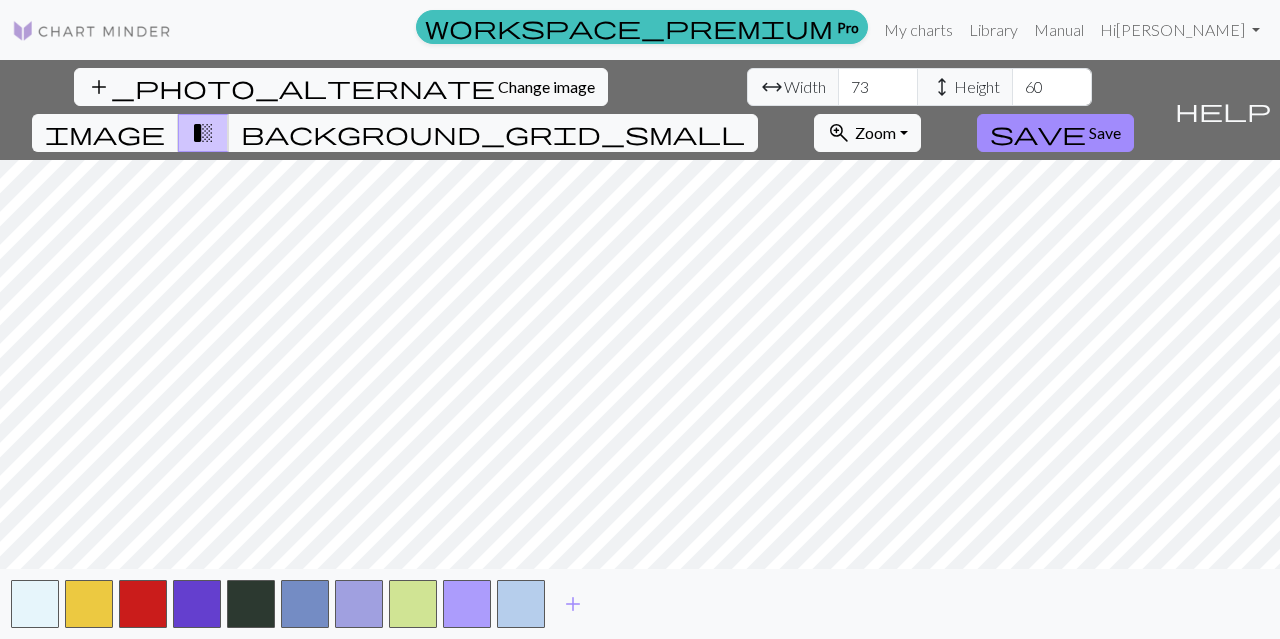 click on "73" at bounding box center [878, 87] 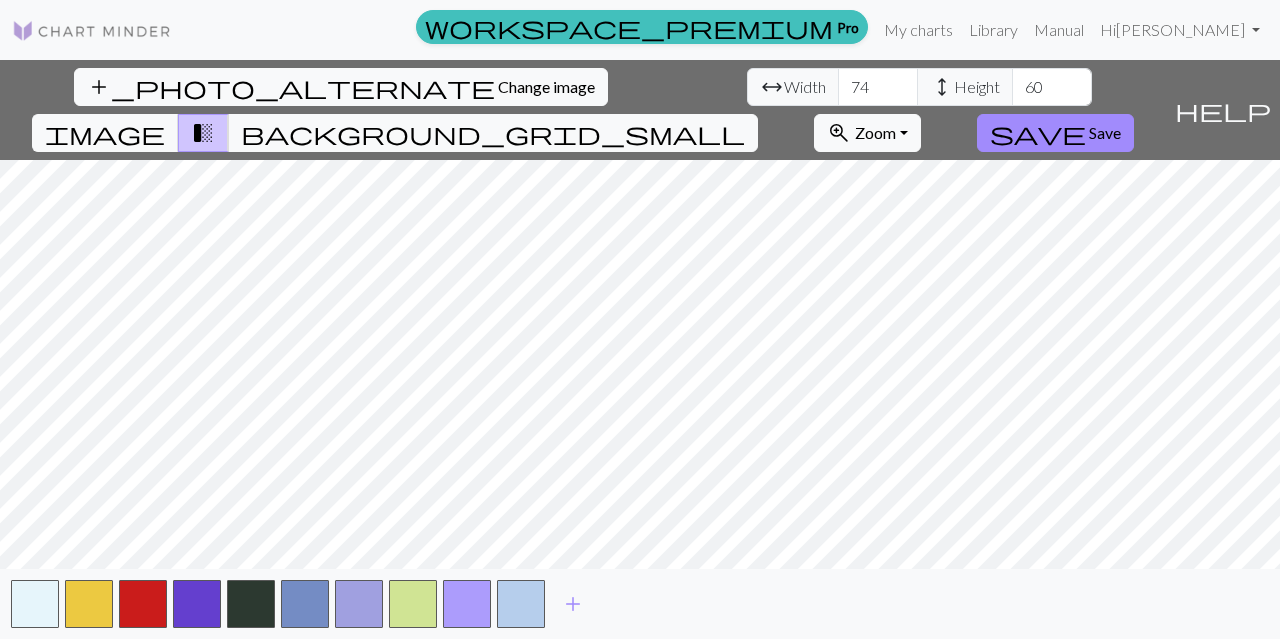 click on "74" at bounding box center [878, 87] 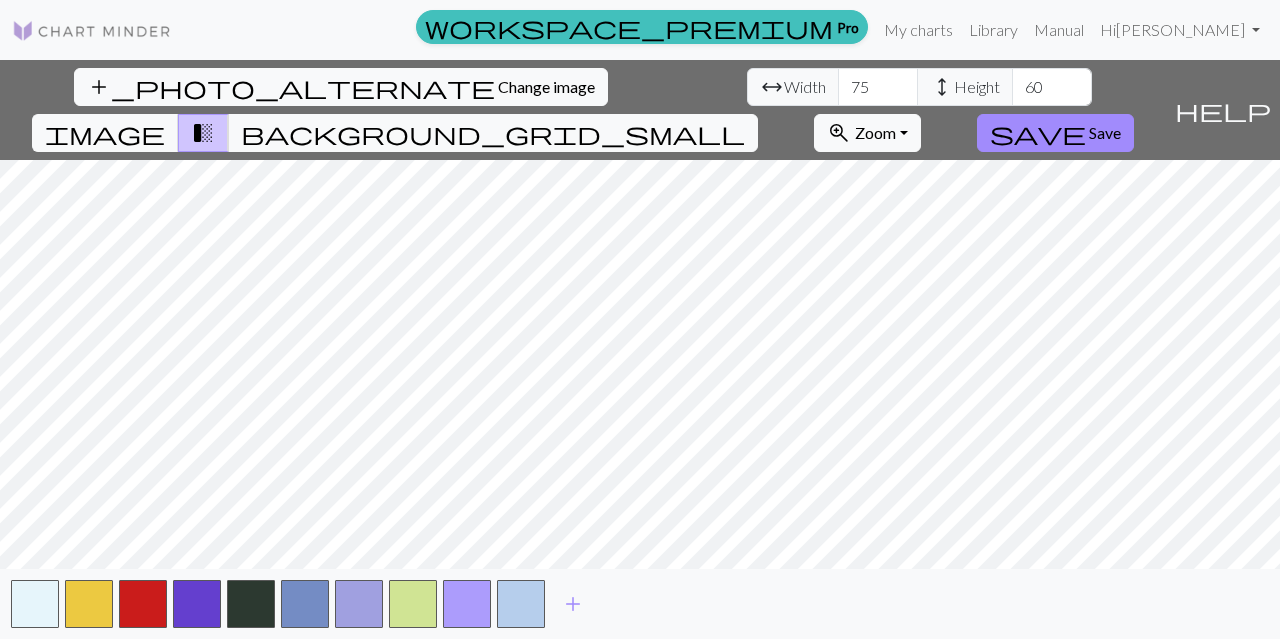 click on "75" at bounding box center [878, 87] 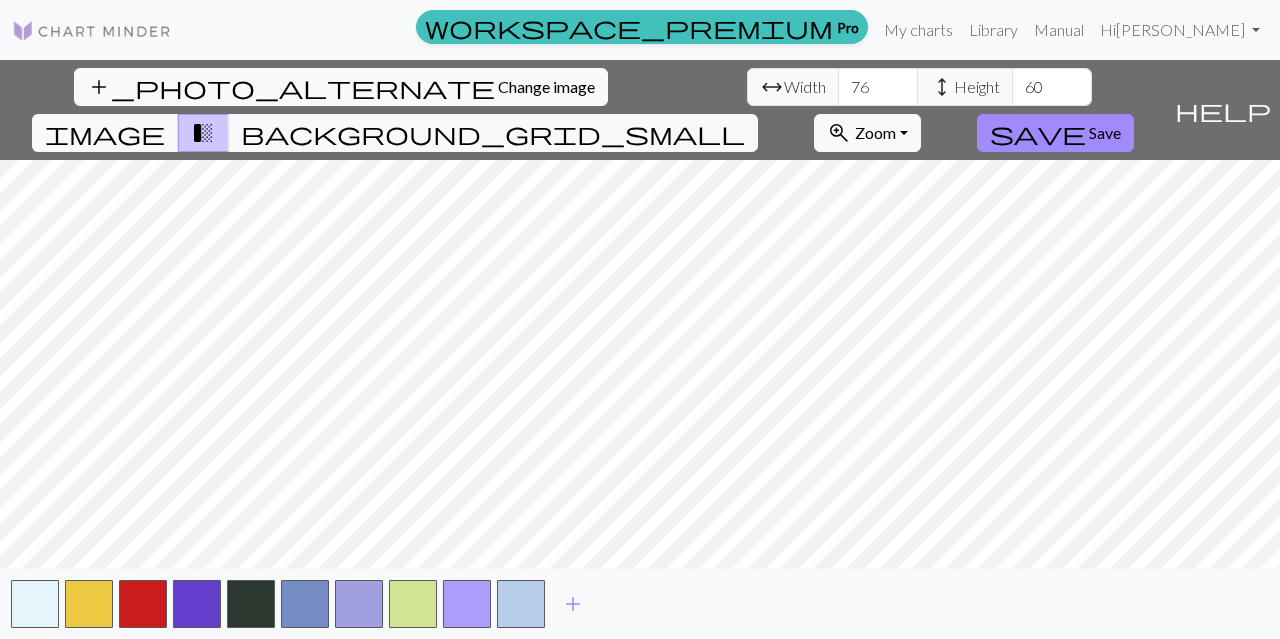 click on "76" at bounding box center (878, 87) 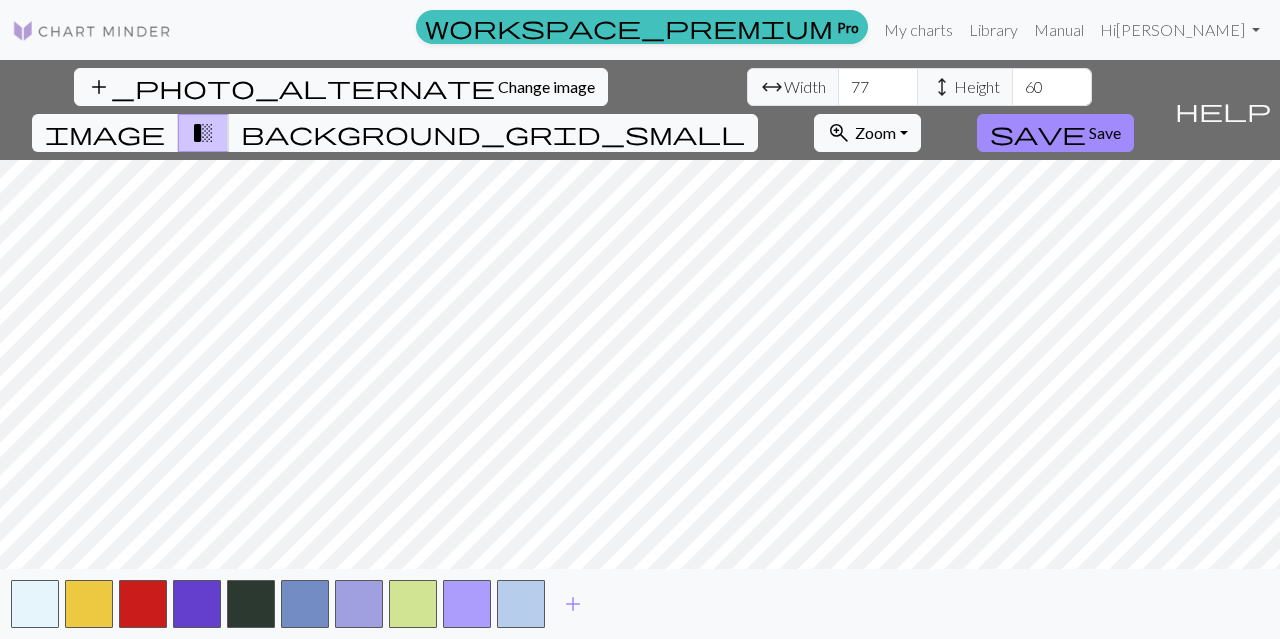 click on "77" at bounding box center [878, 87] 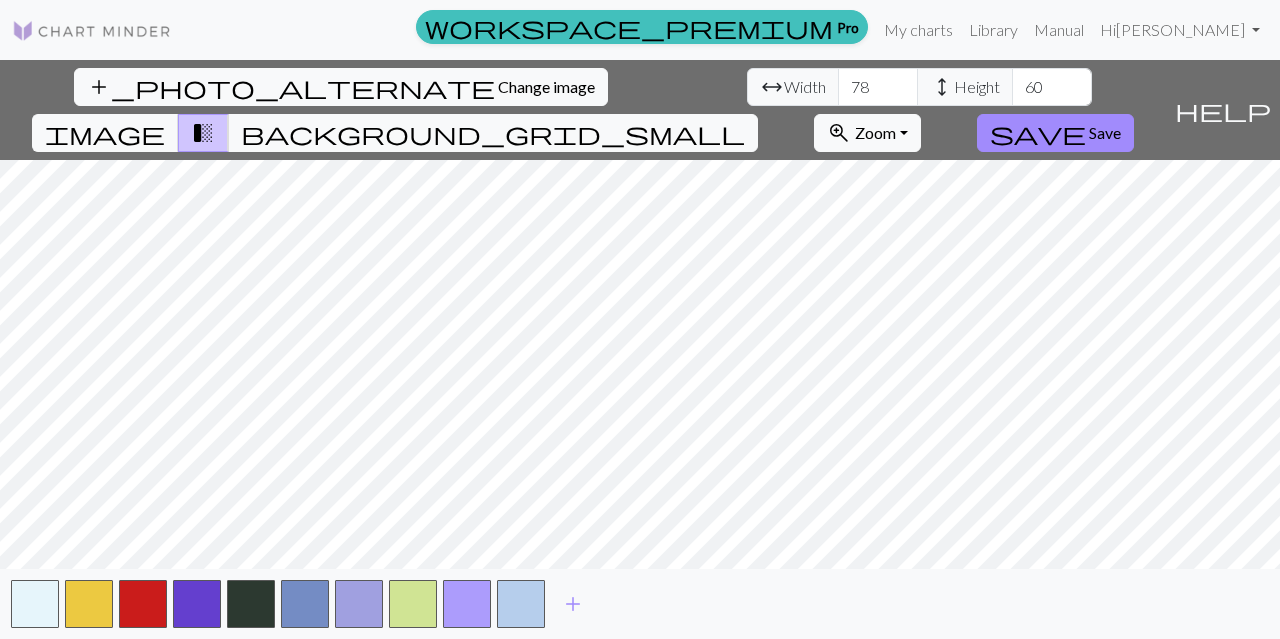 click on "78" at bounding box center [878, 87] 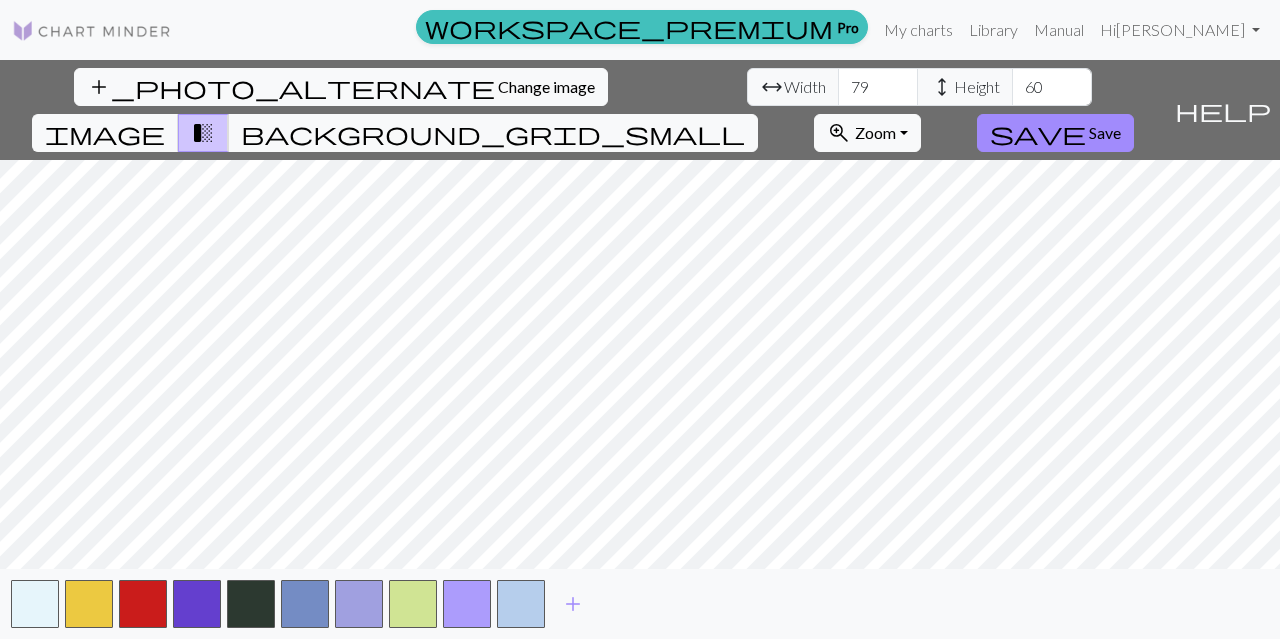click on "79" at bounding box center (878, 87) 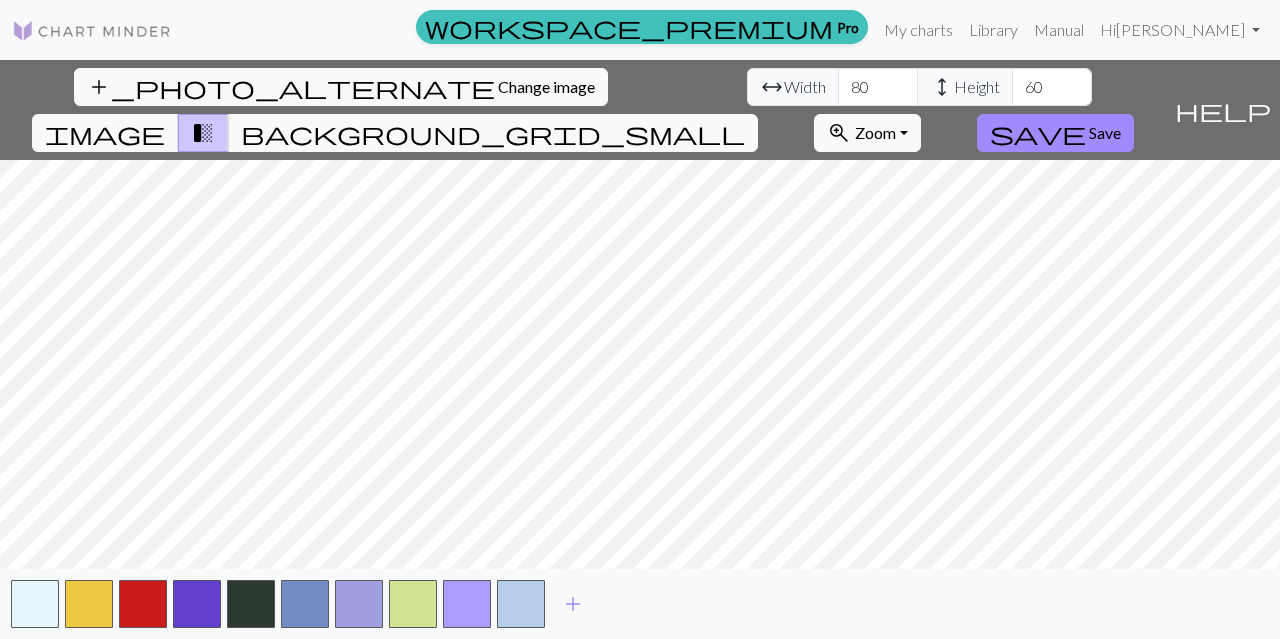 type on "80" 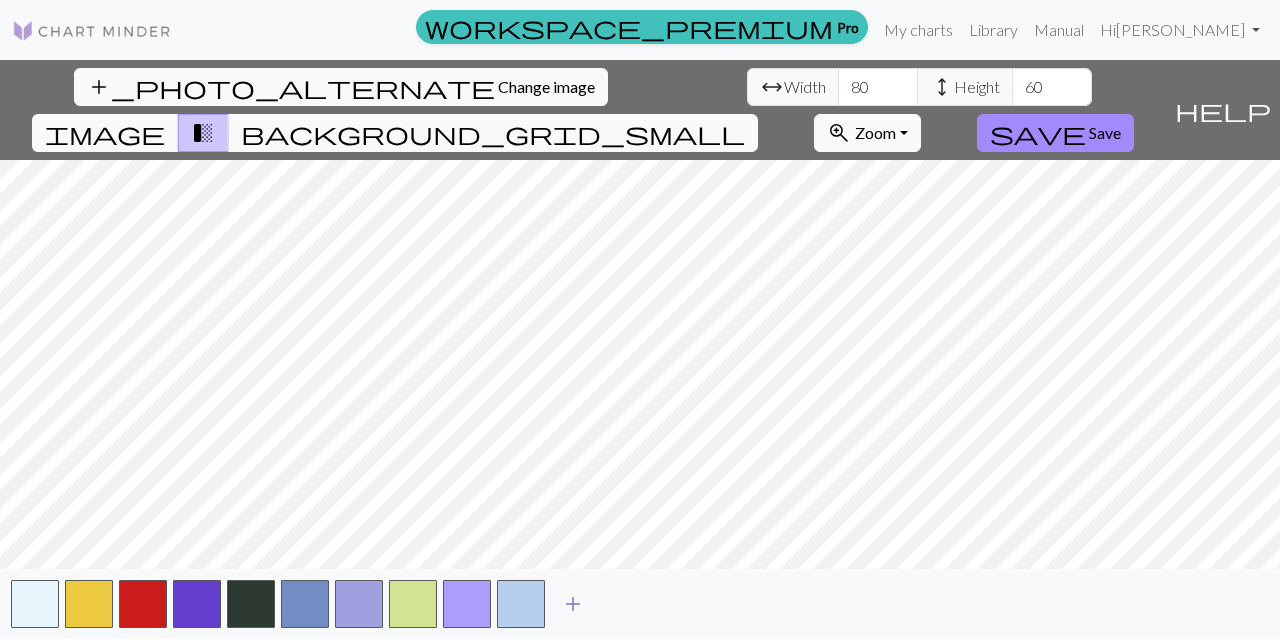 click on "add" at bounding box center (573, 604) 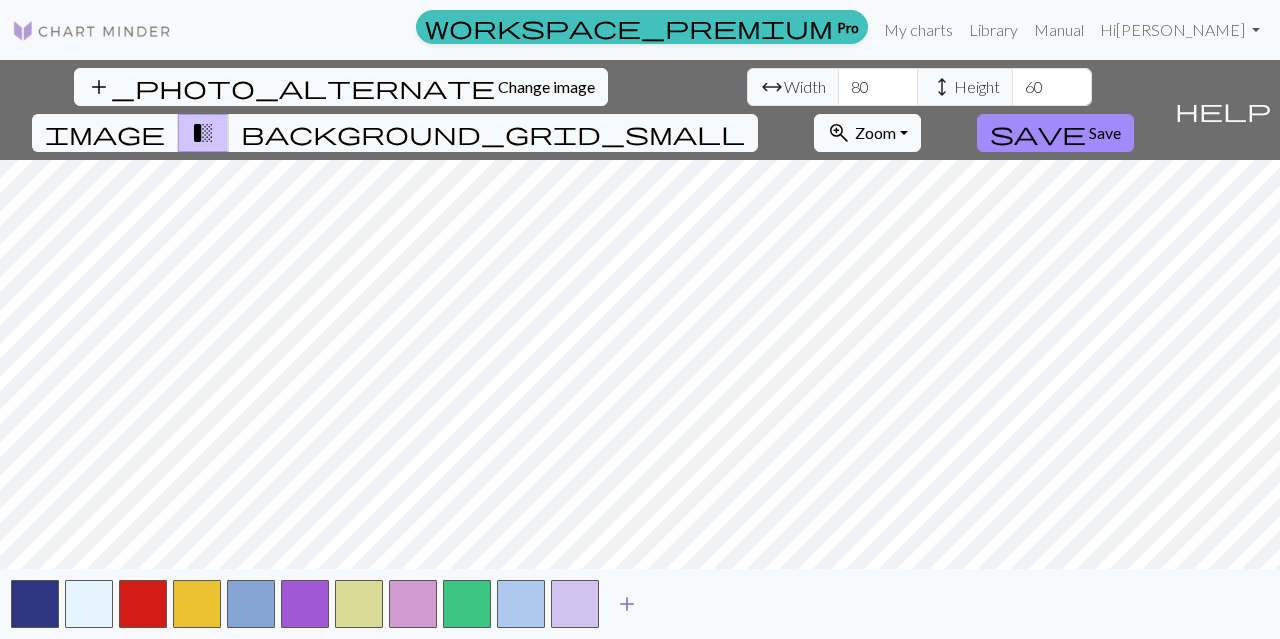 click on "add" at bounding box center (627, 604) 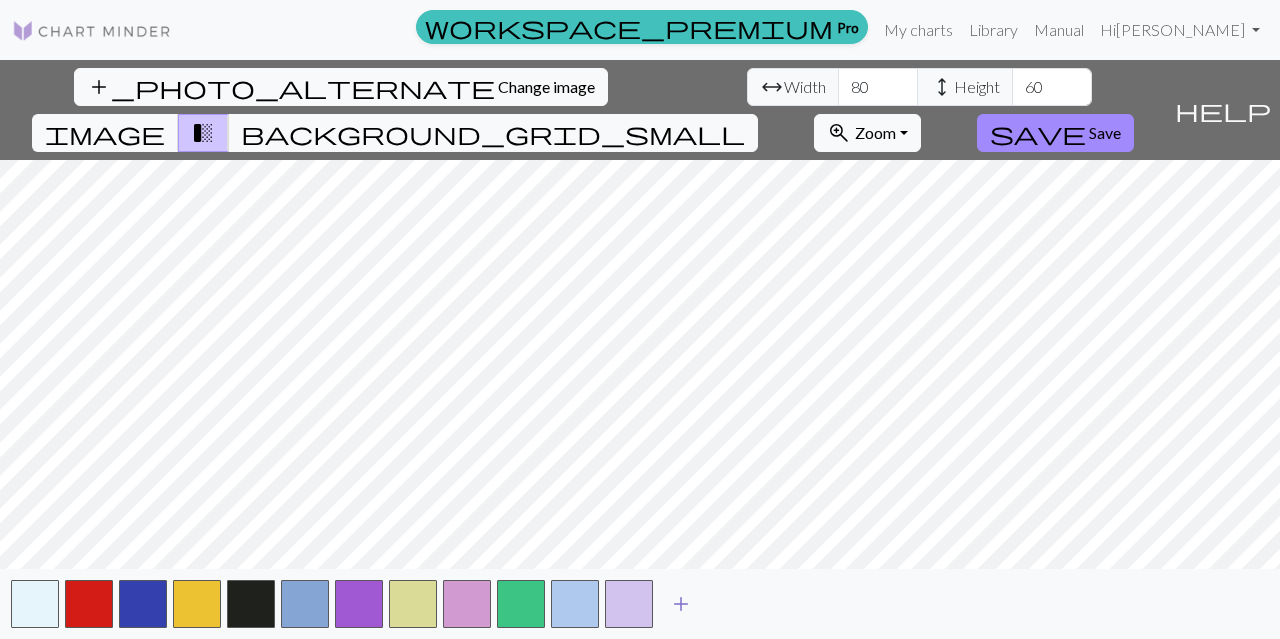 click on "add" at bounding box center [681, 604] 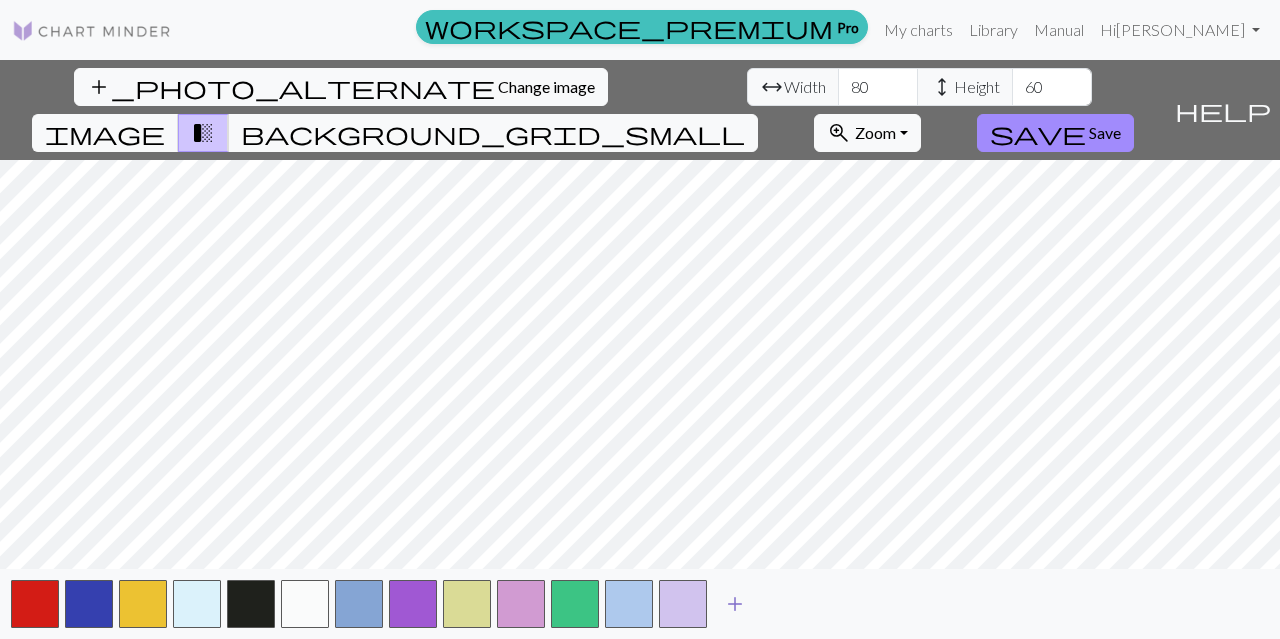 click on "add" at bounding box center (735, 604) 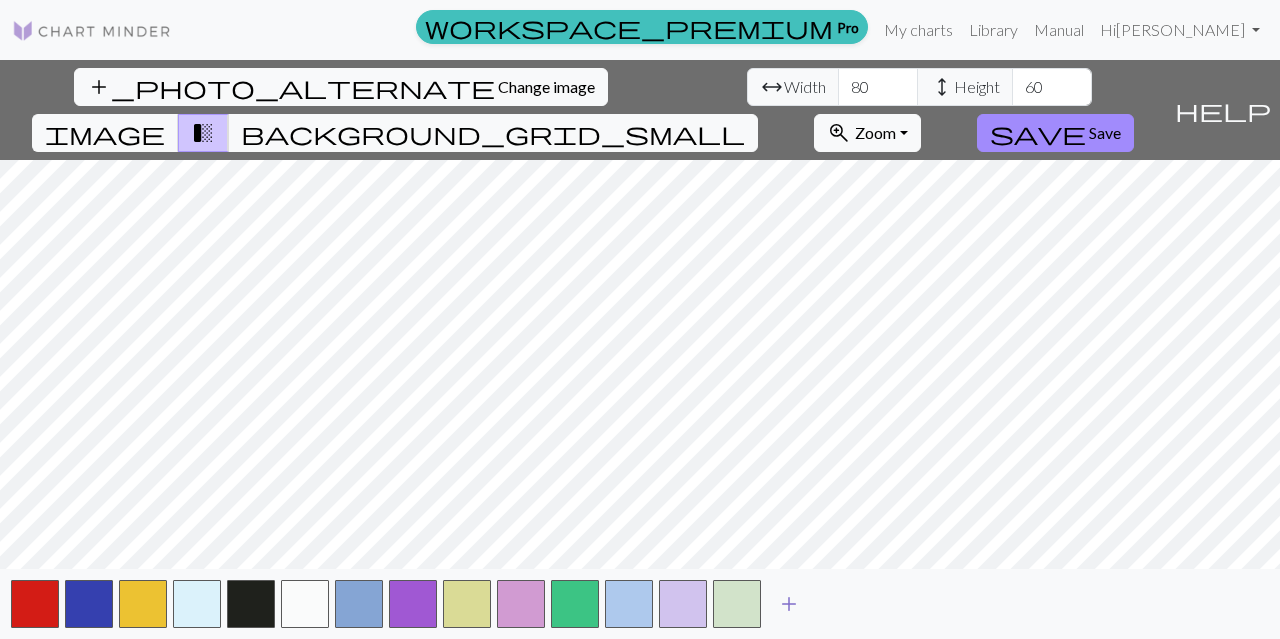 click on "add" at bounding box center [789, 604] 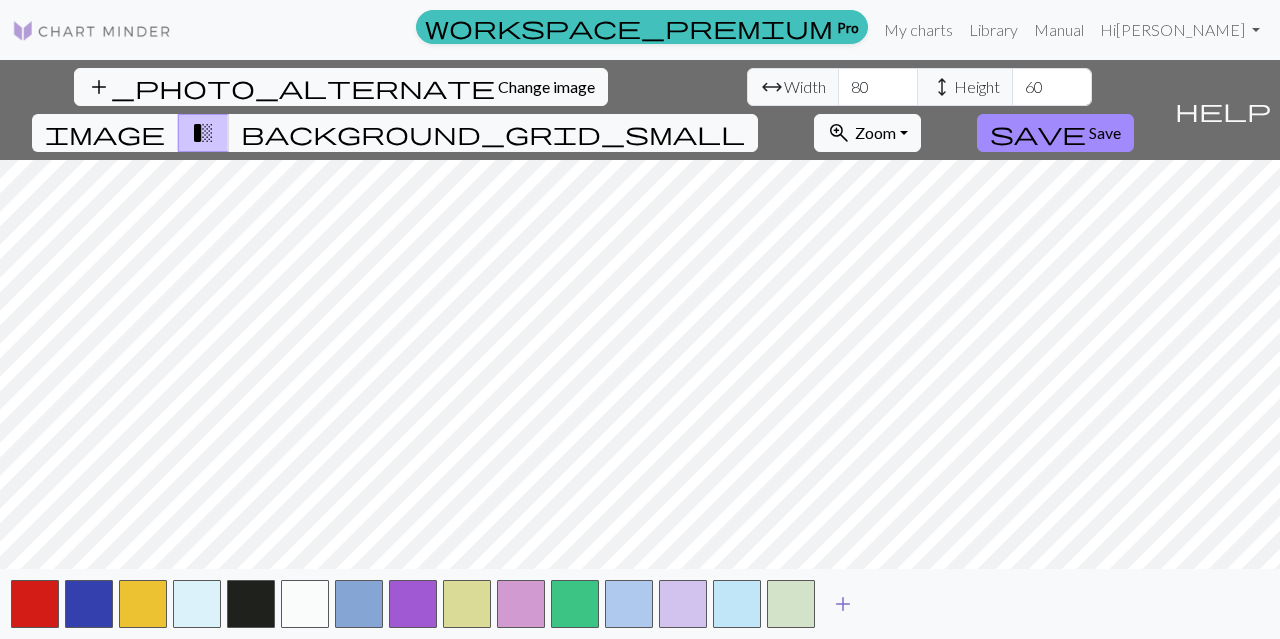 click on "add" at bounding box center [843, 604] 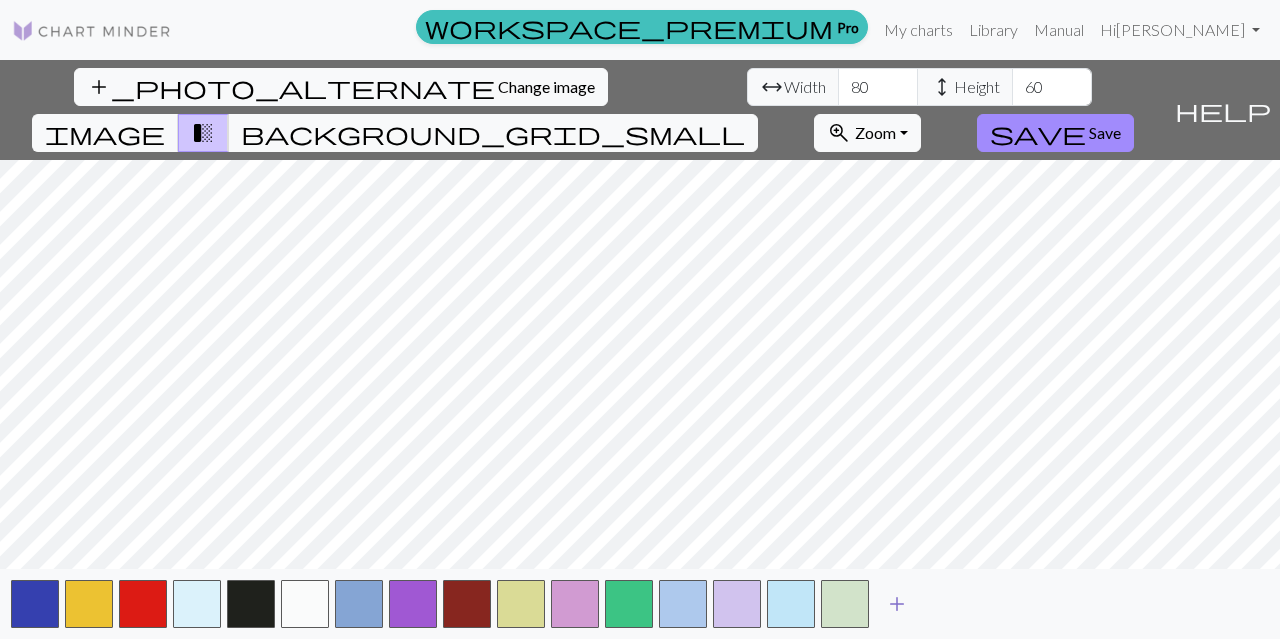 click on "add" at bounding box center [897, 604] 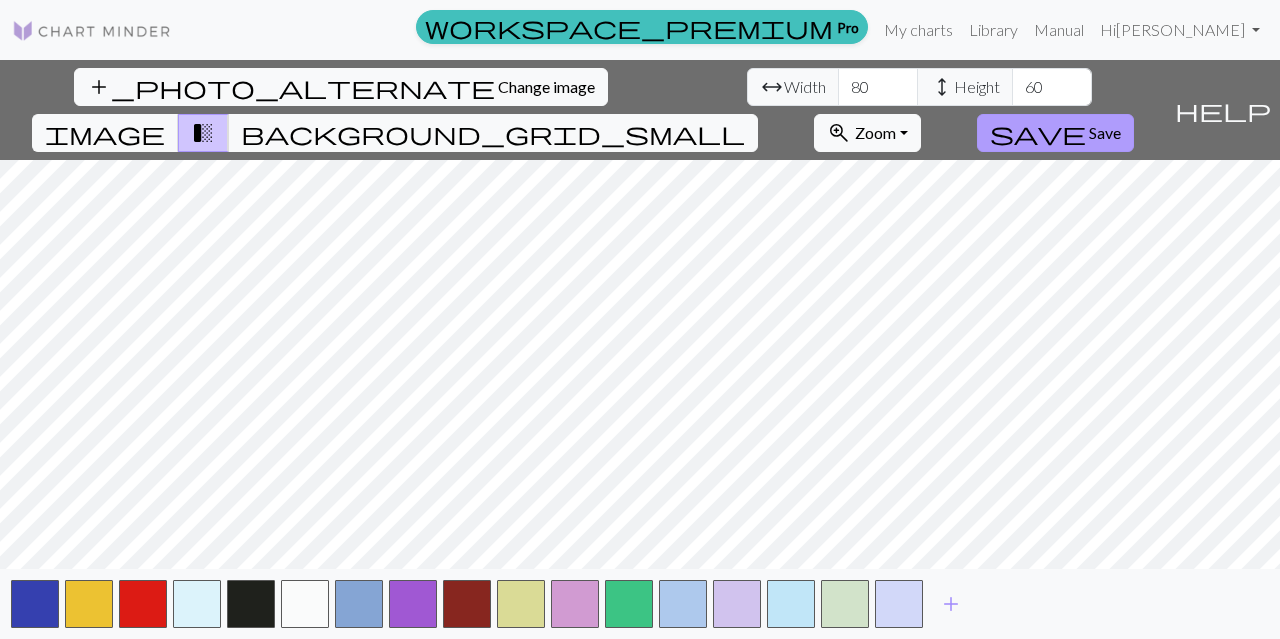 click on "Save" at bounding box center [1105, 132] 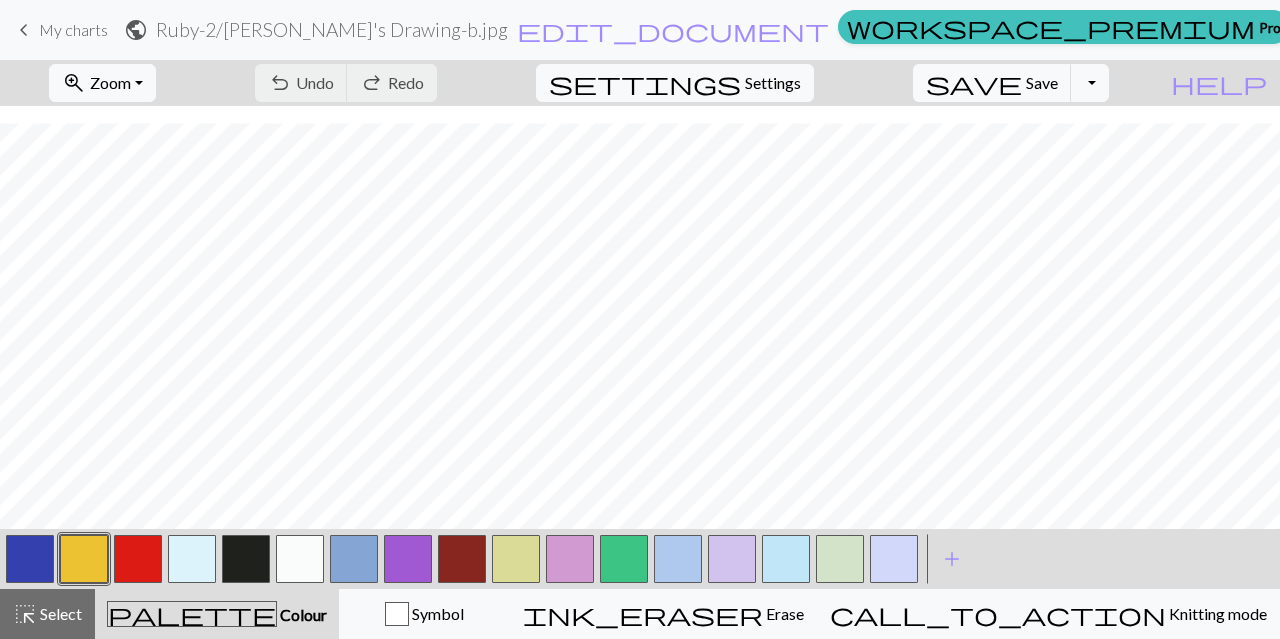 scroll, scrollTop: 2174, scrollLeft: 0, axis: vertical 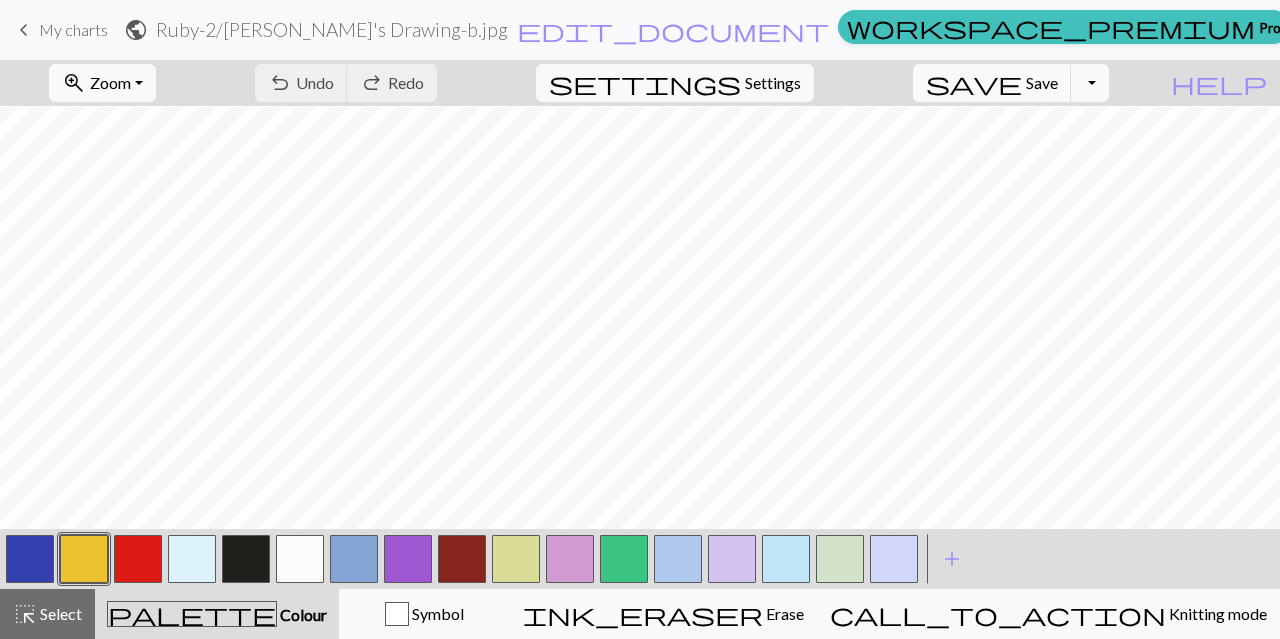 click at bounding box center (246, 559) 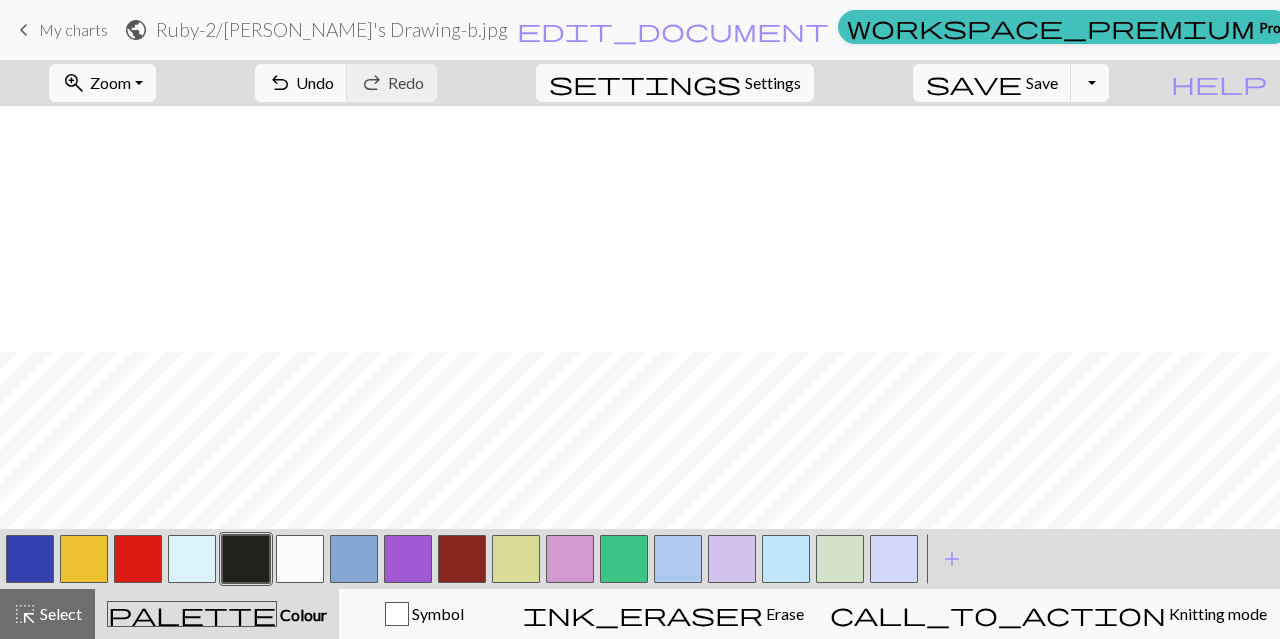 scroll, scrollTop: 2174, scrollLeft: 0, axis: vertical 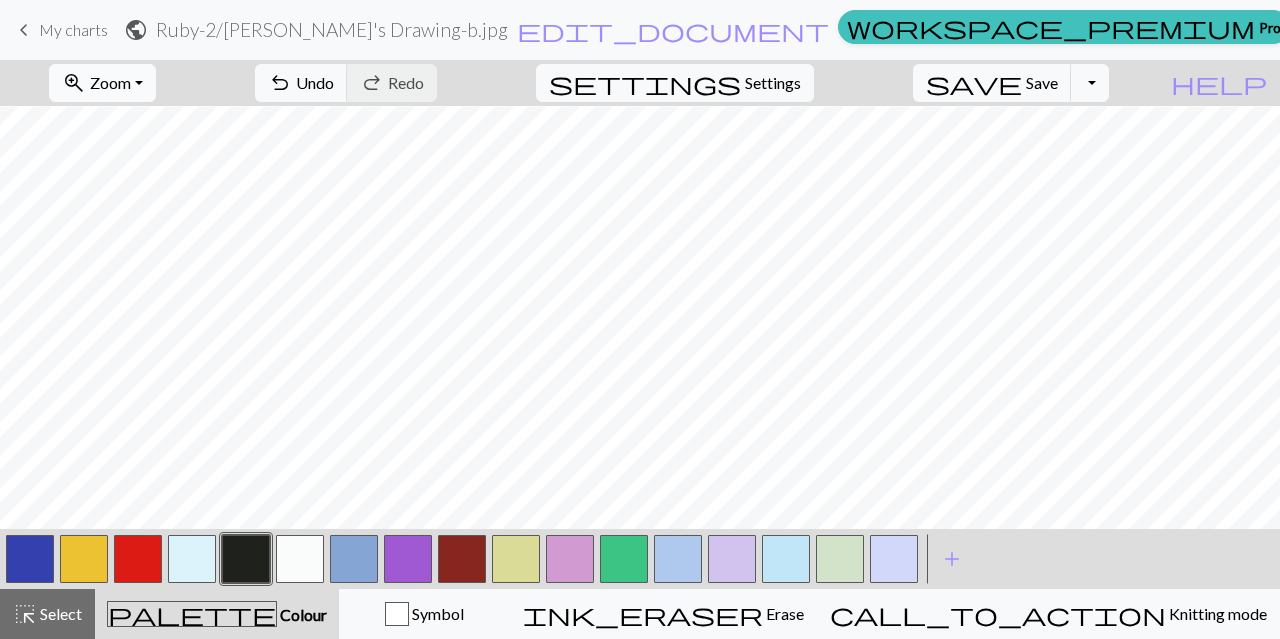 click on "zoom_in Zoom Zoom" at bounding box center [102, 83] 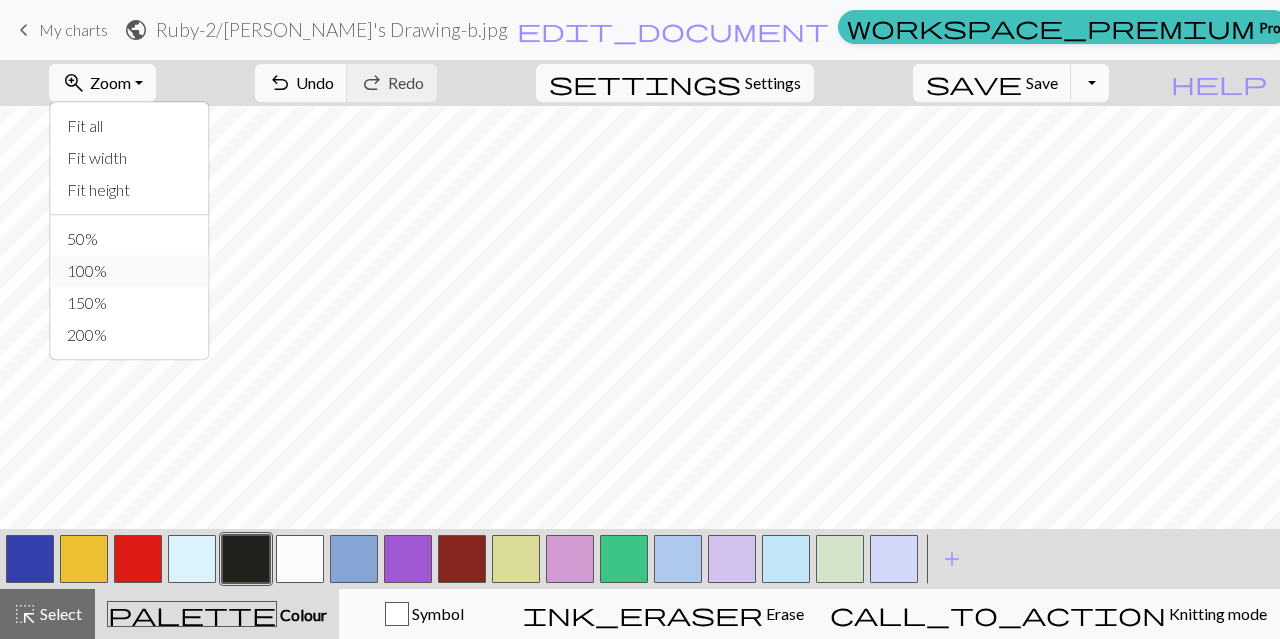 click on "100%" at bounding box center [130, 271] 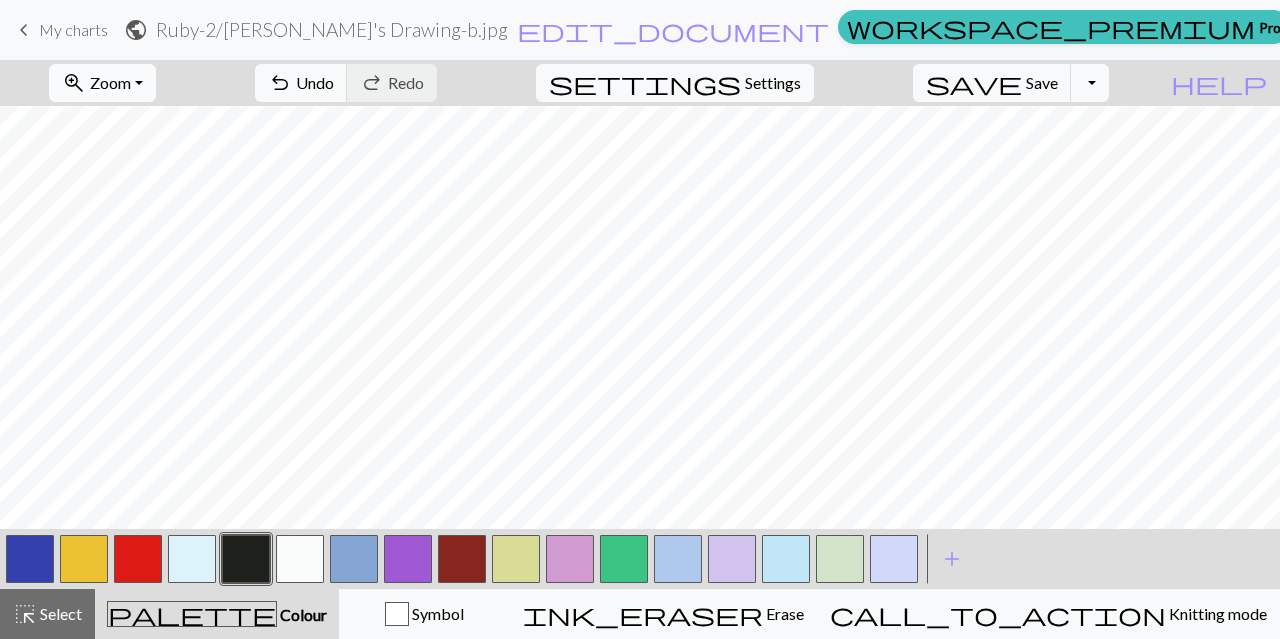 click on "zoom_in Zoom Zoom" at bounding box center [102, 83] 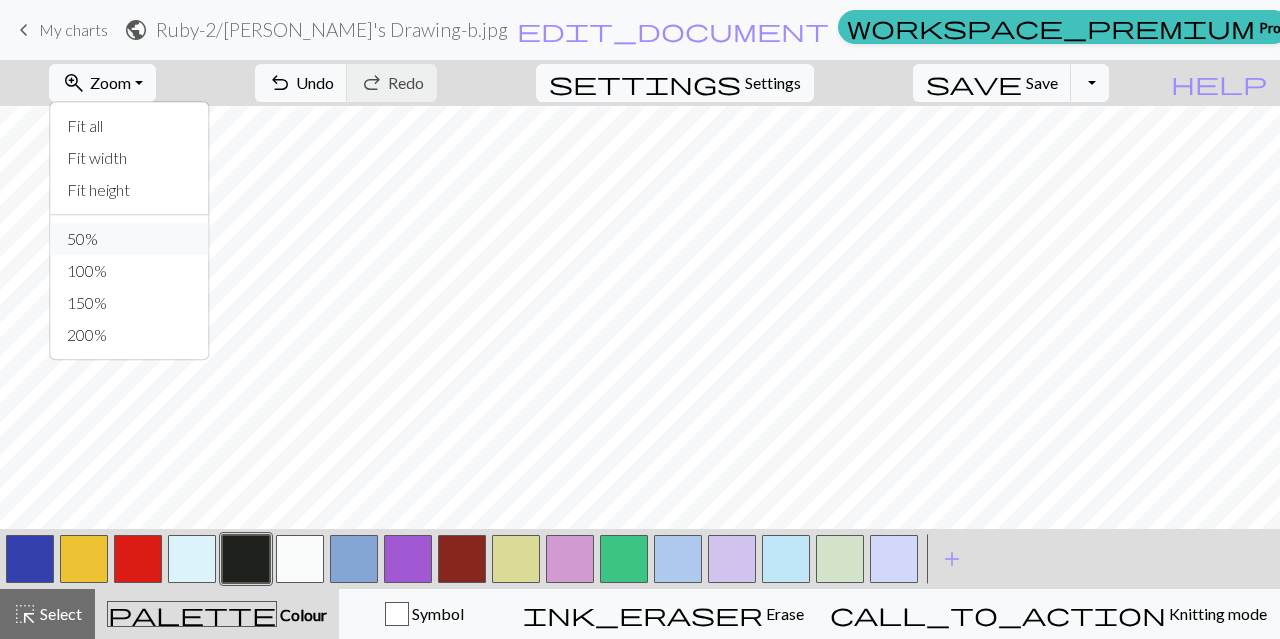 click on "50%" at bounding box center (130, 239) 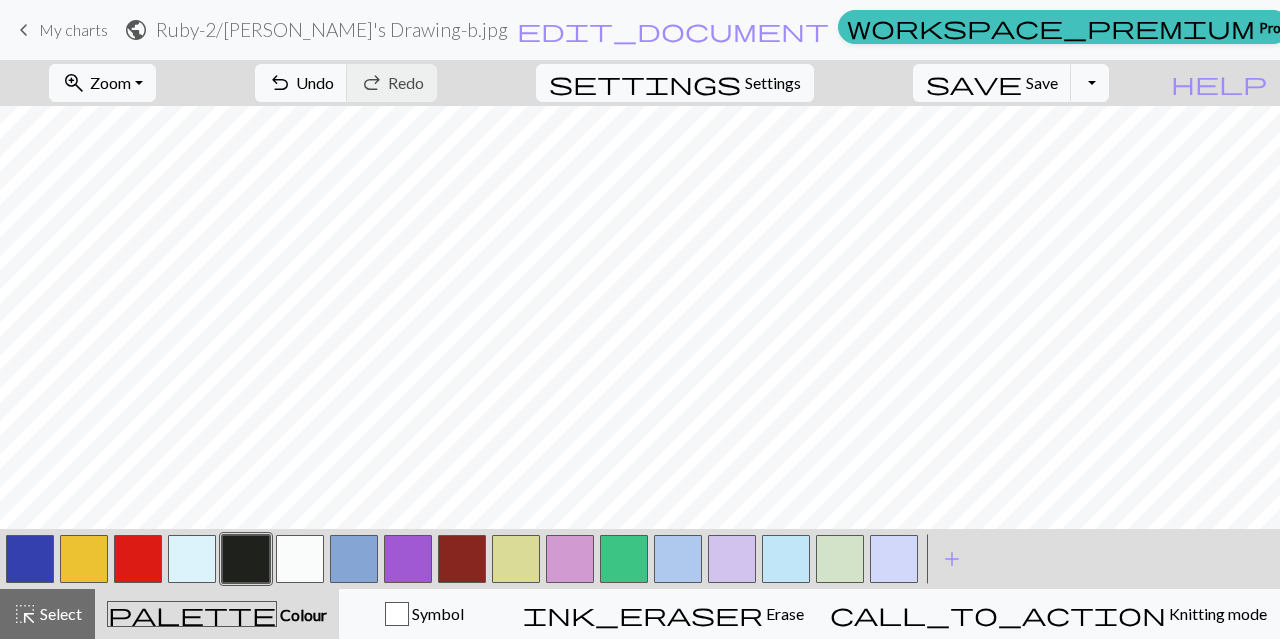 scroll, scrollTop: 900, scrollLeft: 0, axis: vertical 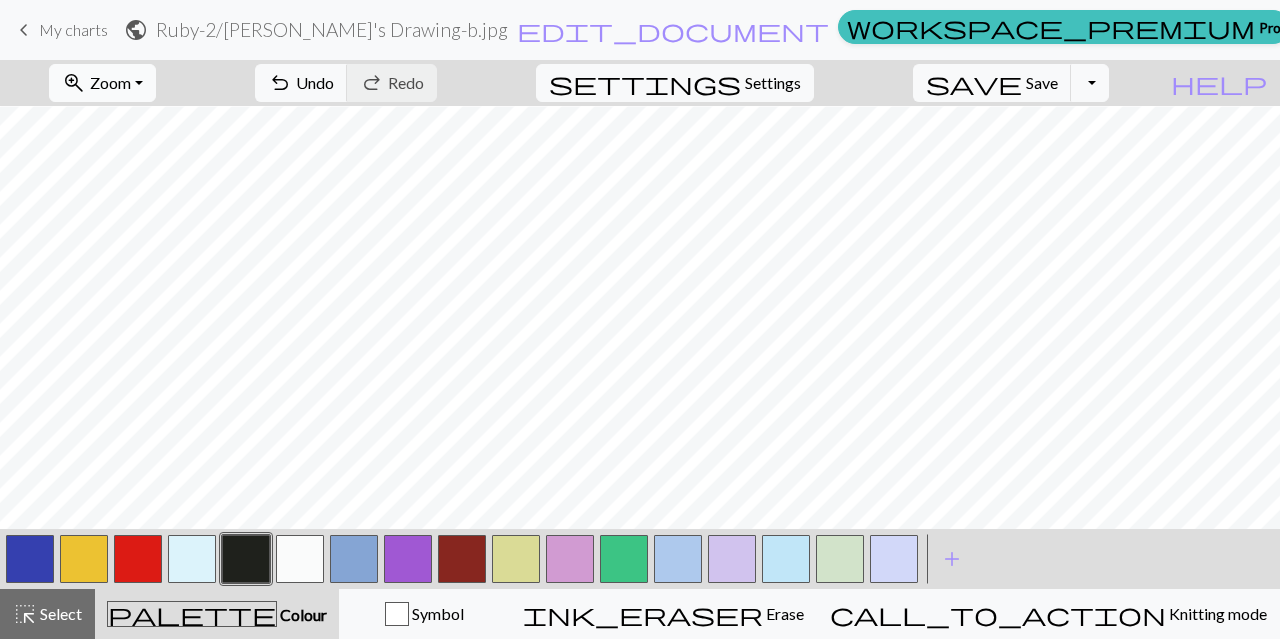 click on "zoom_in Zoom Zoom" at bounding box center (102, 83) 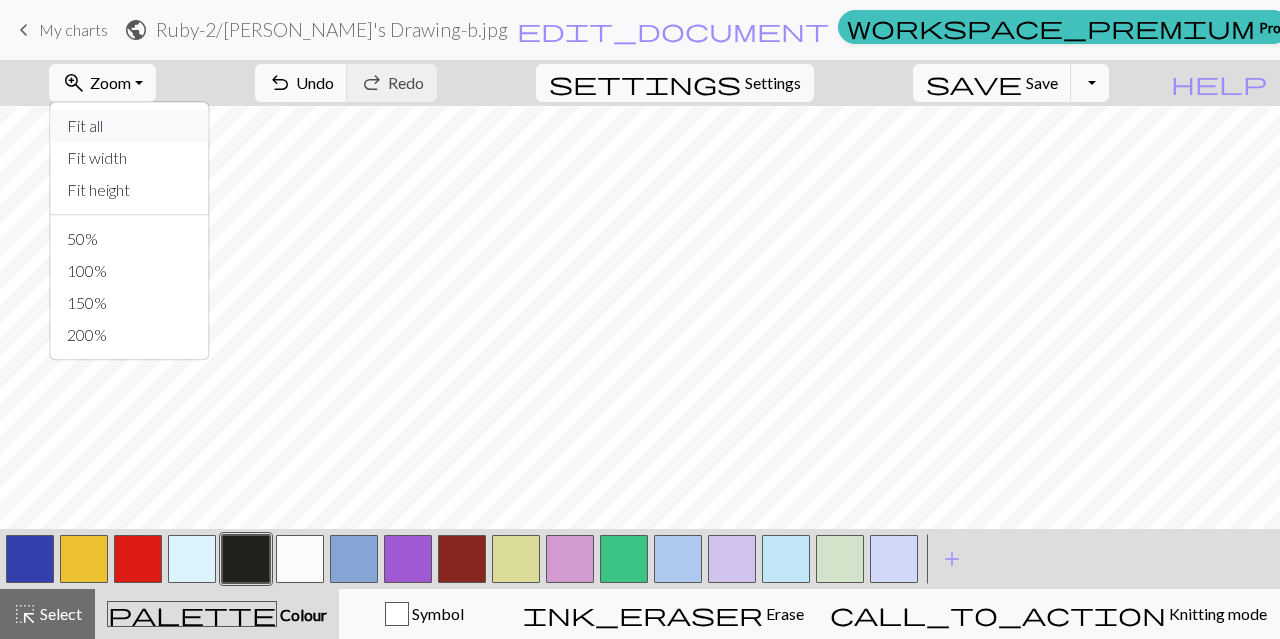 click on "Fit all" at bounding box center [130, 126] 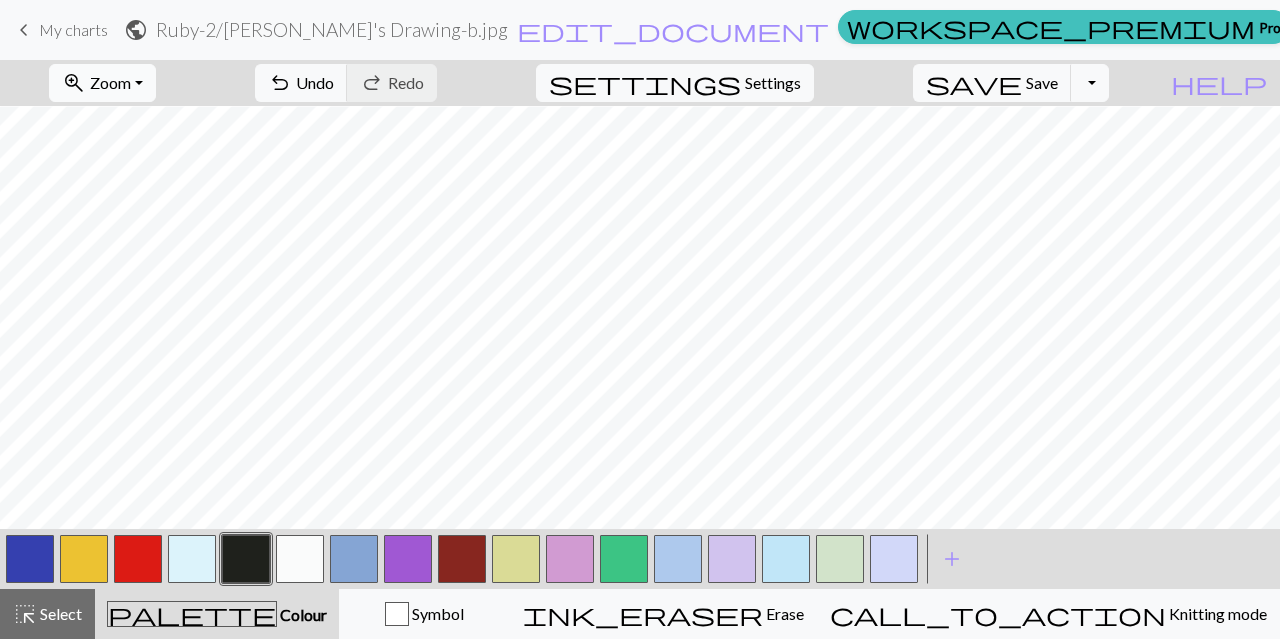click on "zoom_in Zoom Zoom" at bounding box center [102, 83] 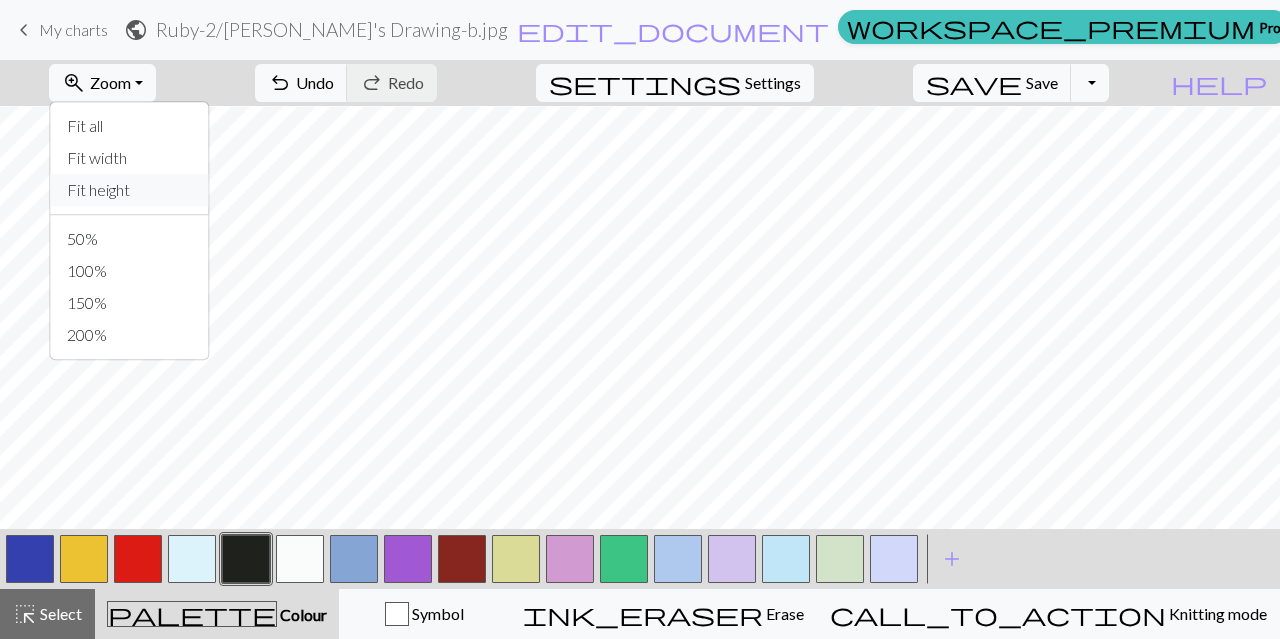 click on "Fit height" at bounding box center [130, 190] 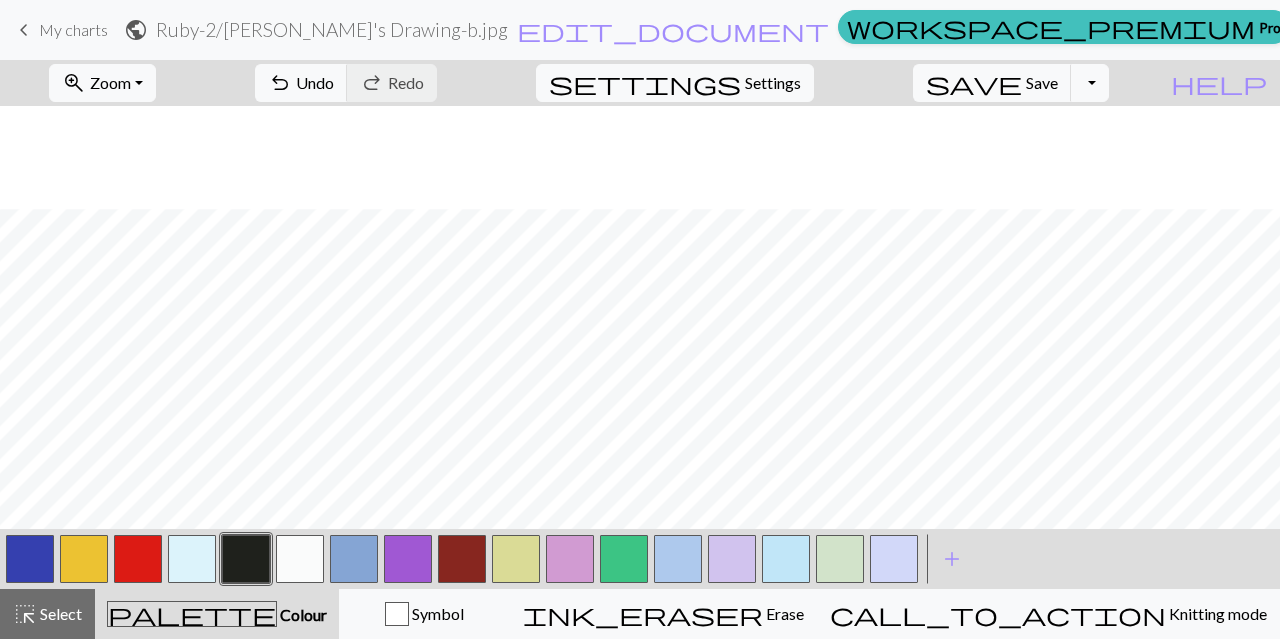 scroll, scrollTop: 348, scrollLeft: 0, axis: vertical 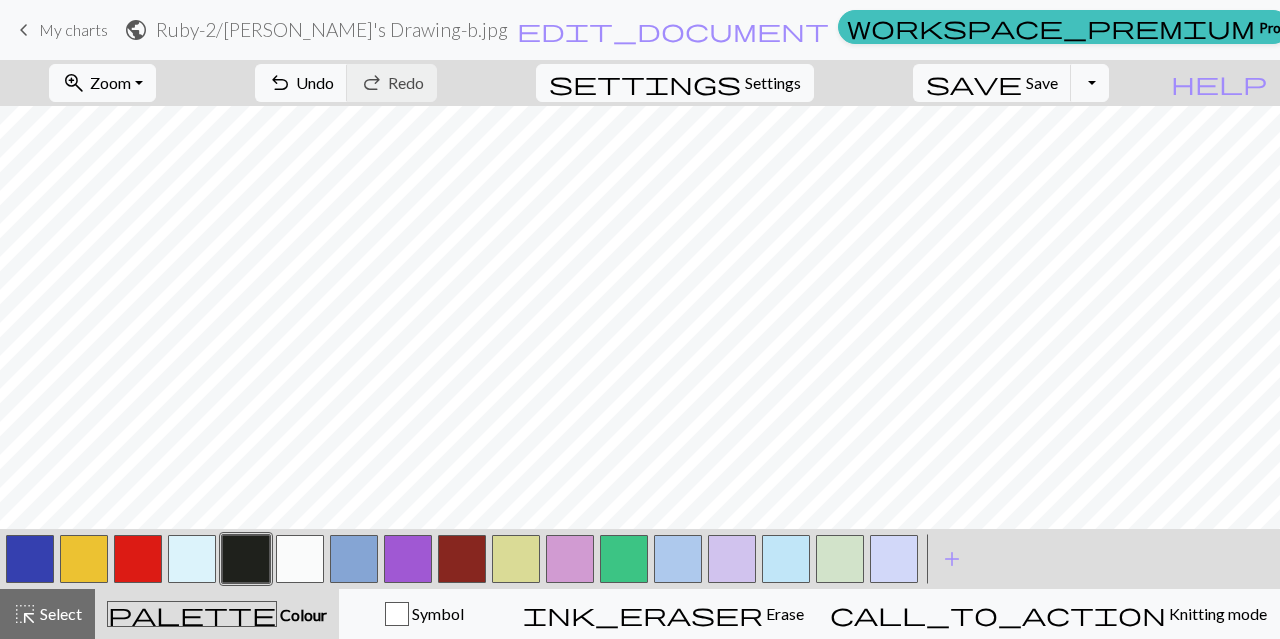 click at bounding box center (30, 559) 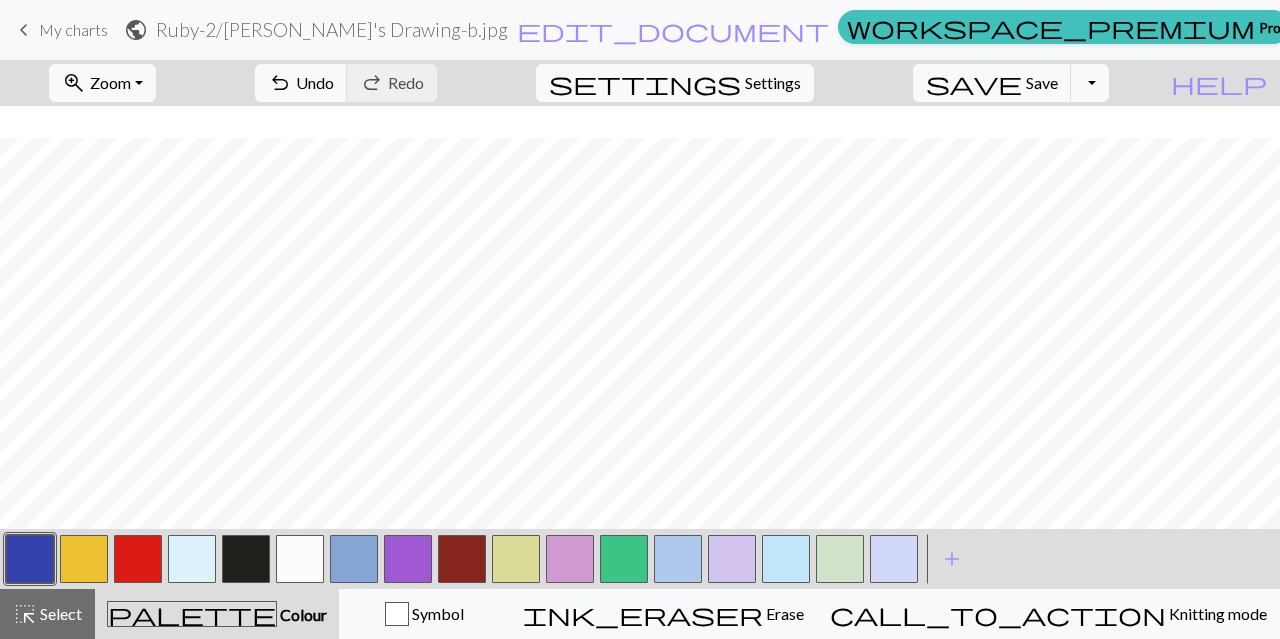 scroll, scrollTop: 348, scrollLeft: 0, axis: vertical 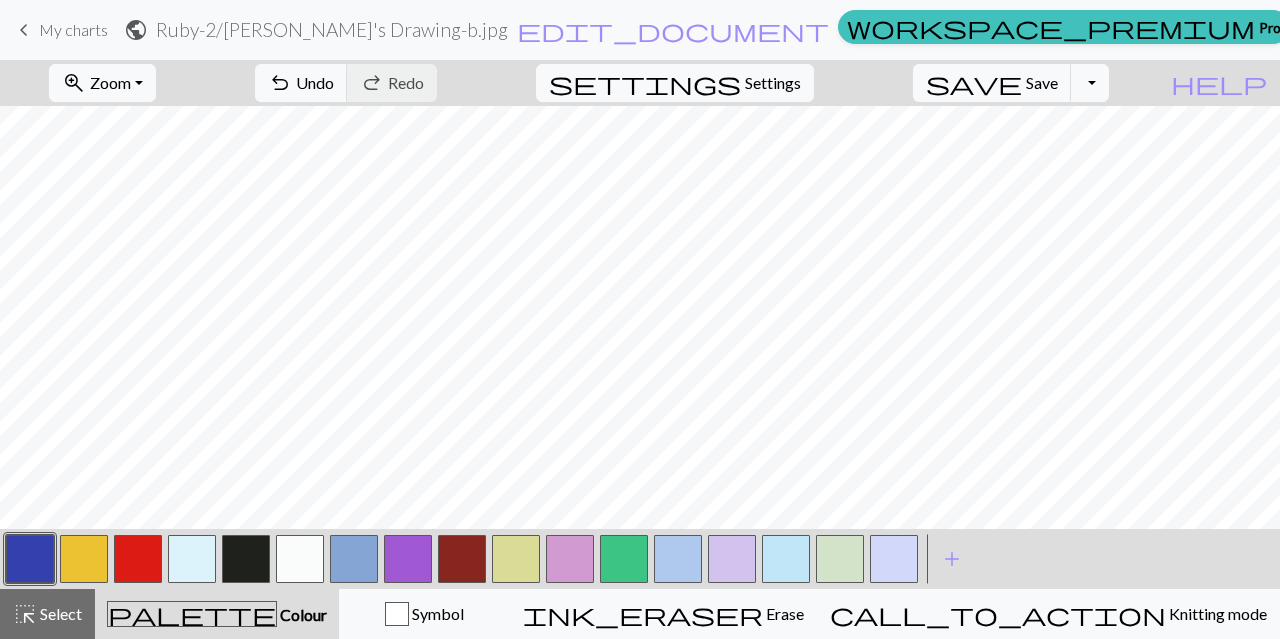 click at bounding box center (300, 559) 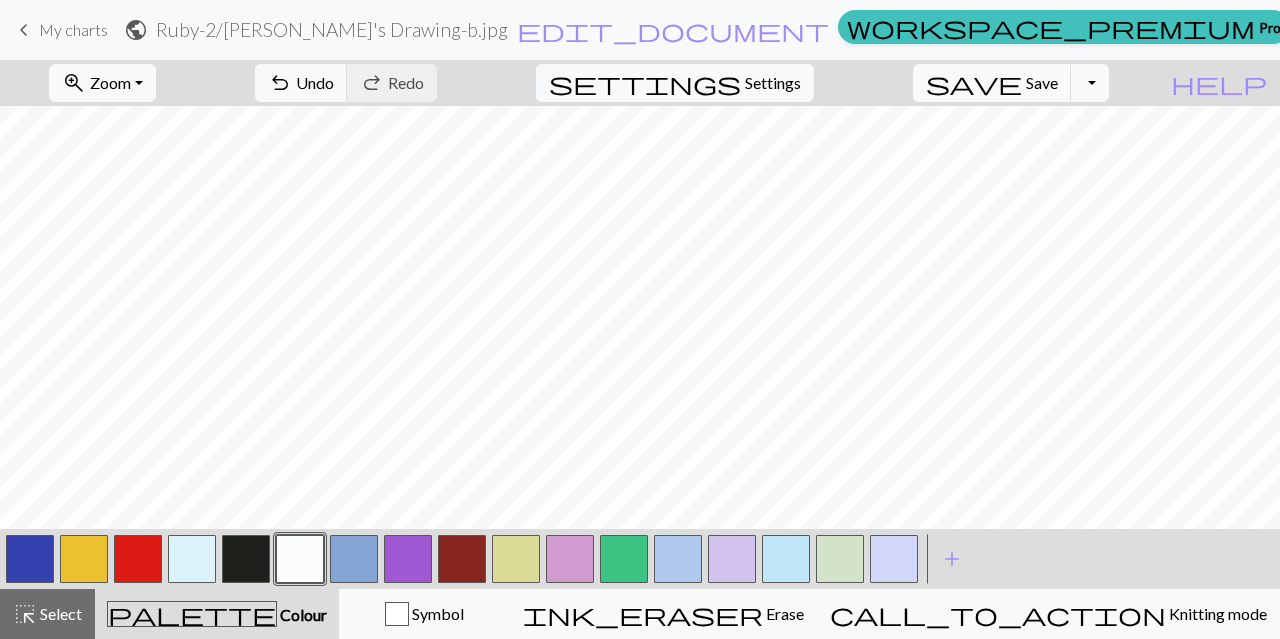 click at bounding box center [30, 559] 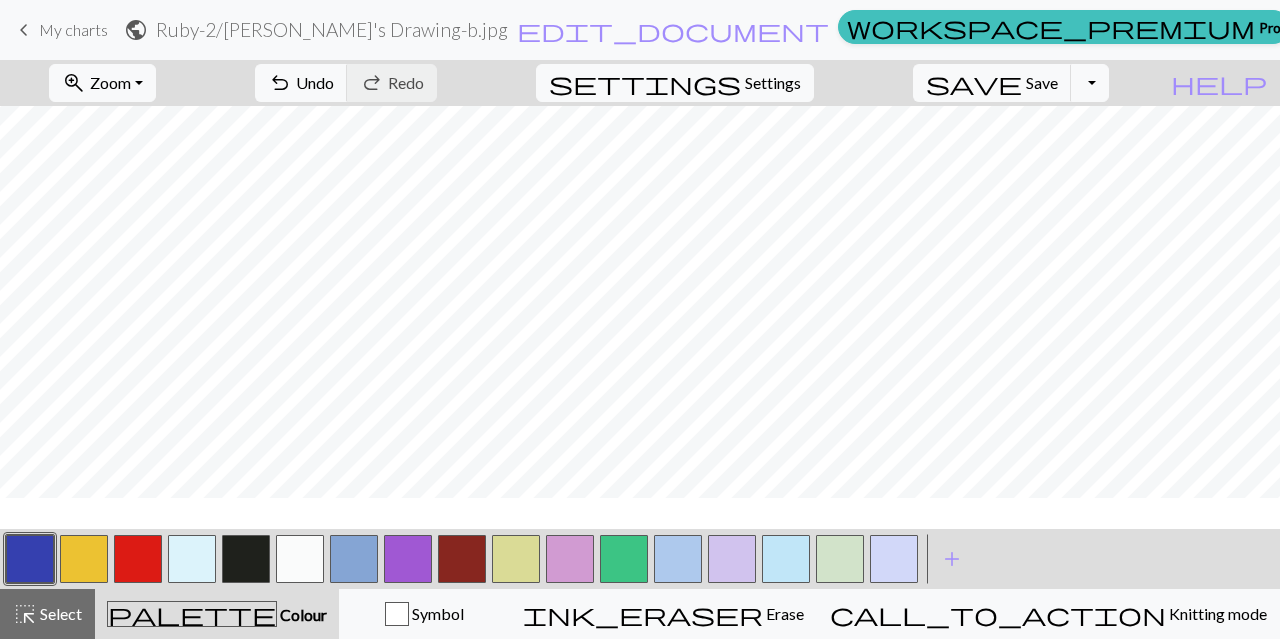 scroll, scrollTop: 348, scrollLeft: 0, axis: vertical 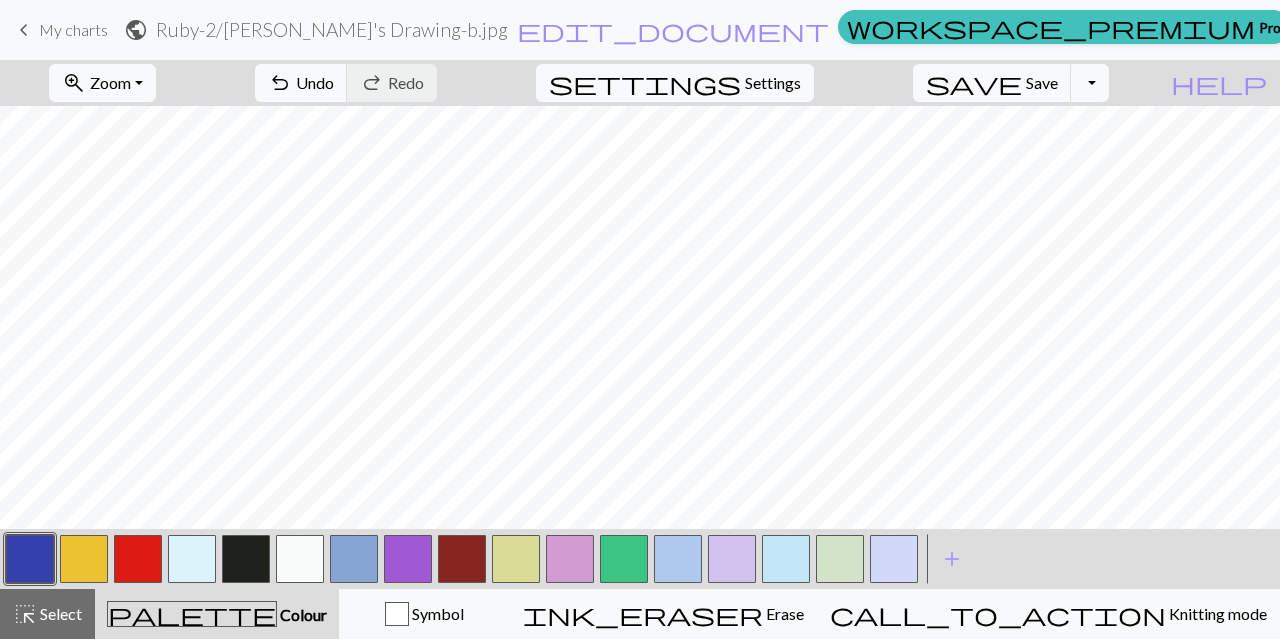 drag, startPoint x: 239, startPoint y: 559, endPoint x: 252, endPoint y: 545, distance: 19.104973 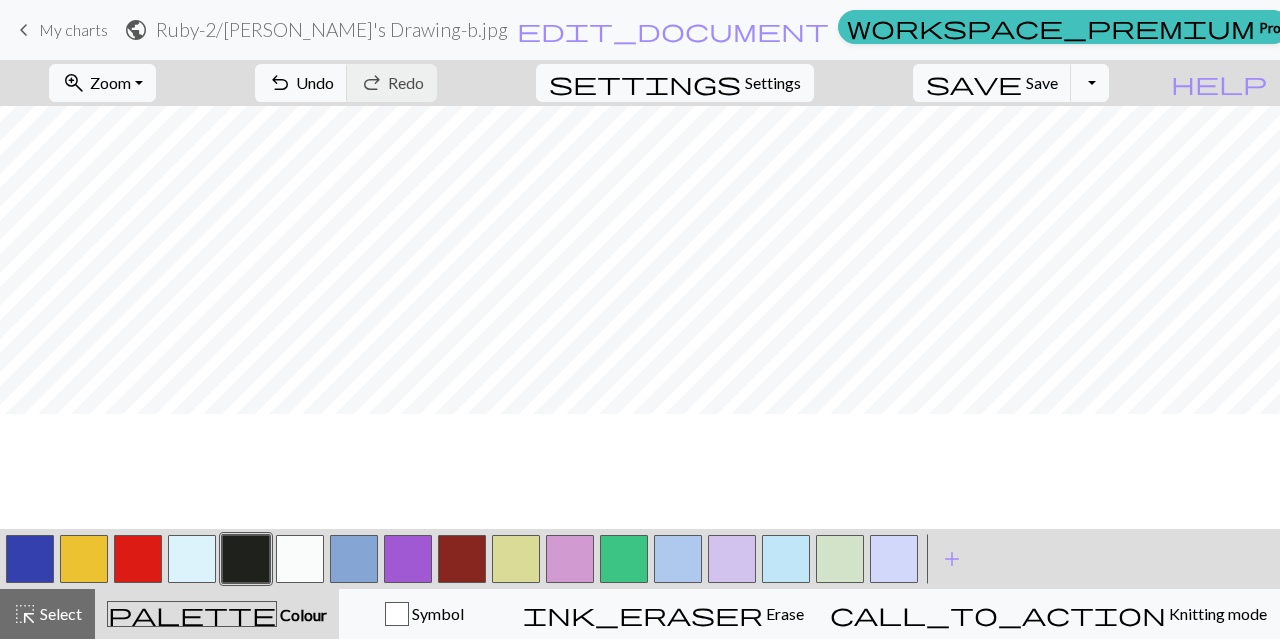 scroll, scrollTop: 232, scrollLeft: 0, axis: vertical 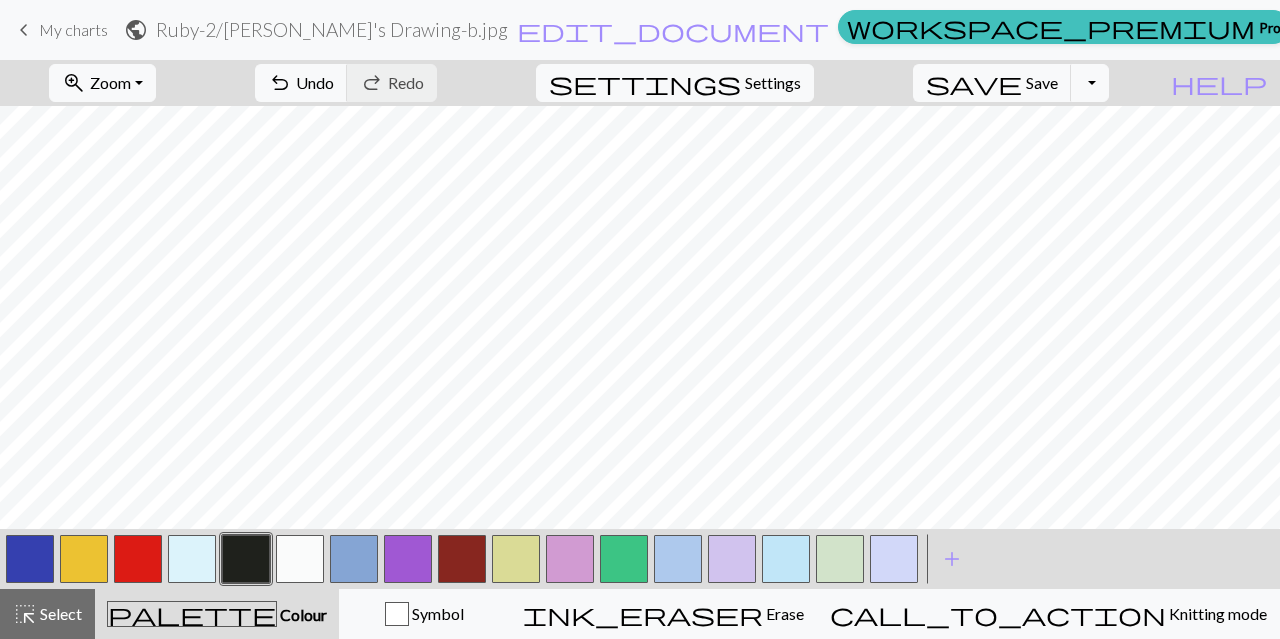 drag, startPoint x: 43, startPoint y: 566, endPoint x: 104, endPoint y: 532, distance: 69.83552 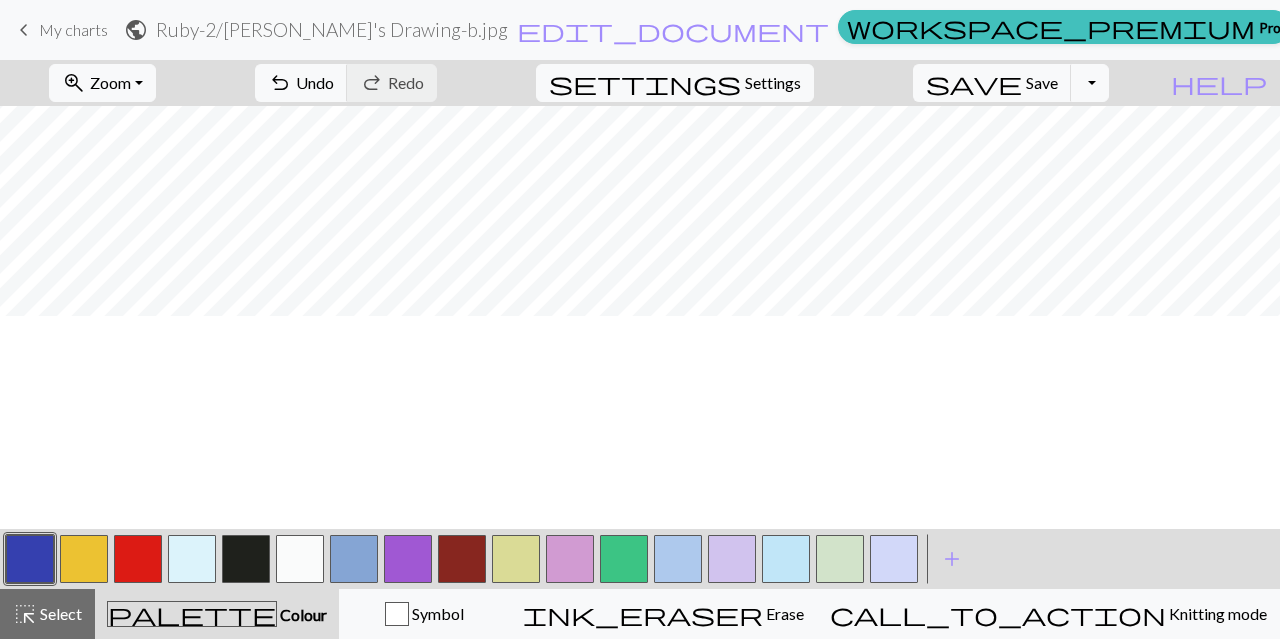 scroll, scrollTop: 232, scrollLeft: 0, axis: vertical 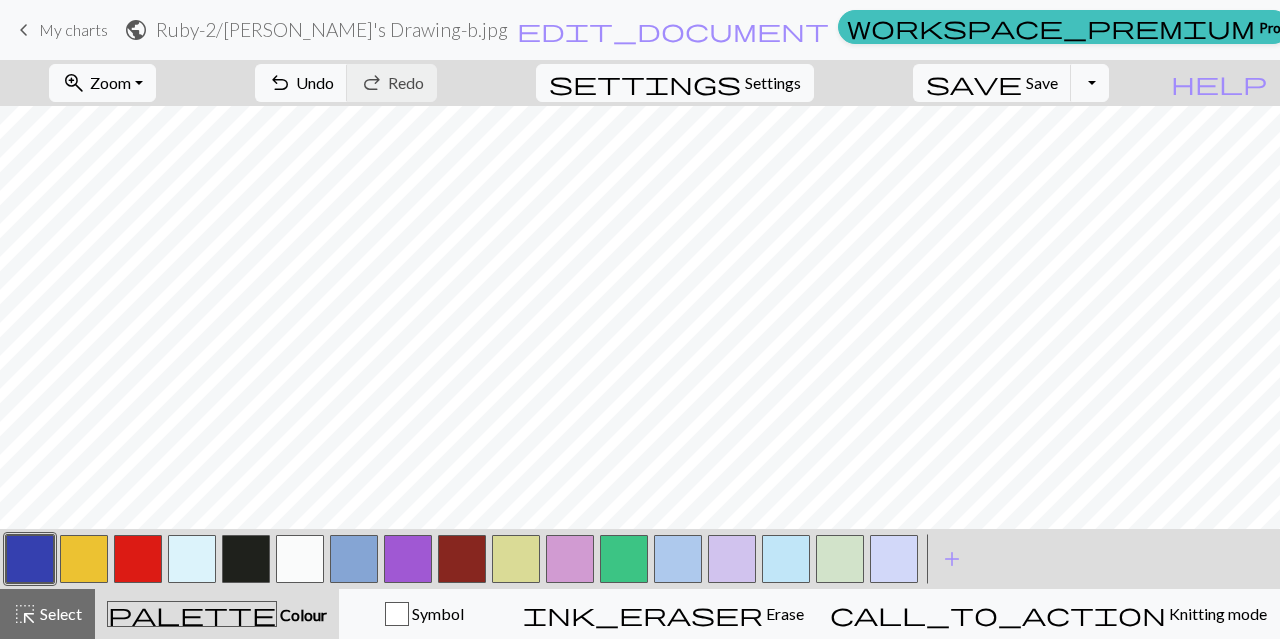 drag, startPoint x: 255, startPoint y: 561, endPoint x: 281, endPoint y: 535, distance: 36.769554 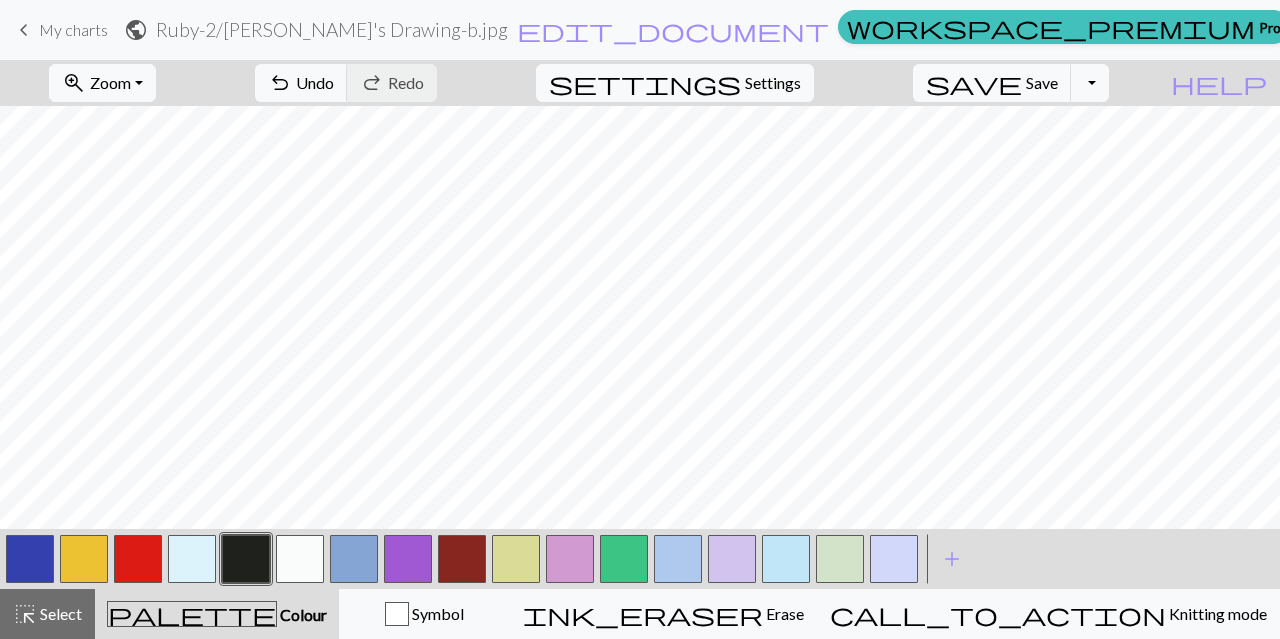 scroll, scrollTop: 348, scrollLeft: 0, axis: vertical 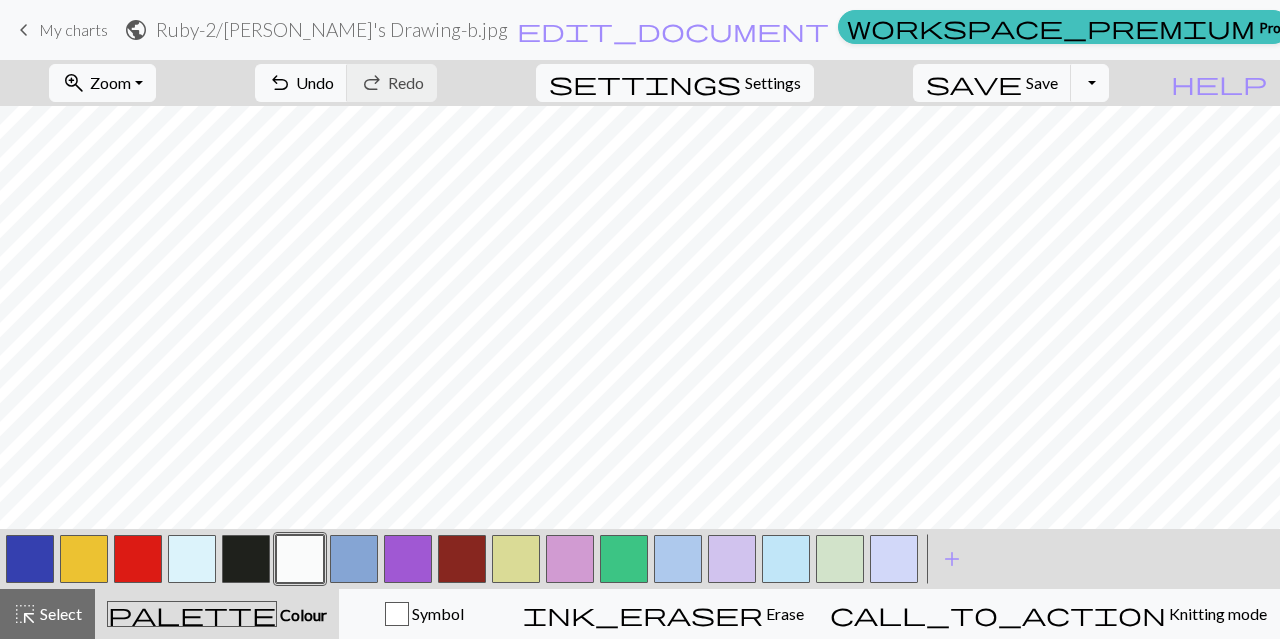 click at bounding box center (30, 559) 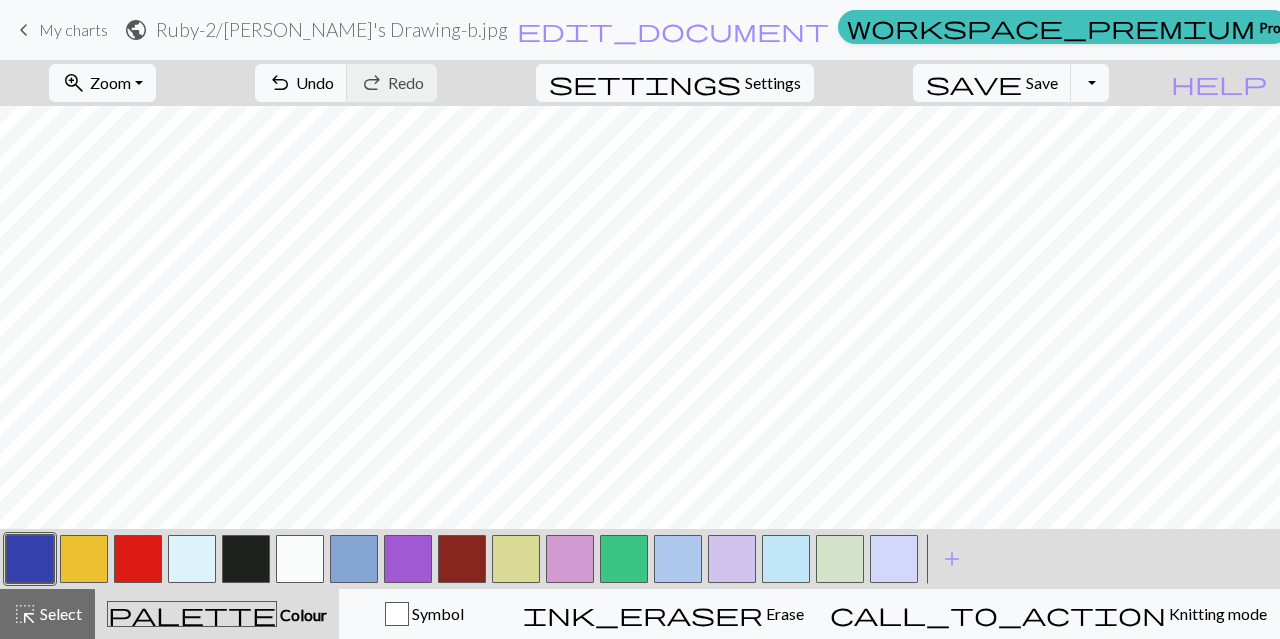 drag, startPoint x: 299, startPoint y: 549, endPoint x: 301, endPoint y: 535, distance: 14.142136 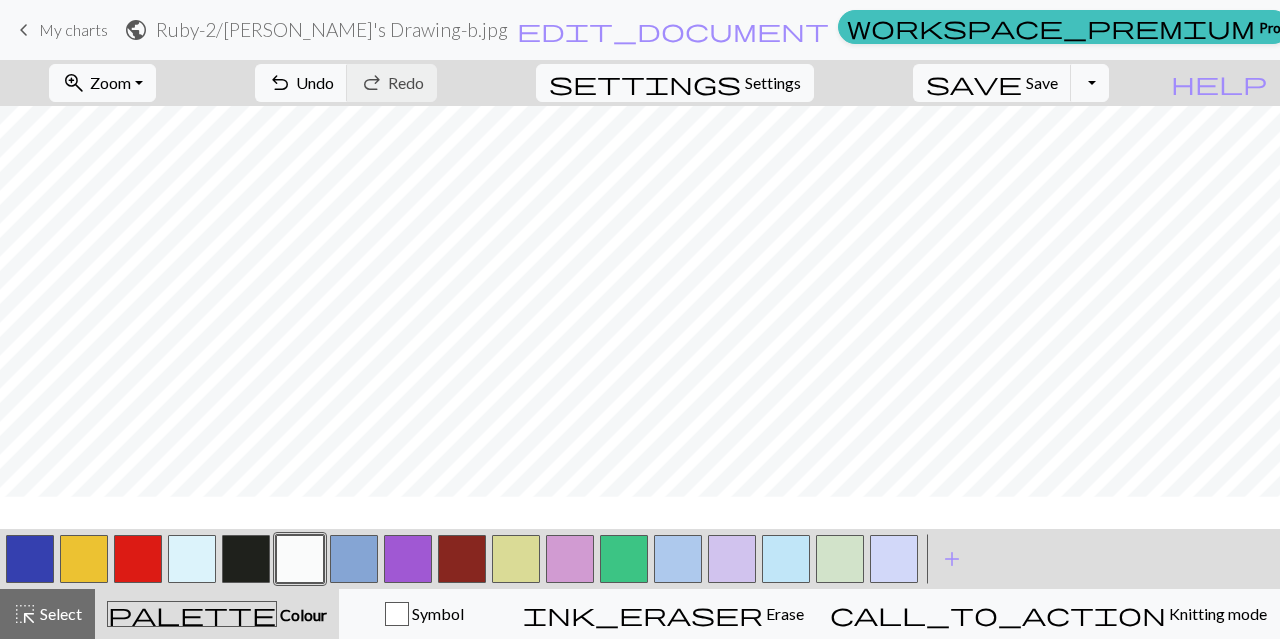 scroll, scrollTop: 232, scrollLeft: 0, axis: vertical 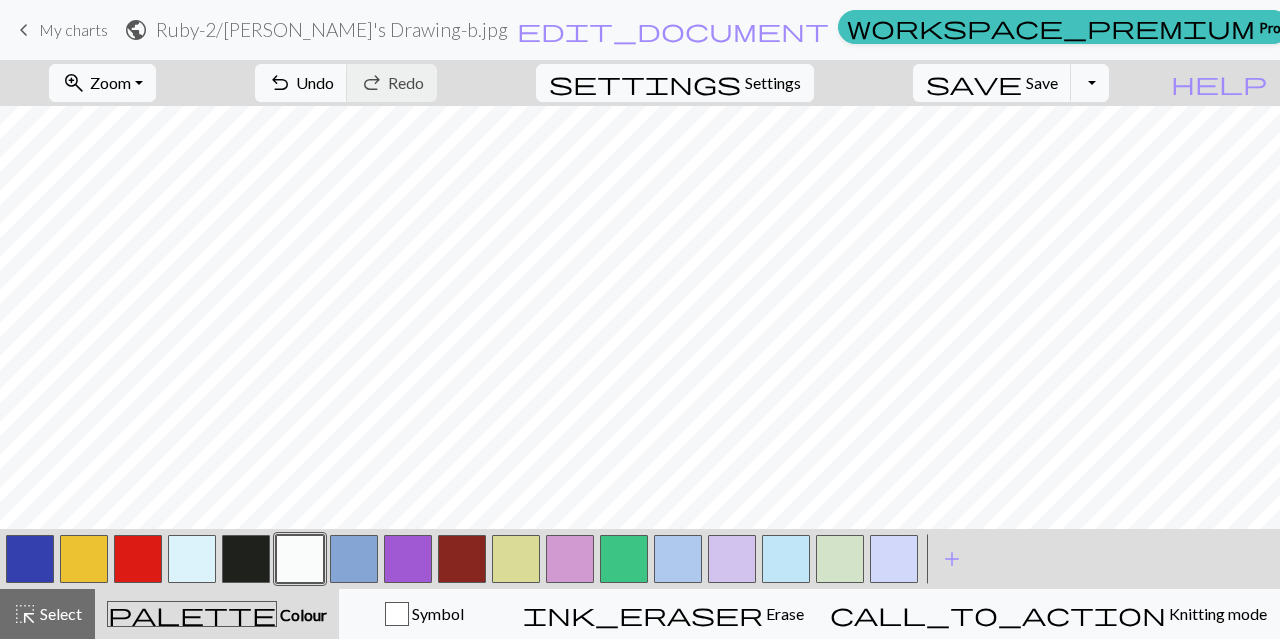 drag, startPoint x: 16, startPoint y: 559, endPoint x: 82, endPoint y: 531, distance: 71.693794 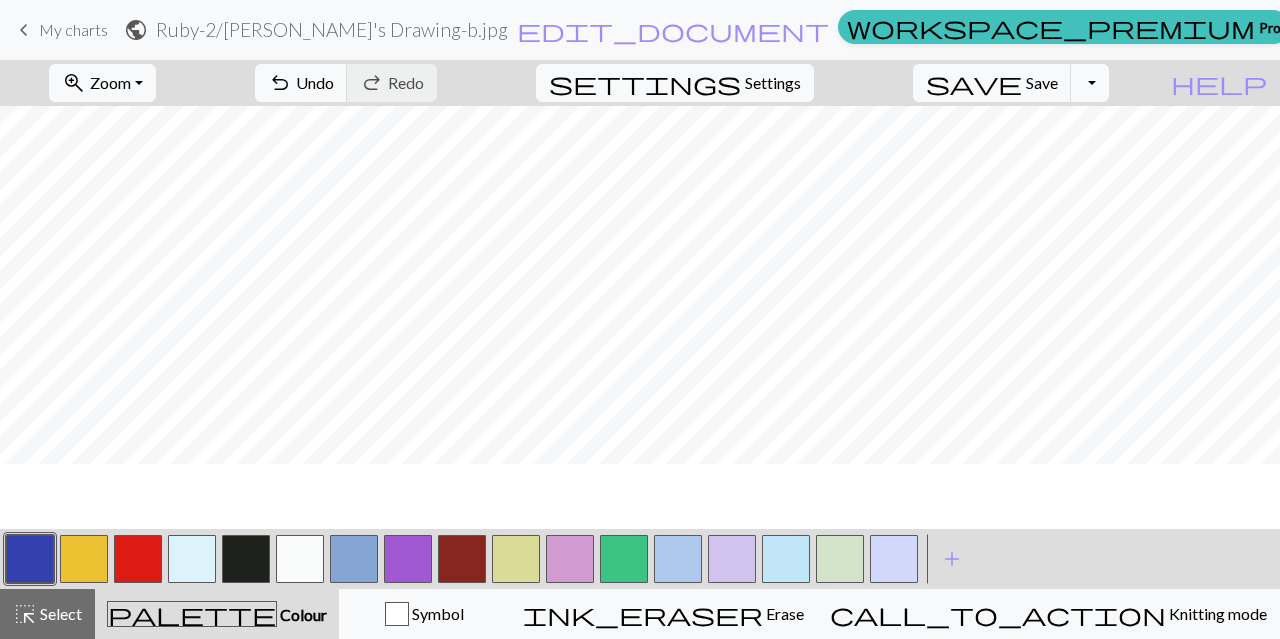 scroll, scrollTop: 232, scrollLeft: 0, axis: vertical 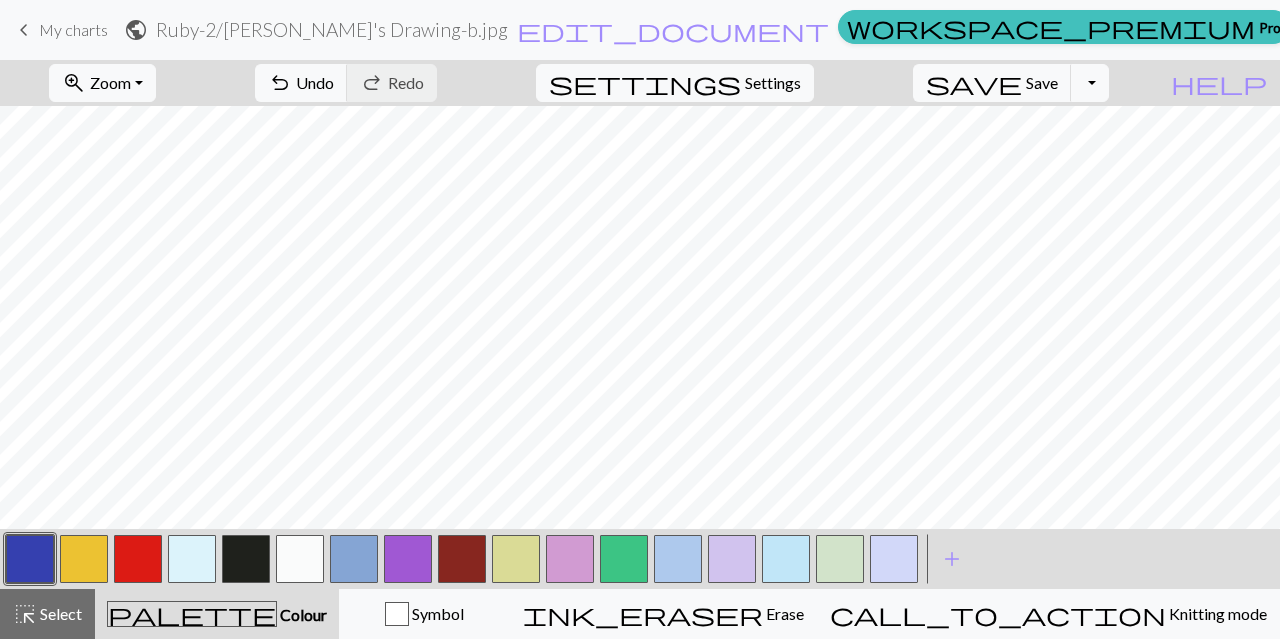drag, startPoint x: 300, startPoint y: 550, endPoint x: 308, endPoint y: 543, distance: 10.630146 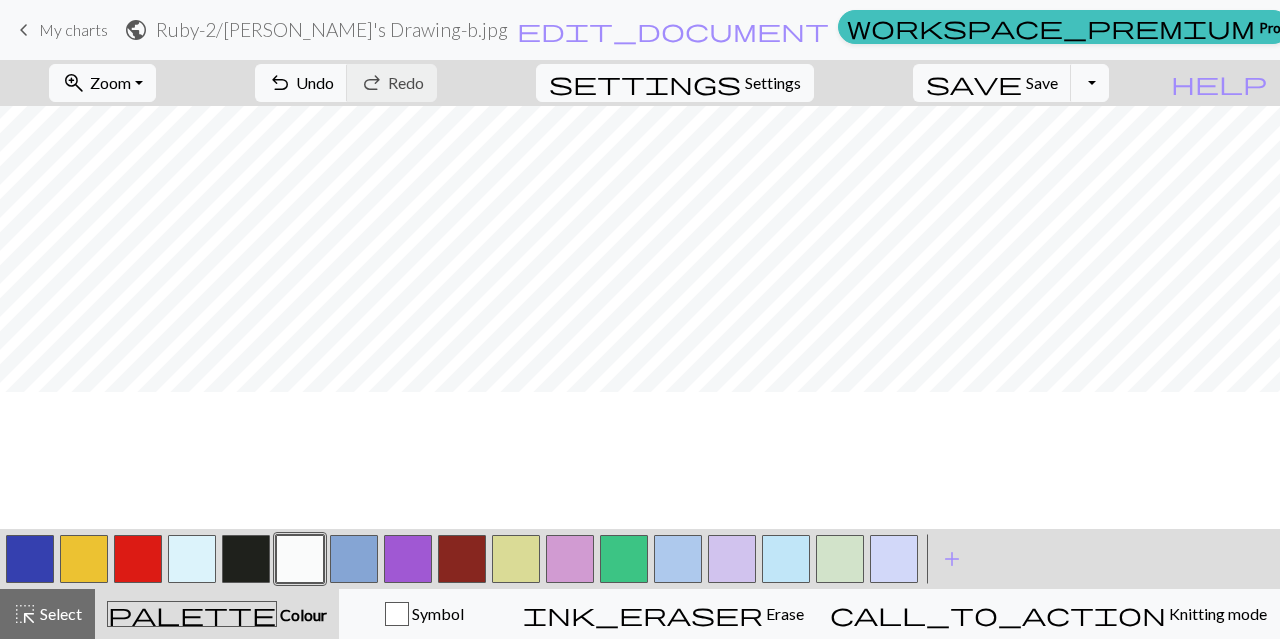 scroll, scrollTop: 232, scrollLeft: 0, axis: vertical 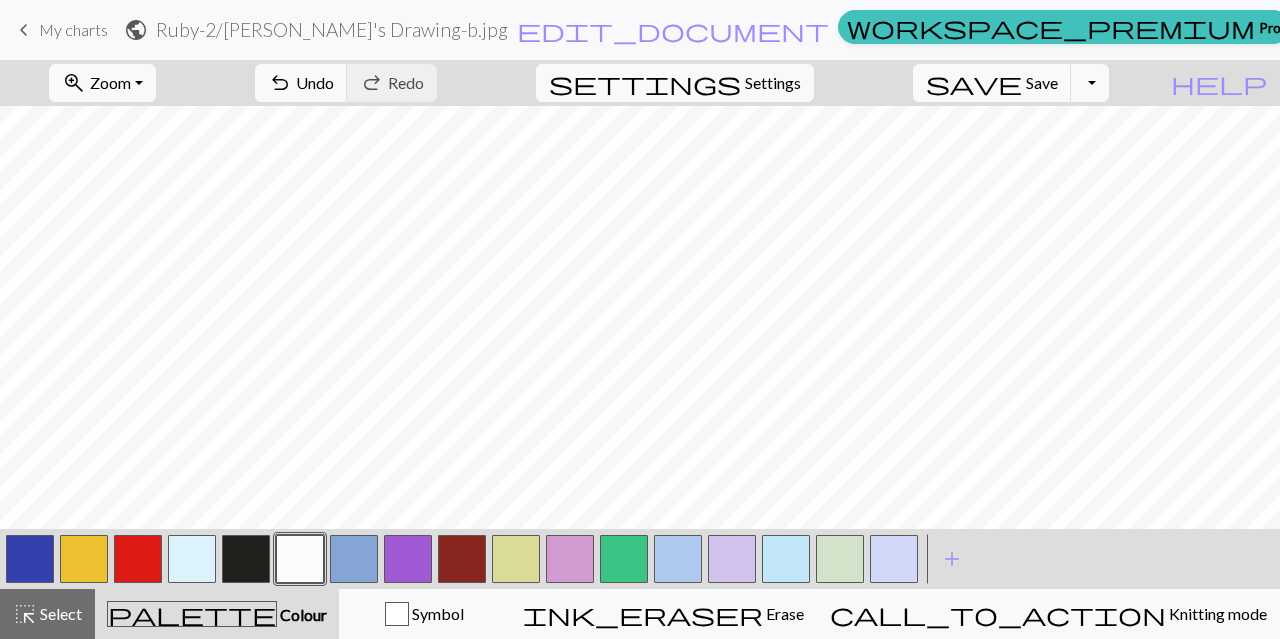 drag, startPoint x: 47, startPoint y: 570, endPoint x: 63, endPoint y: 553, distance: 23.345236 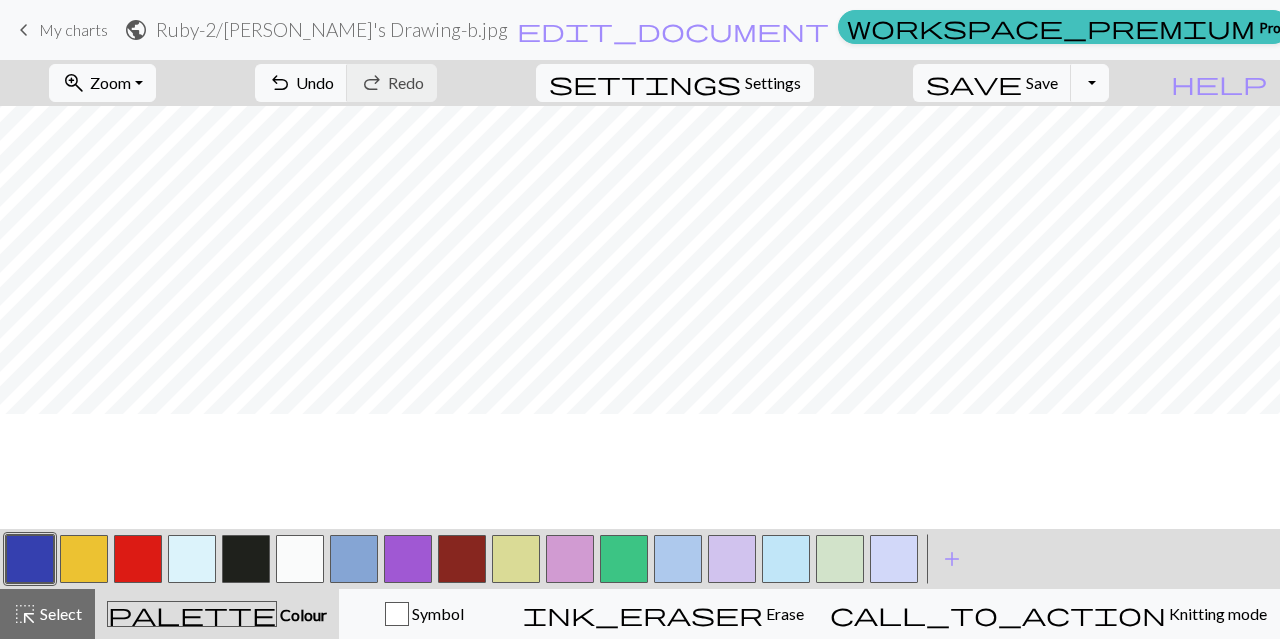 scroll, scrollTop: 232, scrollLeft: 0, axis: vertical 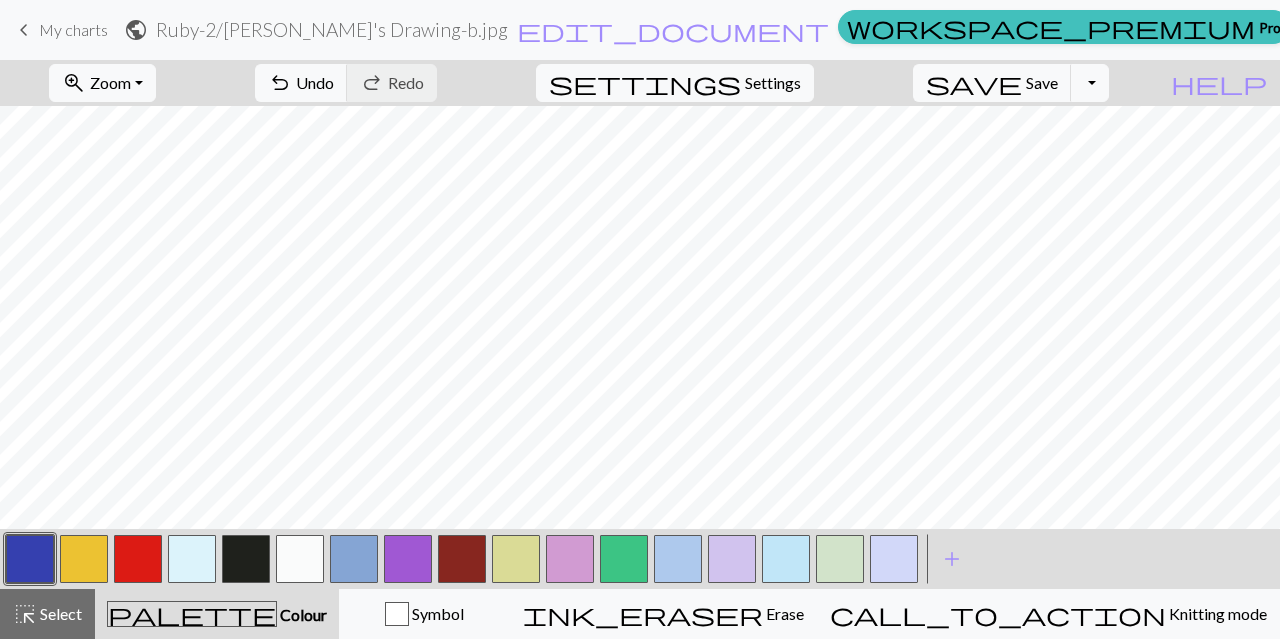 drag, startPoint x: 293, startPoint y: 547, endPoint x: 296, endPoint y: 537, distance: 10.440307 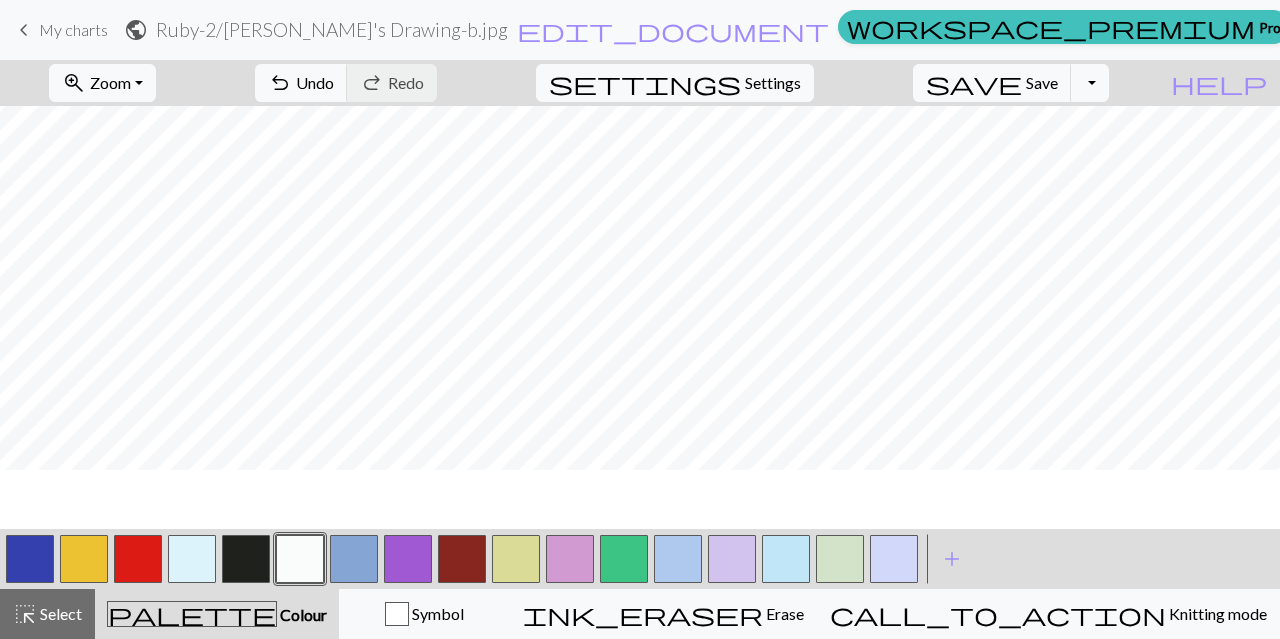 scroll, scrollTop: 232, scrollLeft: 0, axis: vertical 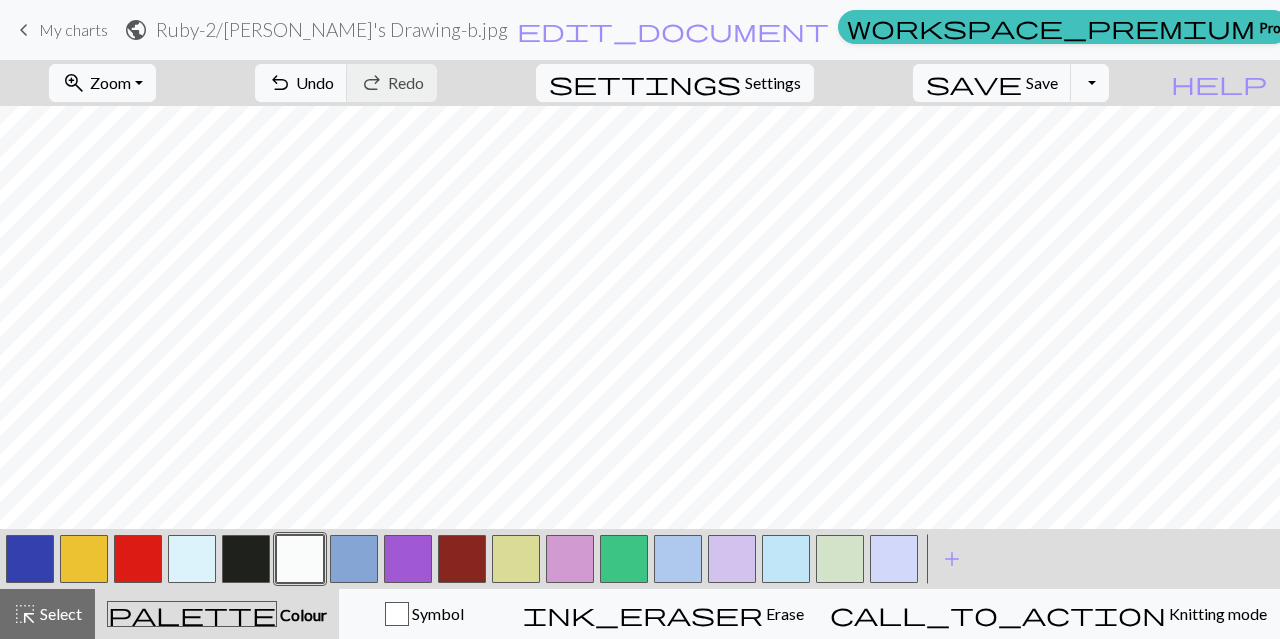 click at bounding box center (246, 559) 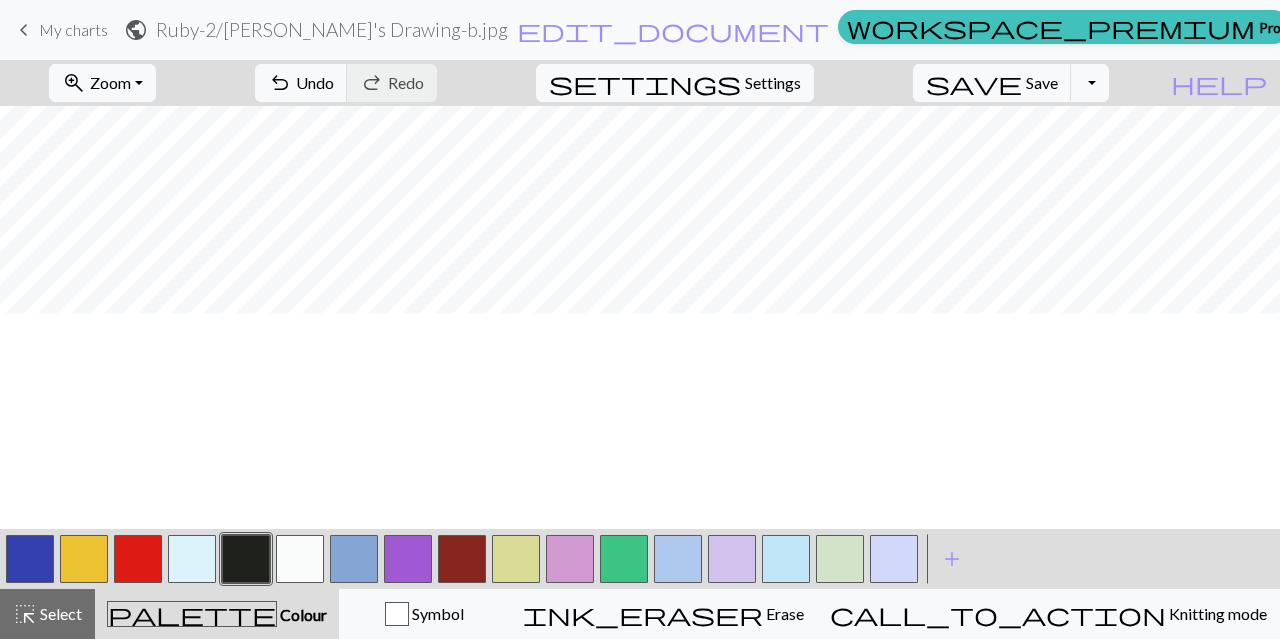 scroll, scrollTop: 232, scrollLeft: 0, axis: vertical 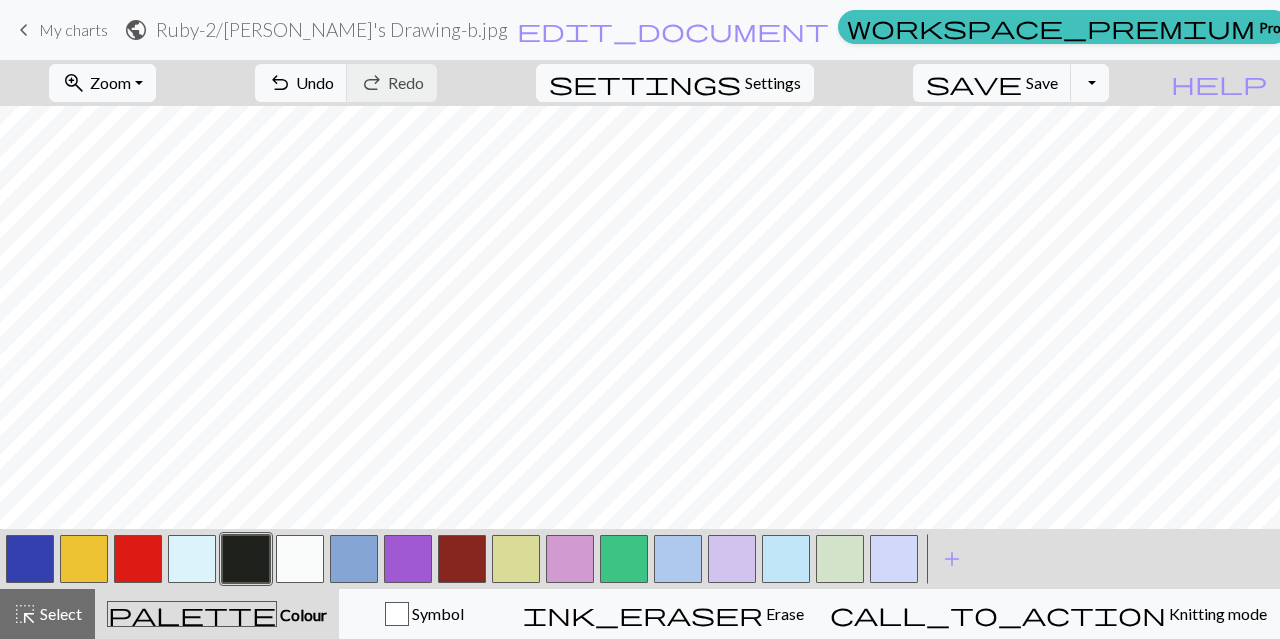 drag, startPoint x: 35, startPoint y: 556, endPoint x: 57, endPoint y: 533, distance: 31.827662 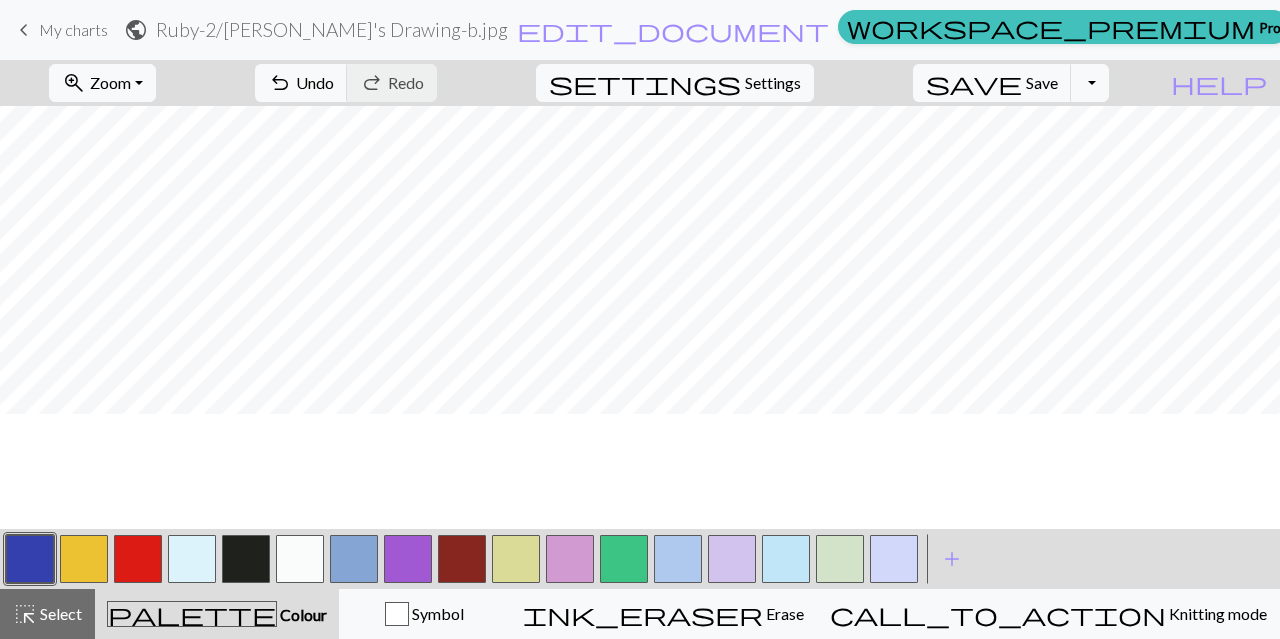 scroll, scrollTop: 232, scrollLeft: 0, axis: vertical 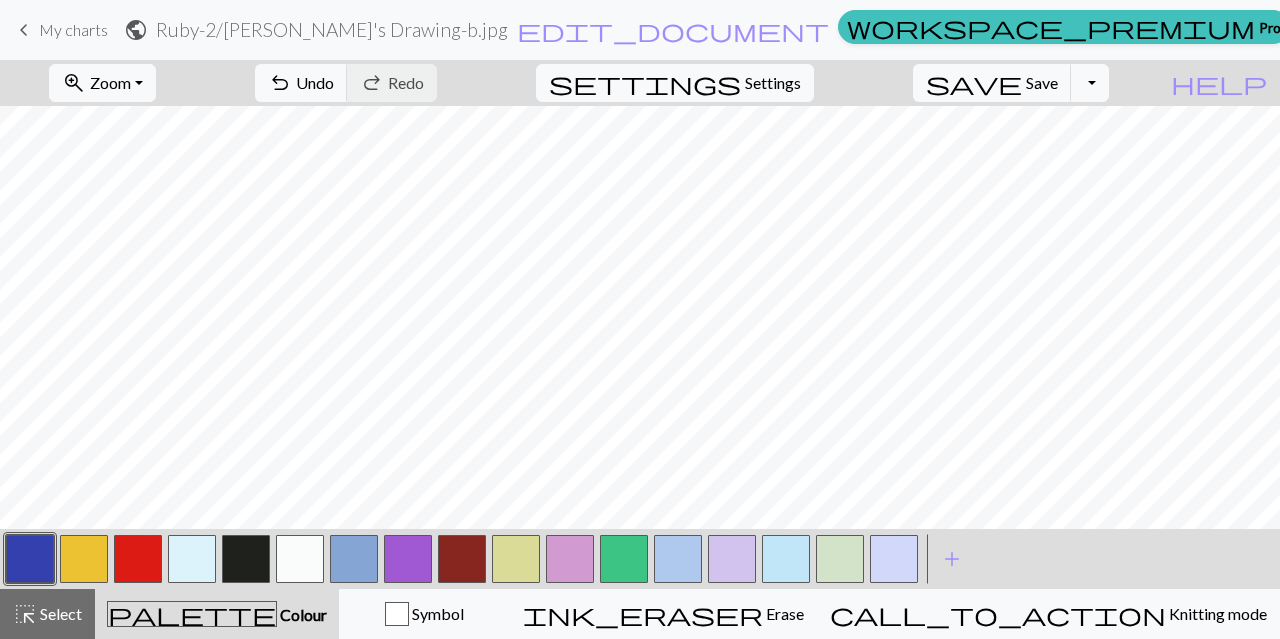 drag, startPoint x: 242, startPoint y: 551, endPoint x: 249, endPoint y: 535, distance: 17.464249 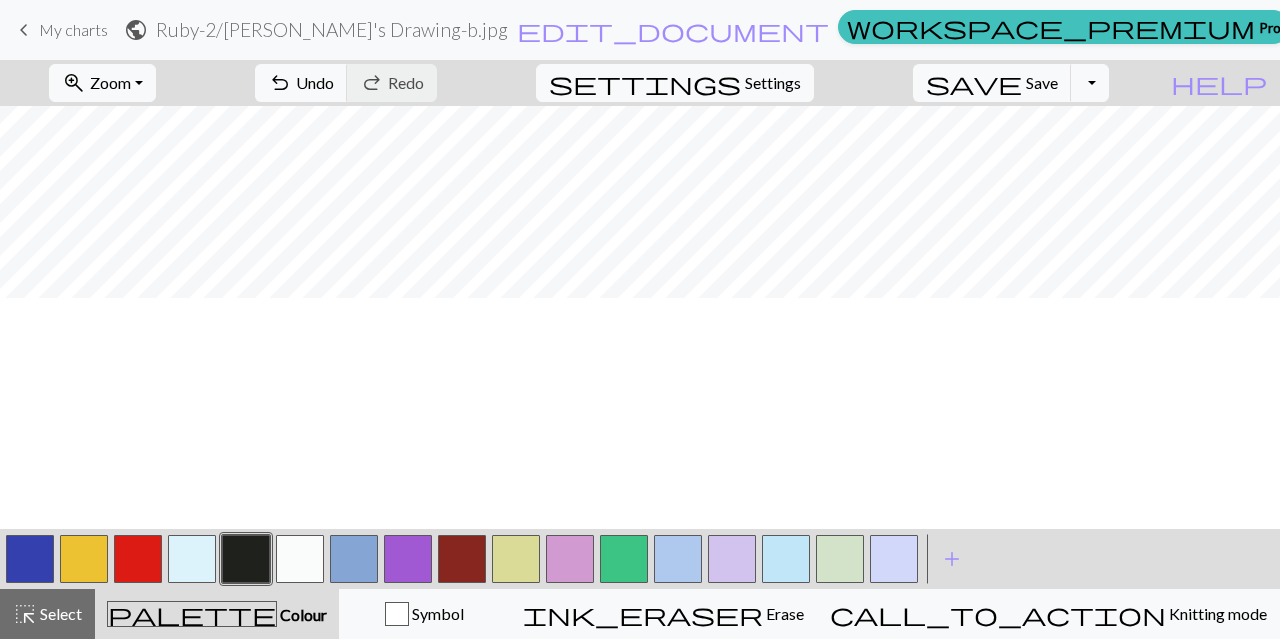 scroll, scrollTop: 232, scrollLeft: 0, axis: vertical 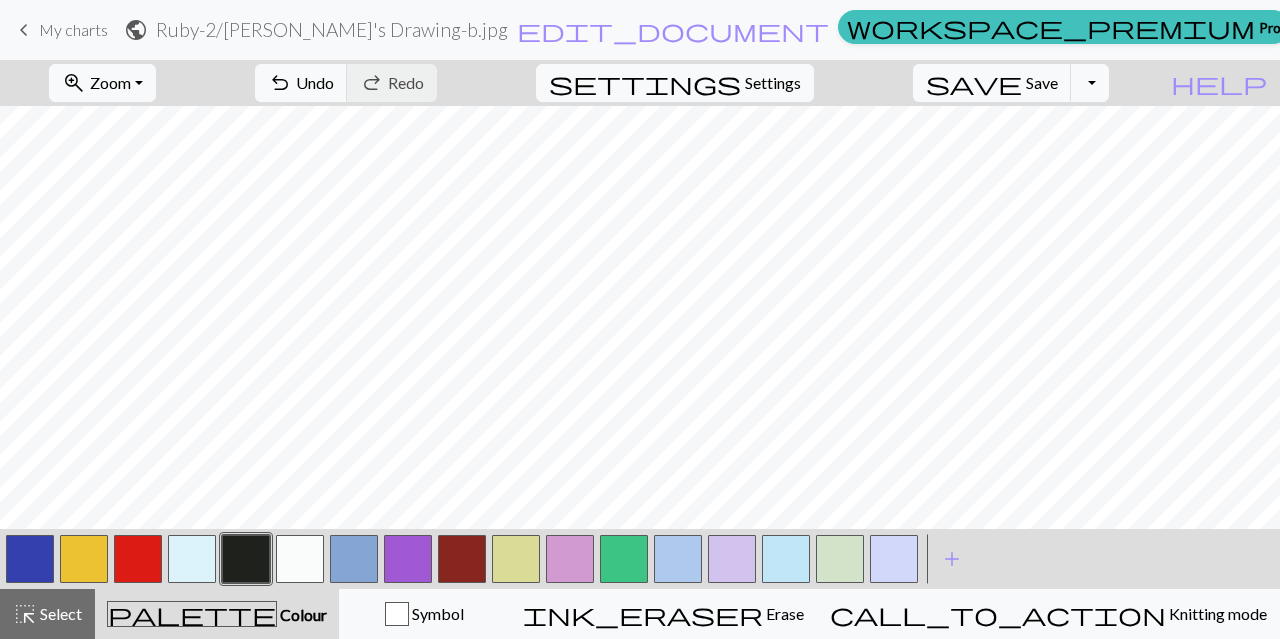 click at bounding box center [30, 559] 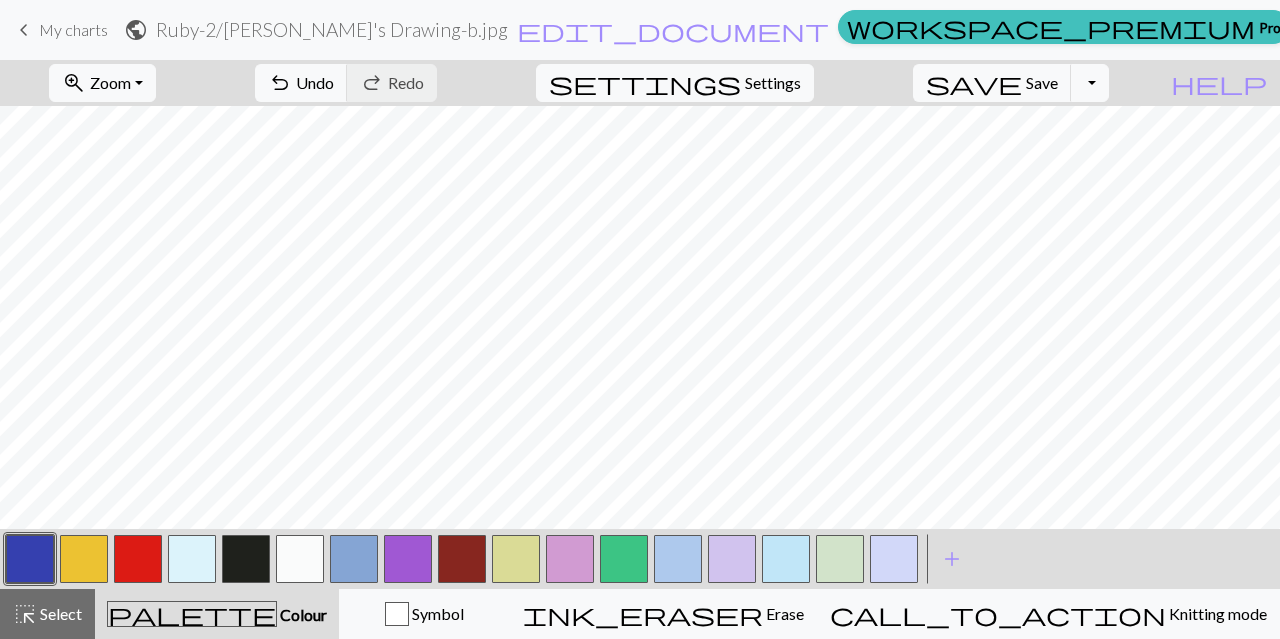 scroll, scrollTop: 232, scrollLeft: 0, axis: vertical 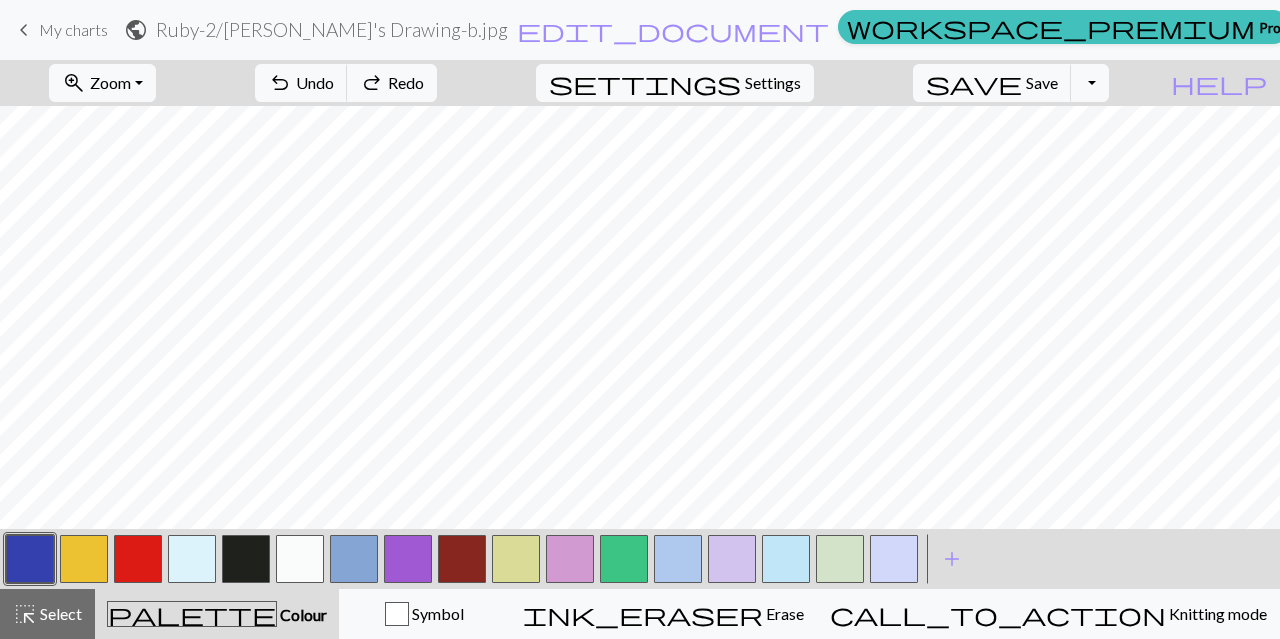 click at bounding box center (300, 559) 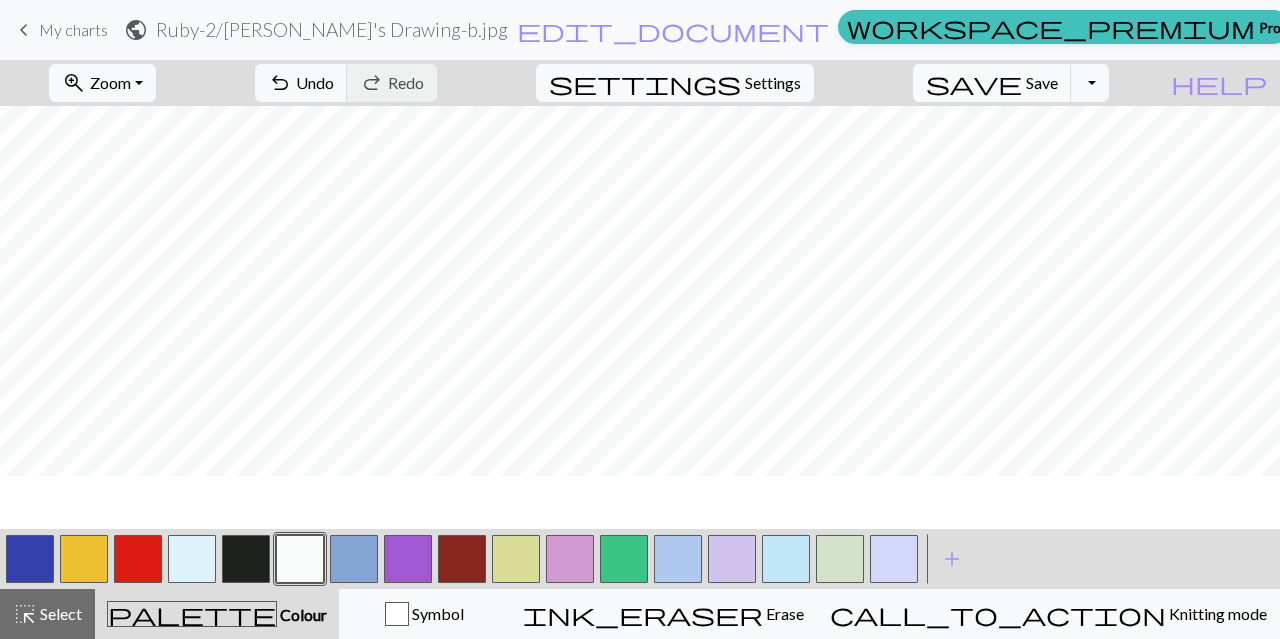 scroll, scrollTop: 232, scrollLeft: 0, axis: vertical 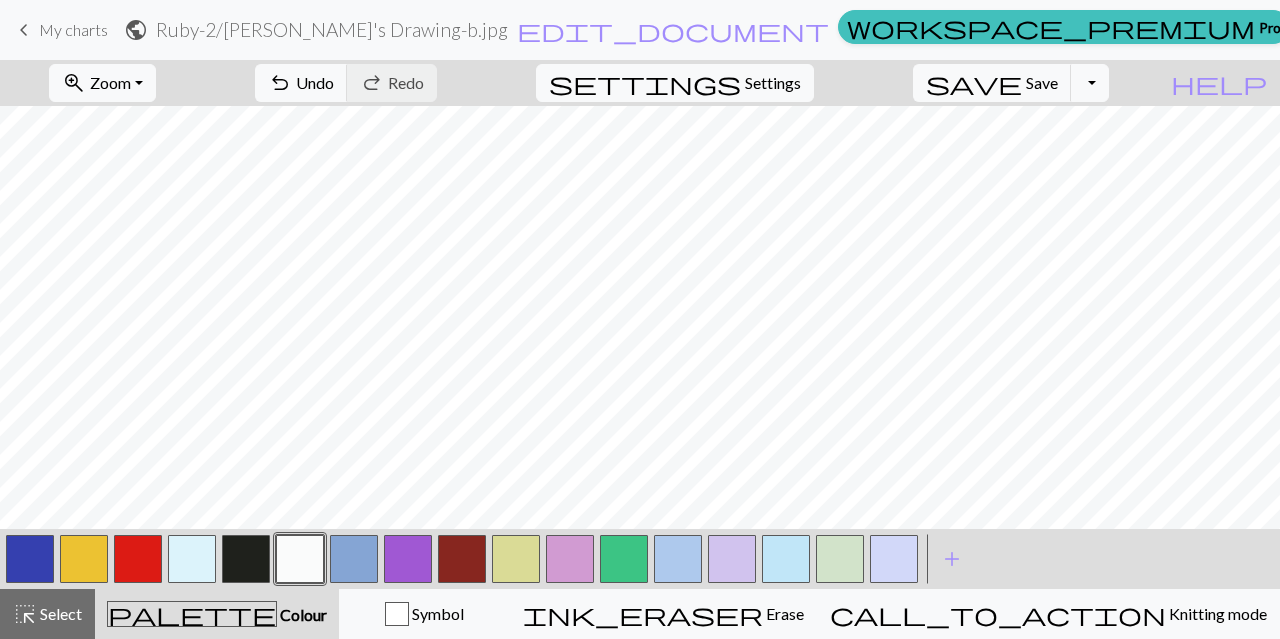 drag, startPoint x: 32, startPoint y: 557, endPoint x: 96, endPoint y: 539, distance: 66.48308 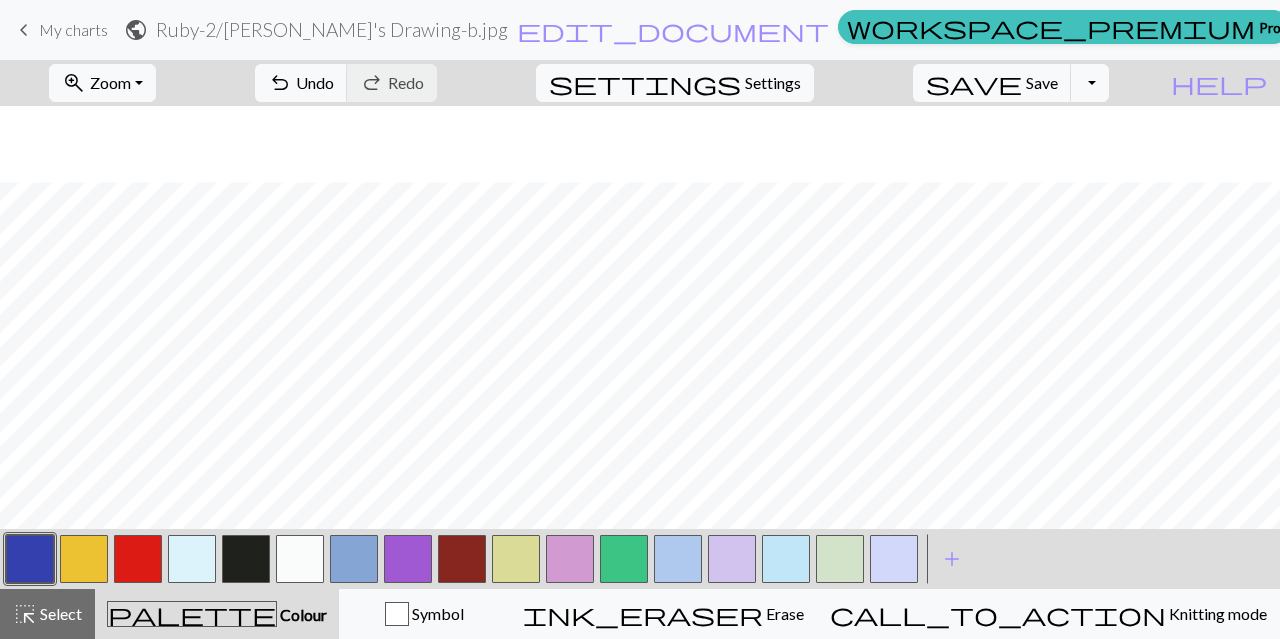 scroll, scrollTop: 348, scrollLeft: 0, axis: vertical 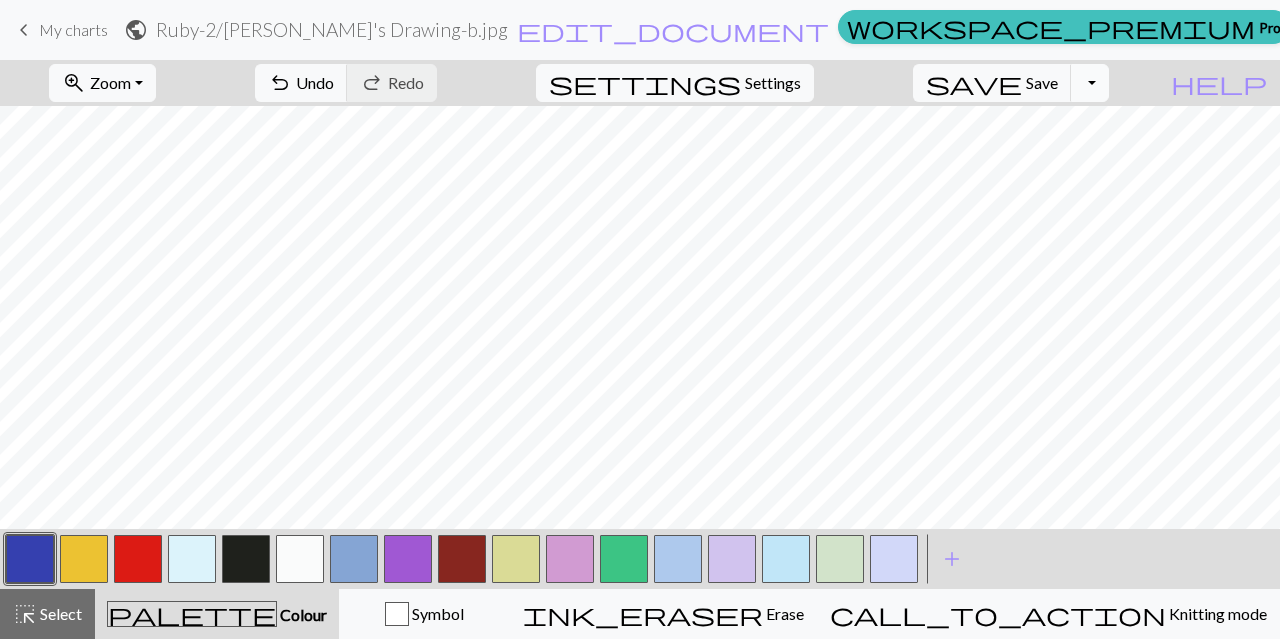 click on "Toggle Dropdown" at bounding box center [1090, 83] 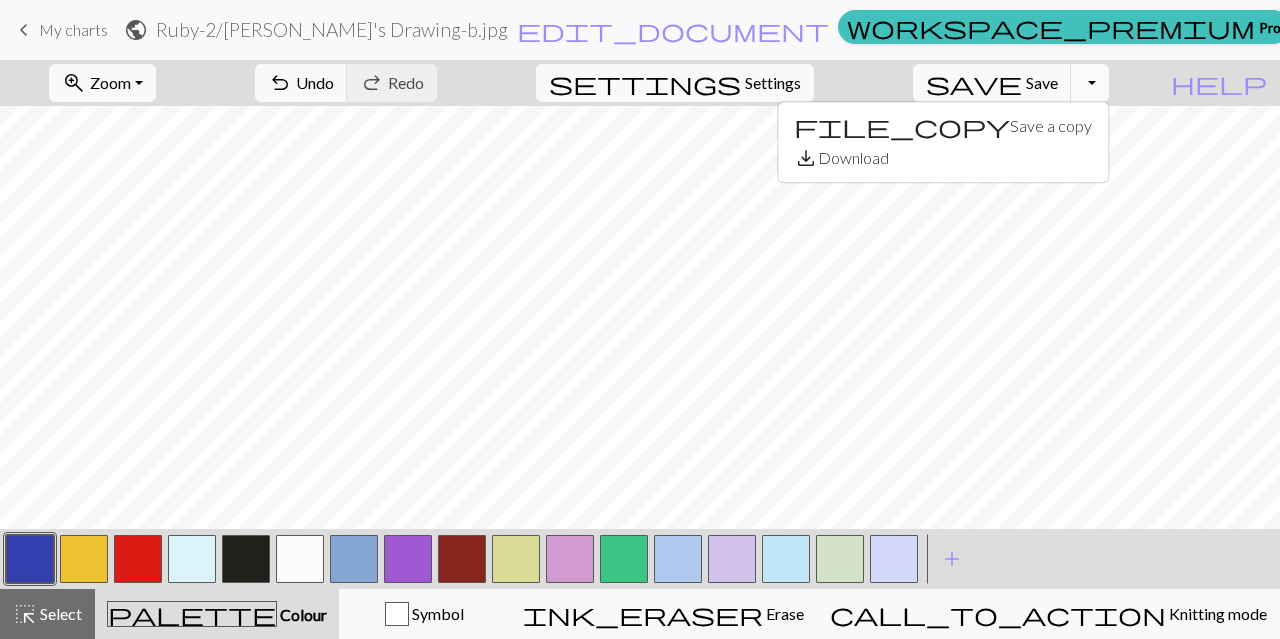 click on "Toggle Dropdown" at bounding box center [1090, 83] 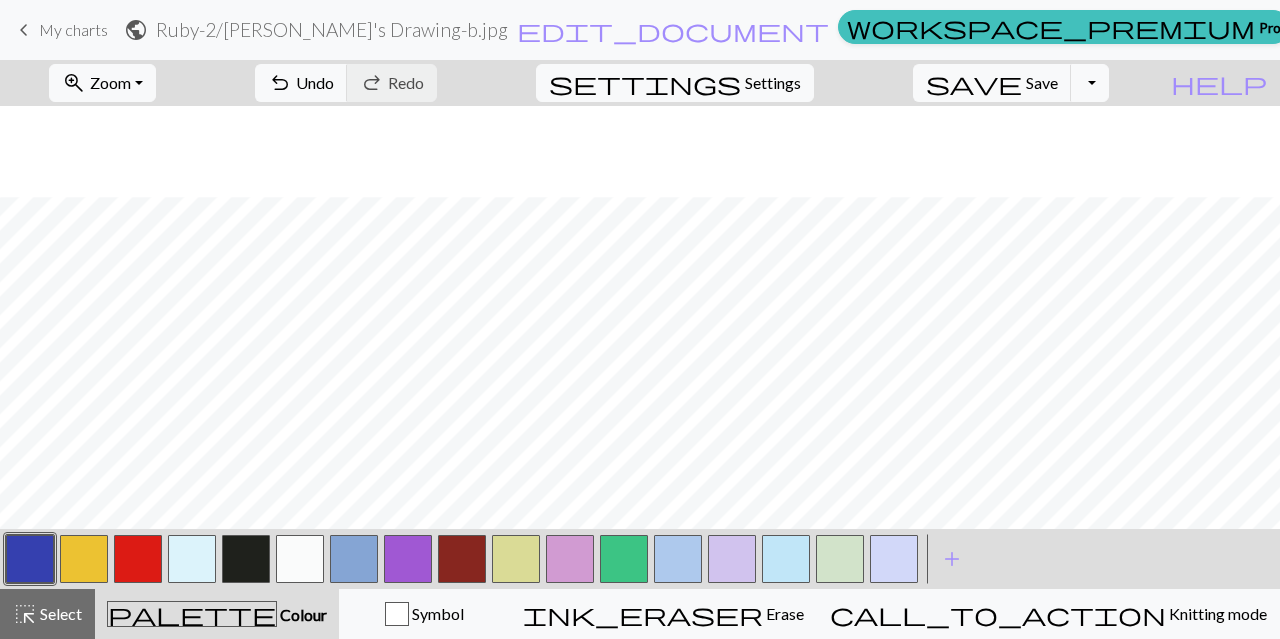 scroll, scrollTop: 784, scrollLeft: 0, axis: vertical 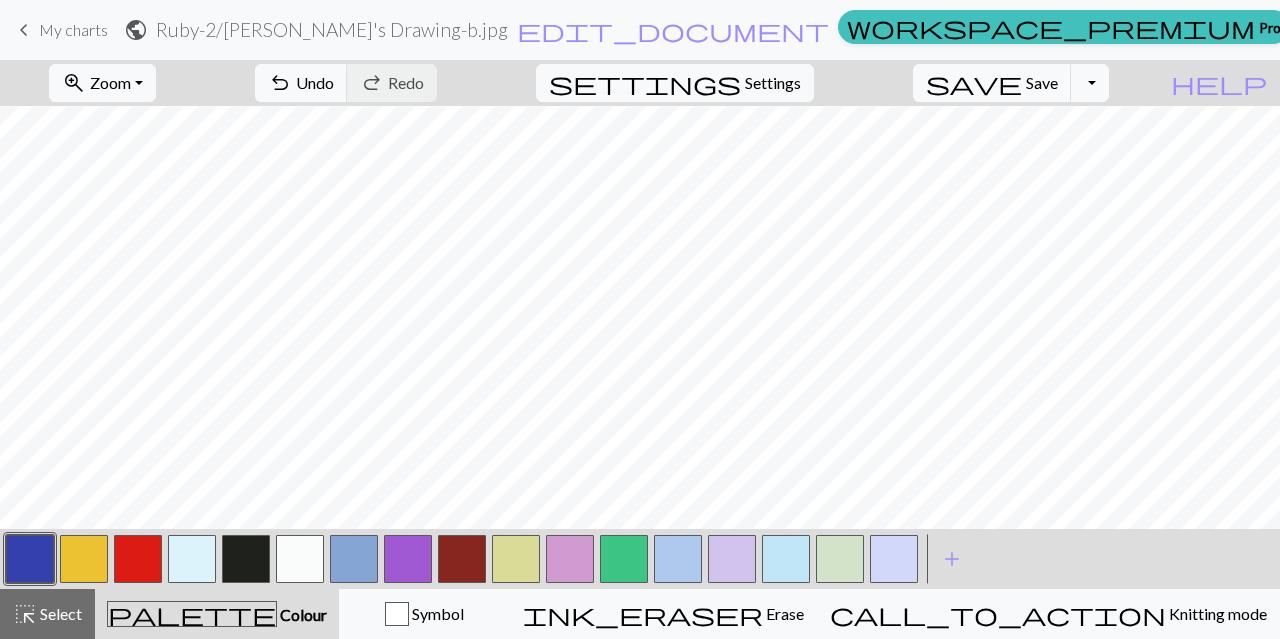 click at bounding box center [246, 559] 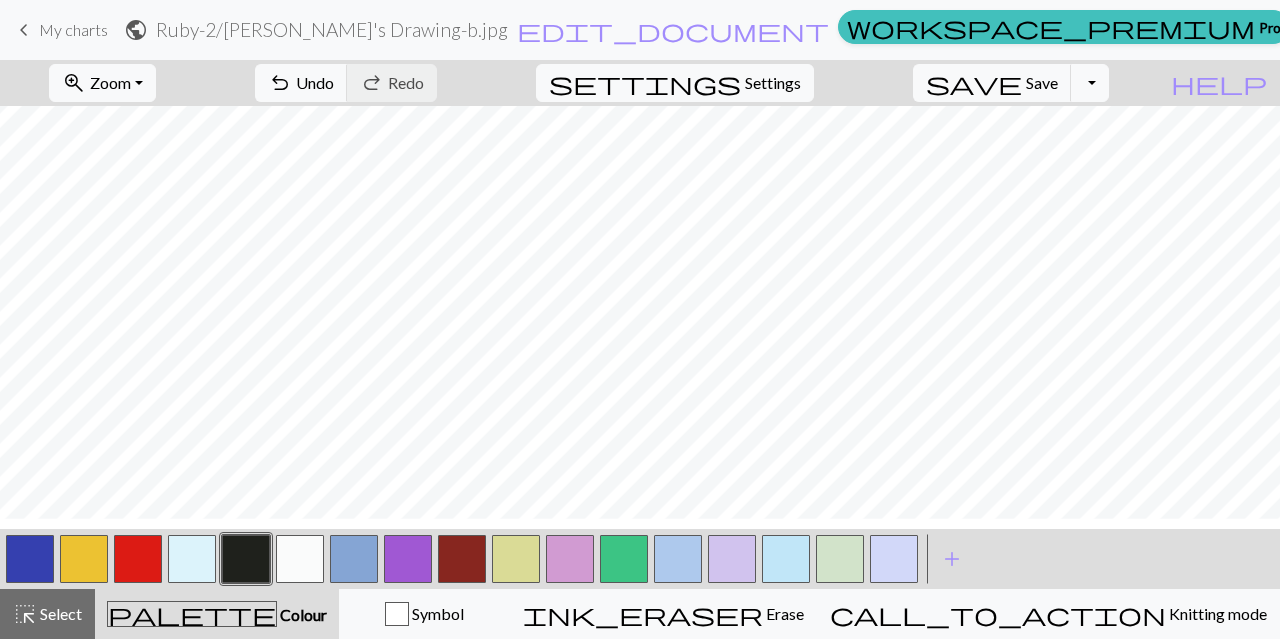 scroll, scrollTop: 668, scrollLeft: 0, axis: vertical 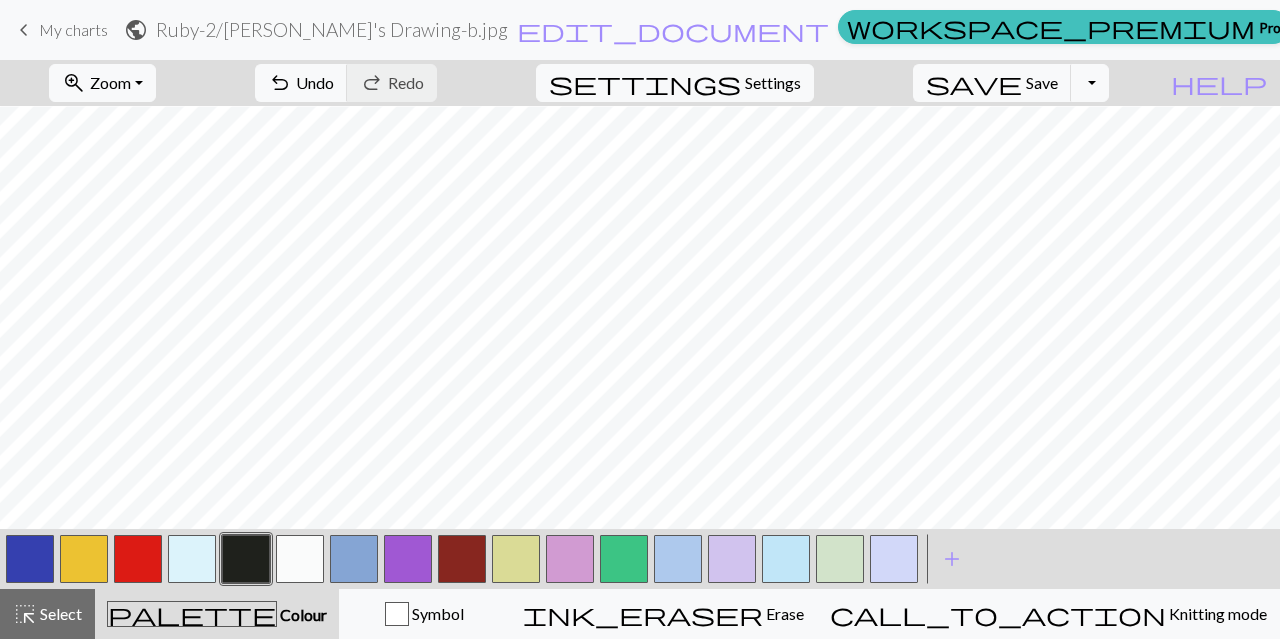 drag, startPoint x: 299, startPoint y: 561, endPoint x: 346, endPoint y: 533, distance: 54.708317 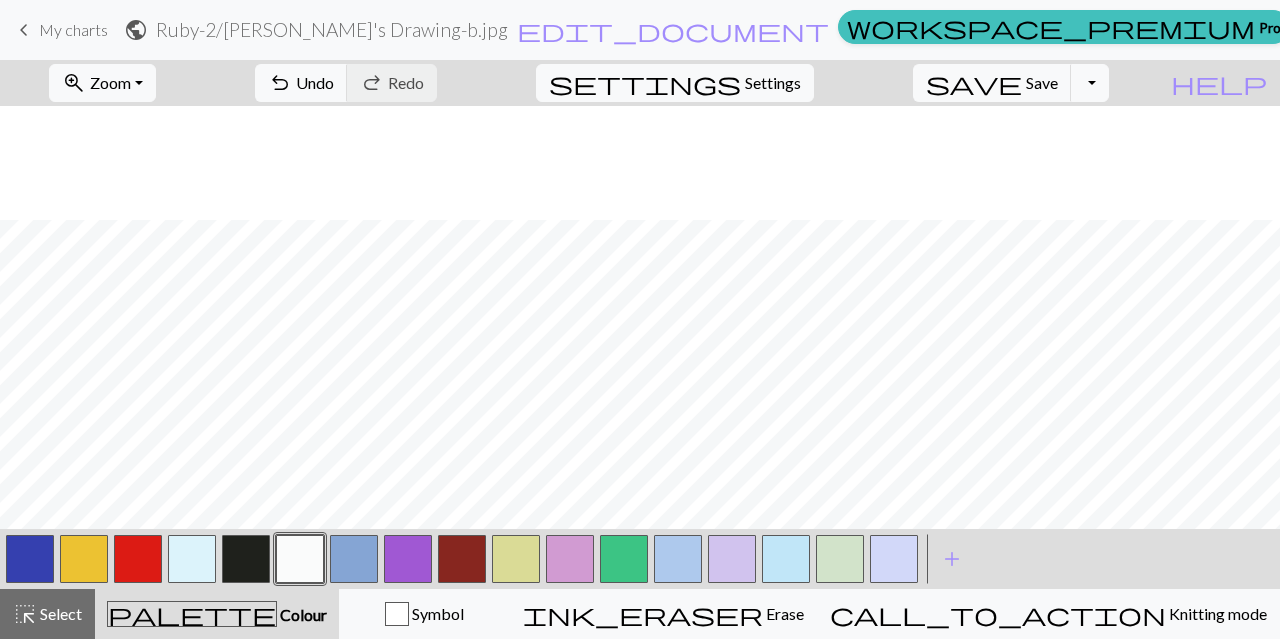scroll, scrollTop: 668, scrollLeft: 0, axis: vertical 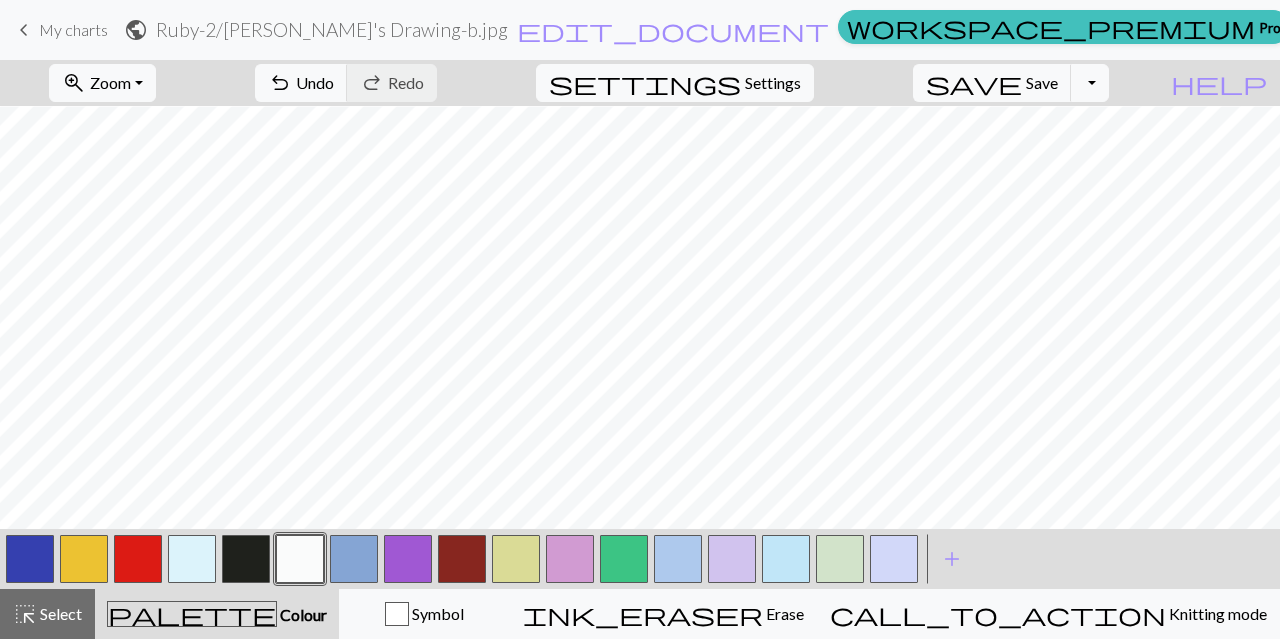 drag, startPoint x: 244, startPoint y: 555, endPoint x: 266, endPoint y: 545, distance: 24.166092 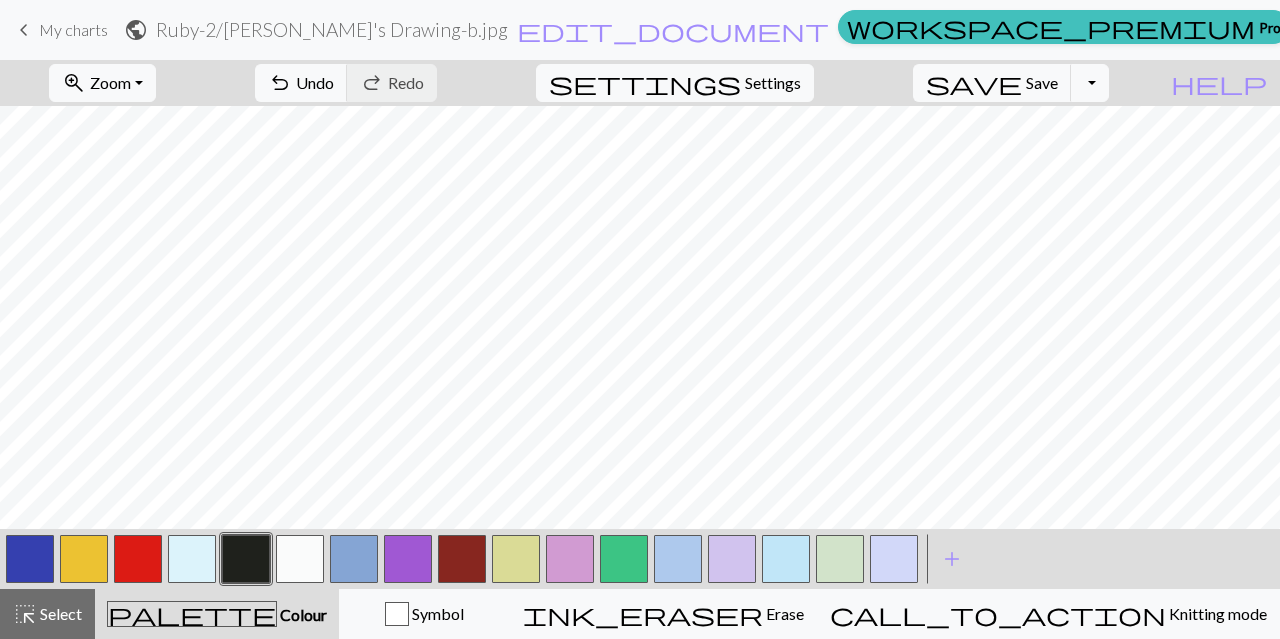 scroll, scrollTop: 900, scrollLeft: 0, axis: vertical 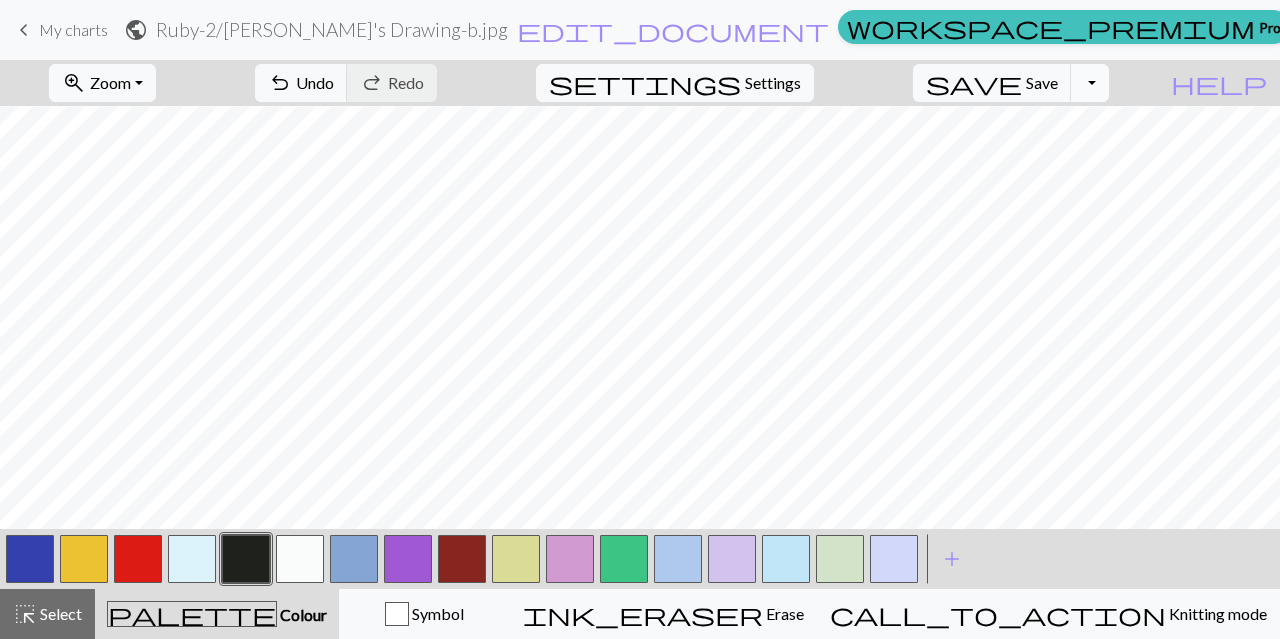 click on "Toggle Dropdown" at bounding box center [1090, 83] 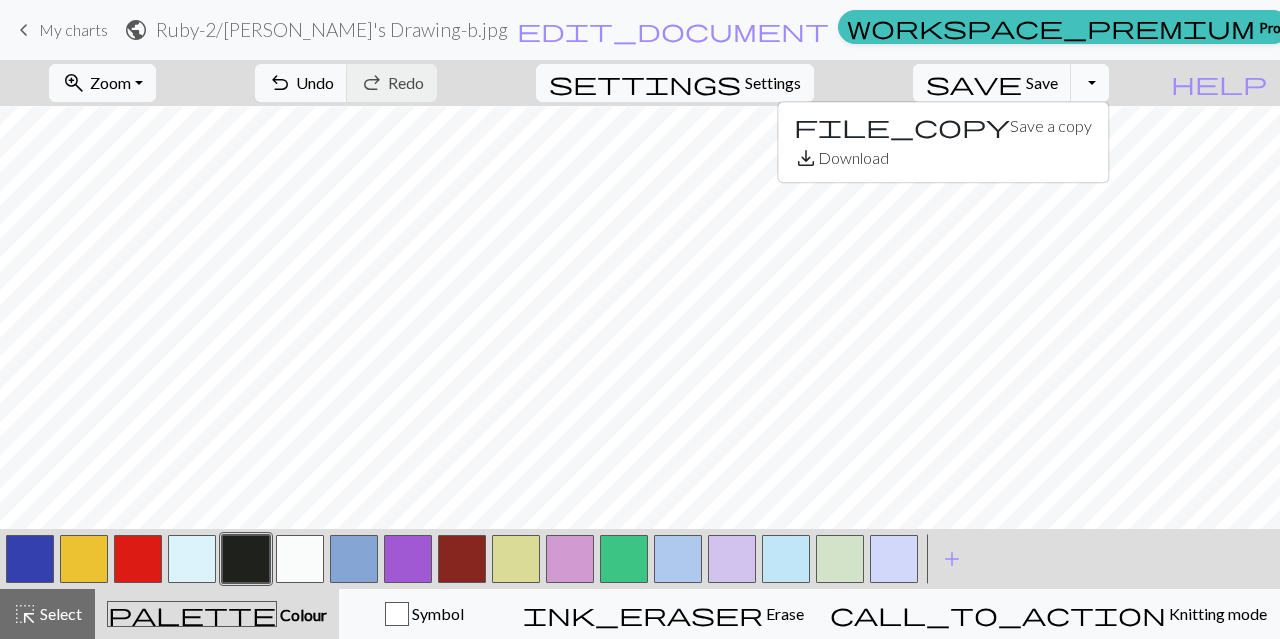 click on "Toggle Dropdown" at bounding box center (1090, 83) 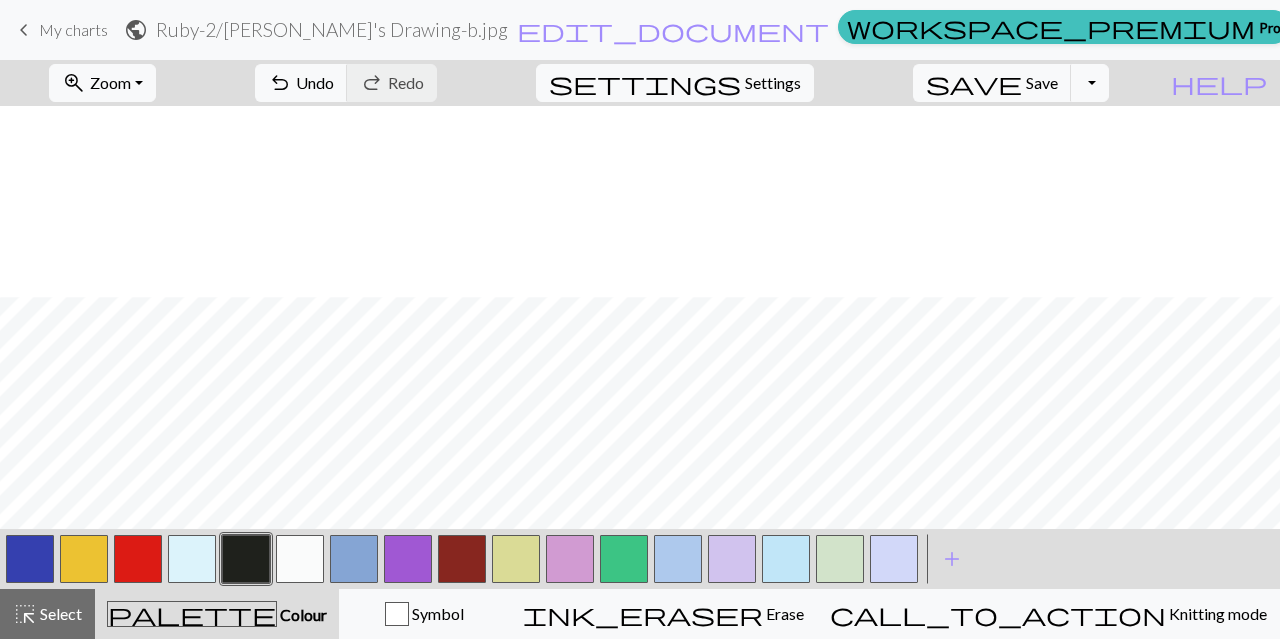 scroll, scrollTop: 900, scrollLeft: 0, axis: vertical 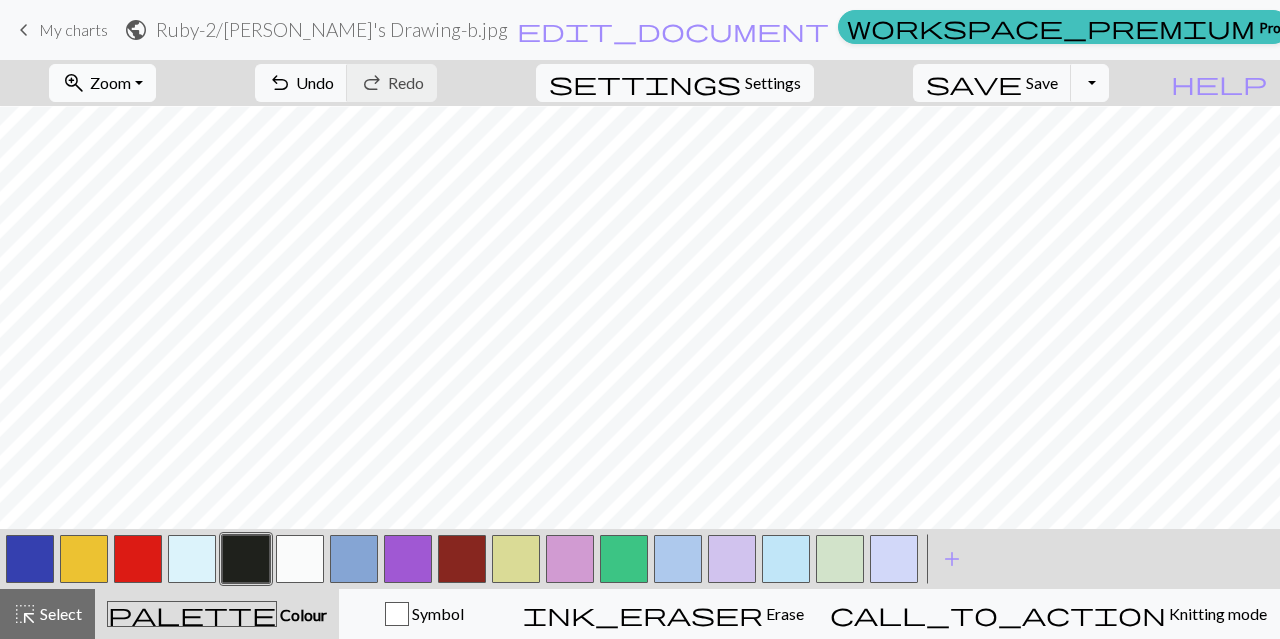 click on "zoom_in Zoom Zoom" at bounding box center [102, 83] 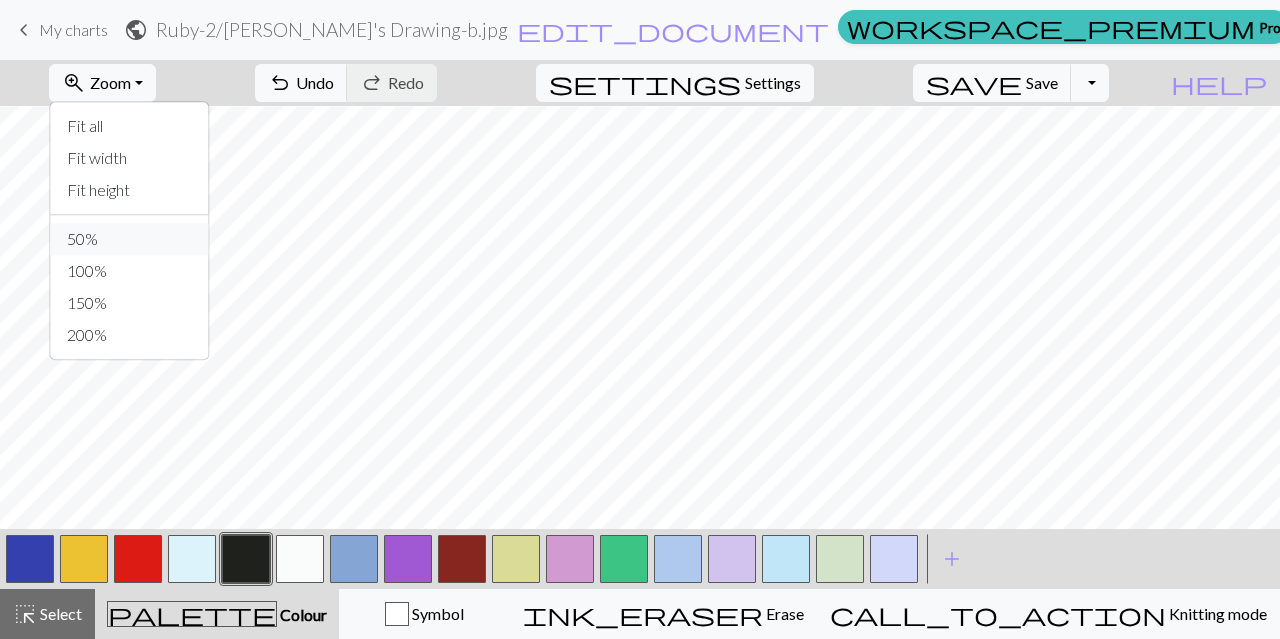 click on "50%" at bounding box center (130, 239) 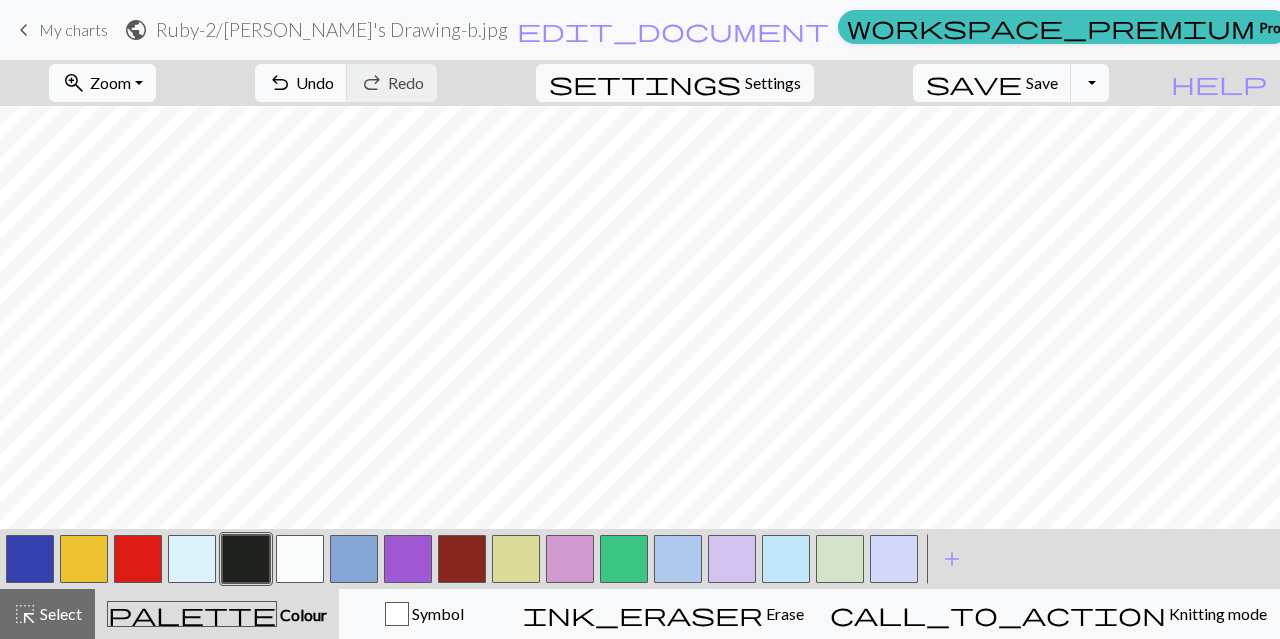 click on "zoom_in" at bounding box center [74, 83] 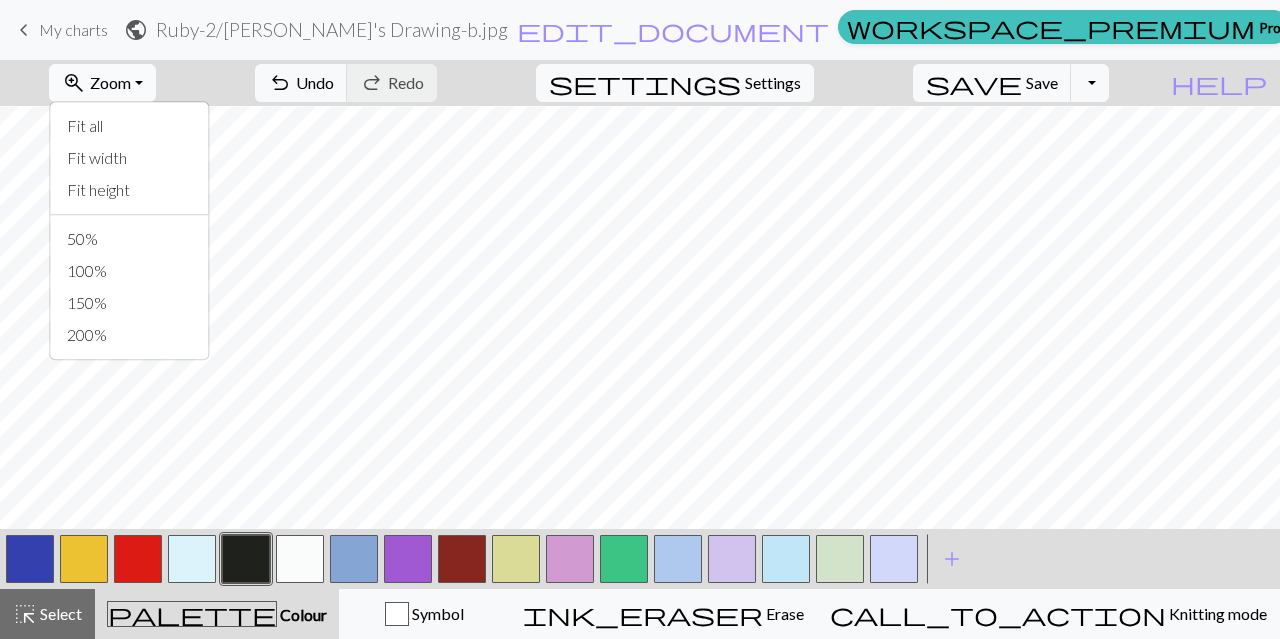 click on "zoom_in" at bounding box center (74, 83) 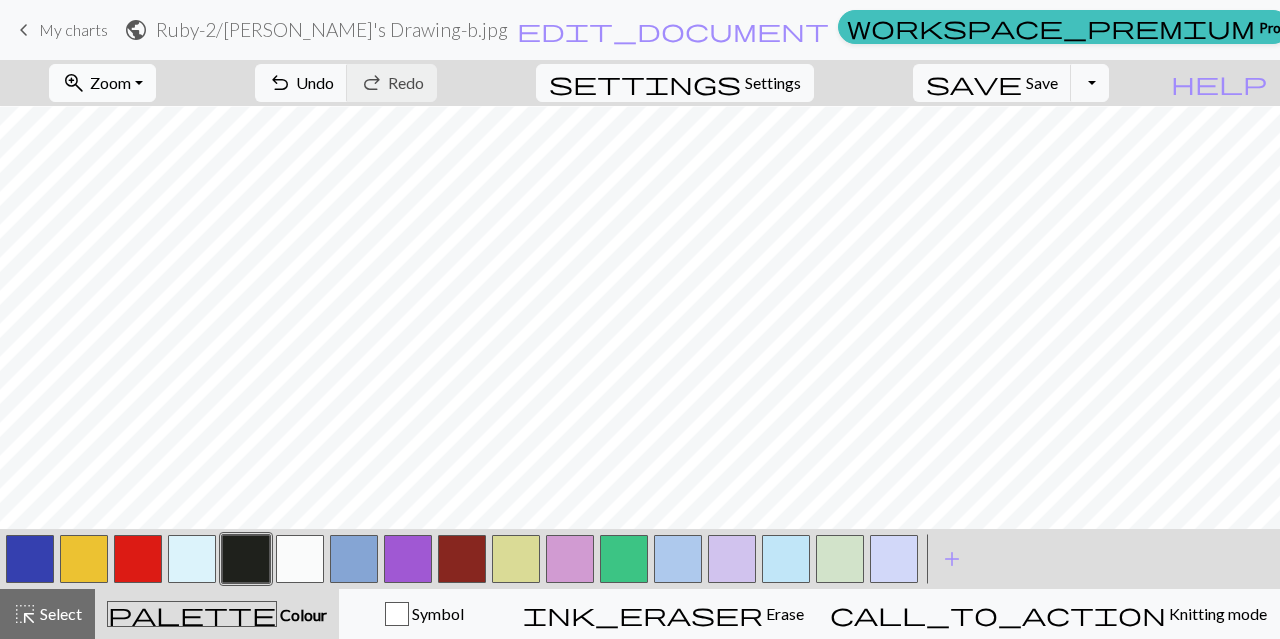 click on "zoom_in" at bounding box center (74, 83) 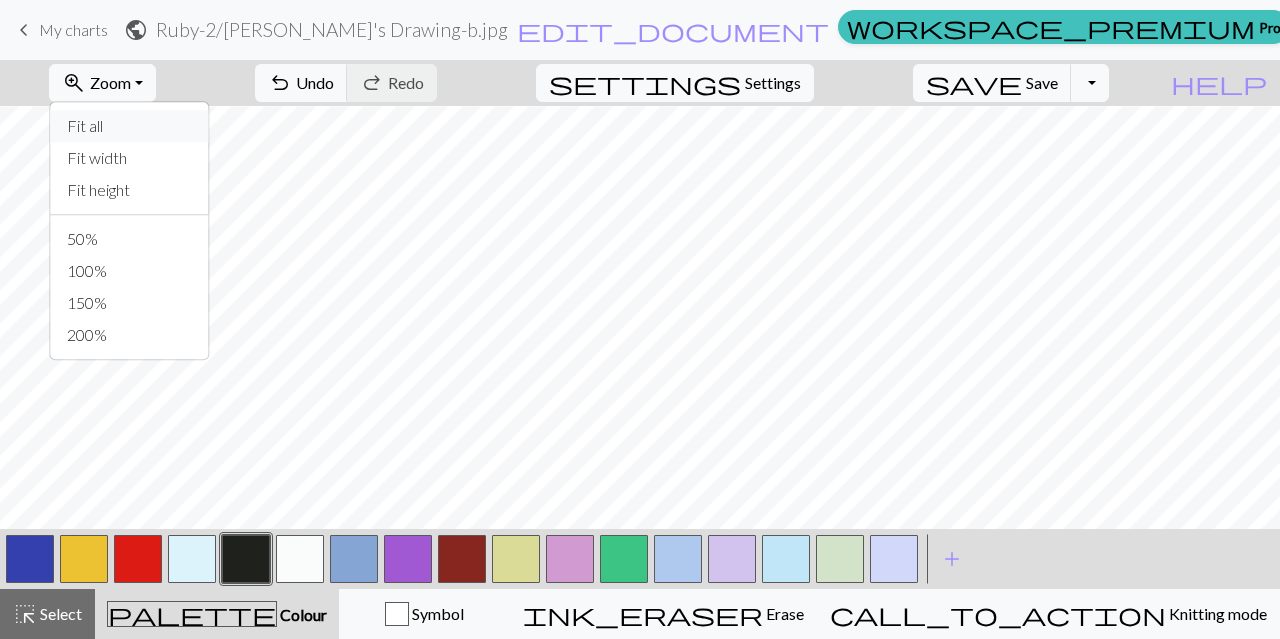 click on "Fit all" at bounding box center [130, 126] 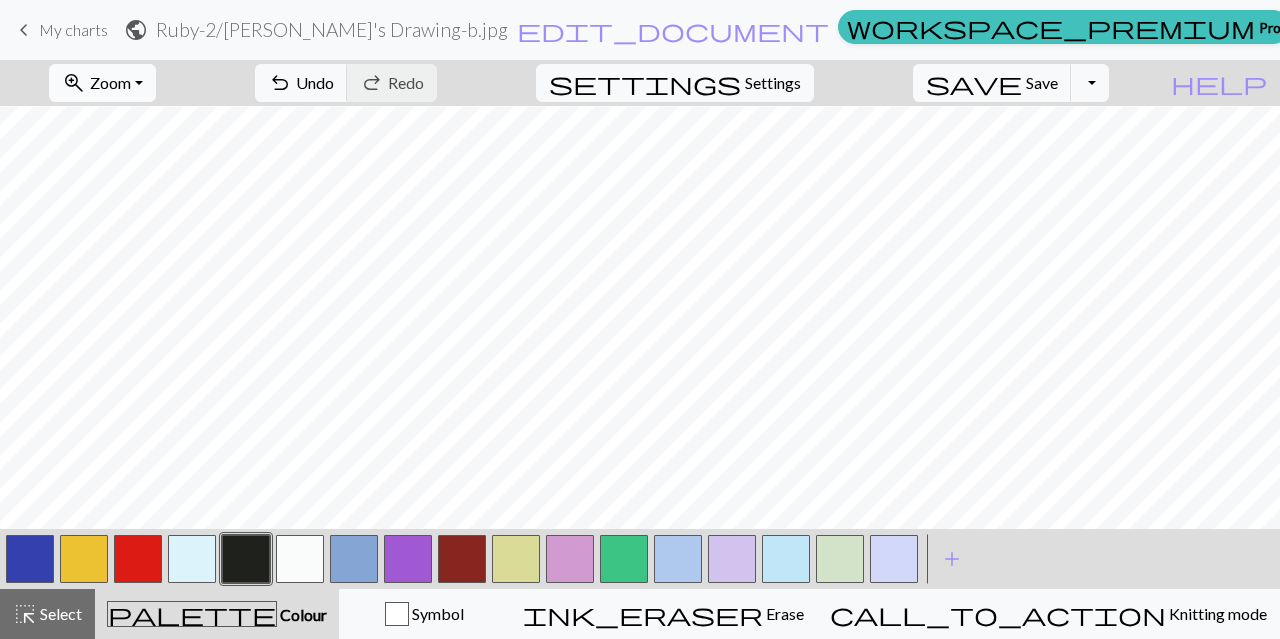 click on "zoom_in Zoom Zoom" at bounding box center [102, 83] 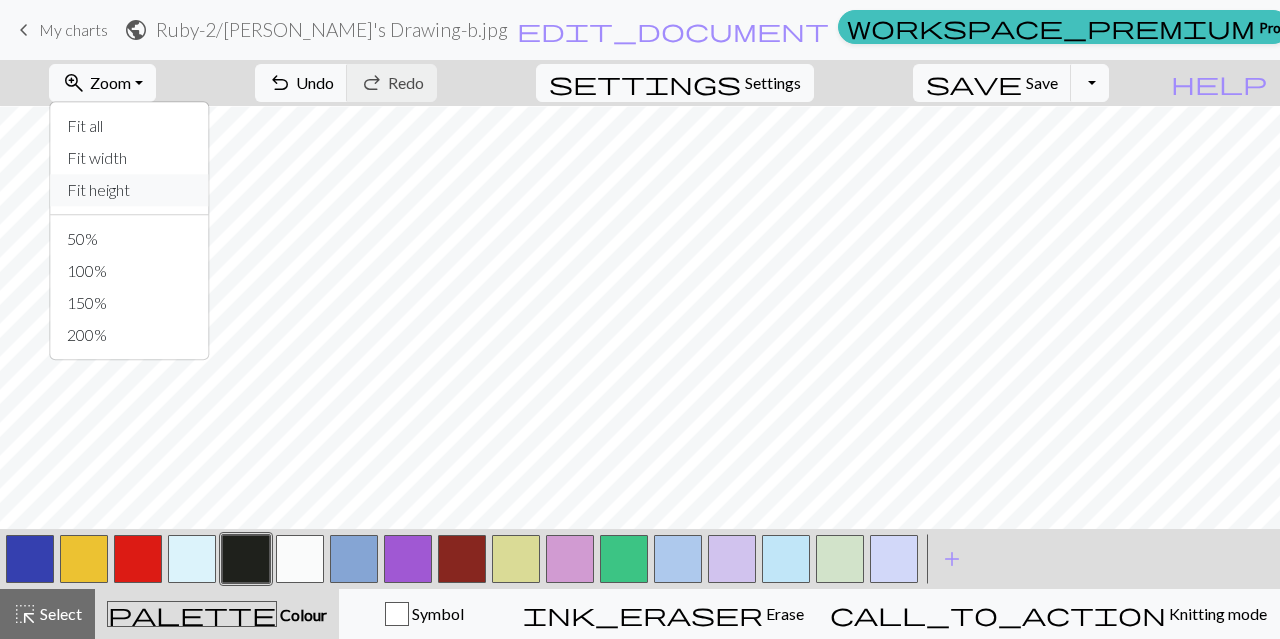 click on "Fit height" at bounding box center (130, 190) 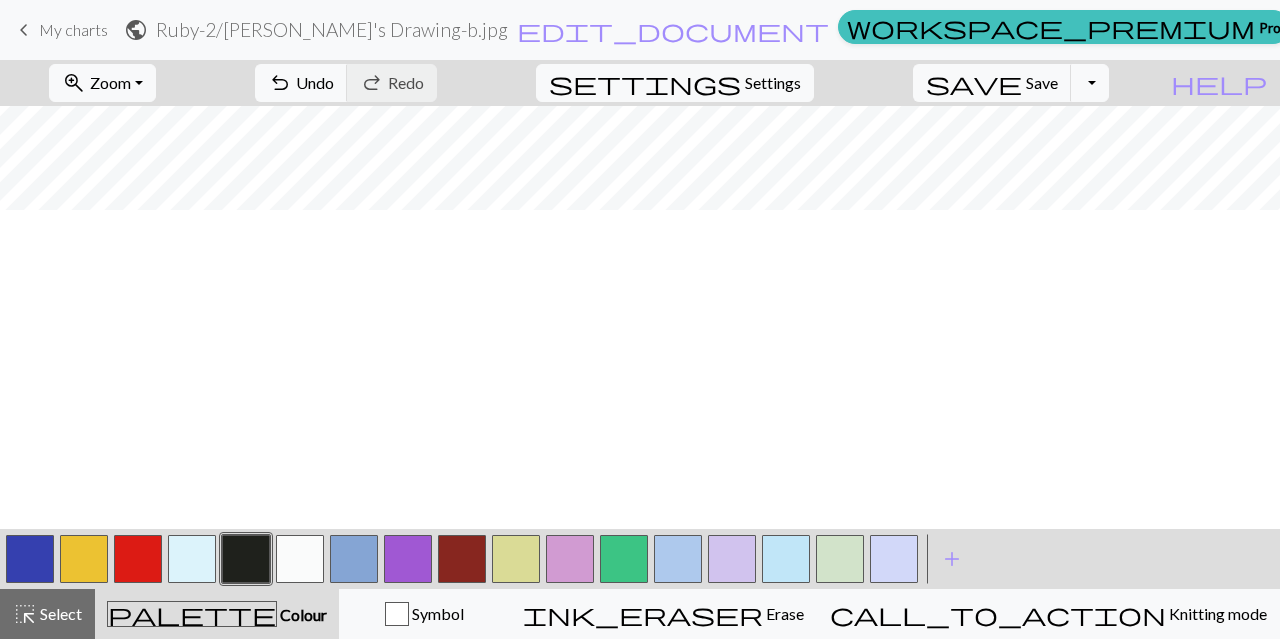scroll, scrollTop: 0, scrollLeft: 0, axis: both 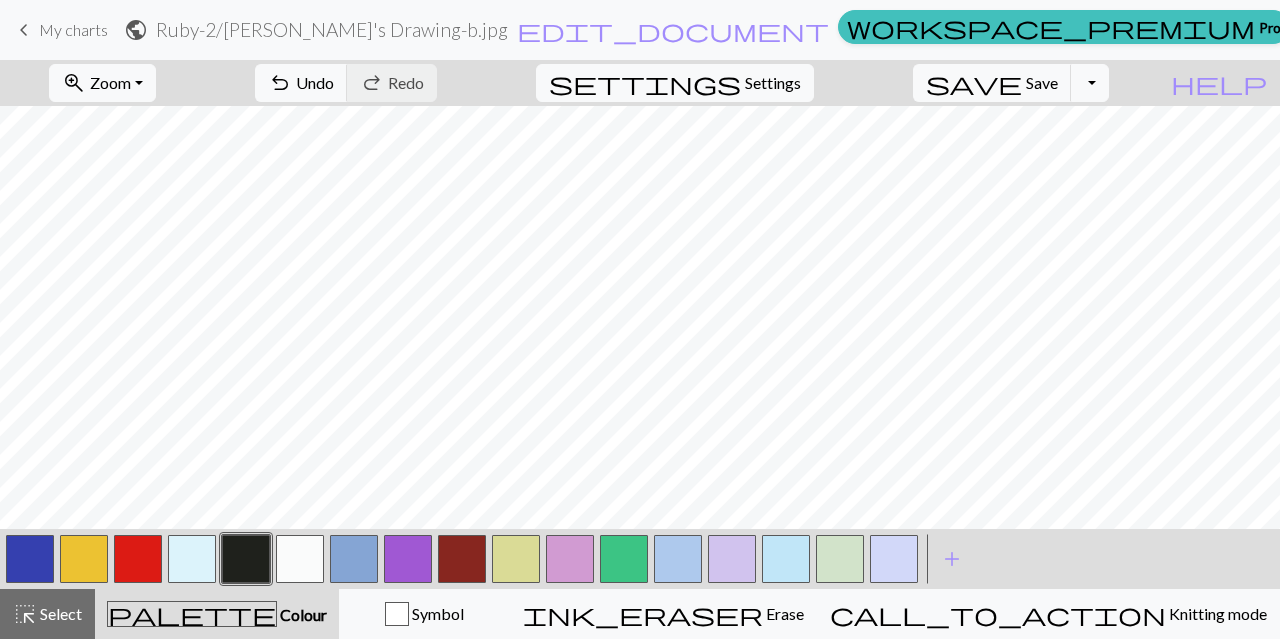 click on "palette" at bounding box center (192, 614) 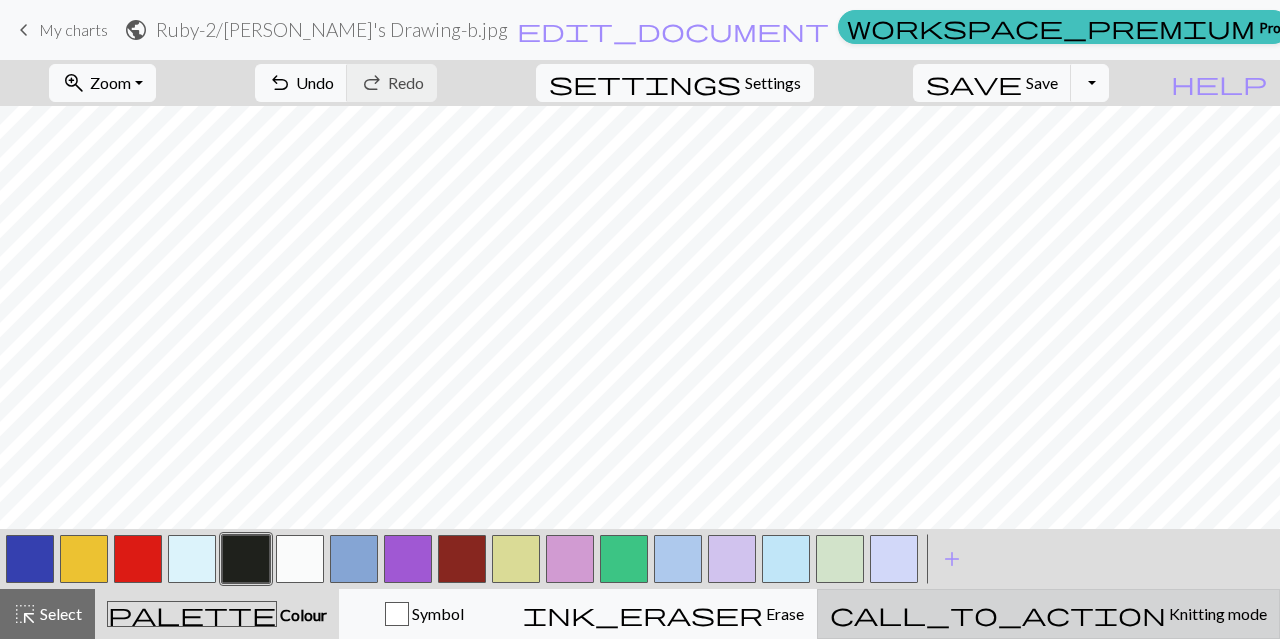 click on "Knitting mode" at bounding box center (1216, 613) 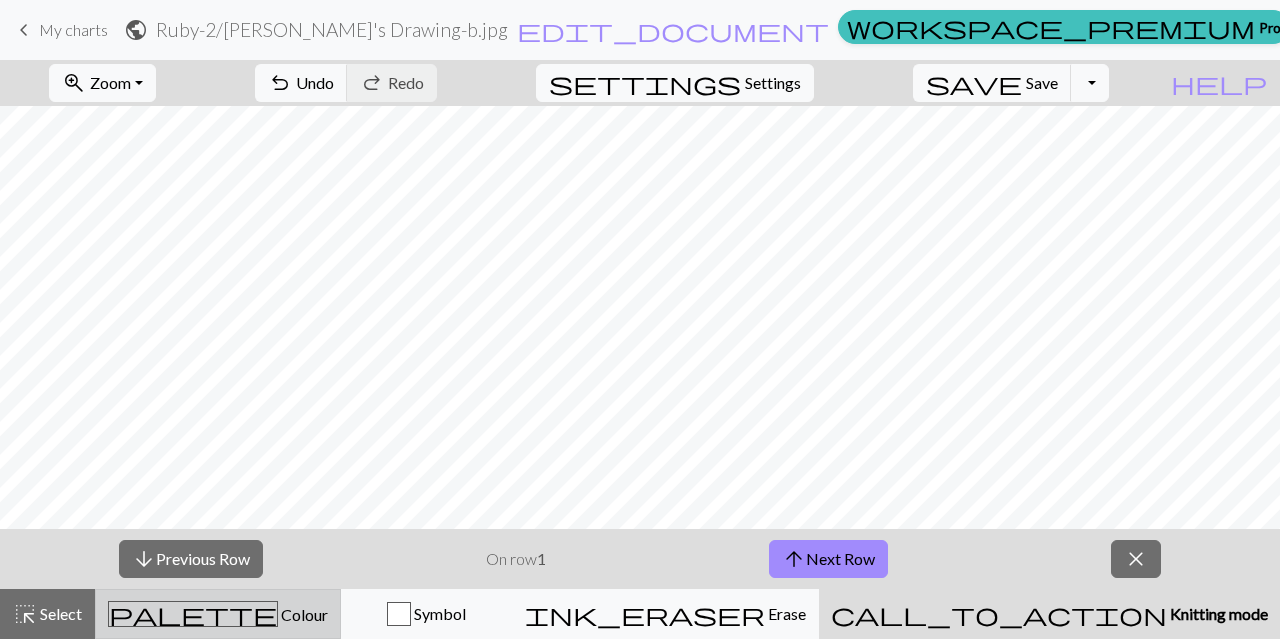 click on "Colour" at bounding box center [303, 614] 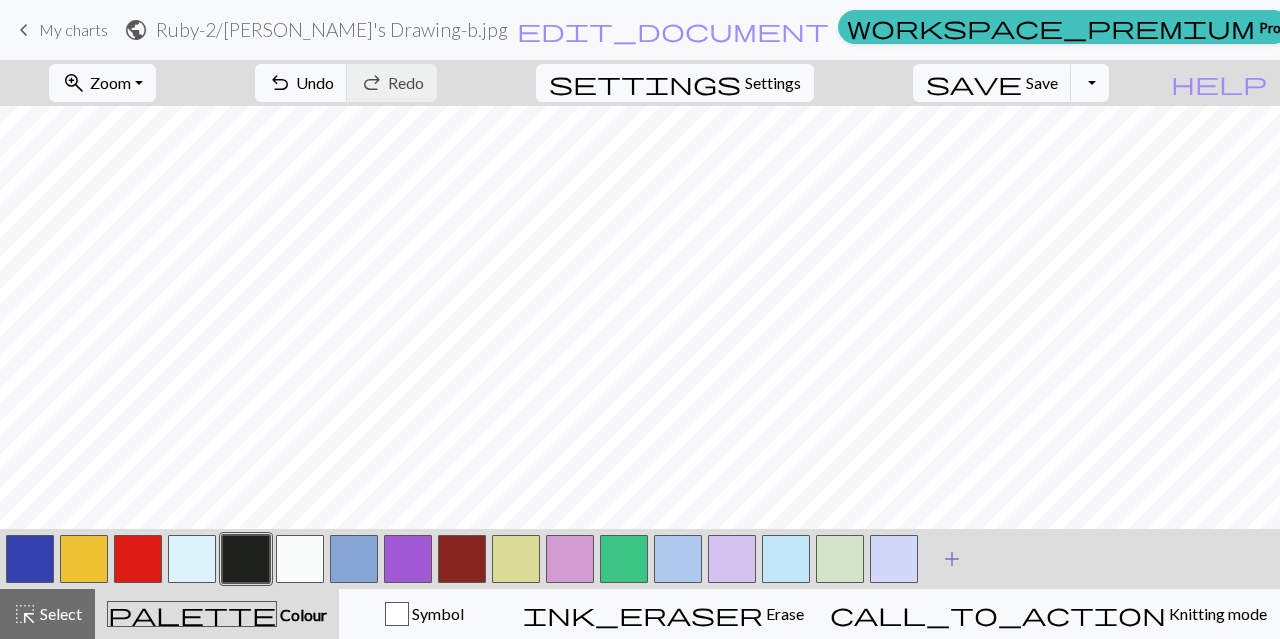 click on "add" at bounding box center (952, 559) 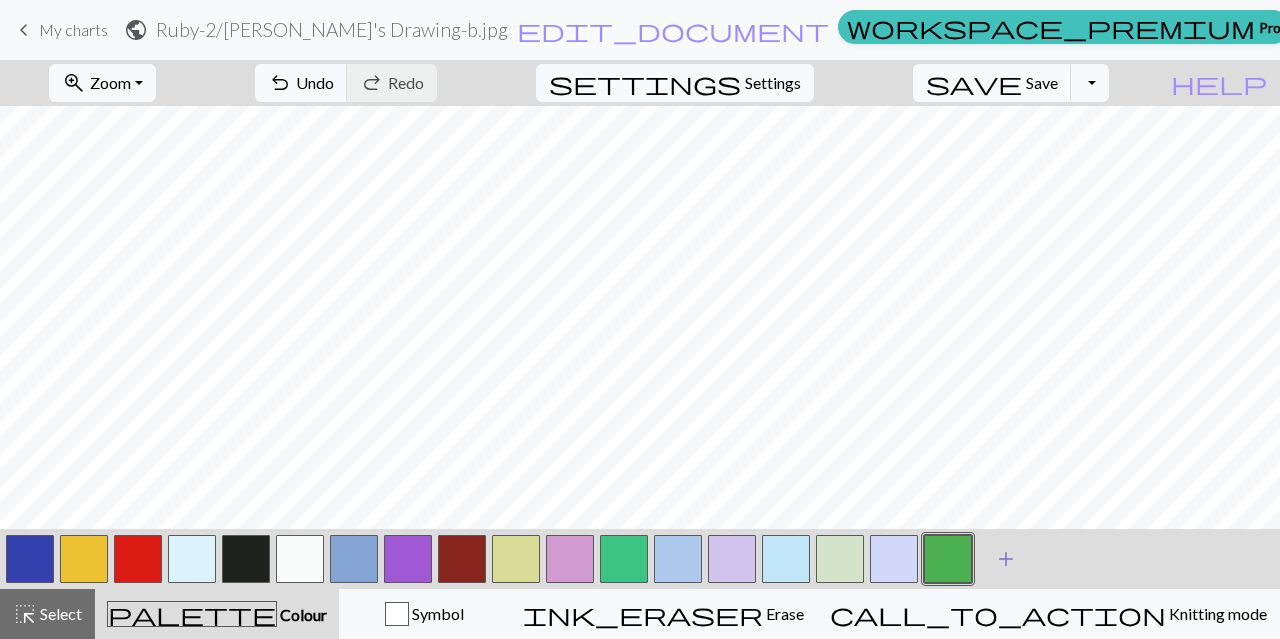 click on "Edit colour Name CC17 Use advanced picker workspace_premium Become a Pro user   to  use advanced picker Reorder arrow_back Move left arrow_forward Move right workspace_premium Become a Pro user   to  reorder colours Delete Done Cancel" at bounding box center [640, 319] 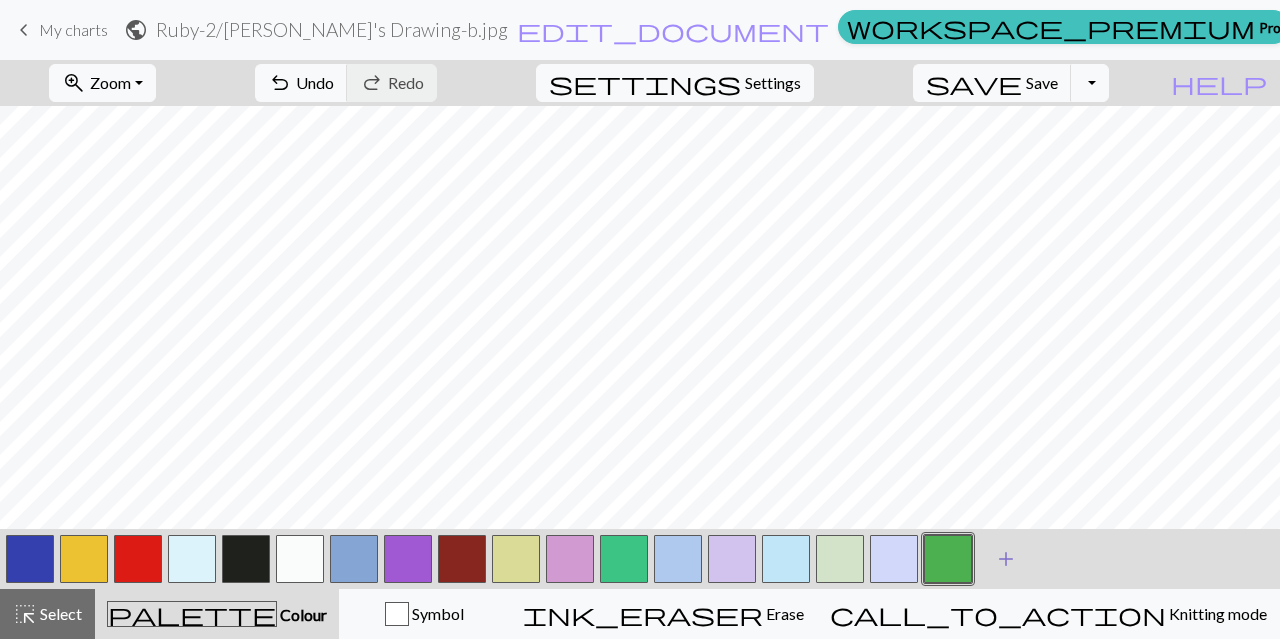 click on "add" at bounding box center (1006, 559) 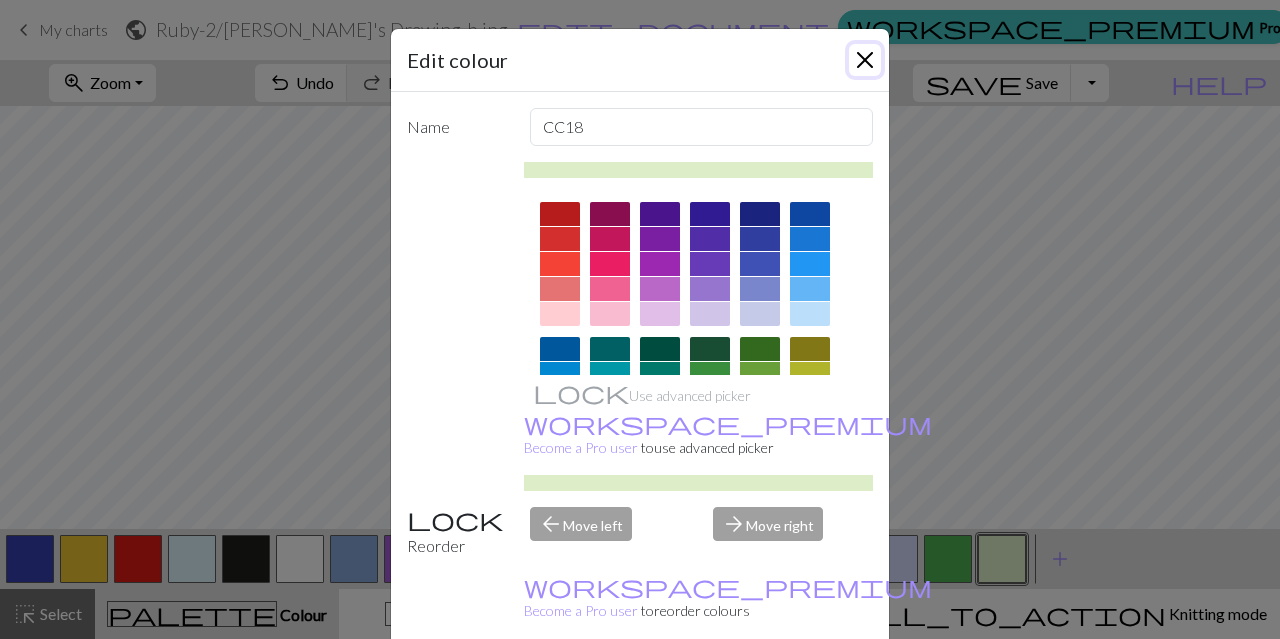 click at bounding box center (865, 60) 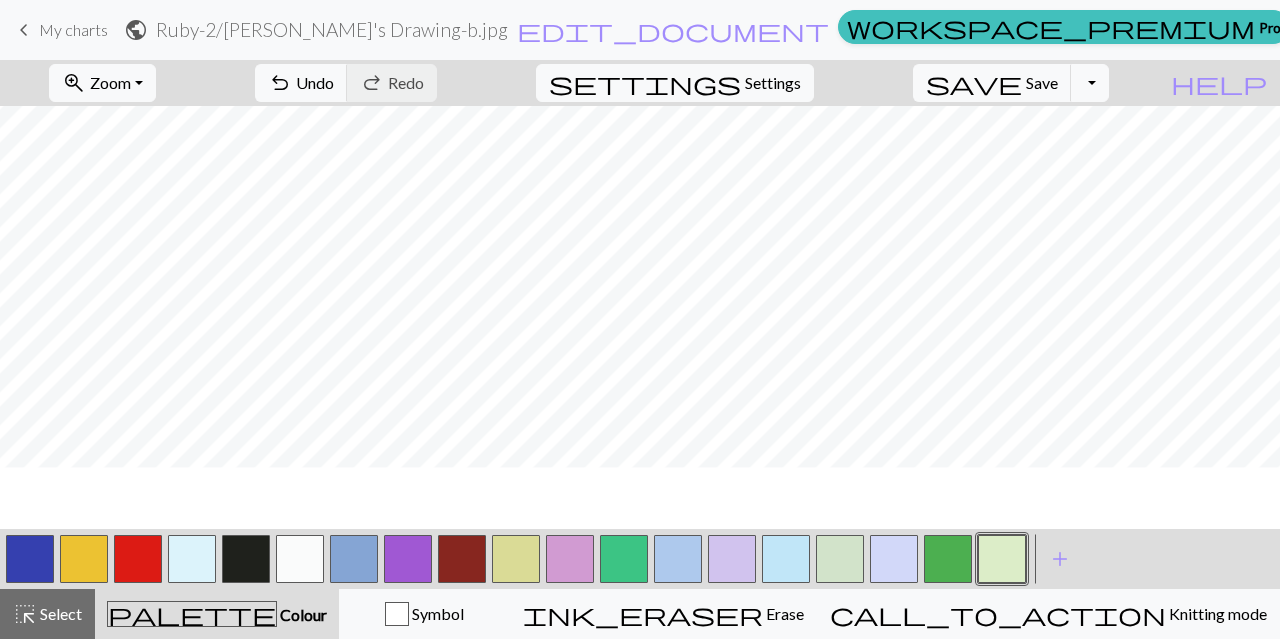 scroll, scrollTop: 784, scrollLeft: 0, axis: vertical 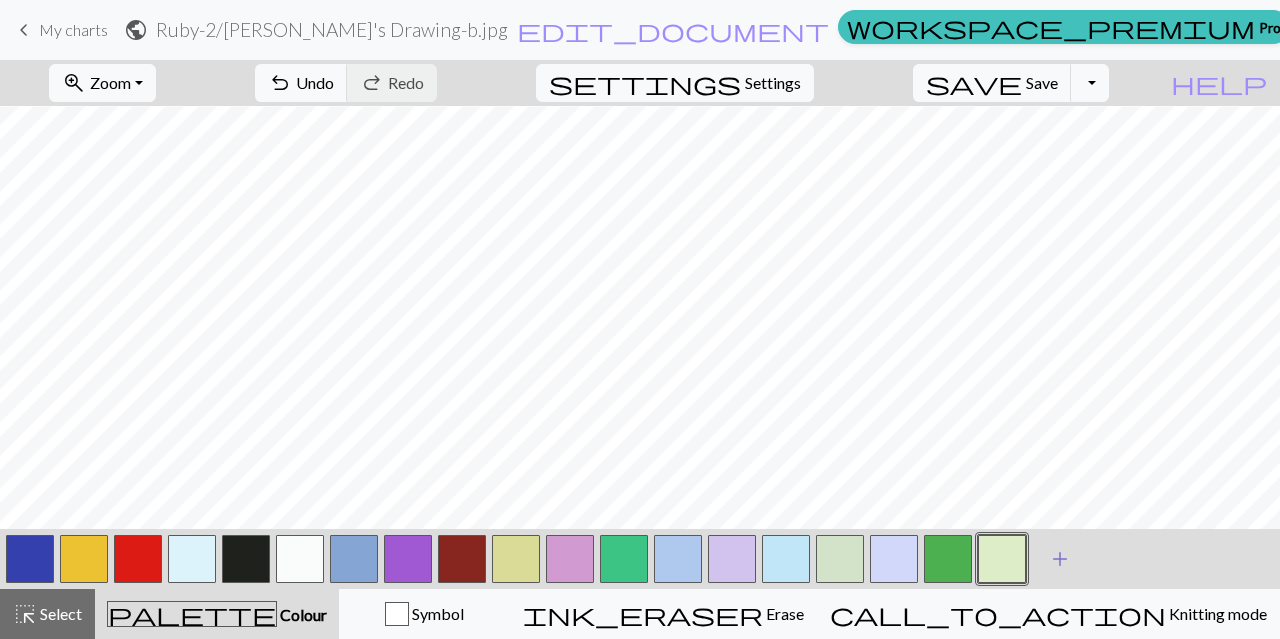 click on "add" at bounding box center [1060, 559] 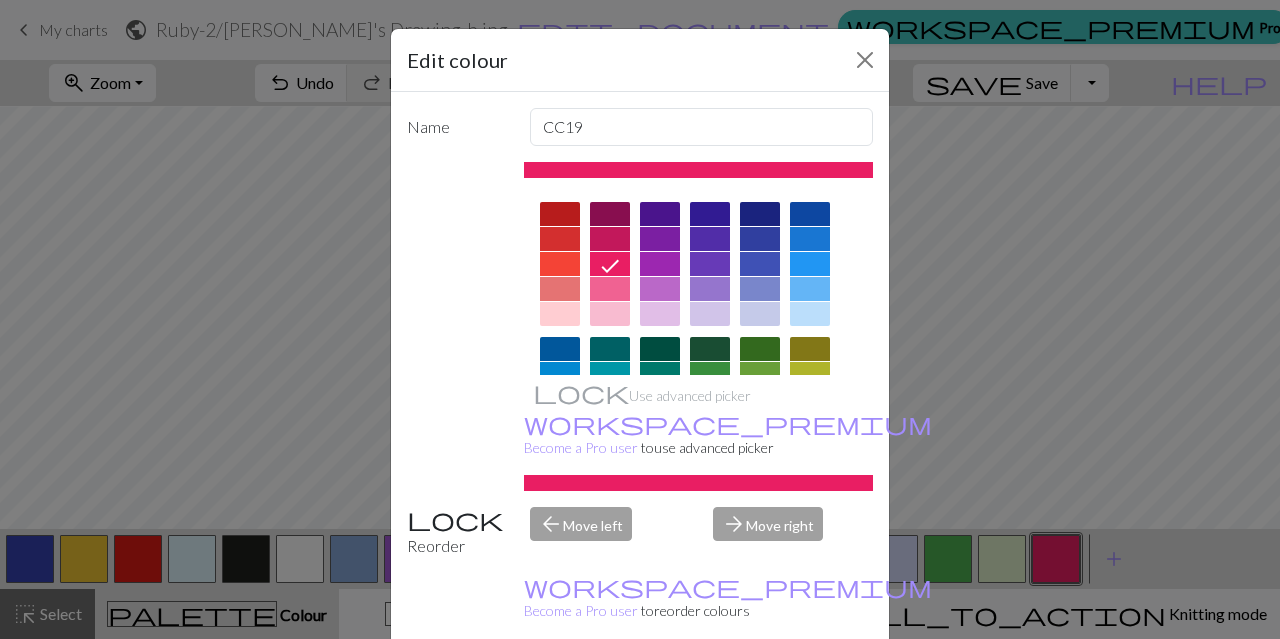 click on "Edit colour Name CC19 Use advanced picker workspace_premium Become a Pro user   to  use advanced picker Reorder arrow_back Move left arrow_forward Move right workspace_premium Become a Pro user   to  reorder colours Delete Done Cancel" at bounding box center (640, 319) 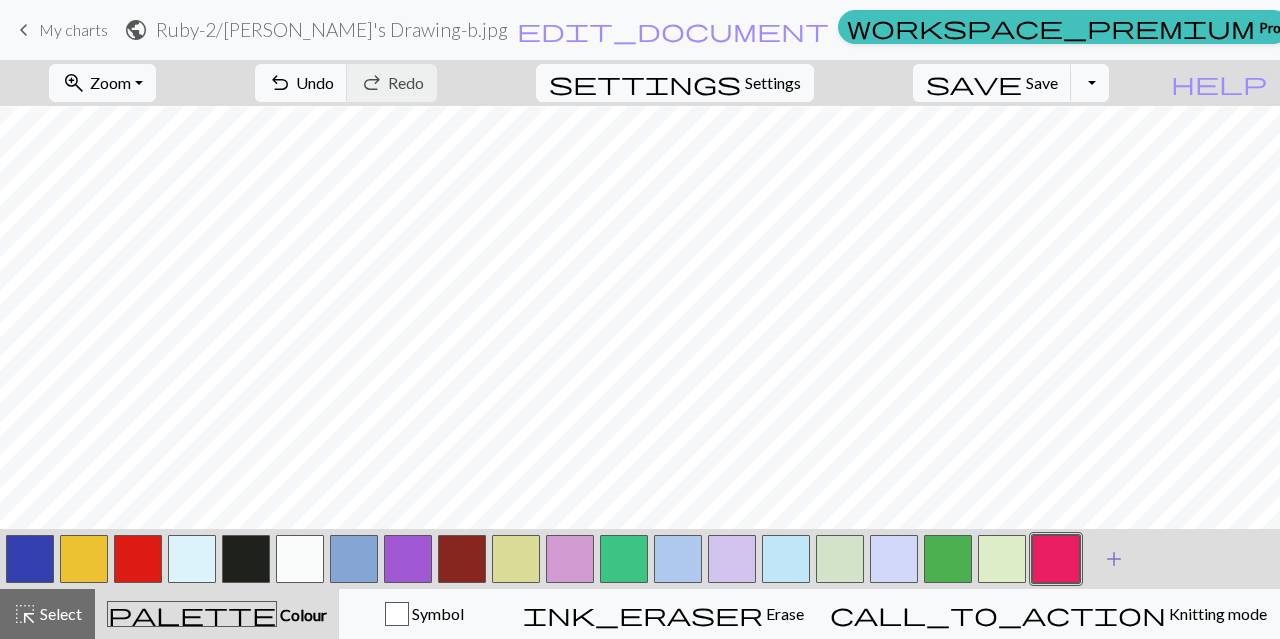 click on "add" at bounding box center (1114, 559) 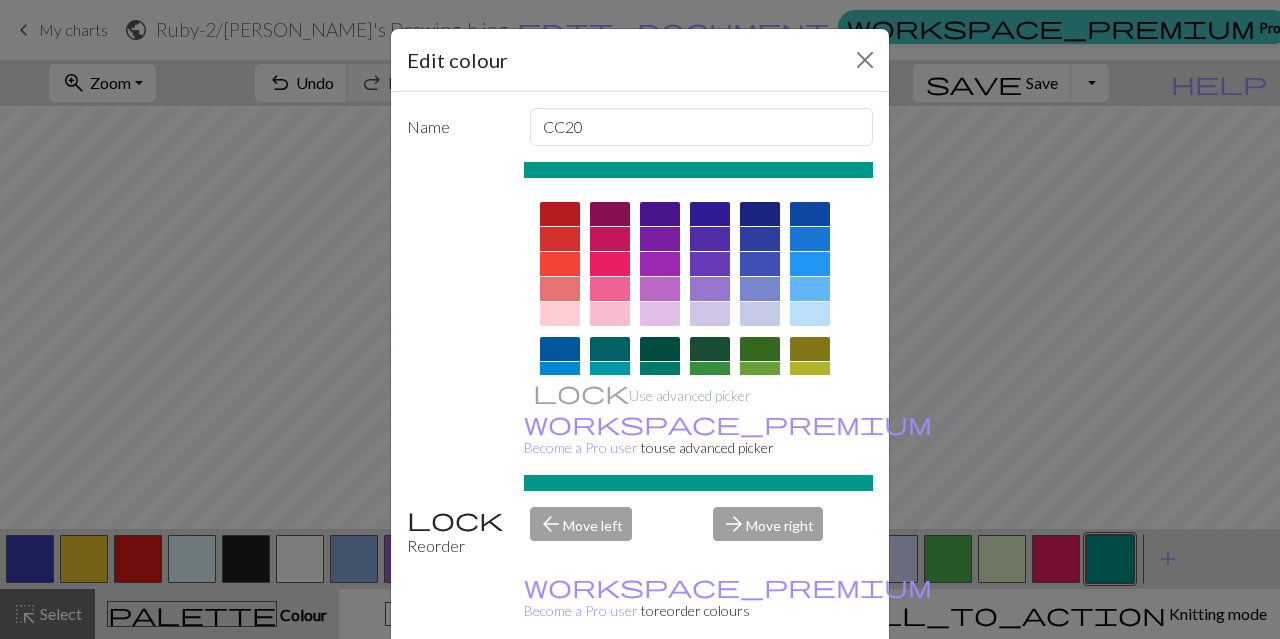 click on "Edit colour Name CC20 Use advanced picker workspace_premium Become a Pro user   to  use advanced picker Reorder arrow_back Move left arrow_forward Move right workspace_premium Become a Pro user   to  reorder colours Delete Done Cancel" at bounding box center (640, 319) 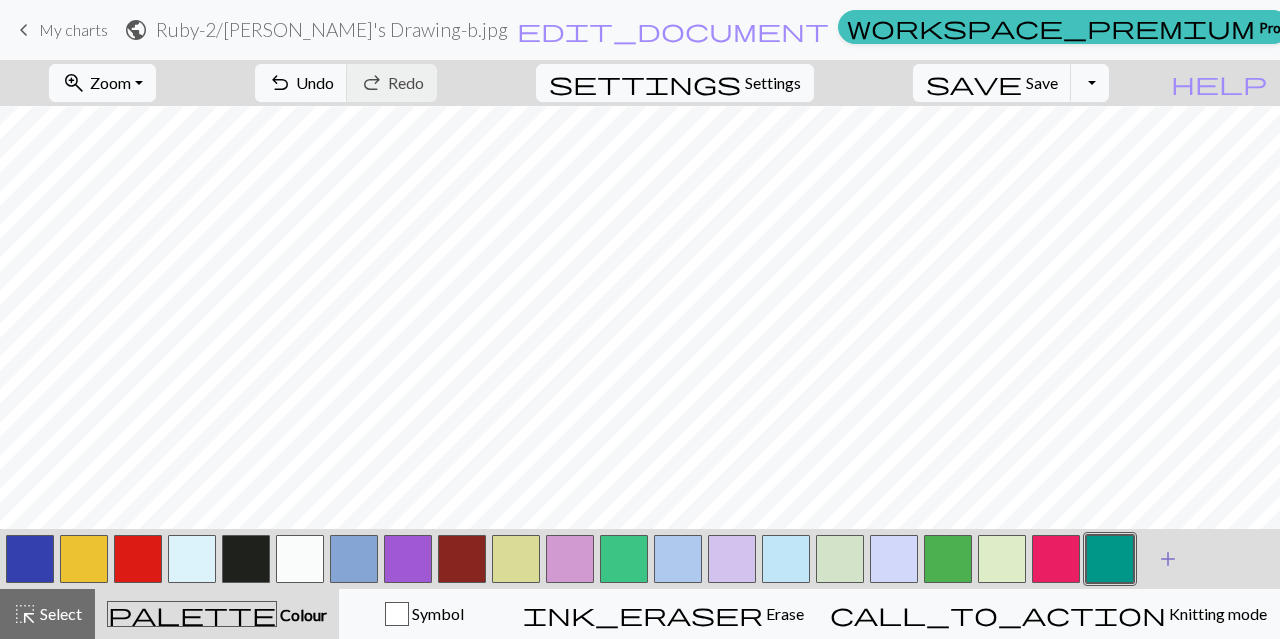 click on "add" at bounding box center [1168, 559] 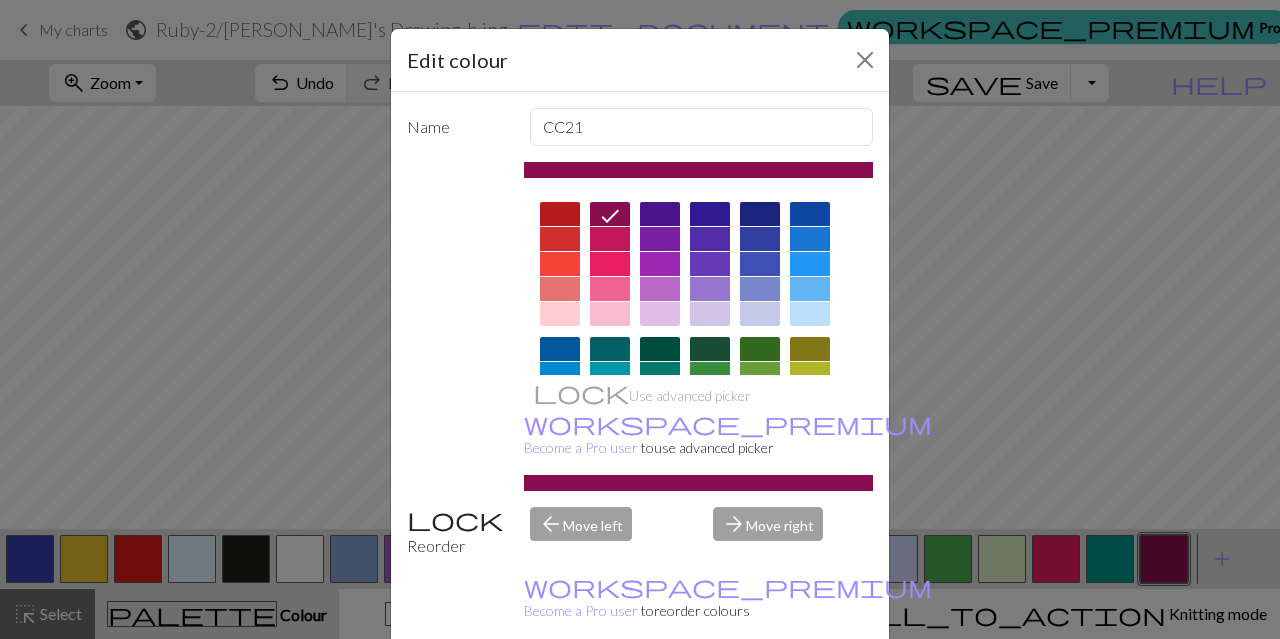 click on "Edit colour Name CC21 Use advanced picker workspace_premium Become a Pro user   to  use advanced picker Reorder arrow_back Move left arrow_forward Move right workspace_premium Become a Pro user   to  reorder colours Delete Done Cancel" at bounding box center [640, 319] 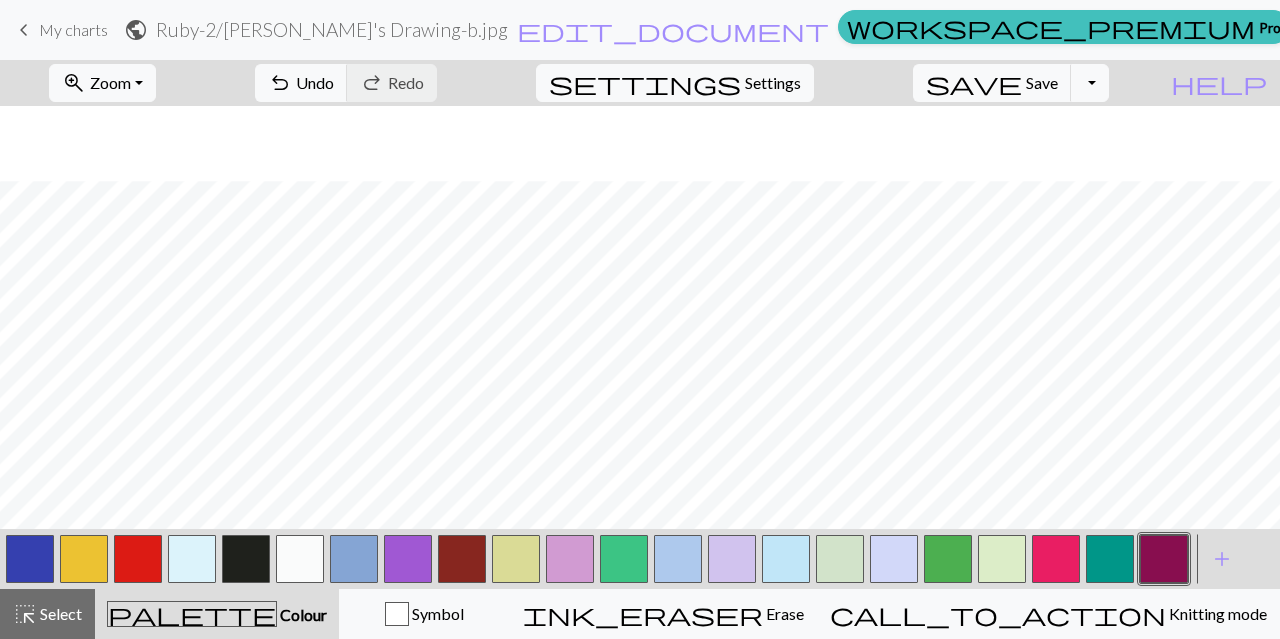 scroll, scrollTop: 464, scrollLeft: 0, axis: vertical 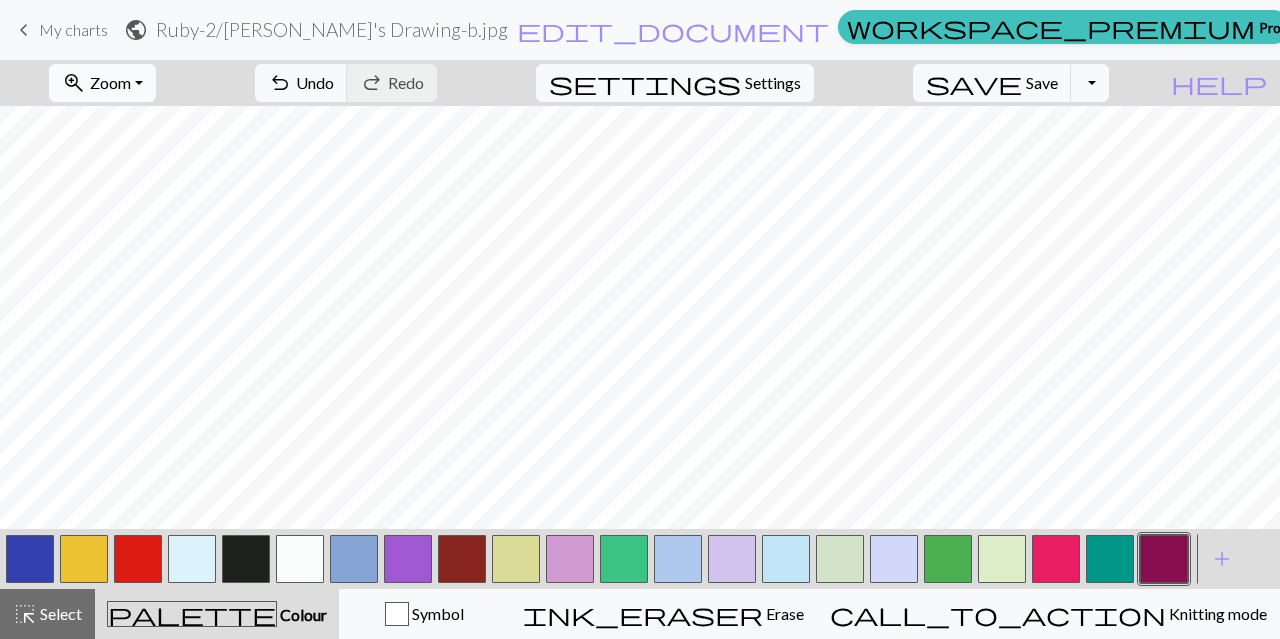 click on "zoom_in Zoom Zoom" at bounding box center (102, 83) 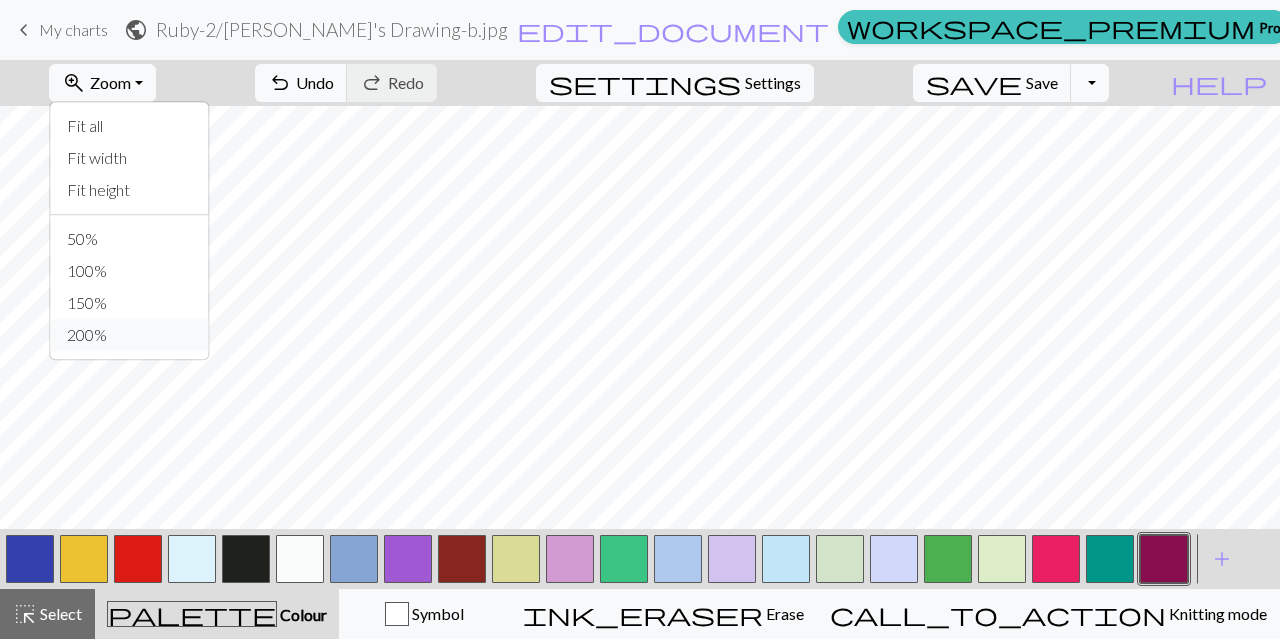 click on "200%" at bounding box center [130, 335] 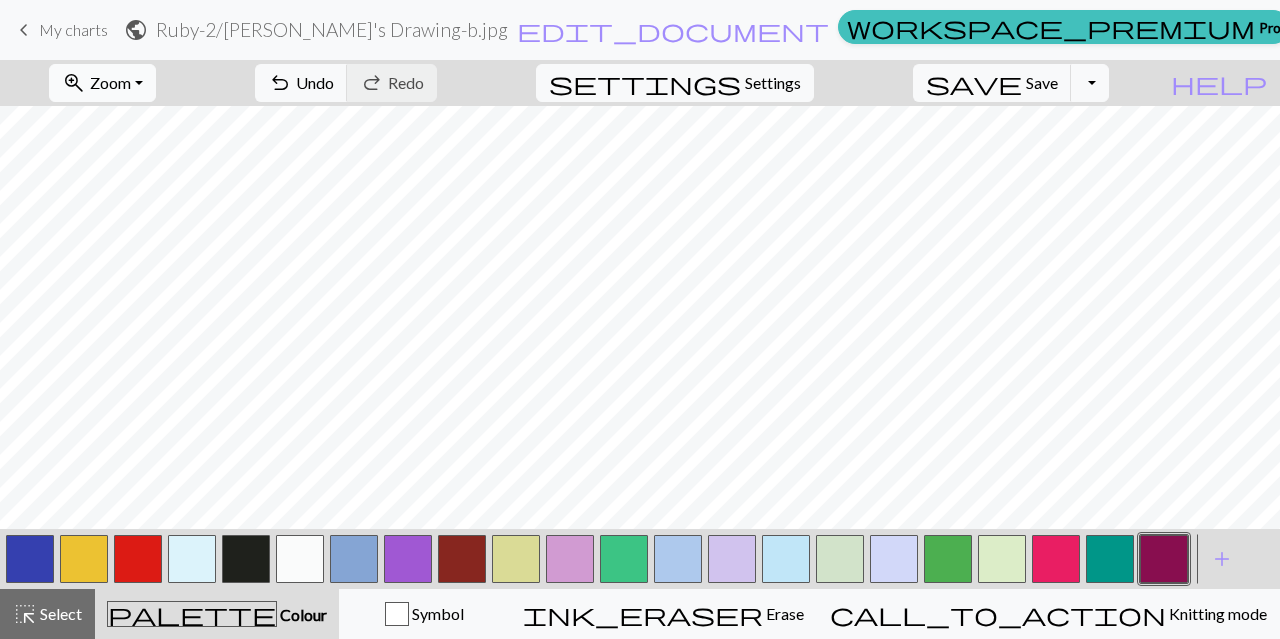click on "zoom_in Zoom Zoom" at bounding box center [102, 83] 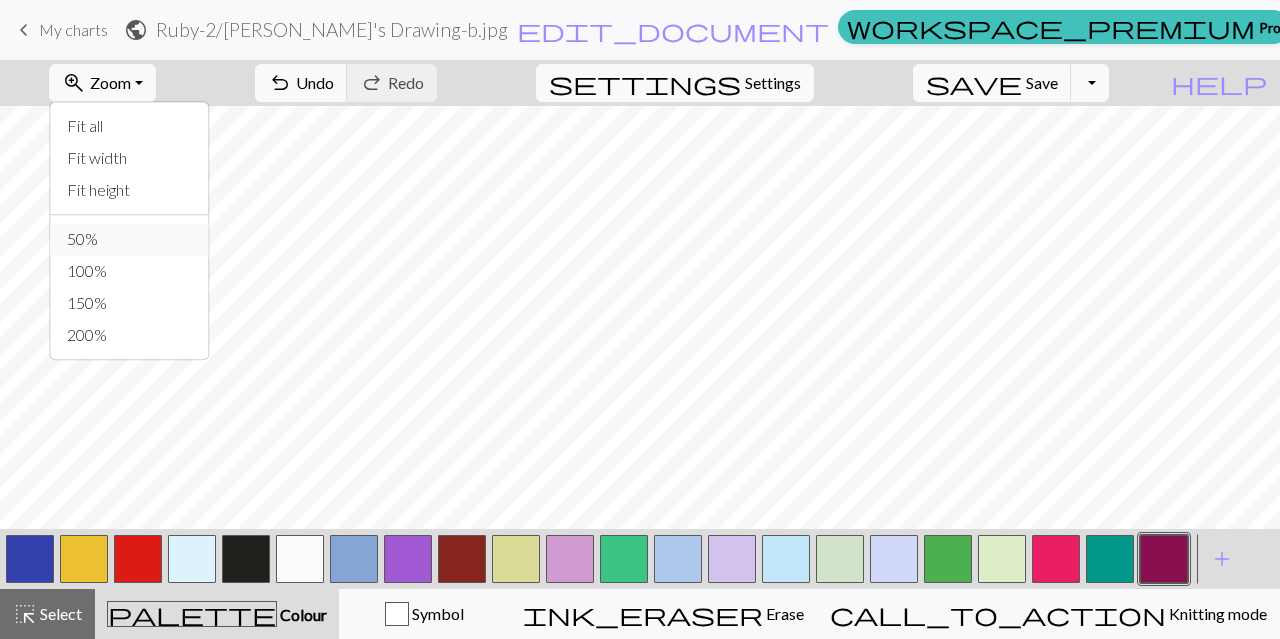 click on "50%" at bounding box center [130, 239] 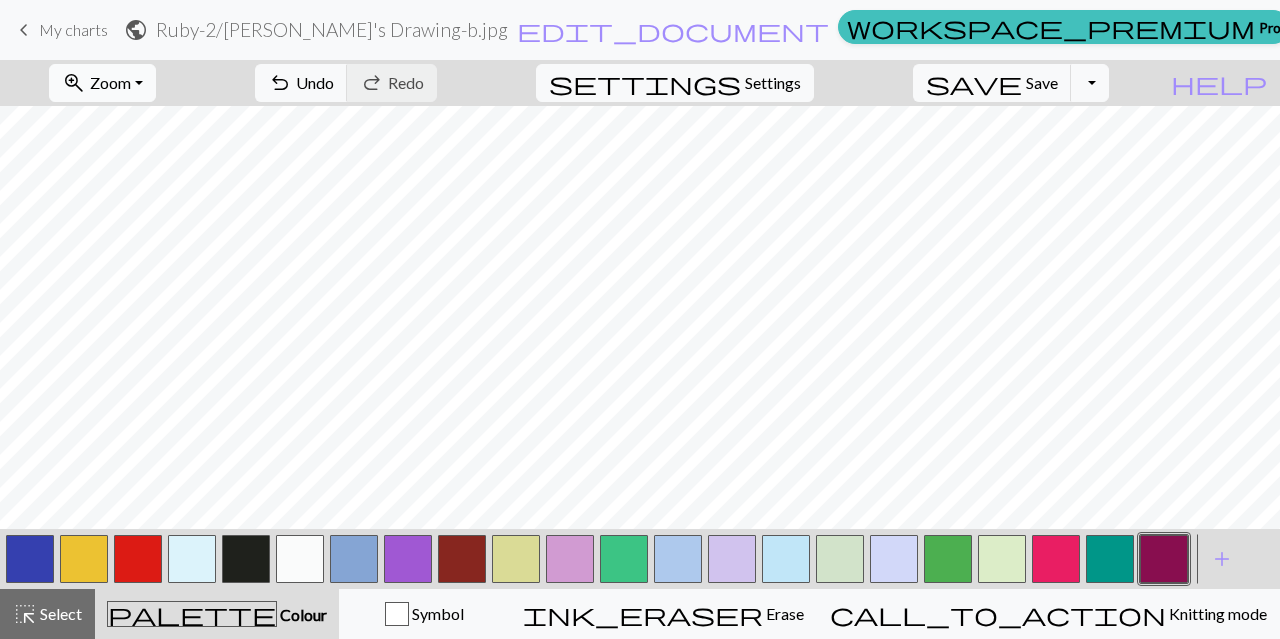 click on "zoom_in Zoom Zoom" at bounding box center [102, 83] 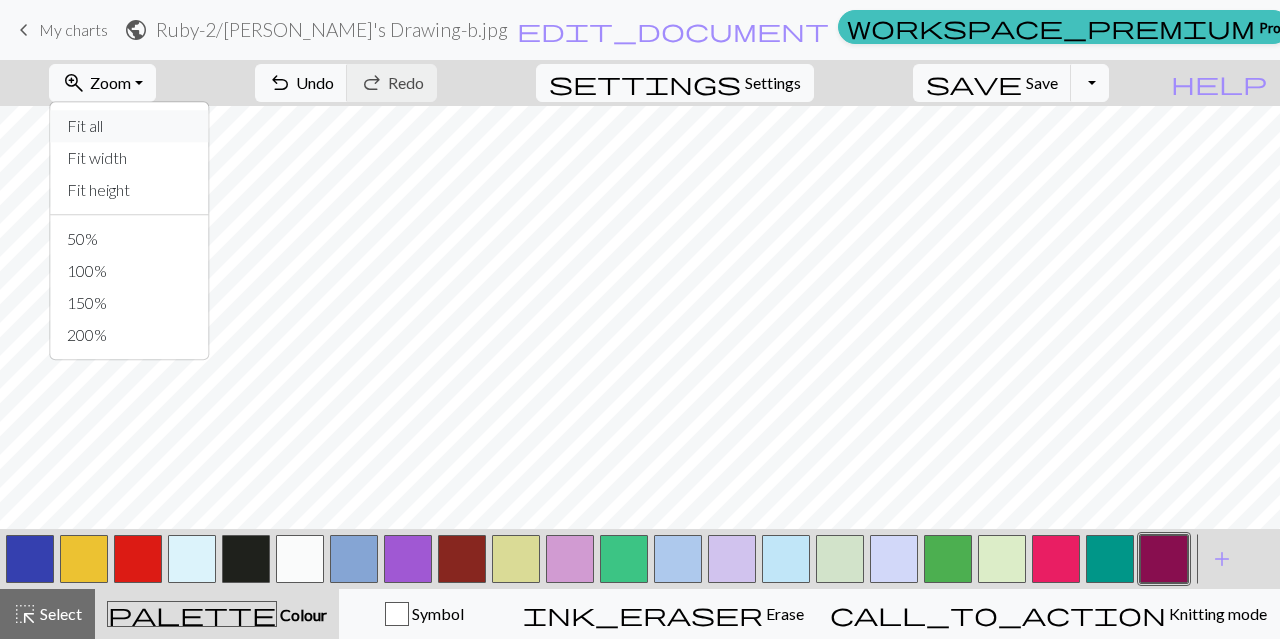 click on "Fit all" at bounding box center (130, 126) 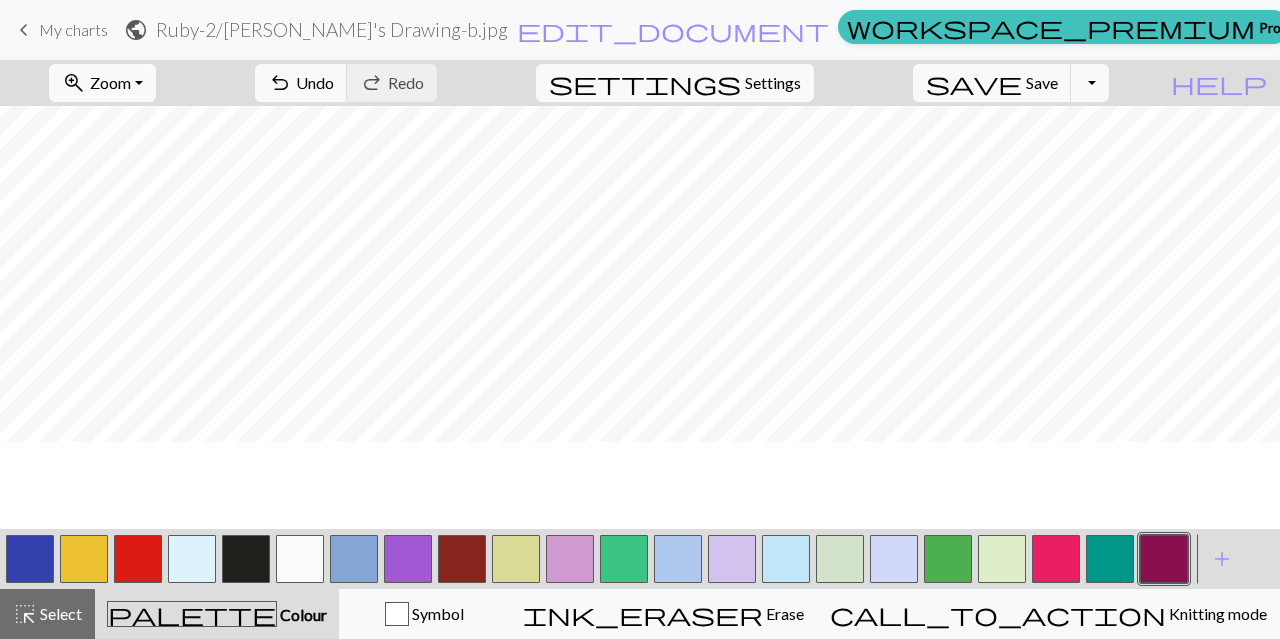 scroll, scrollTop: 0, scrollLeft: 0, axis: both 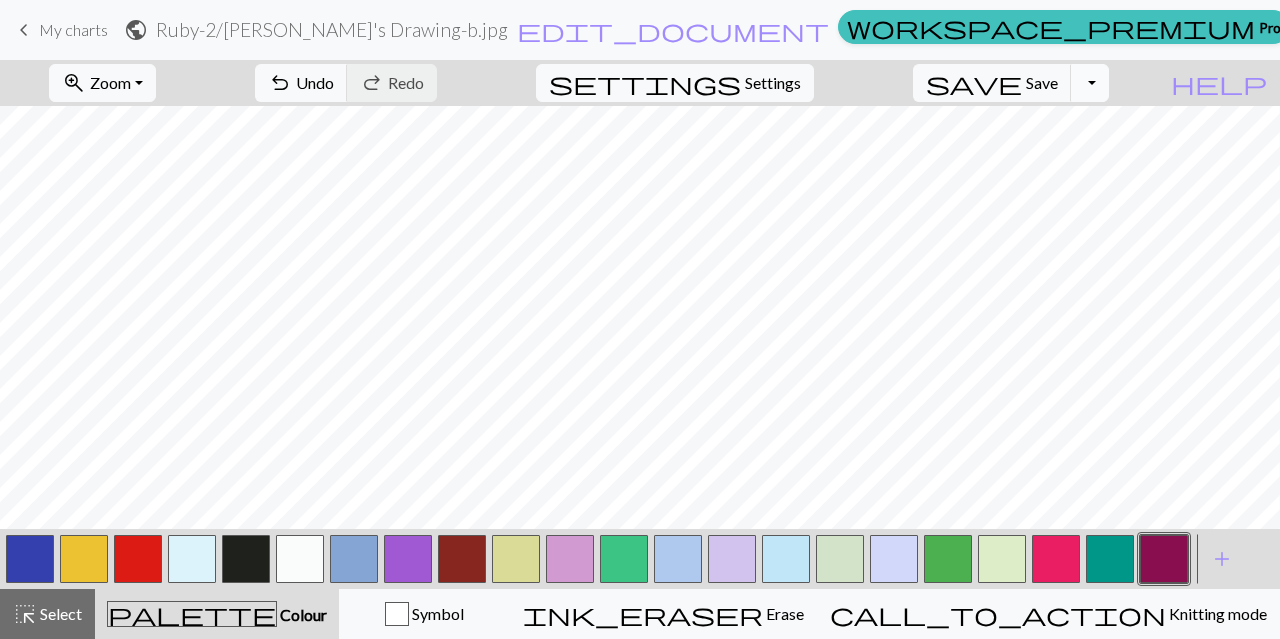 click on "Toggle Dropdown" at bounding box center (1090, 83) 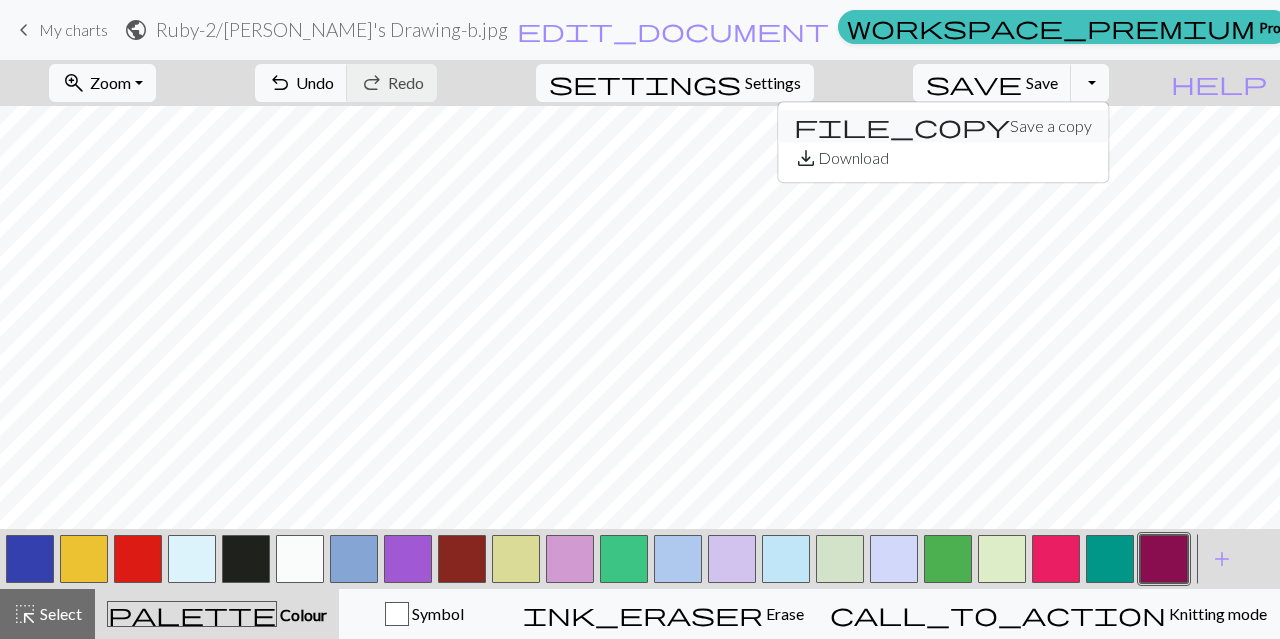 click on "file_copy  Save a copy" at bounding box center (943, 126) 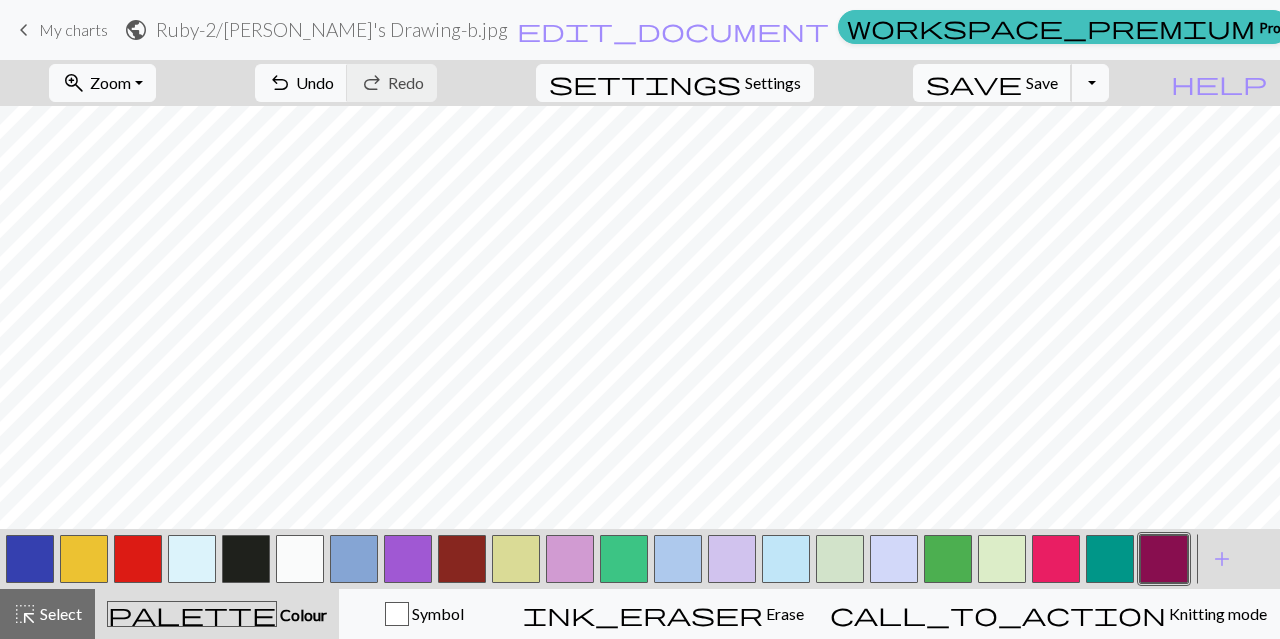 click on "save Save Save" at bounding box center [992, 83] 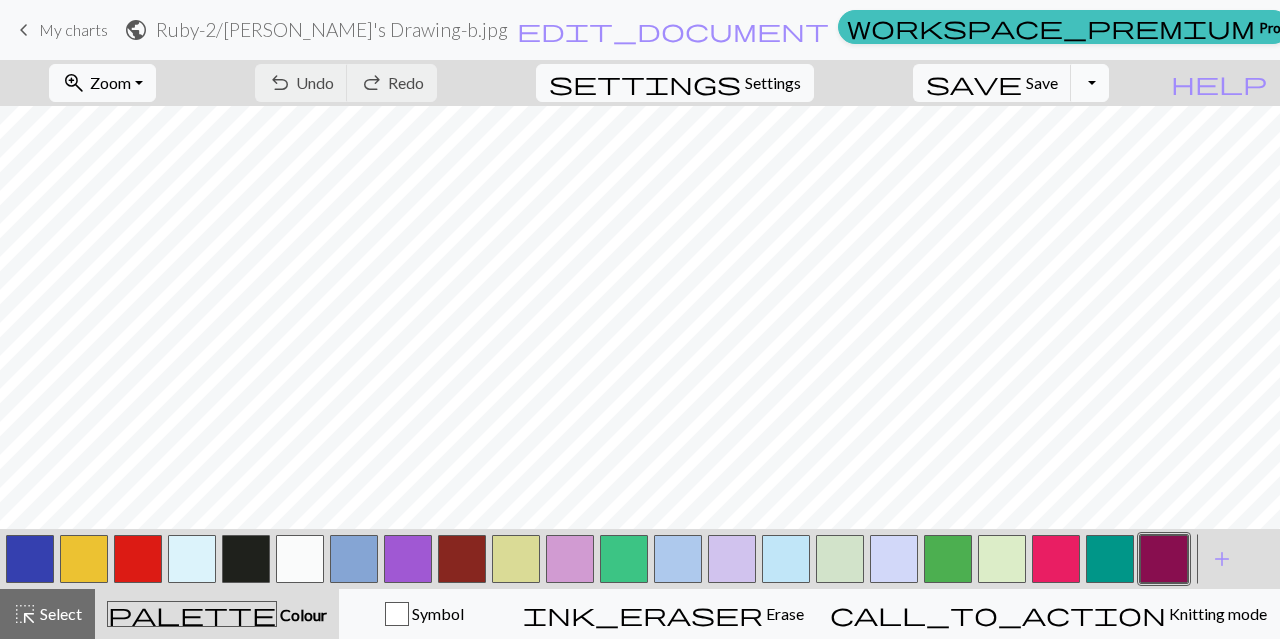 click on "Toggle Dropdown" at bounding box center [1090, 83] 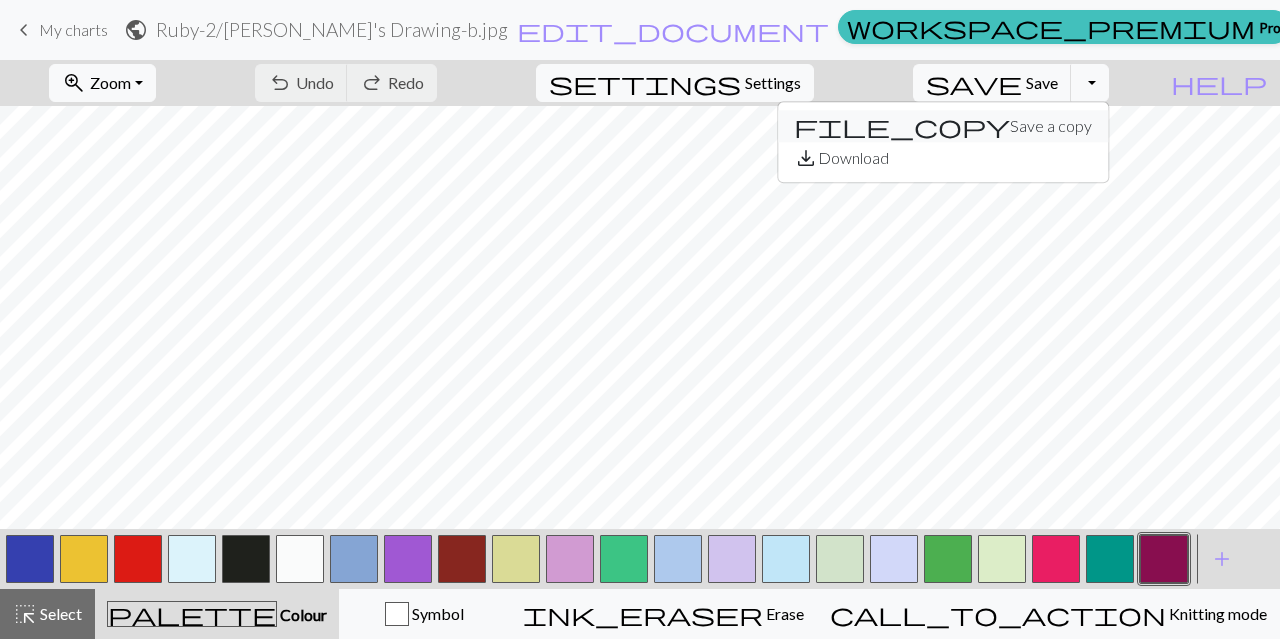 click on "file_copy  Save a copy" at bounding box center (943, 126) 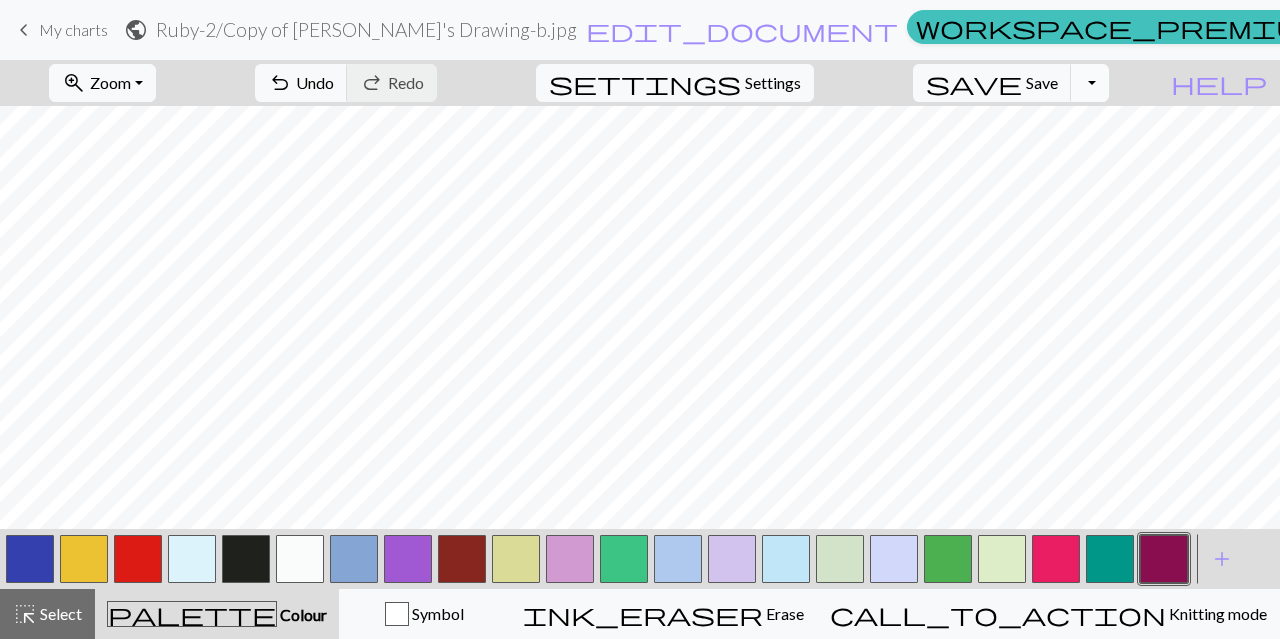 click on "Toggle Dropdown" at bounding box center [1090, 83] 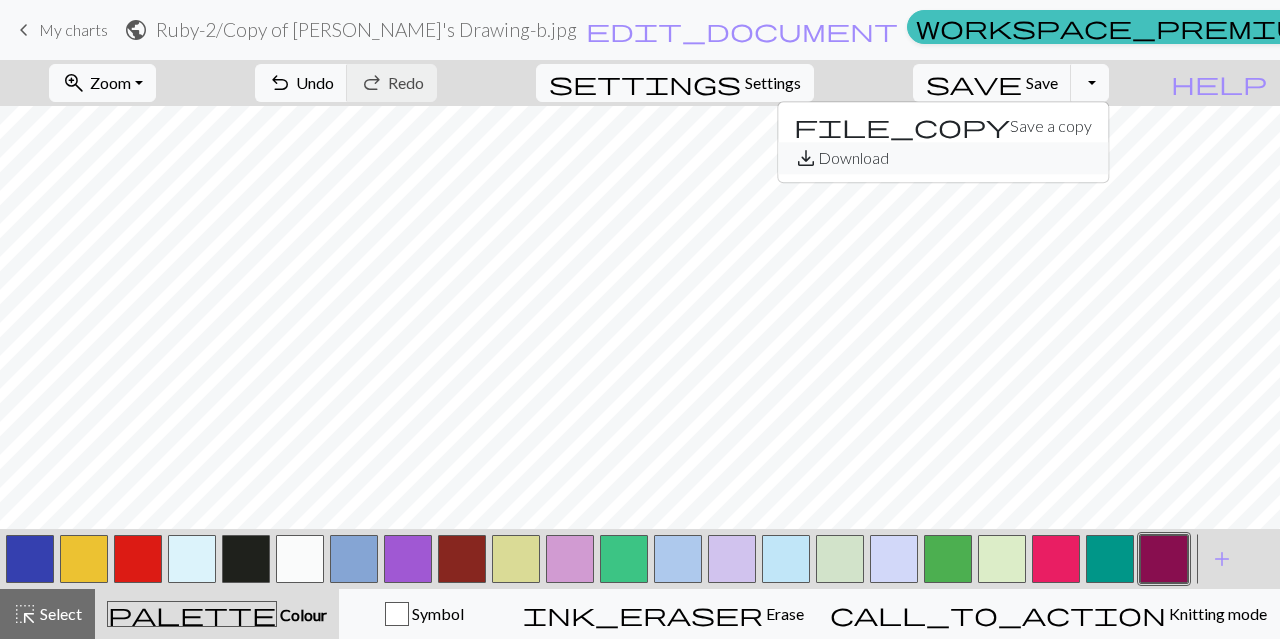 click on "save_alt  Download" at bounding box center (943, 158) 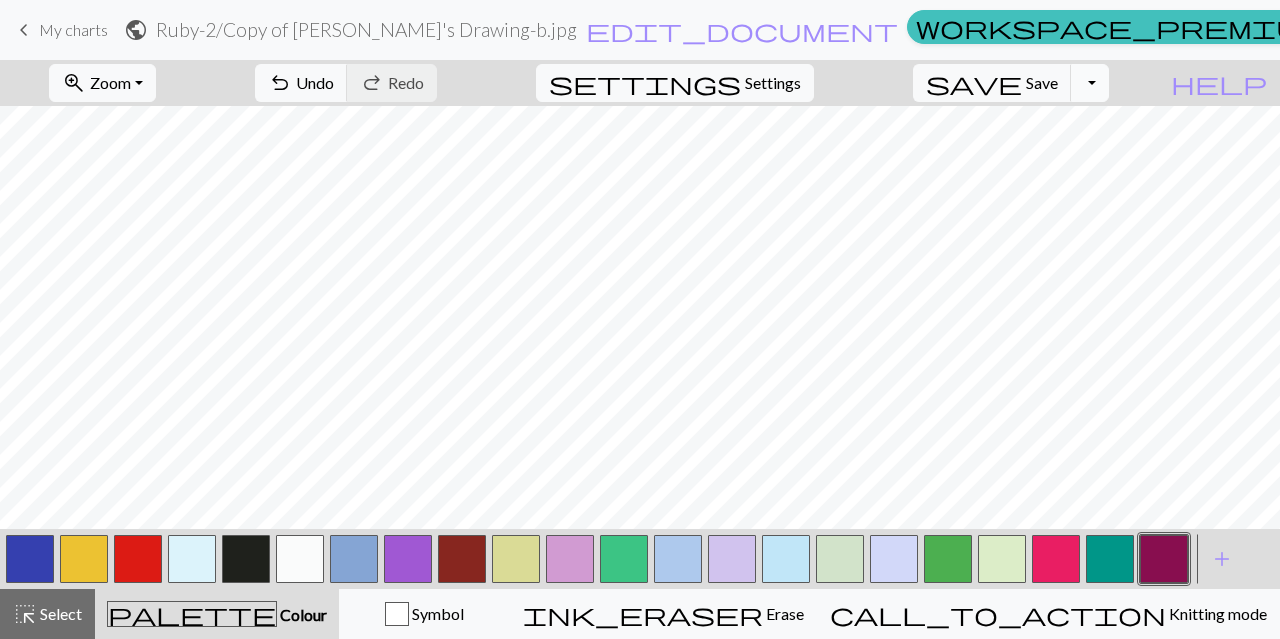 click on "Toggle Dropdown" at bounding box center [1090, 83] 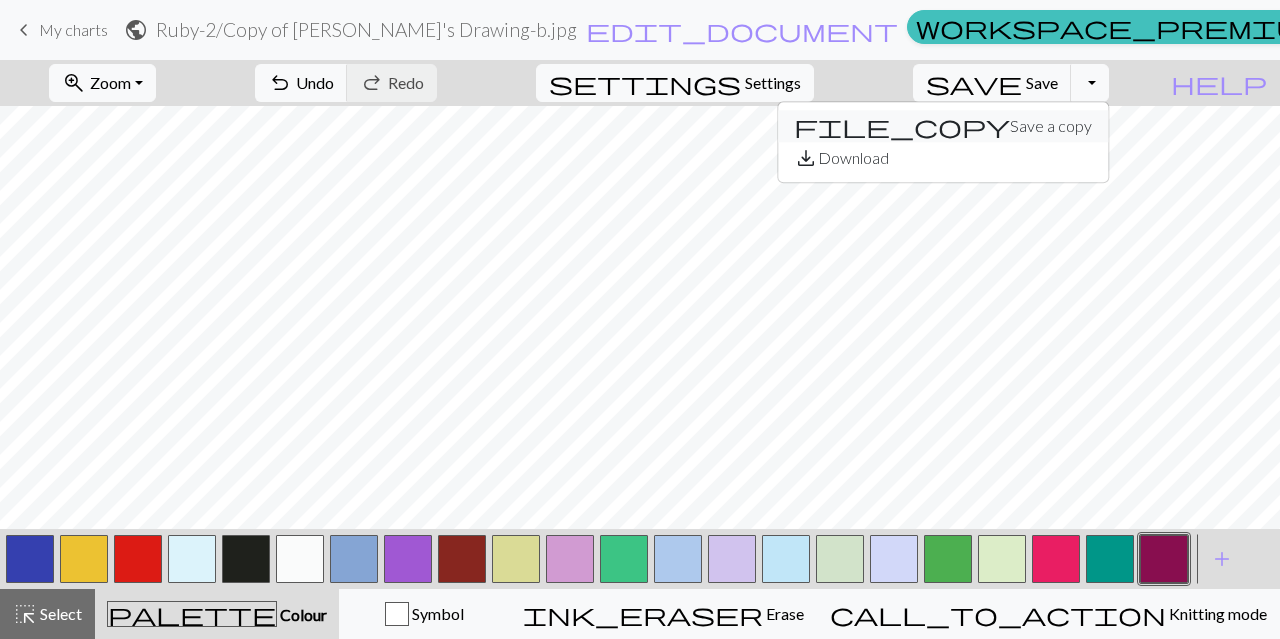 click on "file_copy  Save a copy" at bounding box center [943, 126] 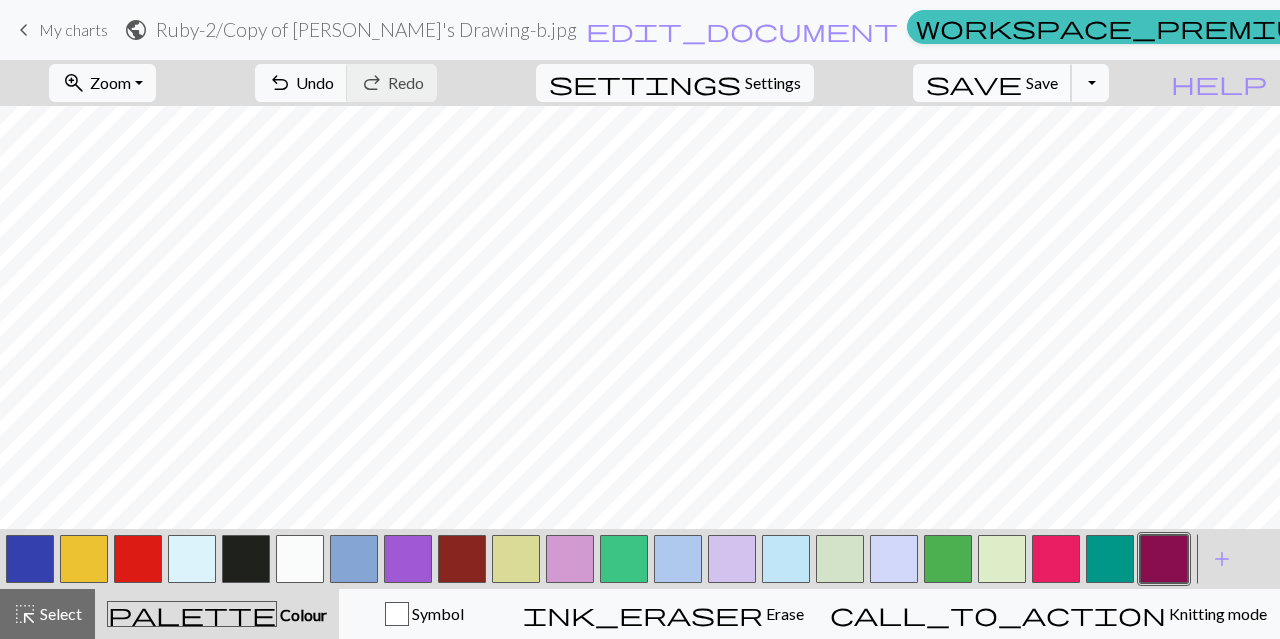 click on "Your download is ready! Download" at bounding box center (640, 58) 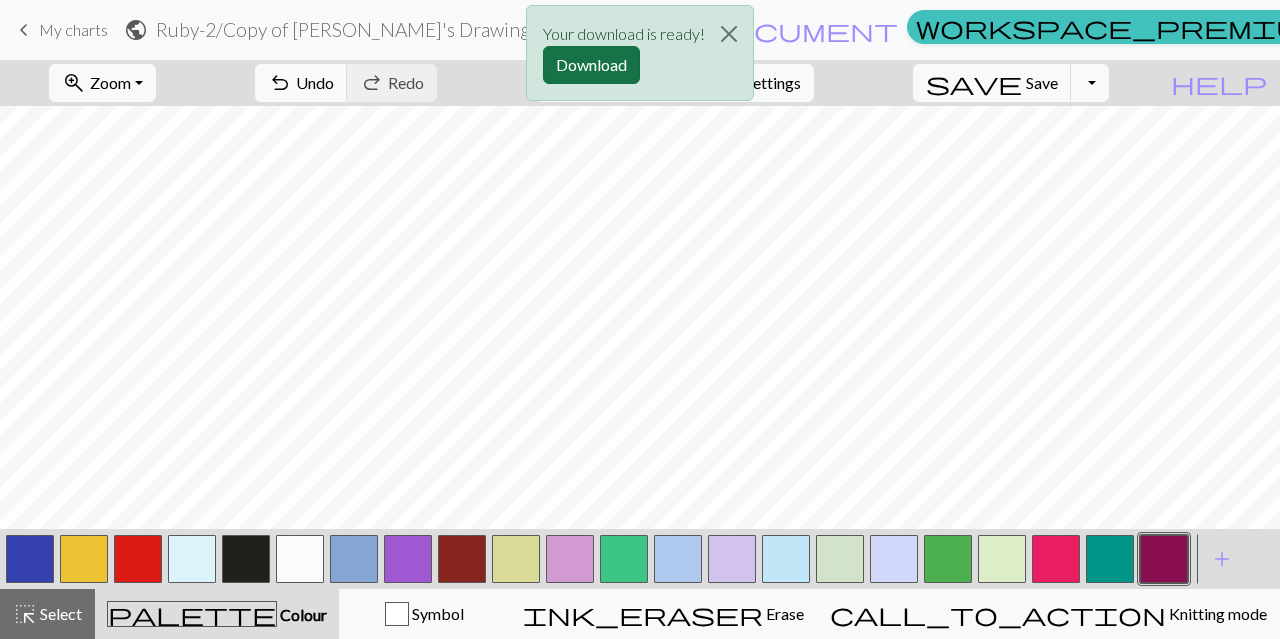 click on "Download" at bounding box center (591, 65) 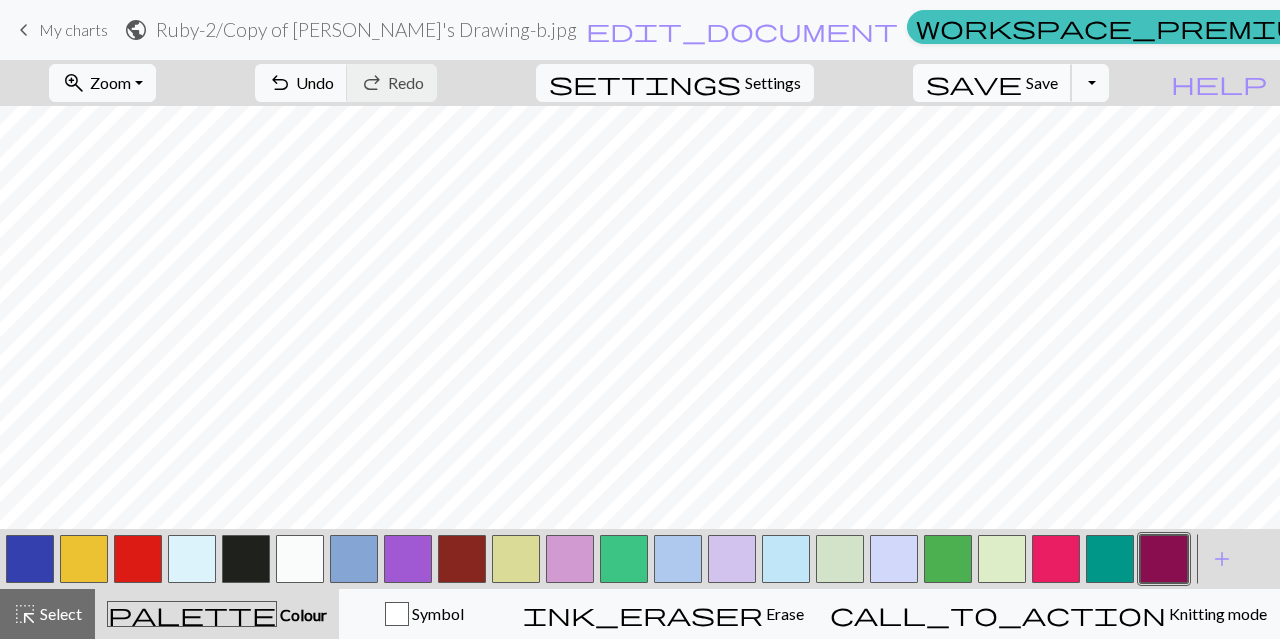 click on "Save" at bounding box center [1042, 82] 